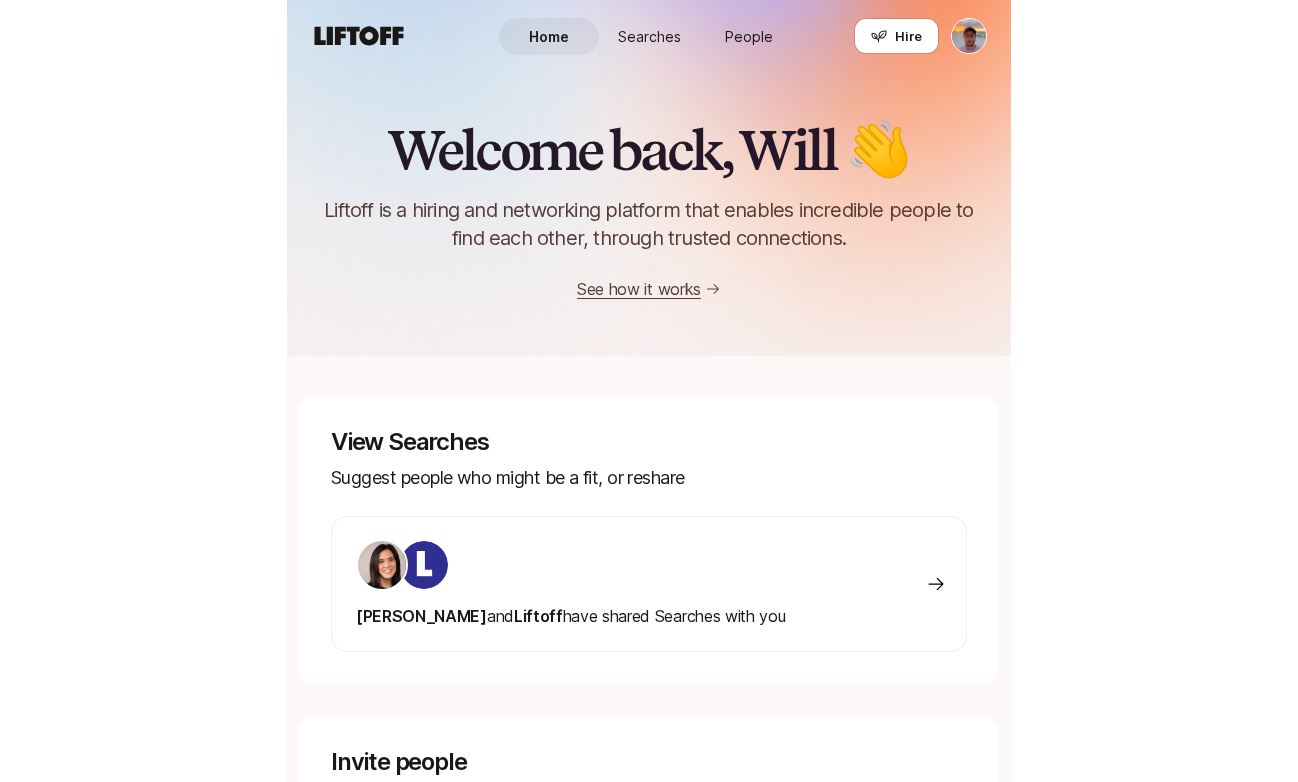 scroll, scrollTop: 0, scrollLeft: 0, axis: both 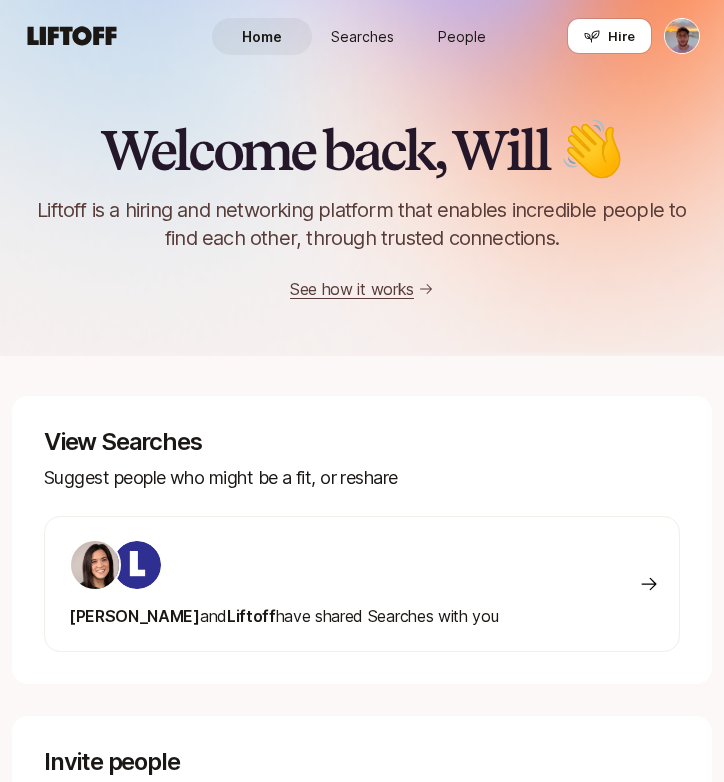 click on "People" at bounding box center [462, 36] 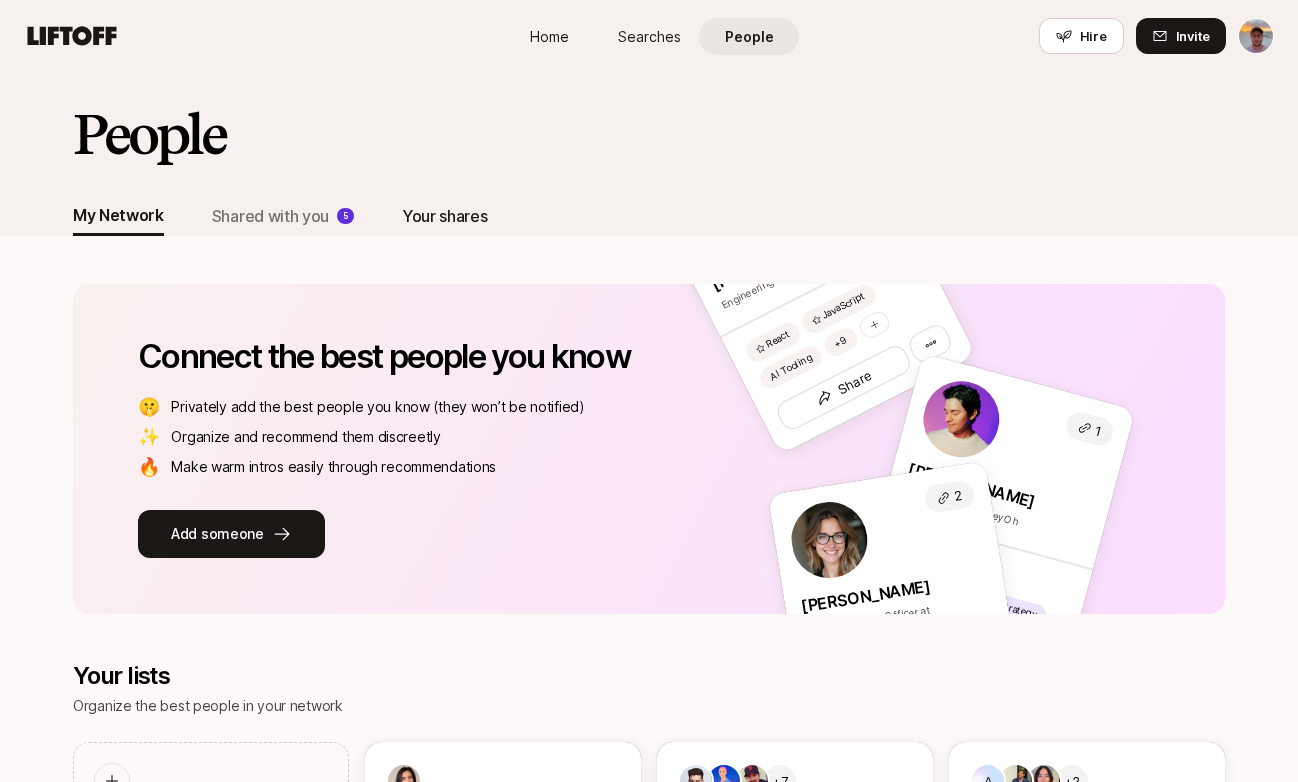 click on "Your shares" at bounding box center (444, 216) 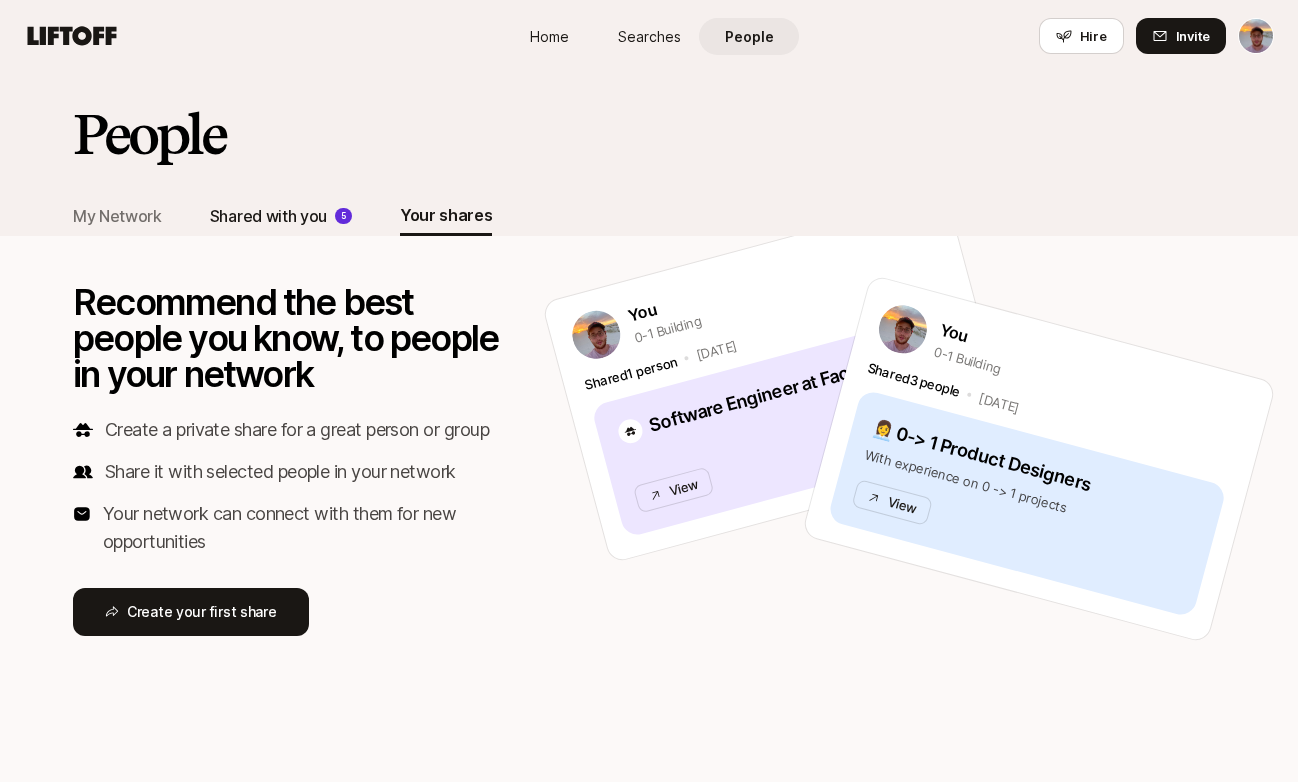 click on "Shared with you" at bounding box center (268, 216) 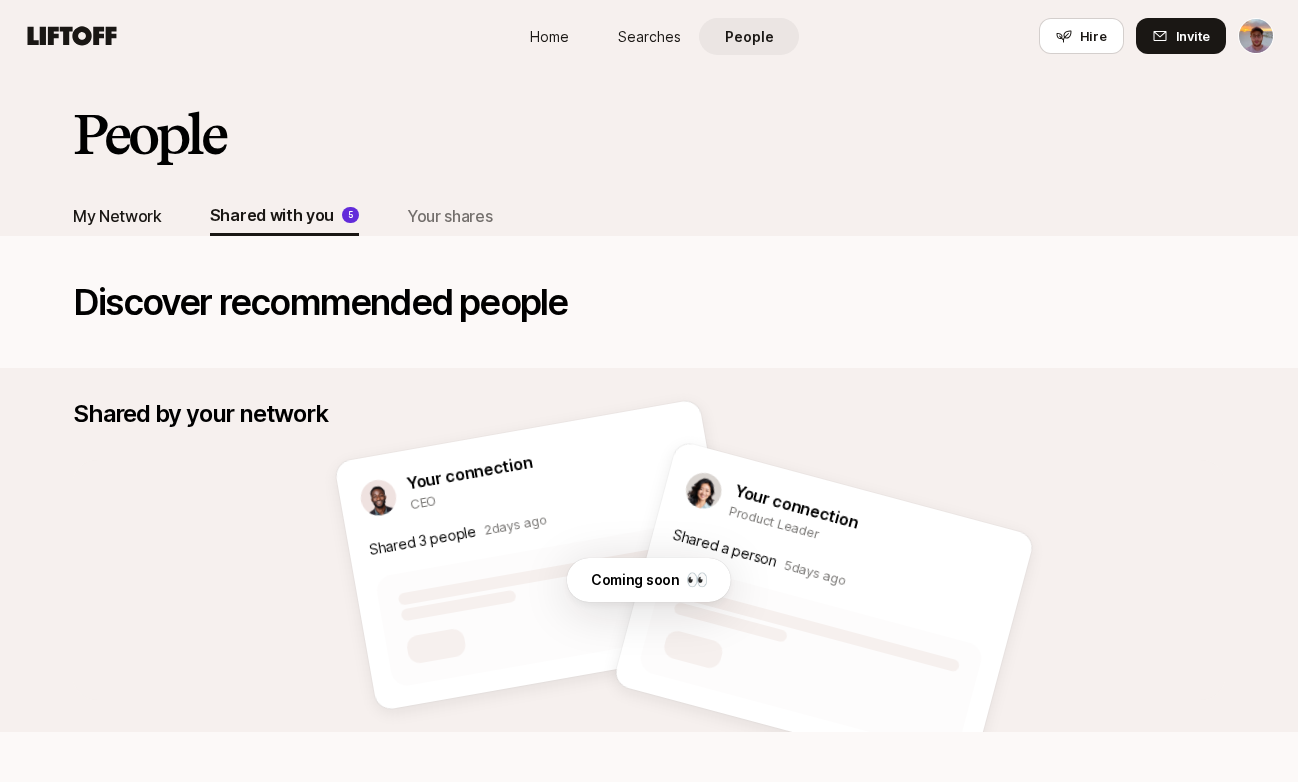 click on "My Network" at bounding box center [117, 216] 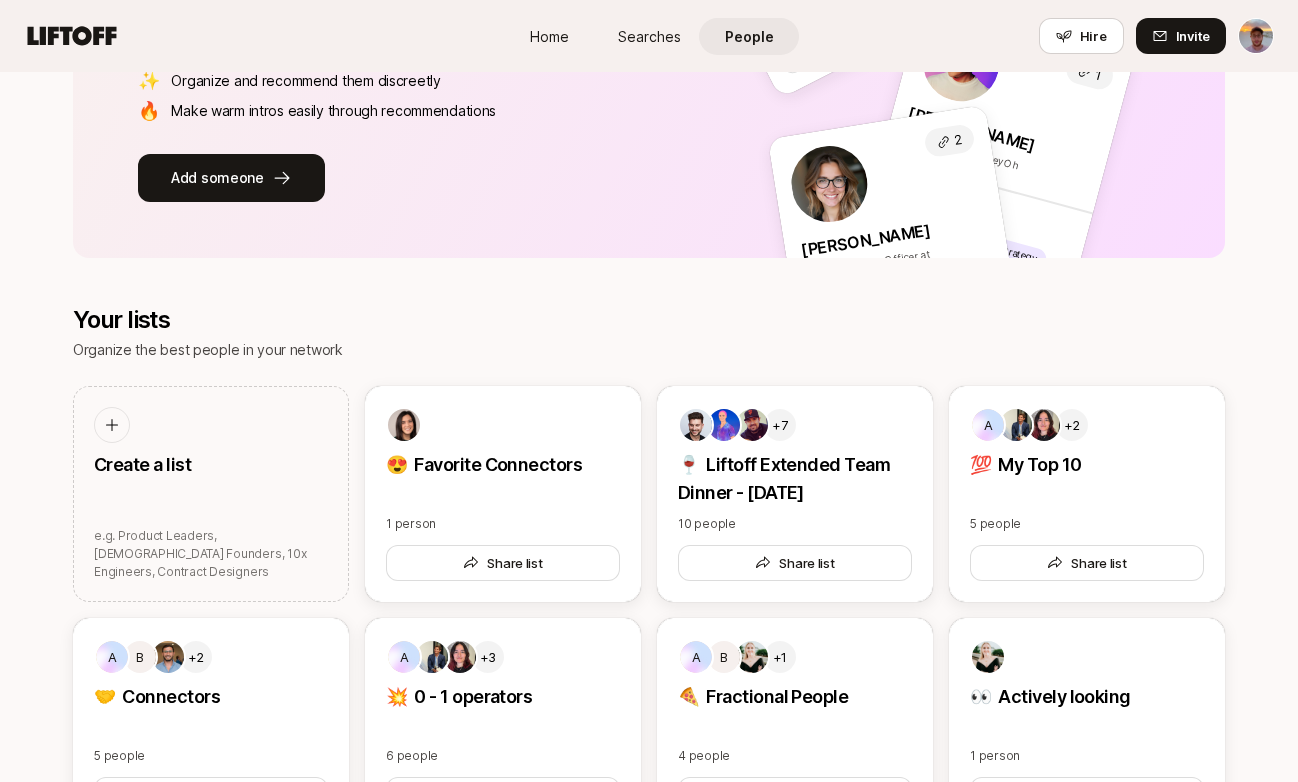 scroll, scrollTop: 648, scrollLeft: 0, axis: vertical 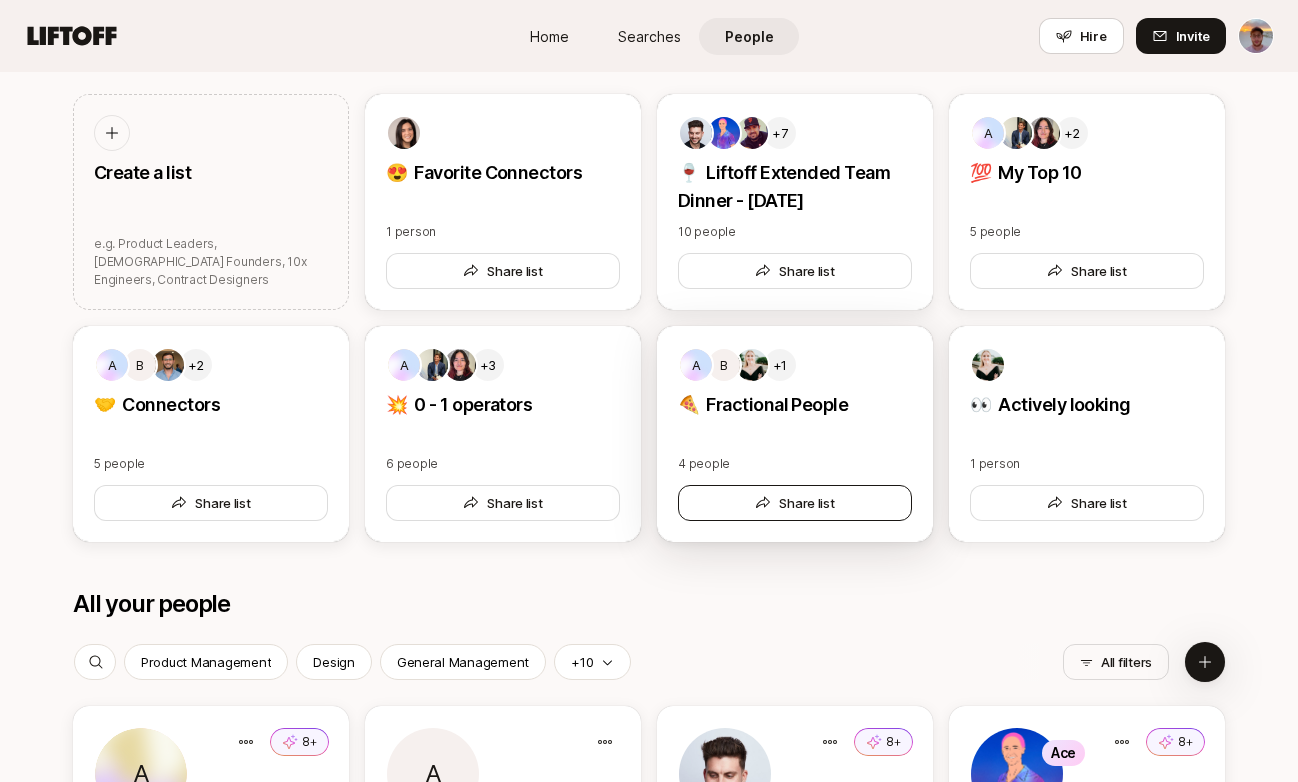 click on "Share list" at bounding box center [794, 503] 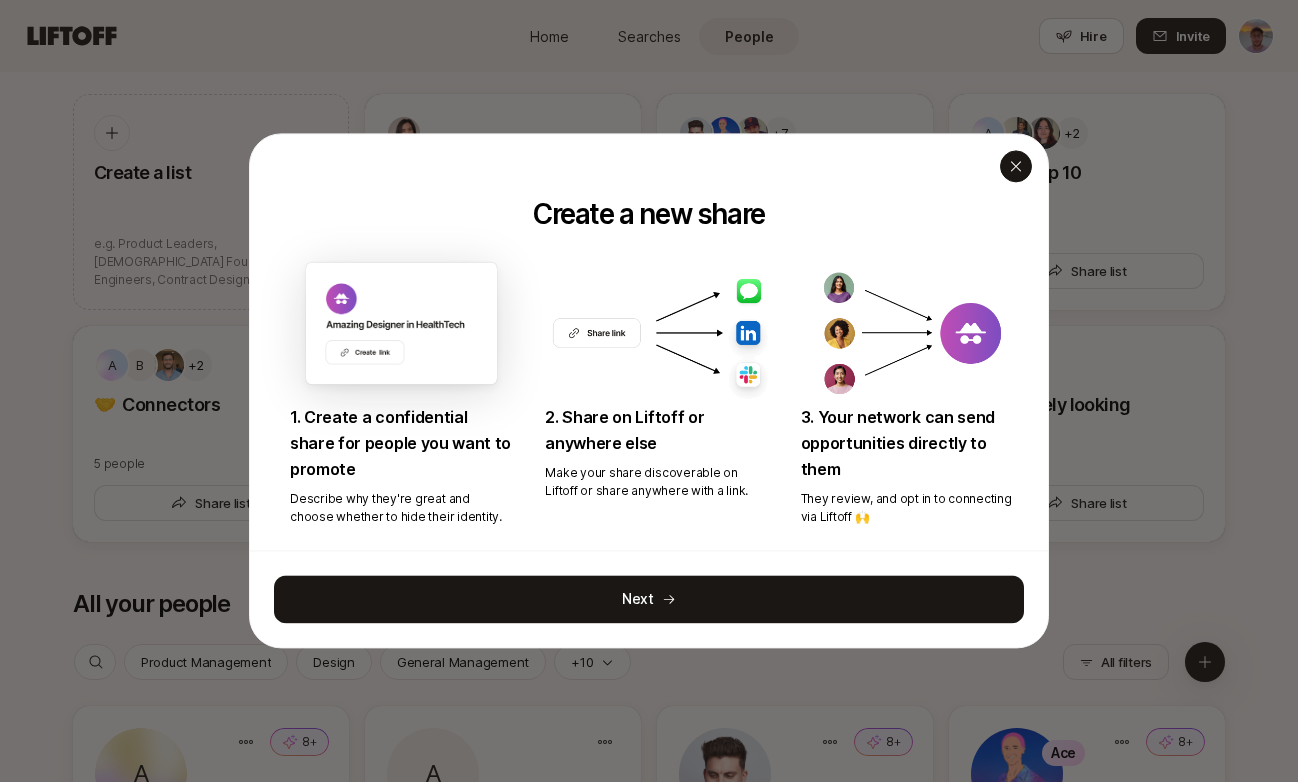 click 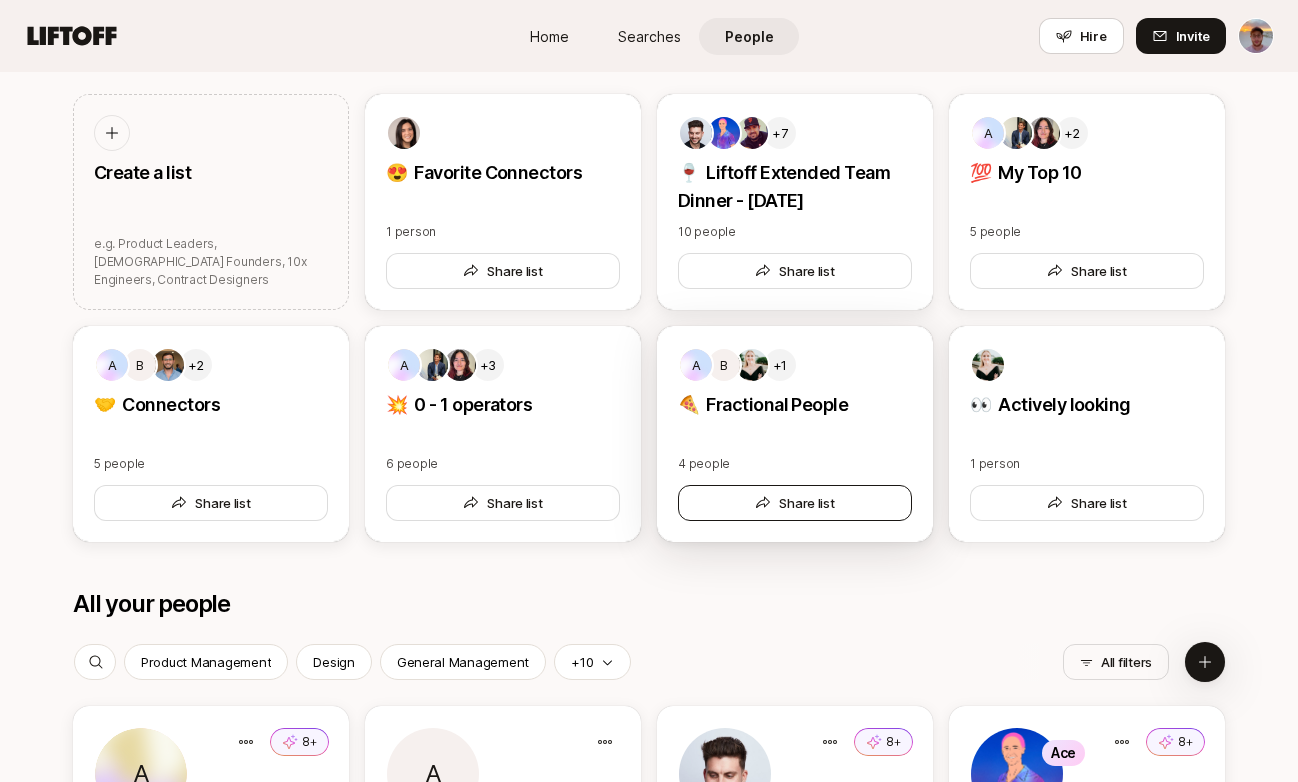 click on "Share list" at bounding box center (795, 503) 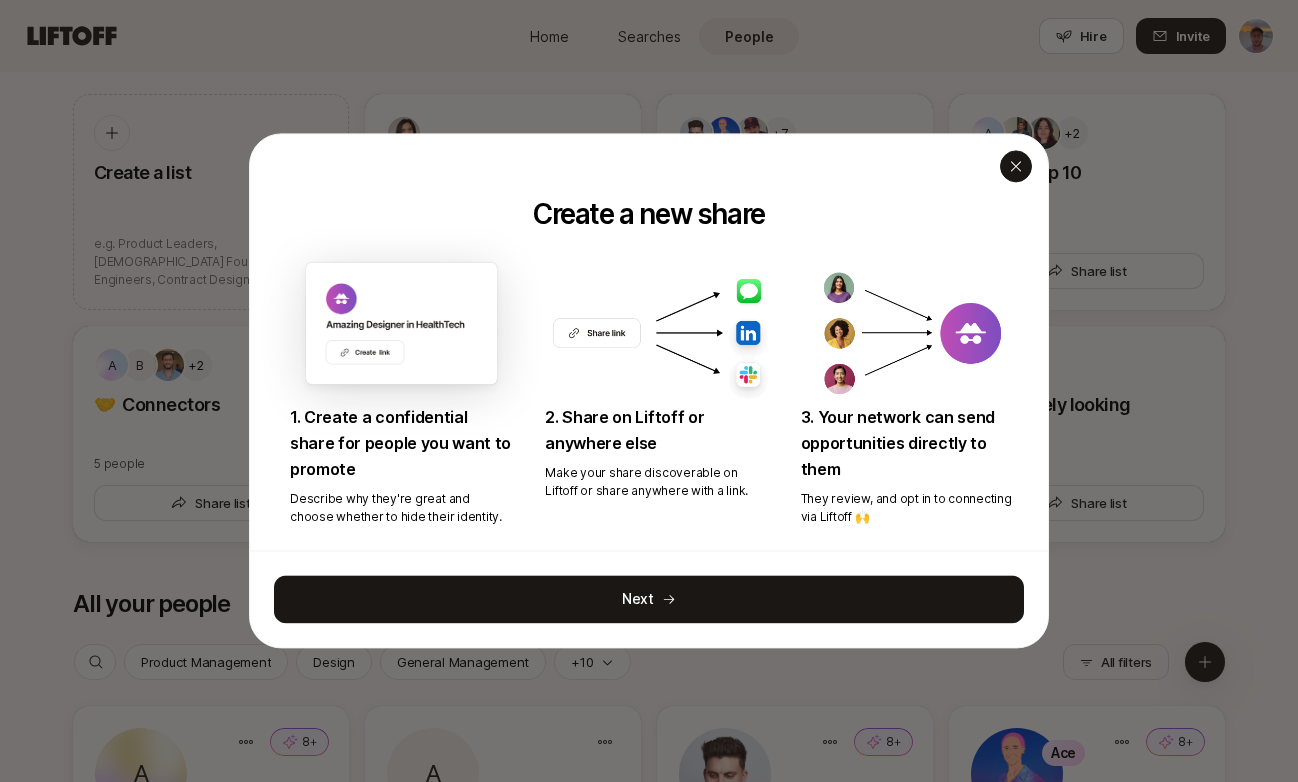 click 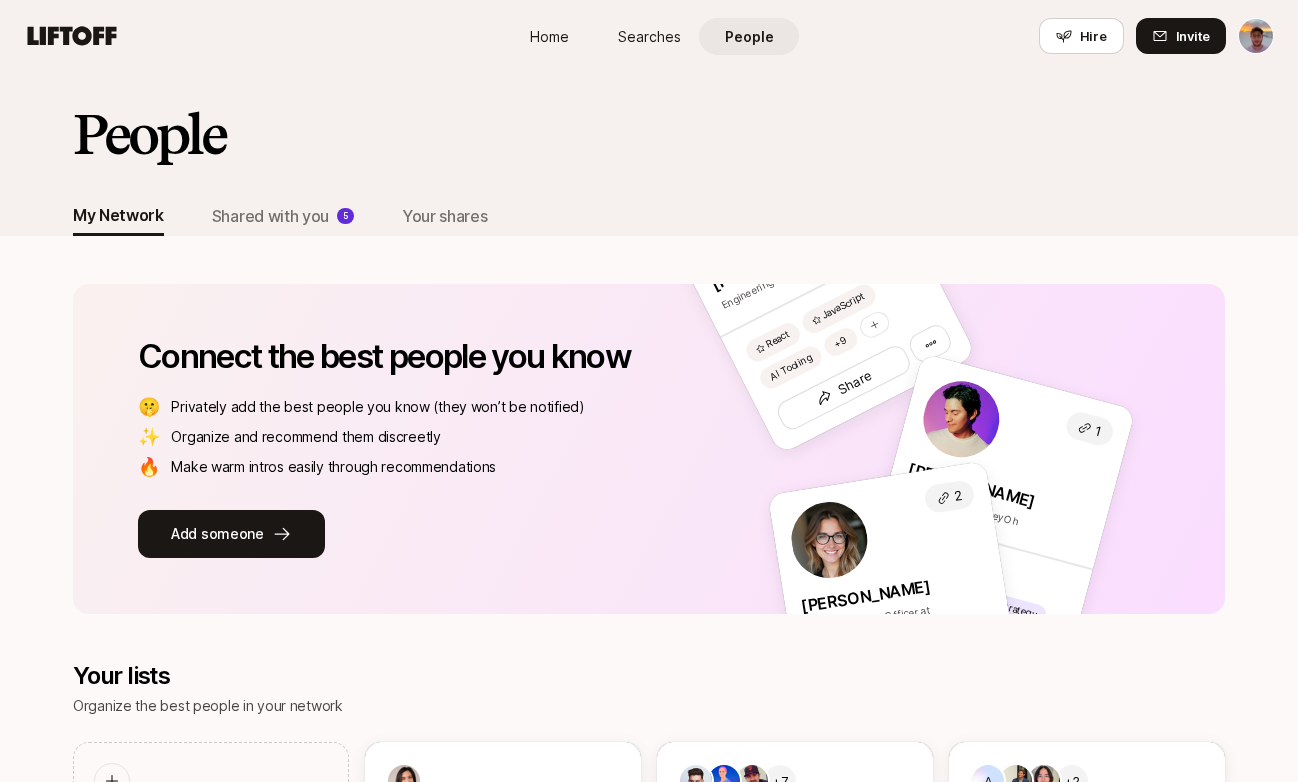 scroll, scrollTop: 0, scrollLeft: 0, axis: both 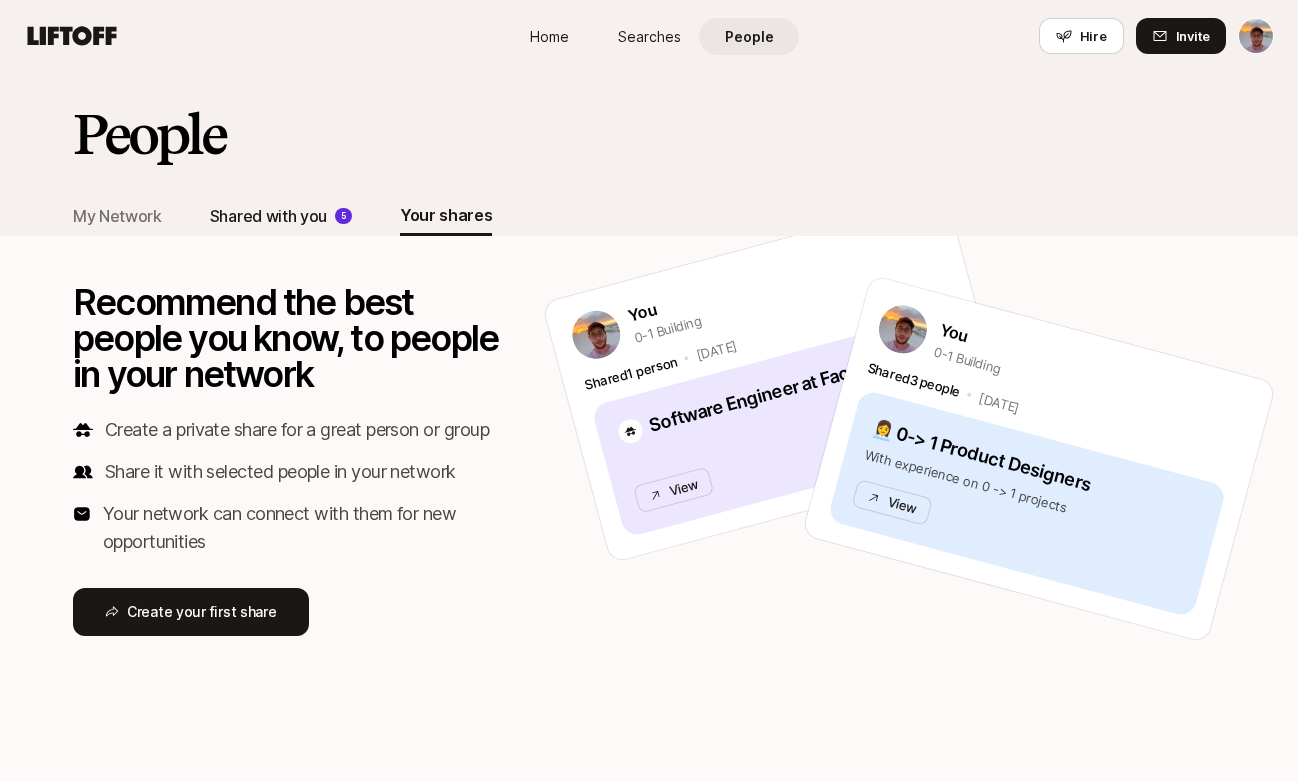 click on "Shared with you" at bounding box center [268, 216] 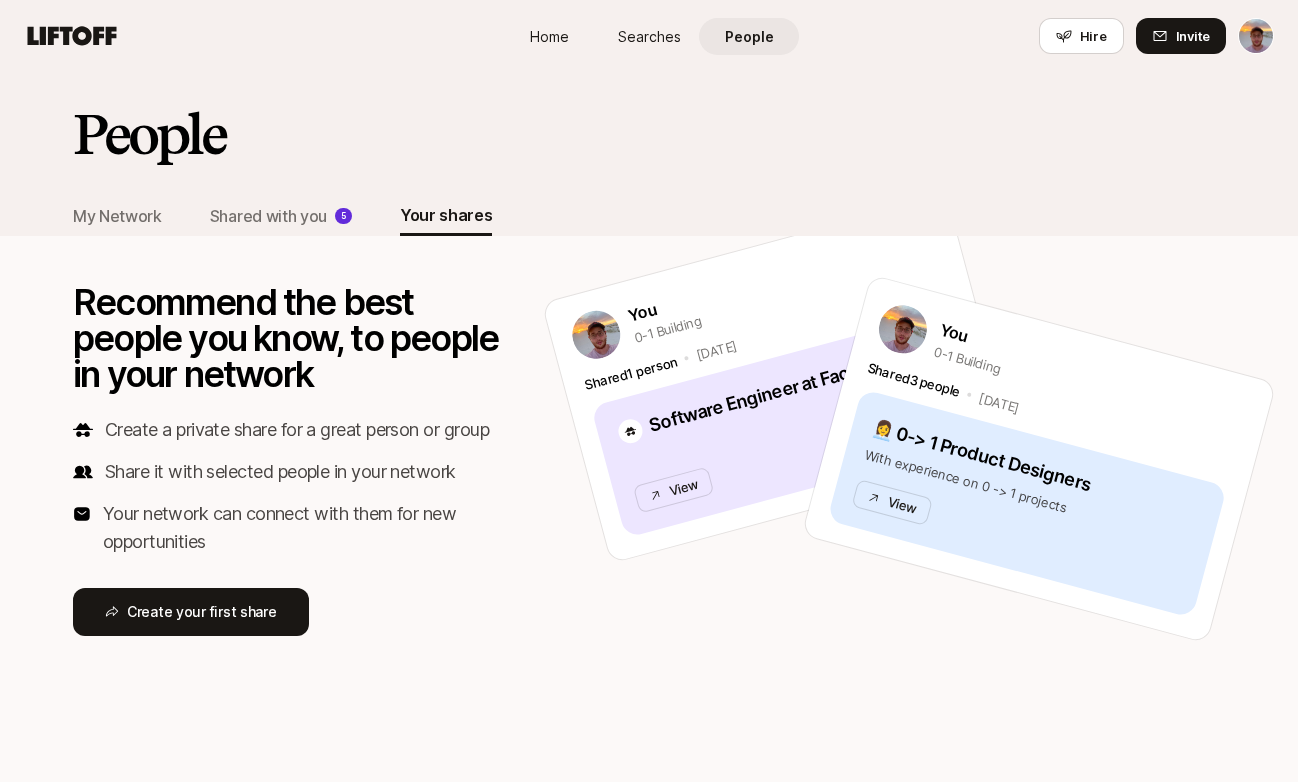 scroll, scrollTop: 0, scrollLeft: 0, axis: both 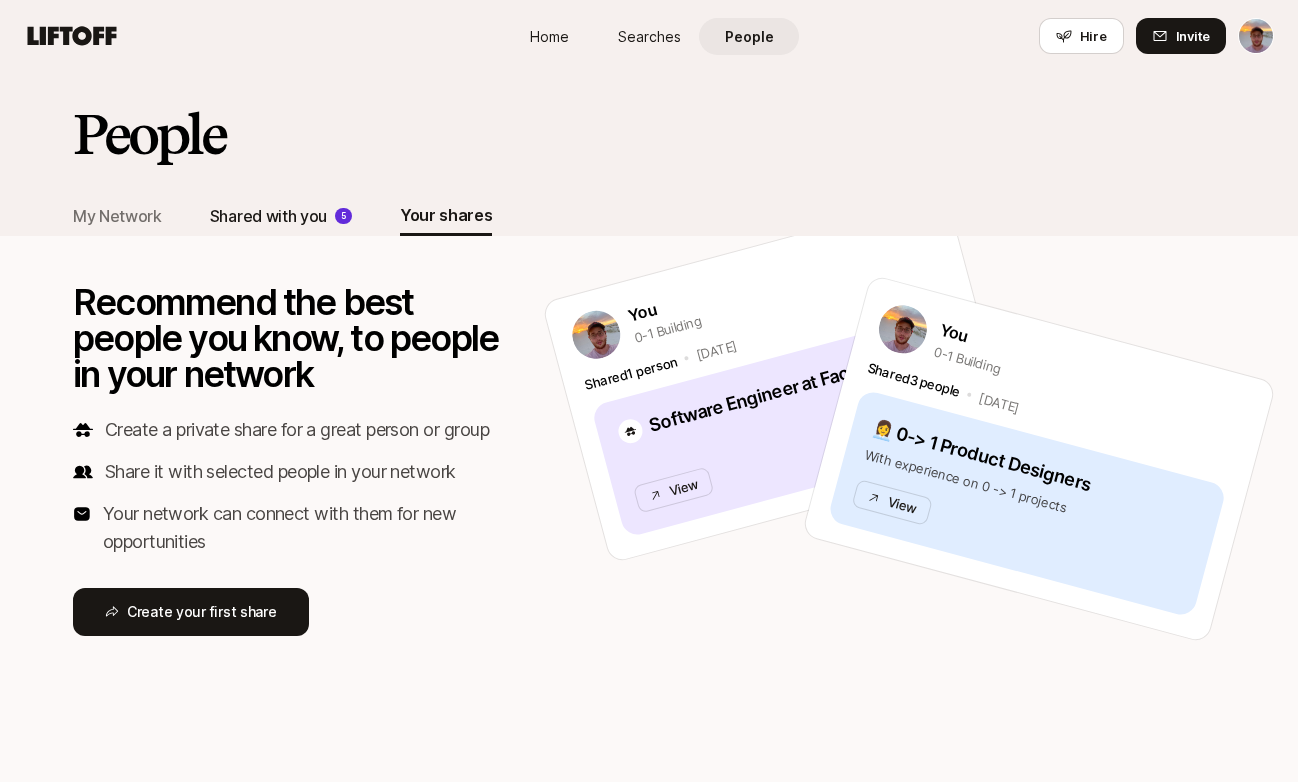 click on "Shared with you 5" at bounding box center (281, 216) 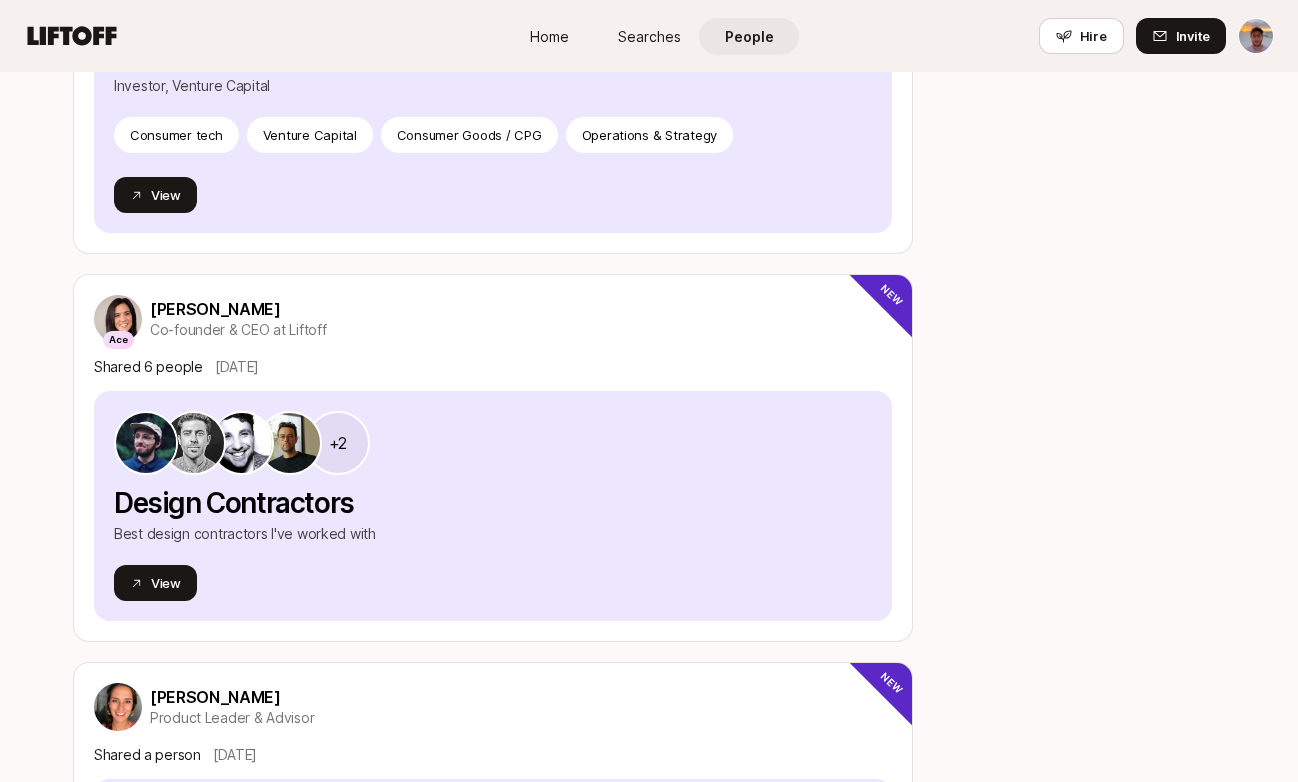 scroll, scrollTop: 5135, scrollLeft: 0, axis: vertical 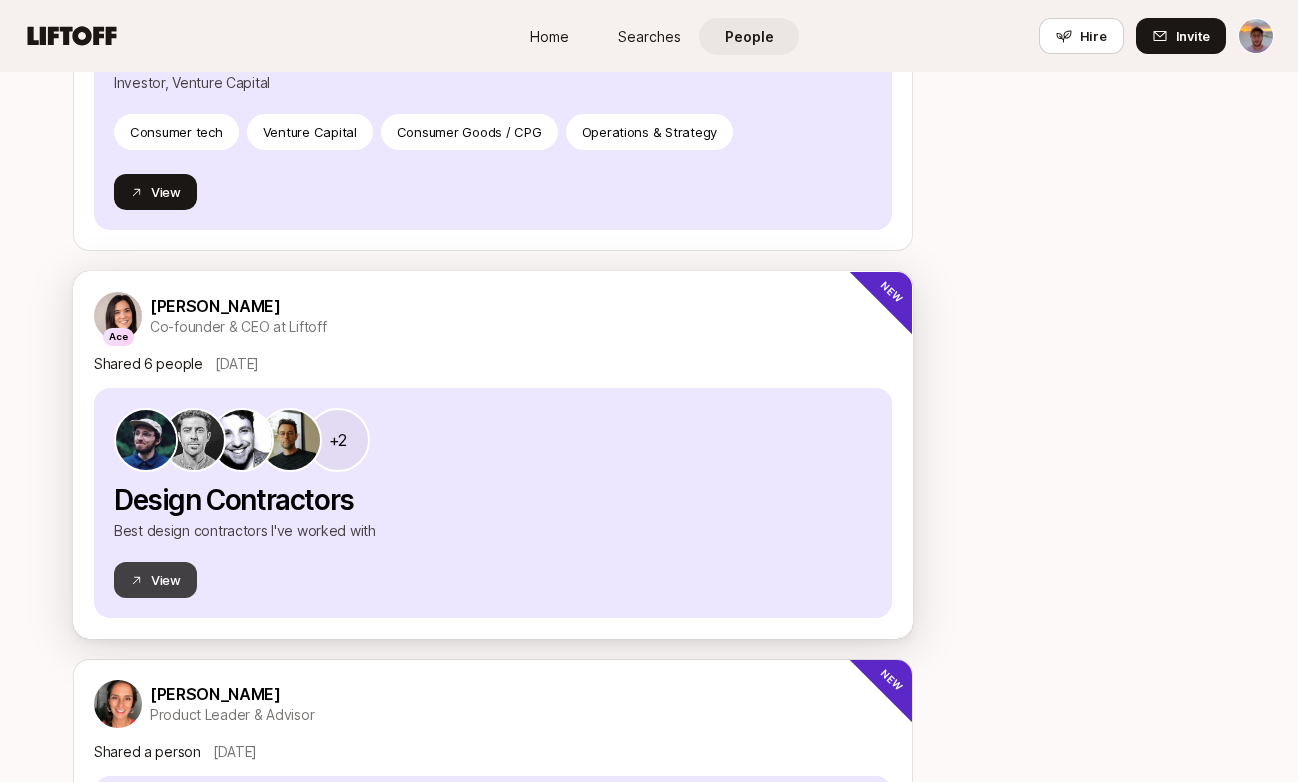 click on "View" at bounding box center [155, 580] 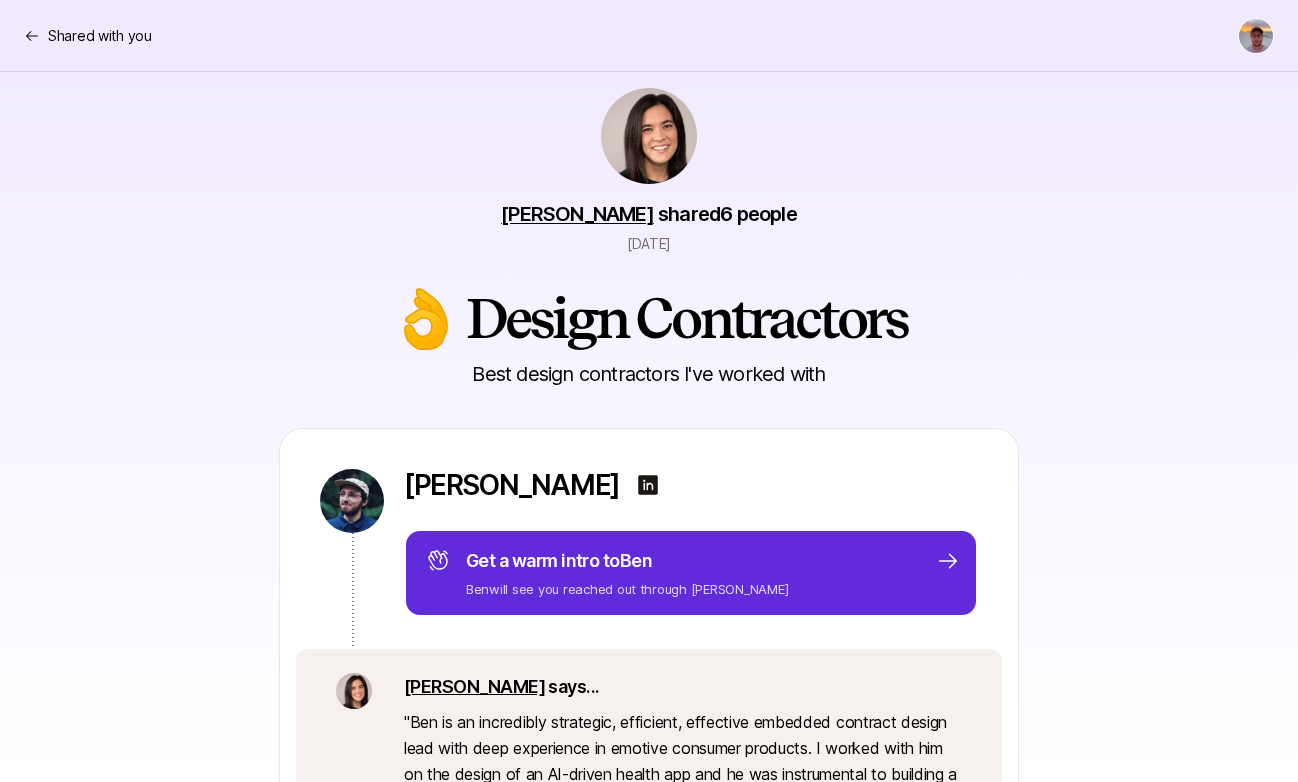 scroll, scrollTop: 0, scrollLeft: 0, axis: both 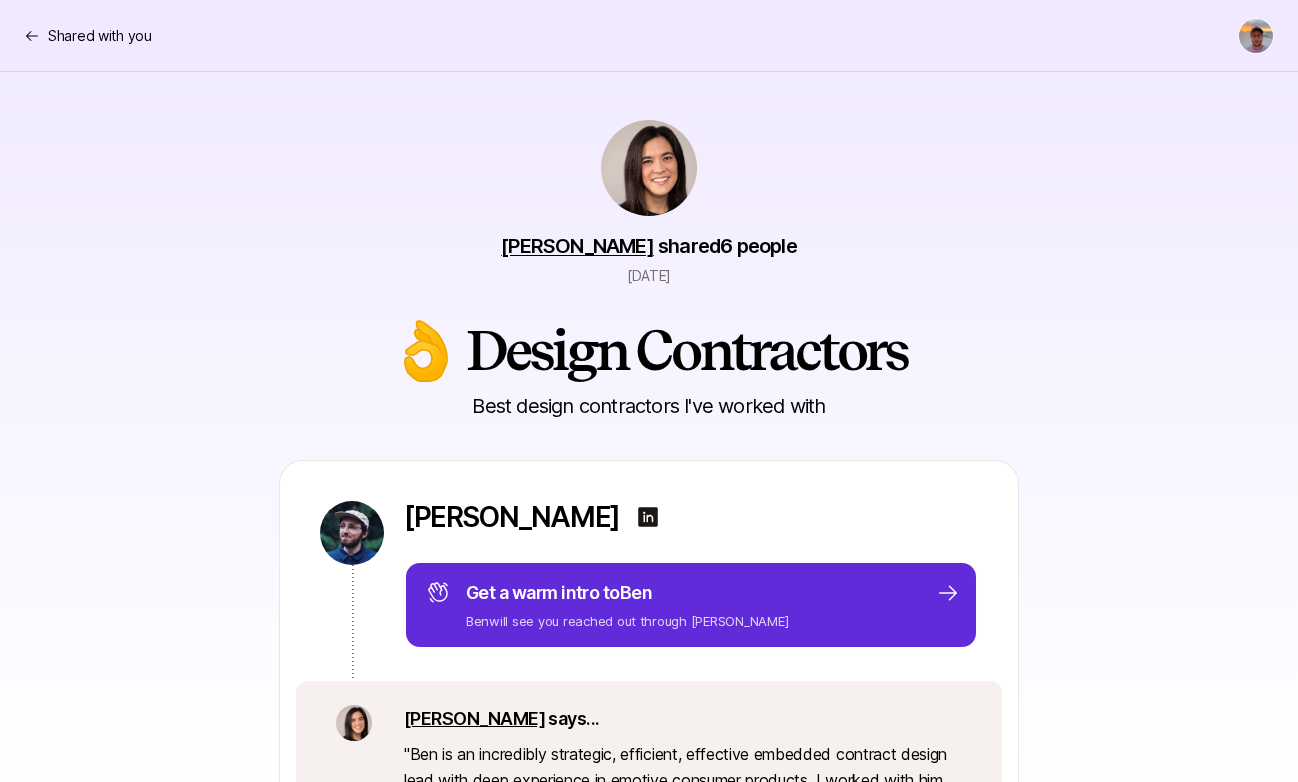 click on "Shared with you" at bounding box center [649, 36] 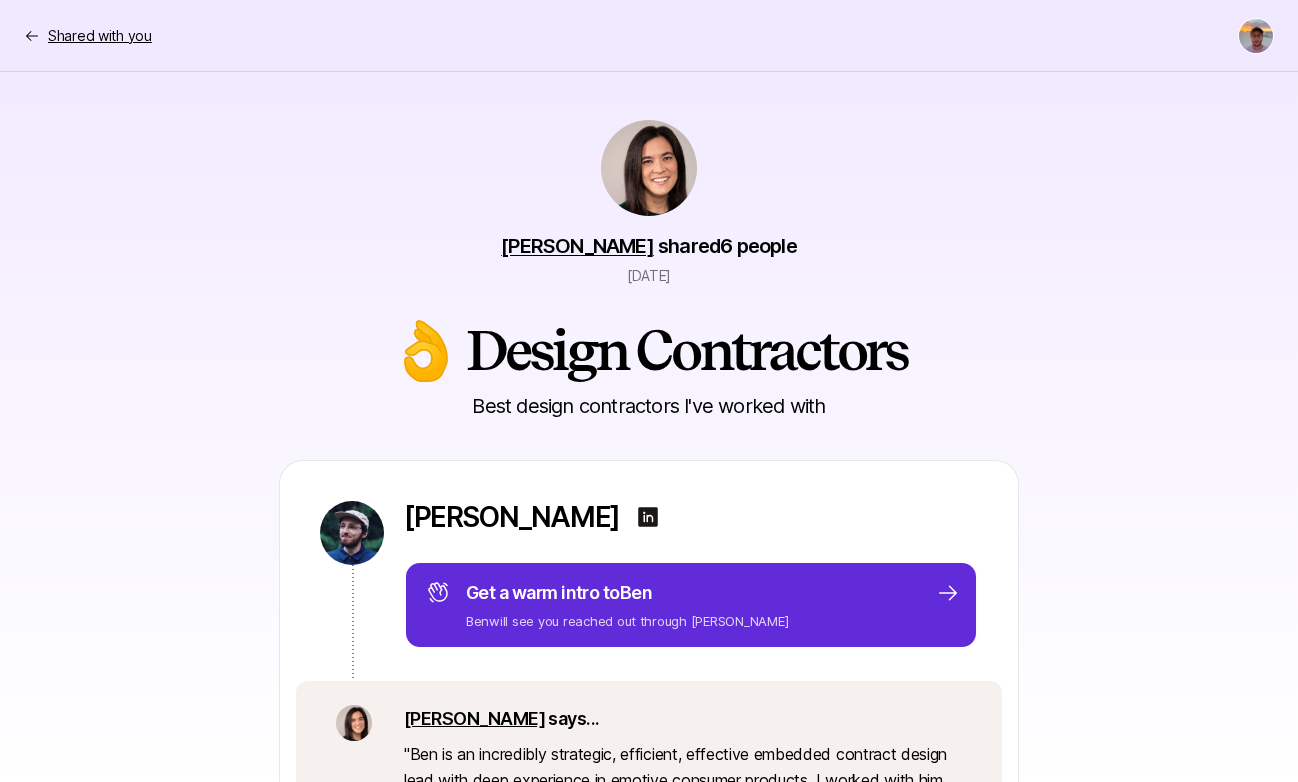 click 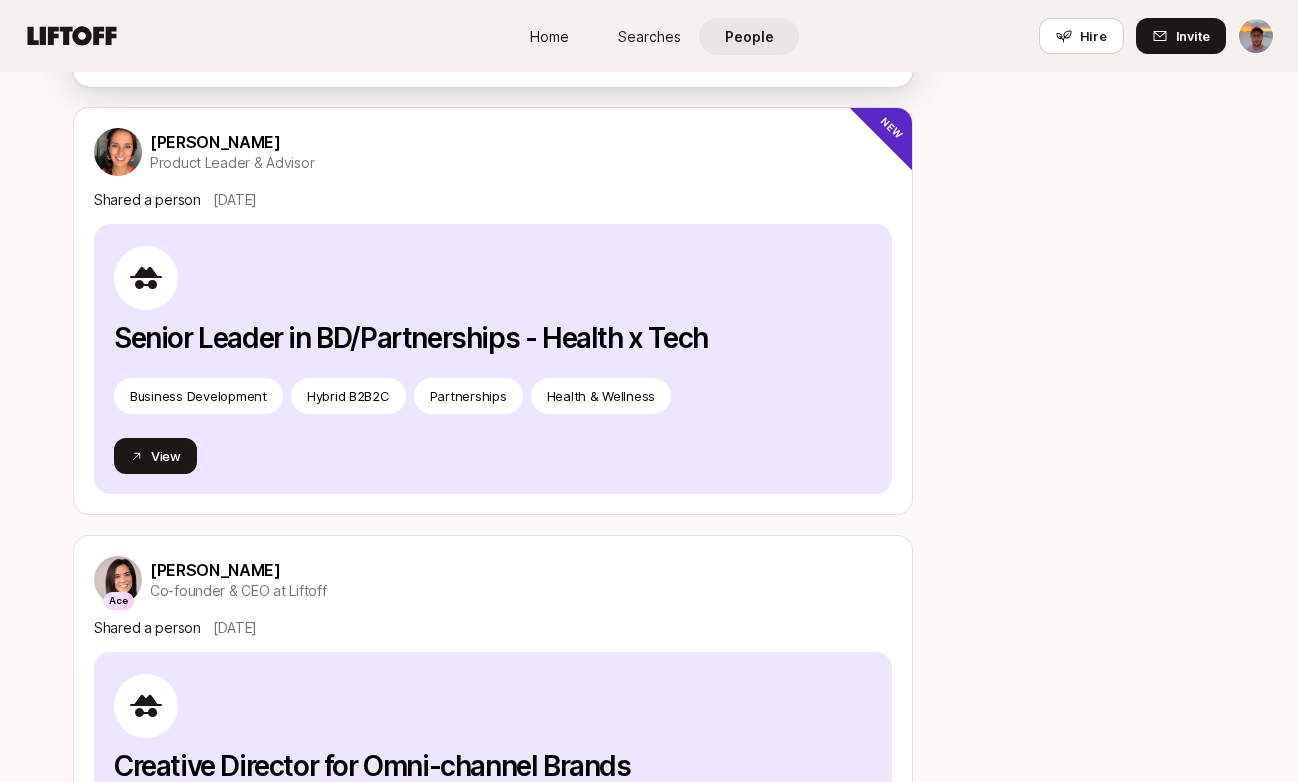 scroll, scrollTop: 5924, scrollLeft: 0, axis: vertical 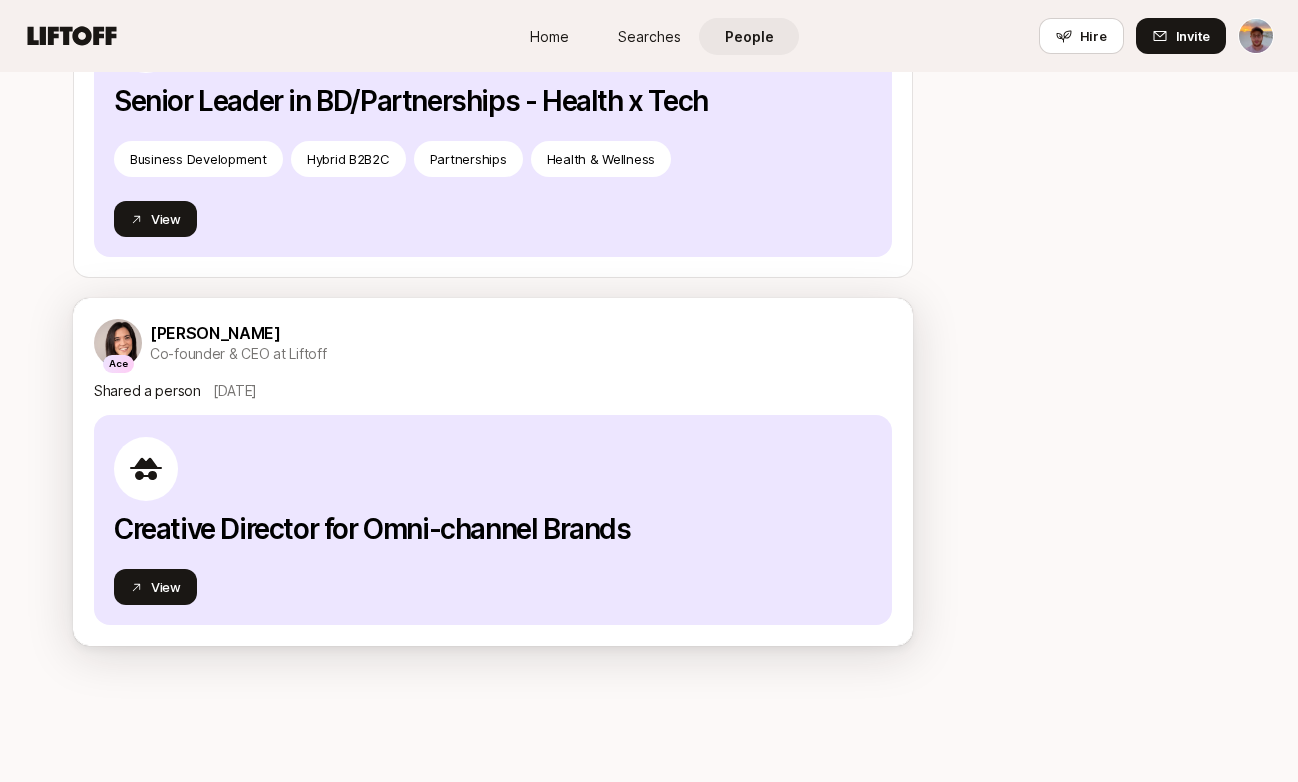 click on "Creative Director for Omni-channel Brands" at bounding box center (493, 490) 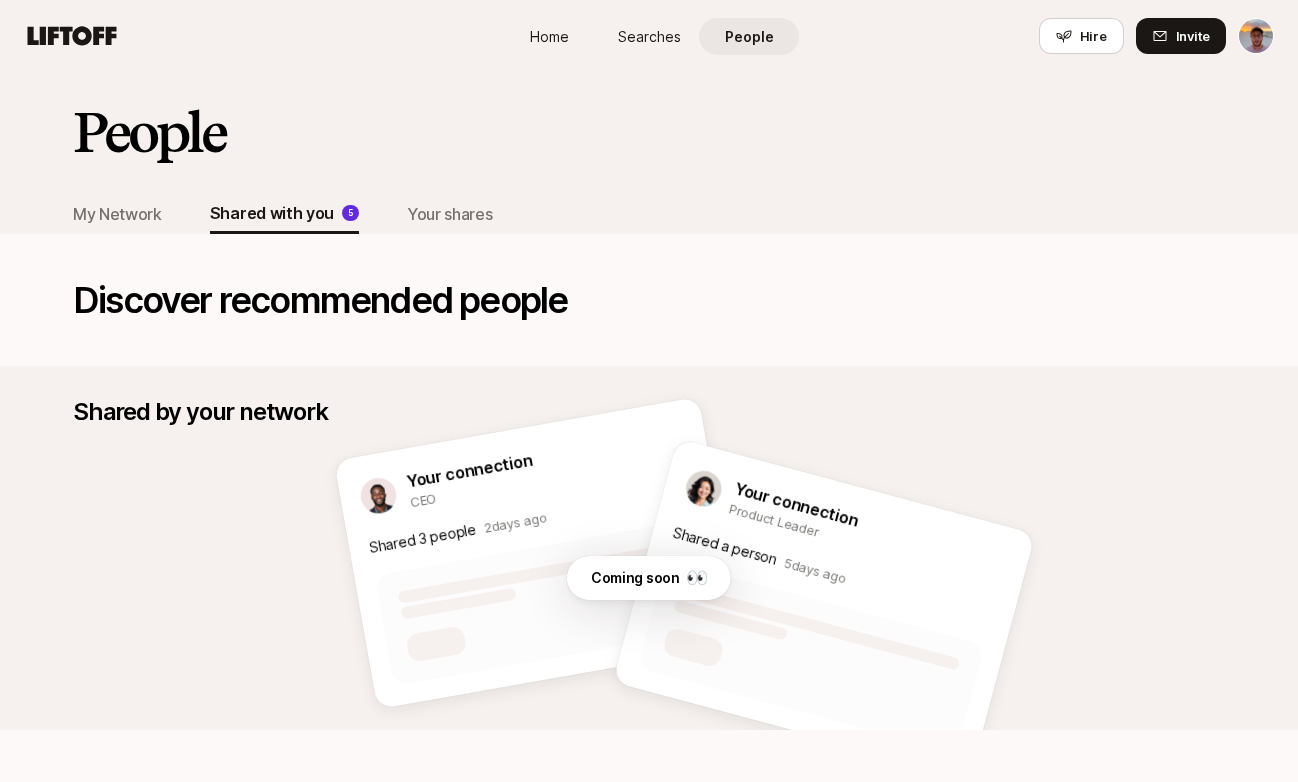 scroll, scrollTop: 0, scrollLeft: 0, axis: both 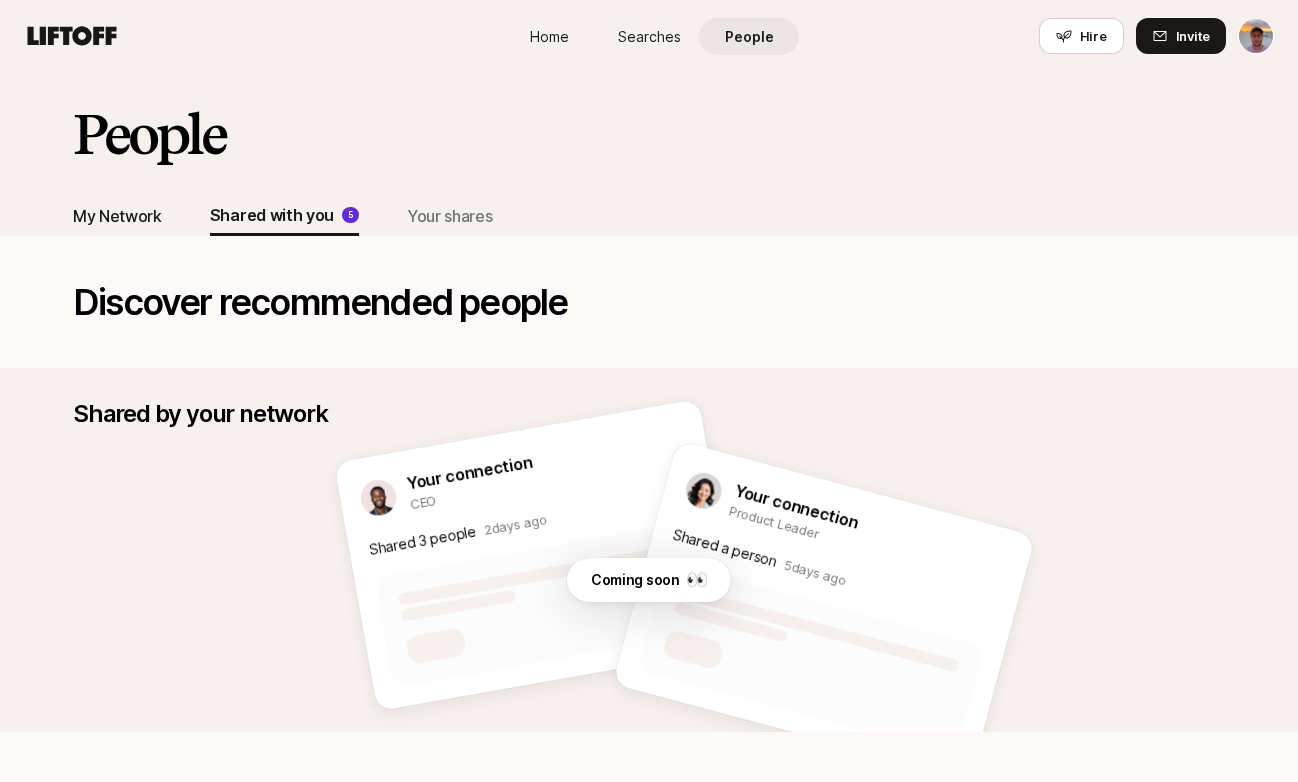click on "My Network" at bounding box center [117, 216] 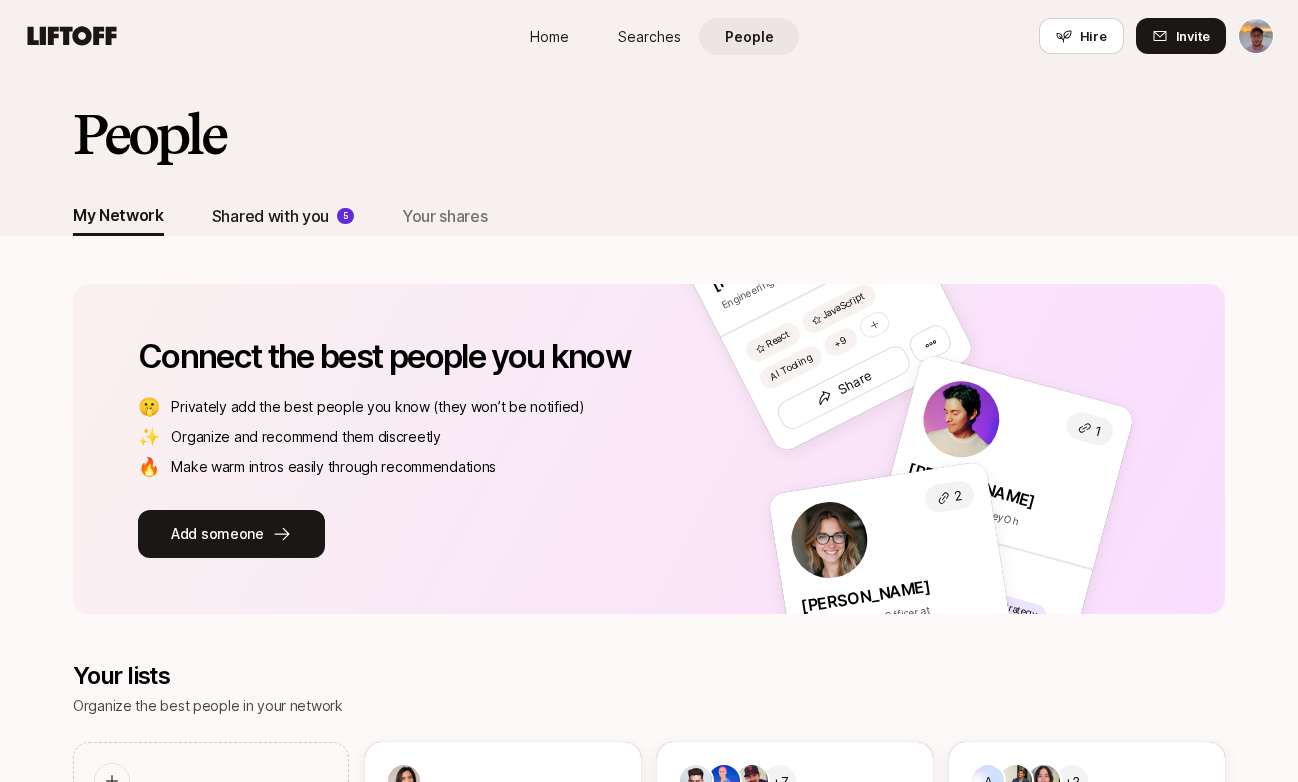 click on "Shared with you" at bounding box center (270, 216) 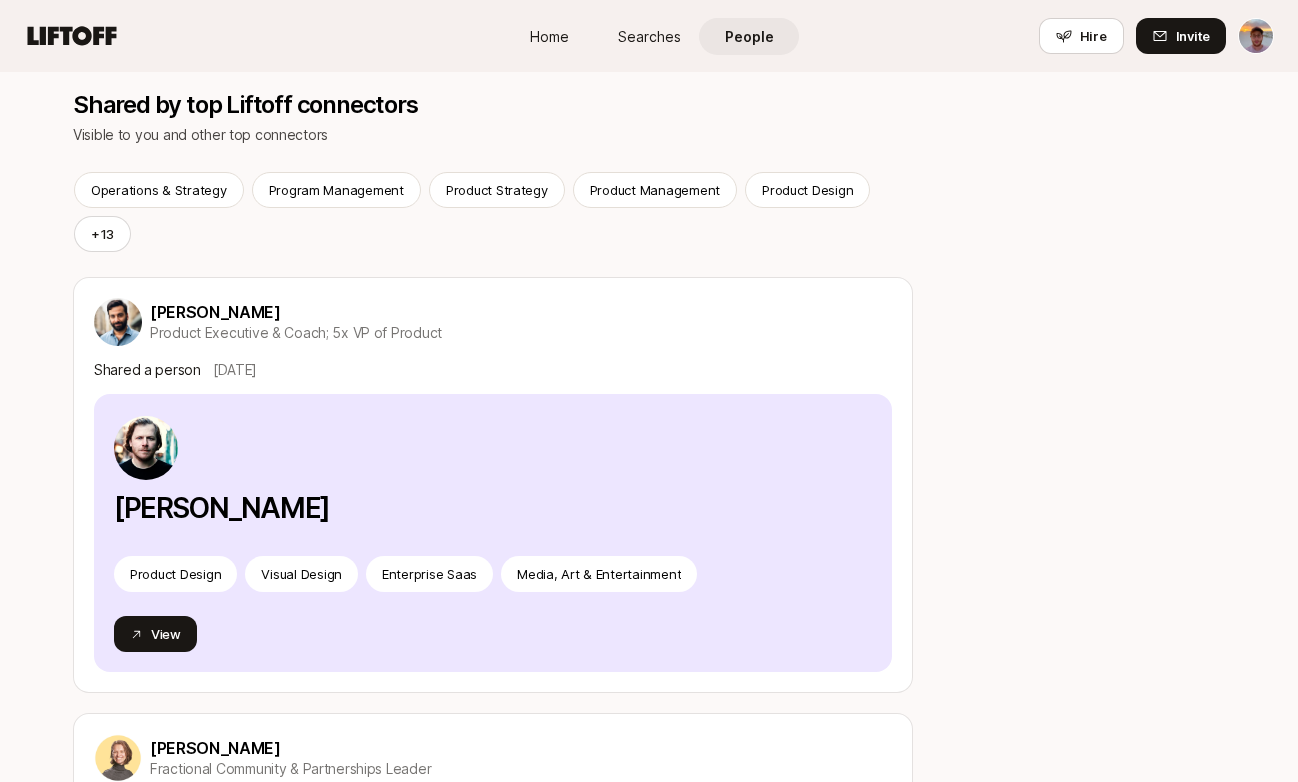 scroll, scrollTop: 694, scrollLeft: 0, axis: vertical 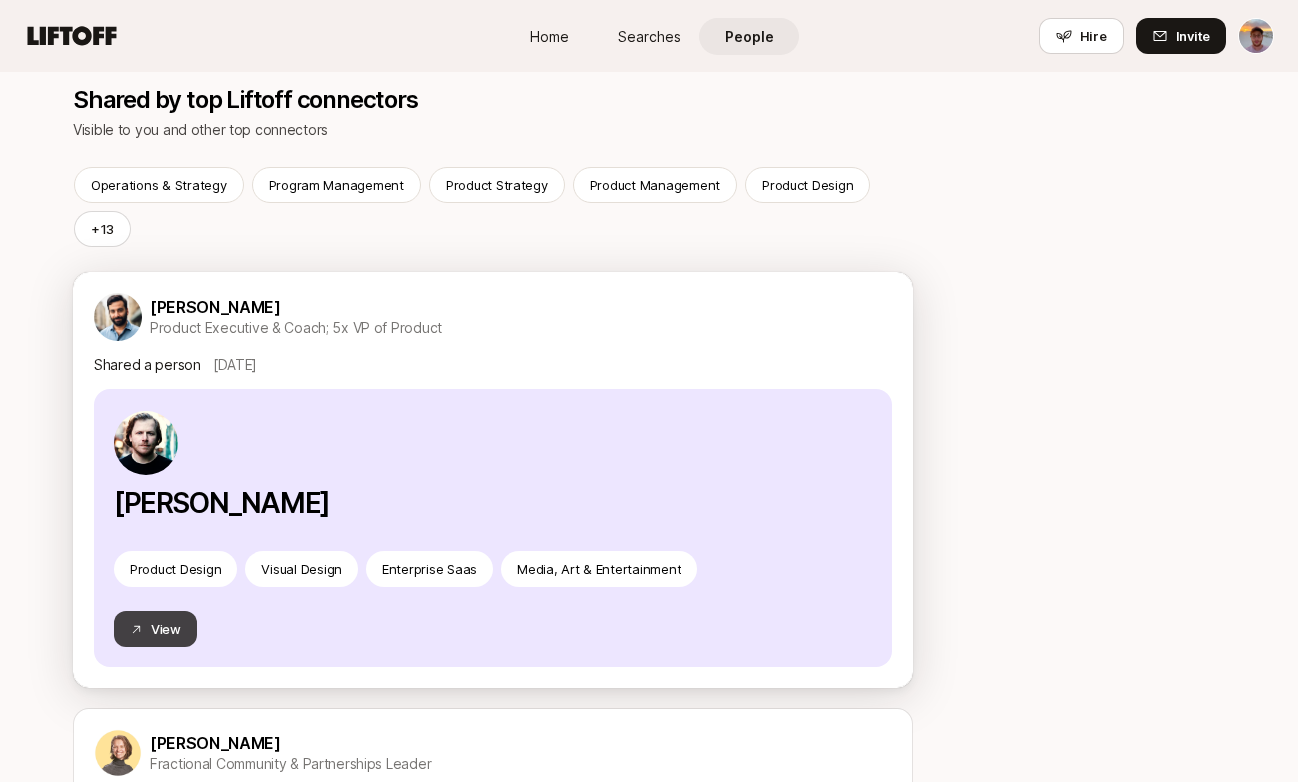 click 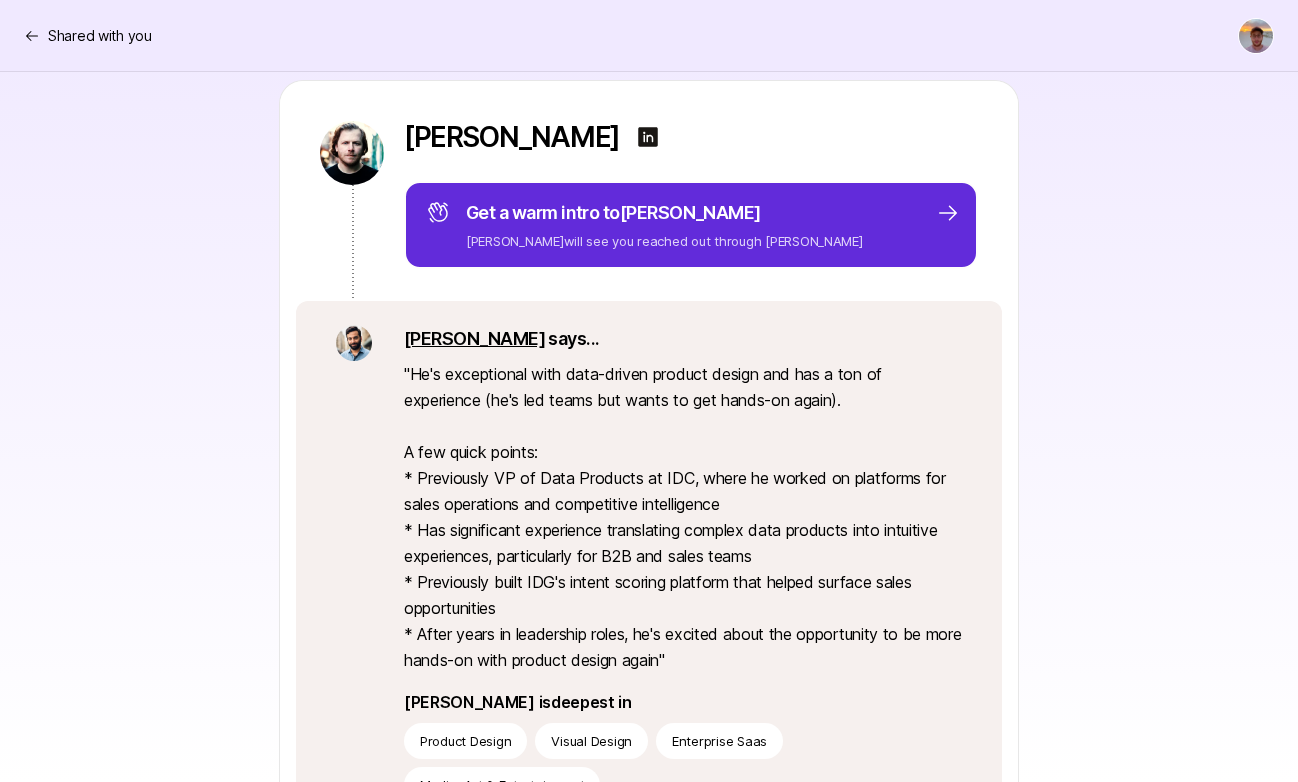 scroll, scrollTop: 253, scrollLeft: 0, axis: vertical 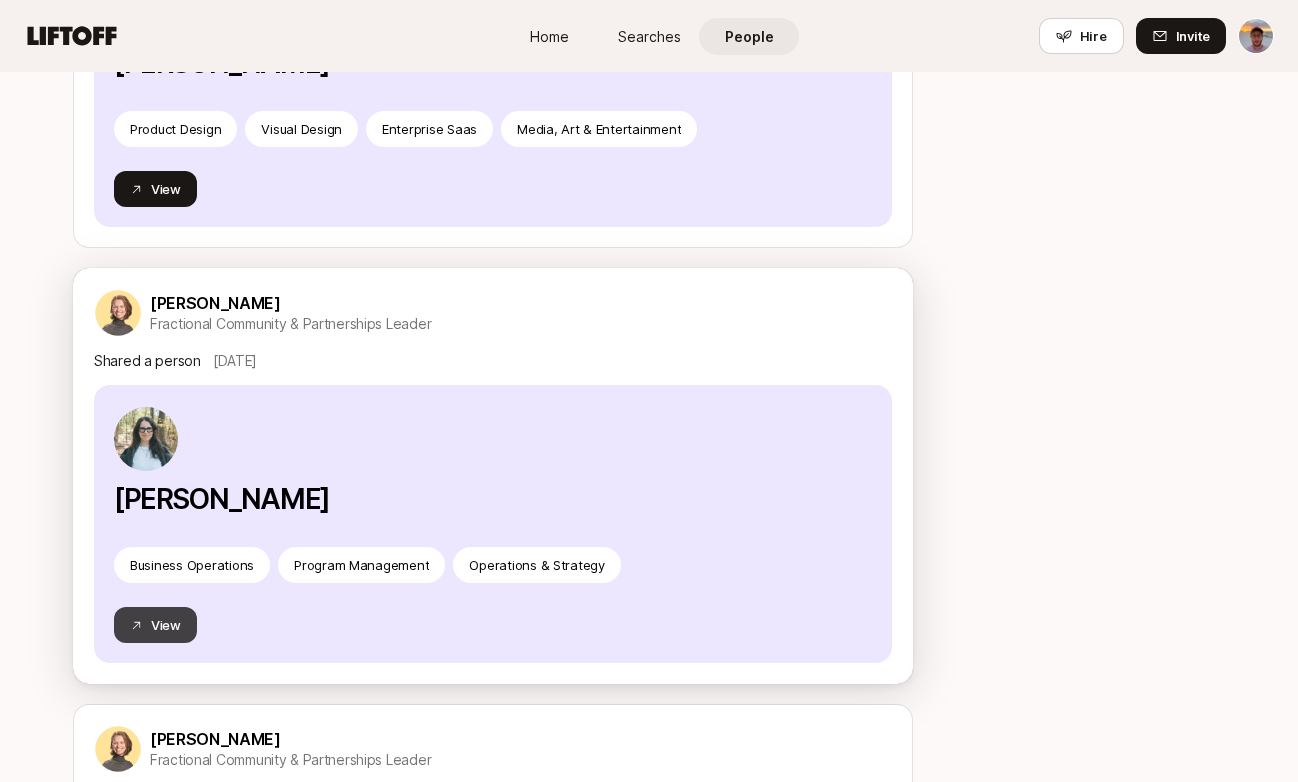 click on "View" at bounding box center [155, 625] 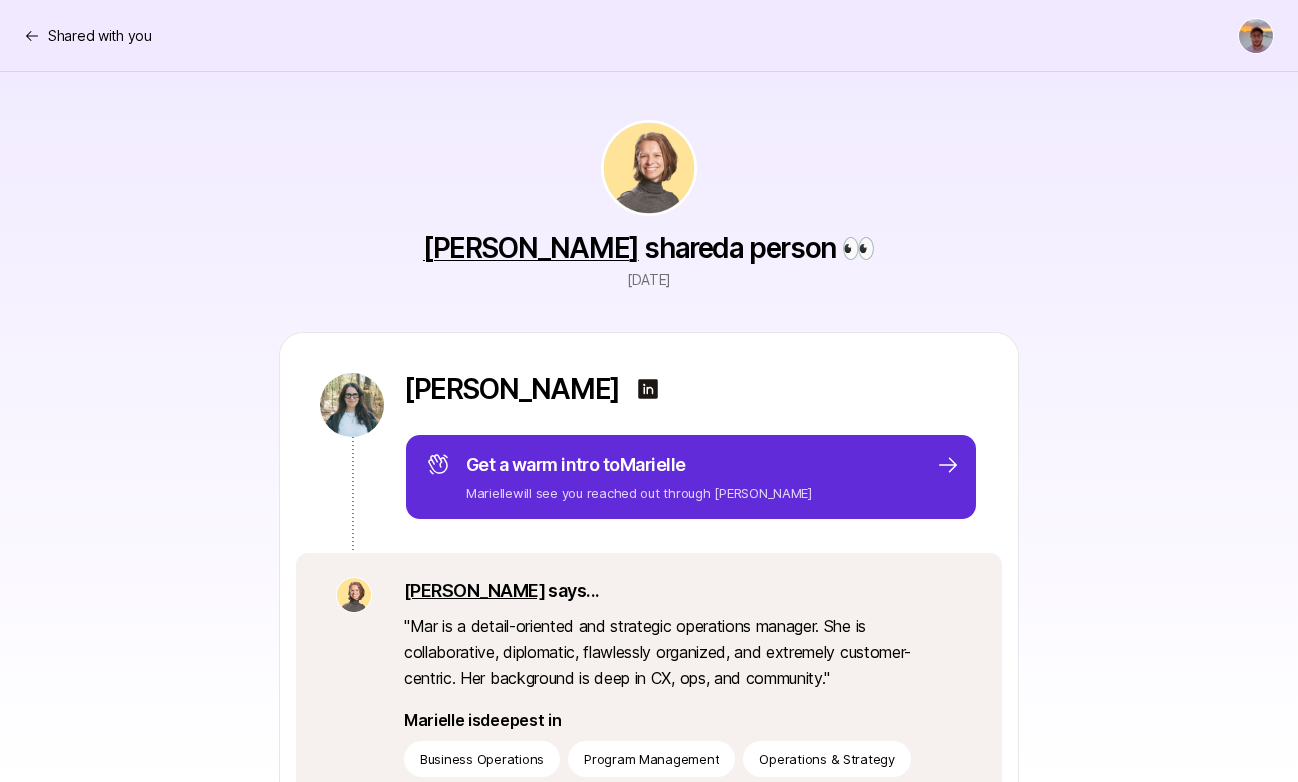 scroll, scrollTop: 245, scrollLeft: 0, axis: vertical 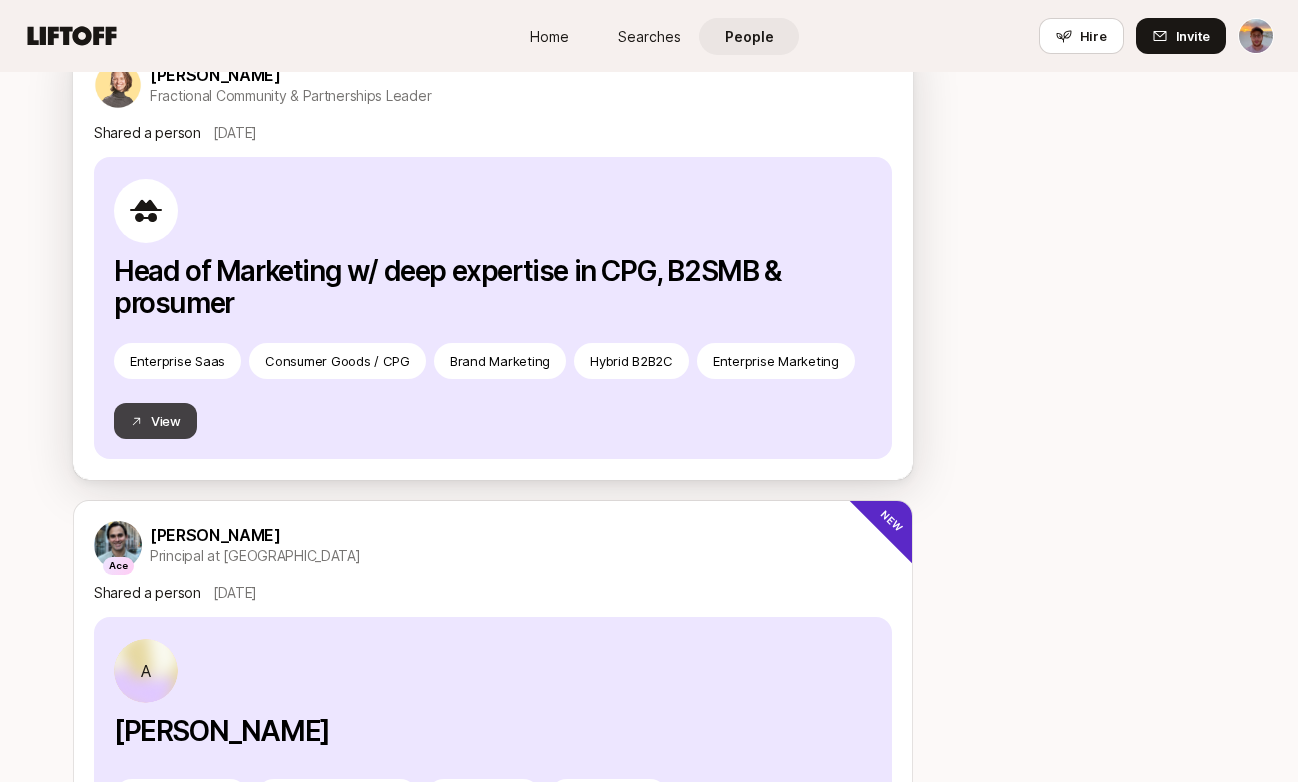 click on "View" at bounding box center [155, 421] 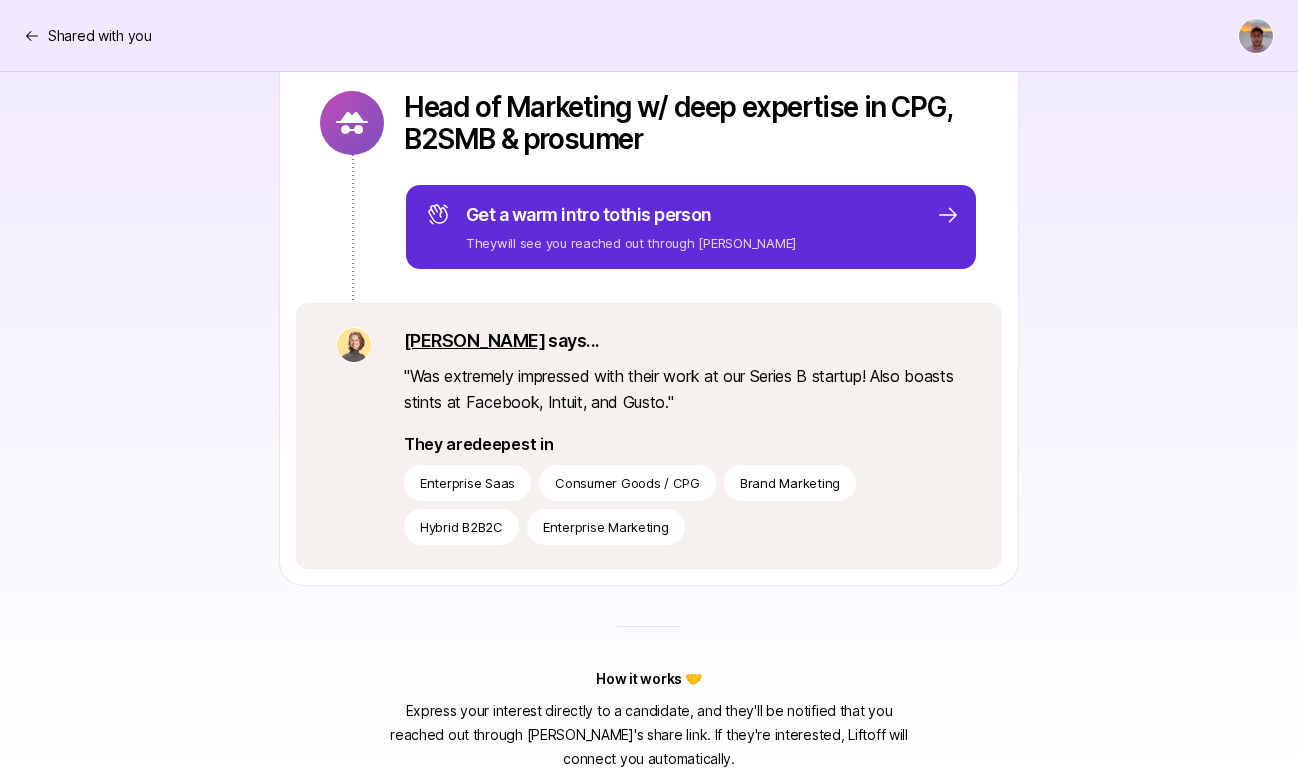 scroll, scrollTop: 283, scrollLeft: 0, axis: vertical 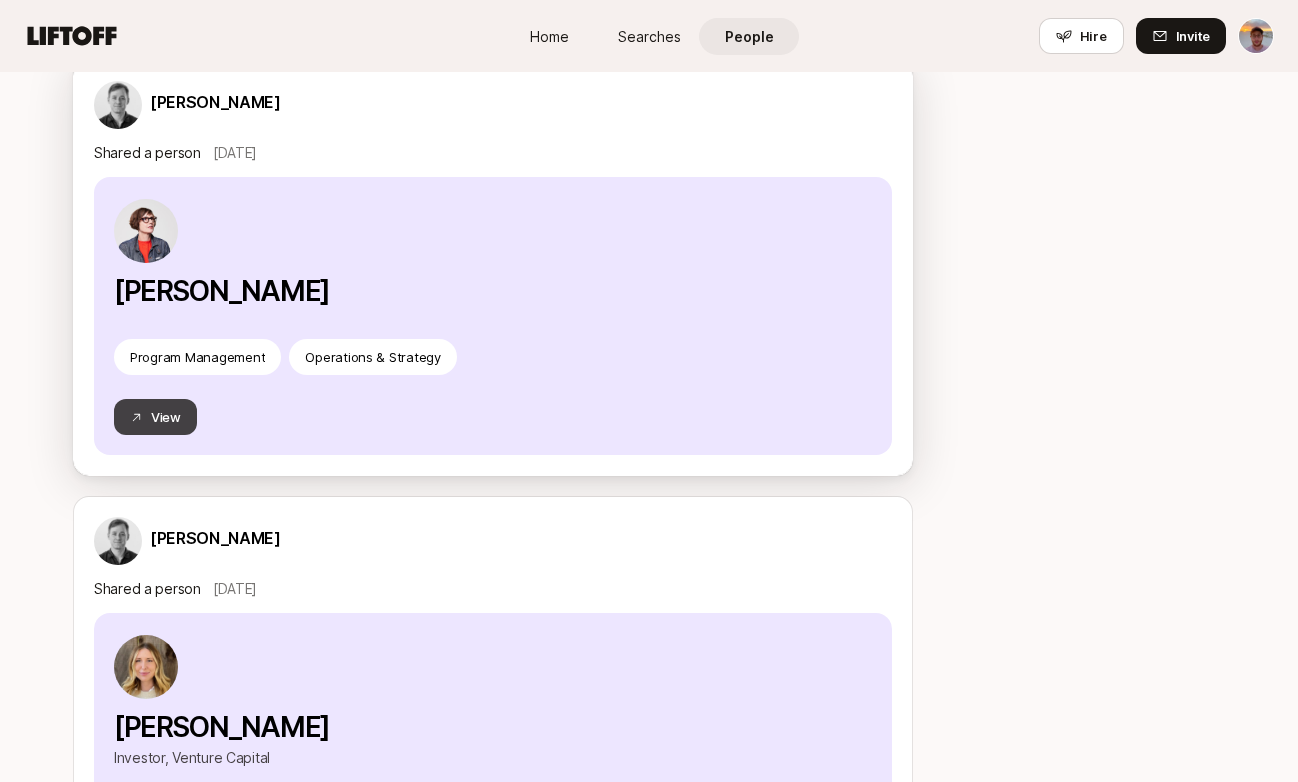 click on "View" at bounding box center [155, 417] 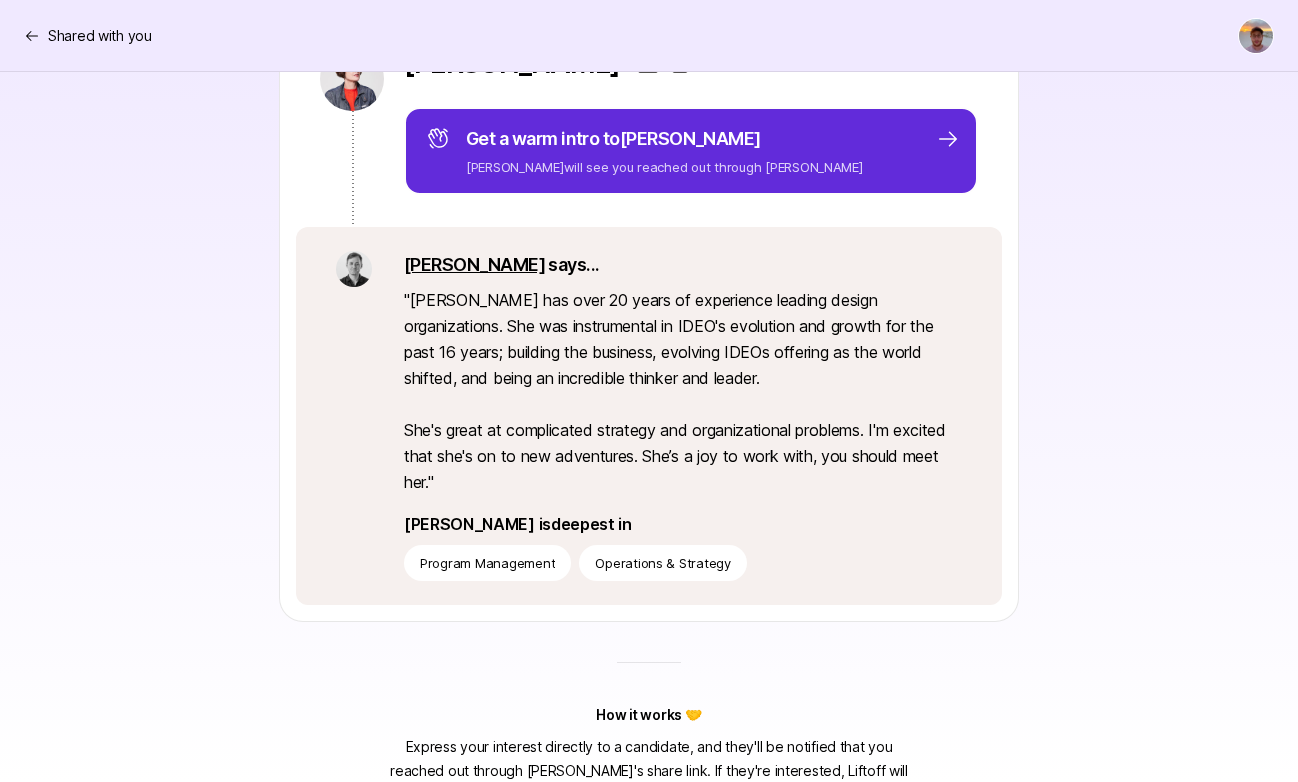 scroll, scrollTop: 375, scrollLeft: 0, axis: vertical 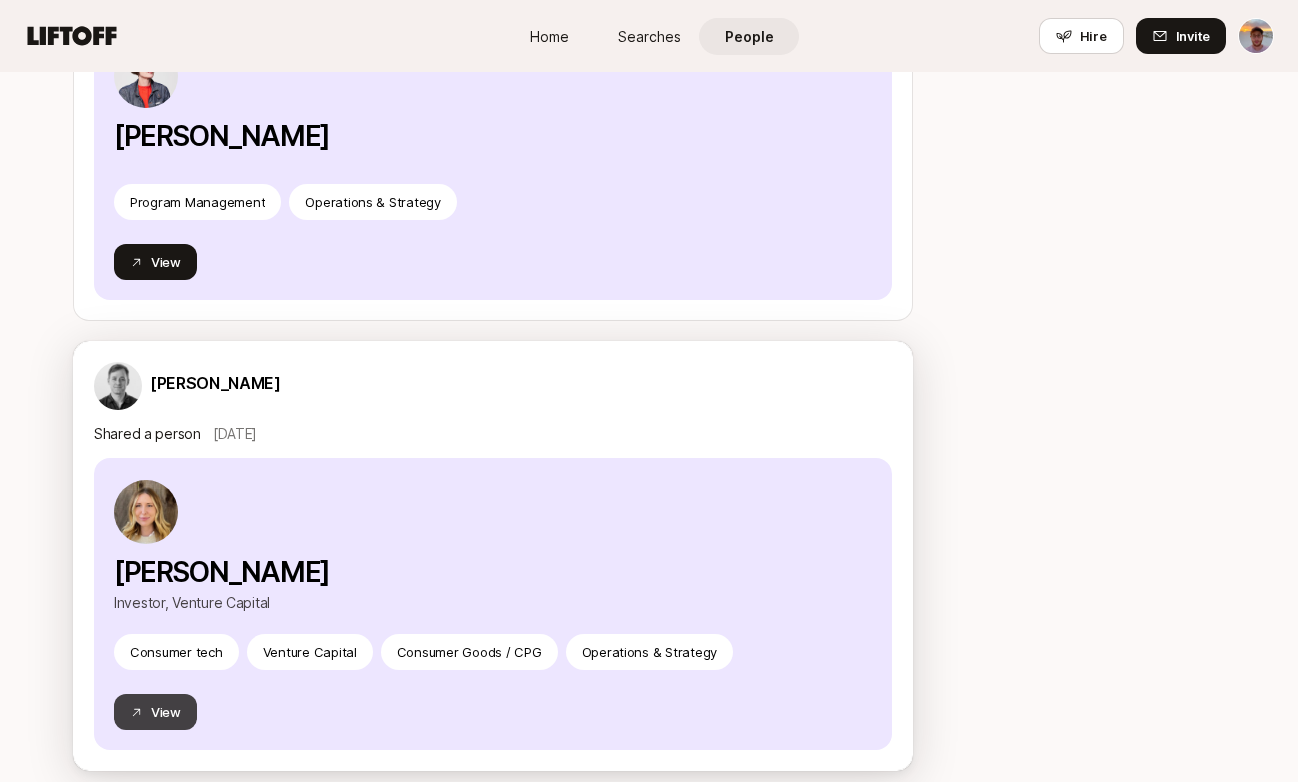 click 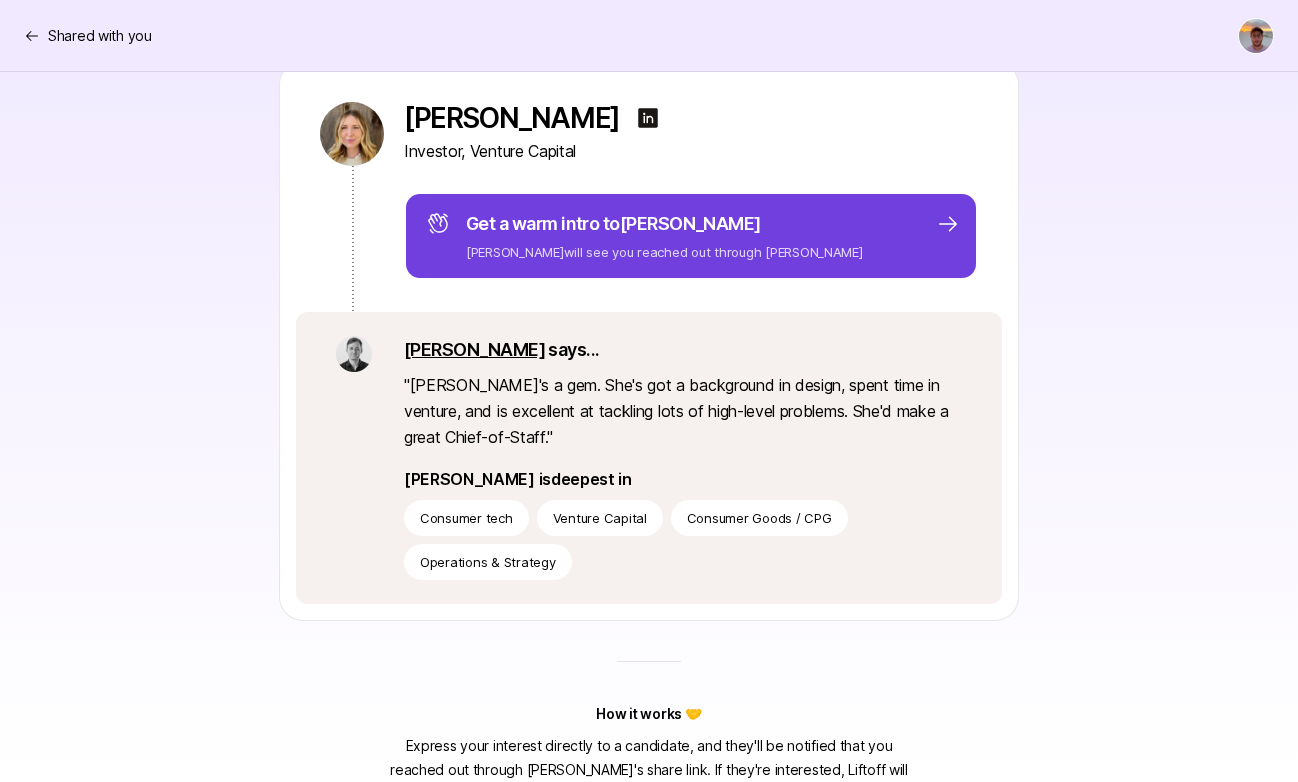 scroll, scrollTop: 273, scrollLeft: 0, axis: vertical 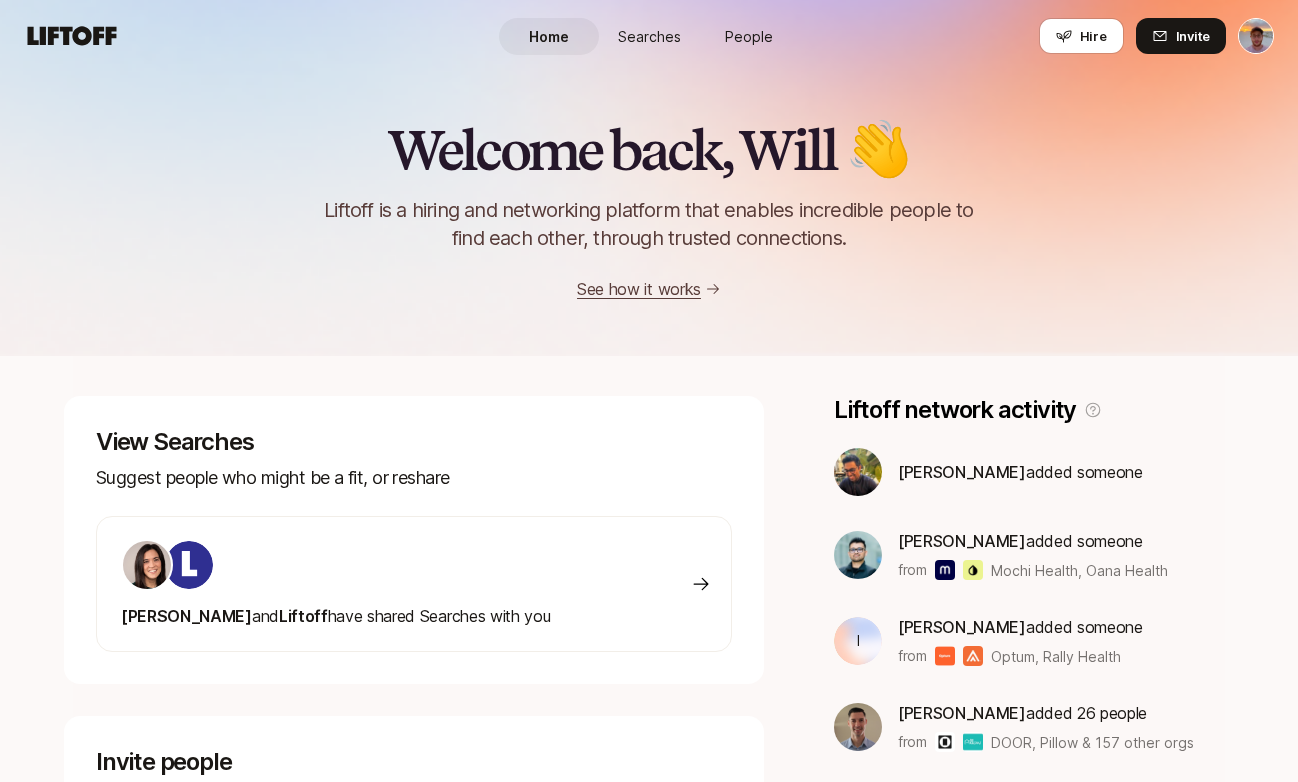 click on "People" at bounding box center (749, 36) 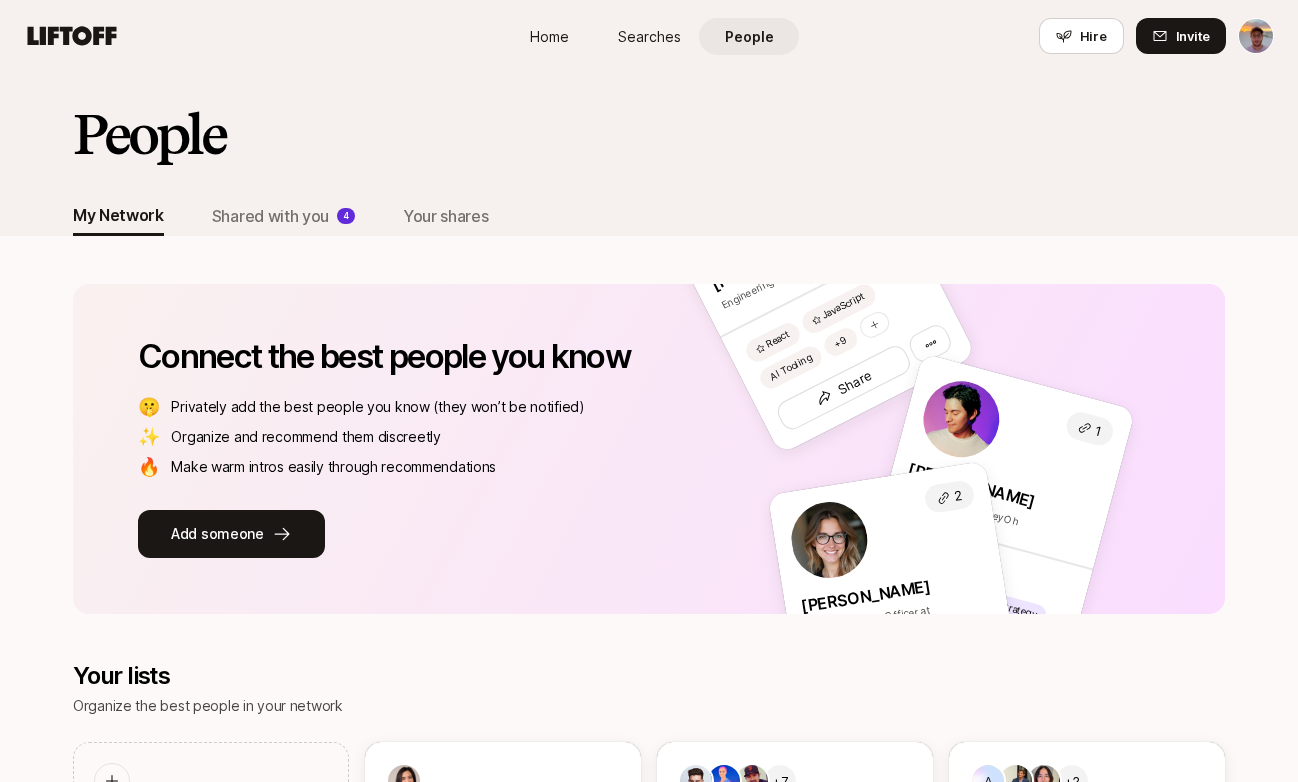 click on "People My Network Shared with you 4 Your shares" at bounding box center [649, 178] 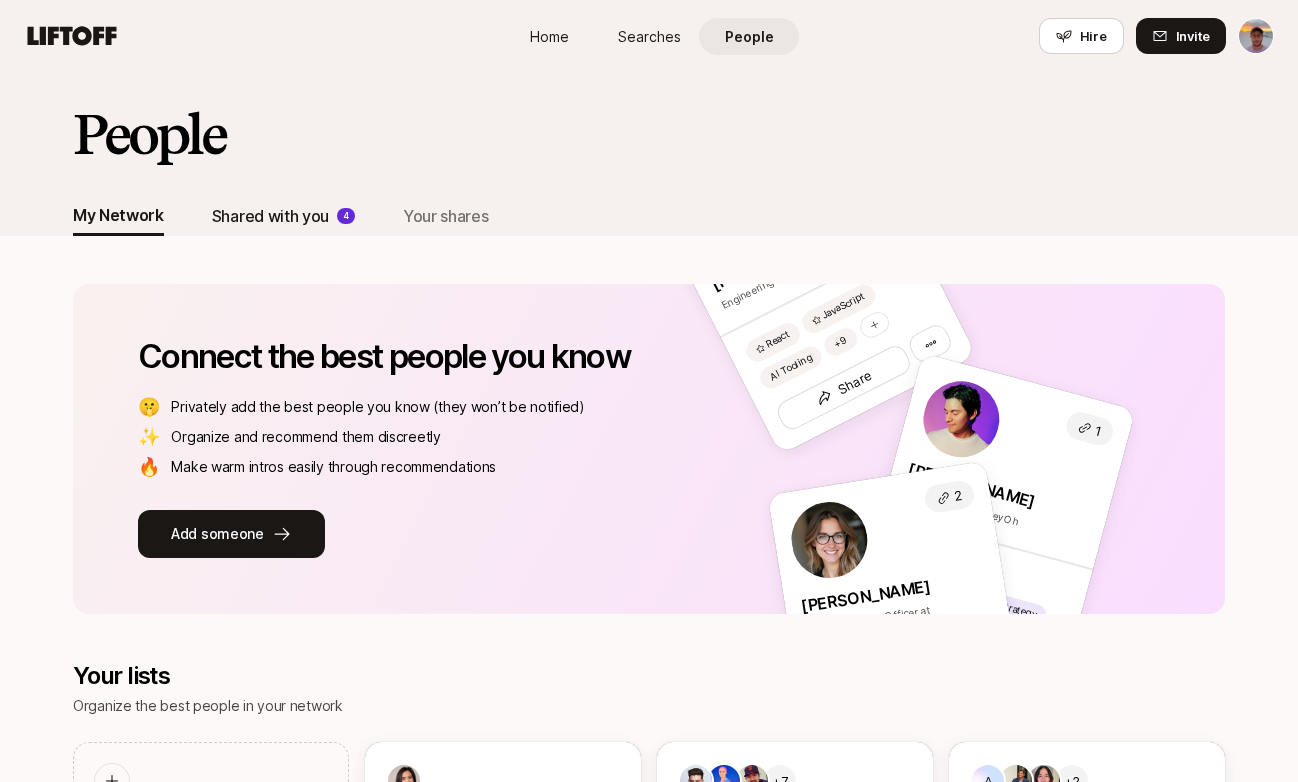 click on "Shared with you" at bounding box center (270, 216) 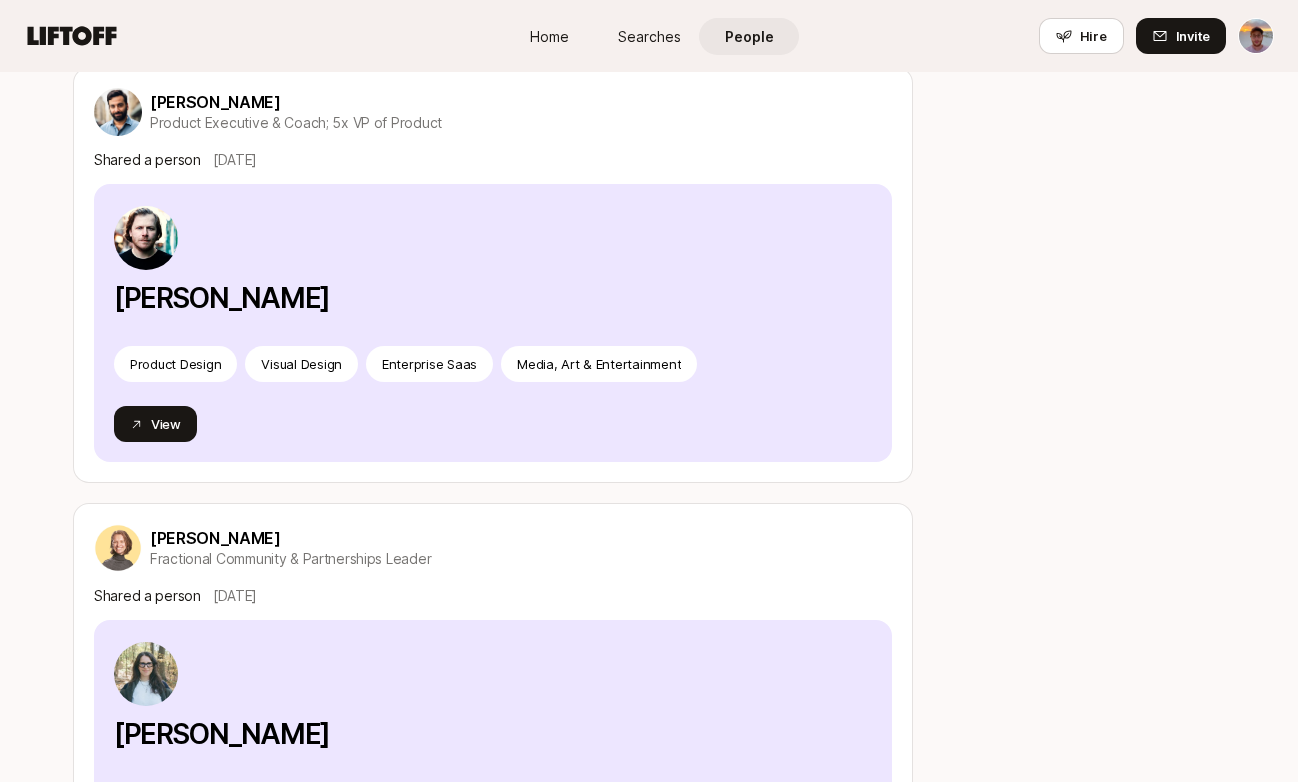 scroll, scrollTop: 1184, scrollLeft: 0, axis: vertical 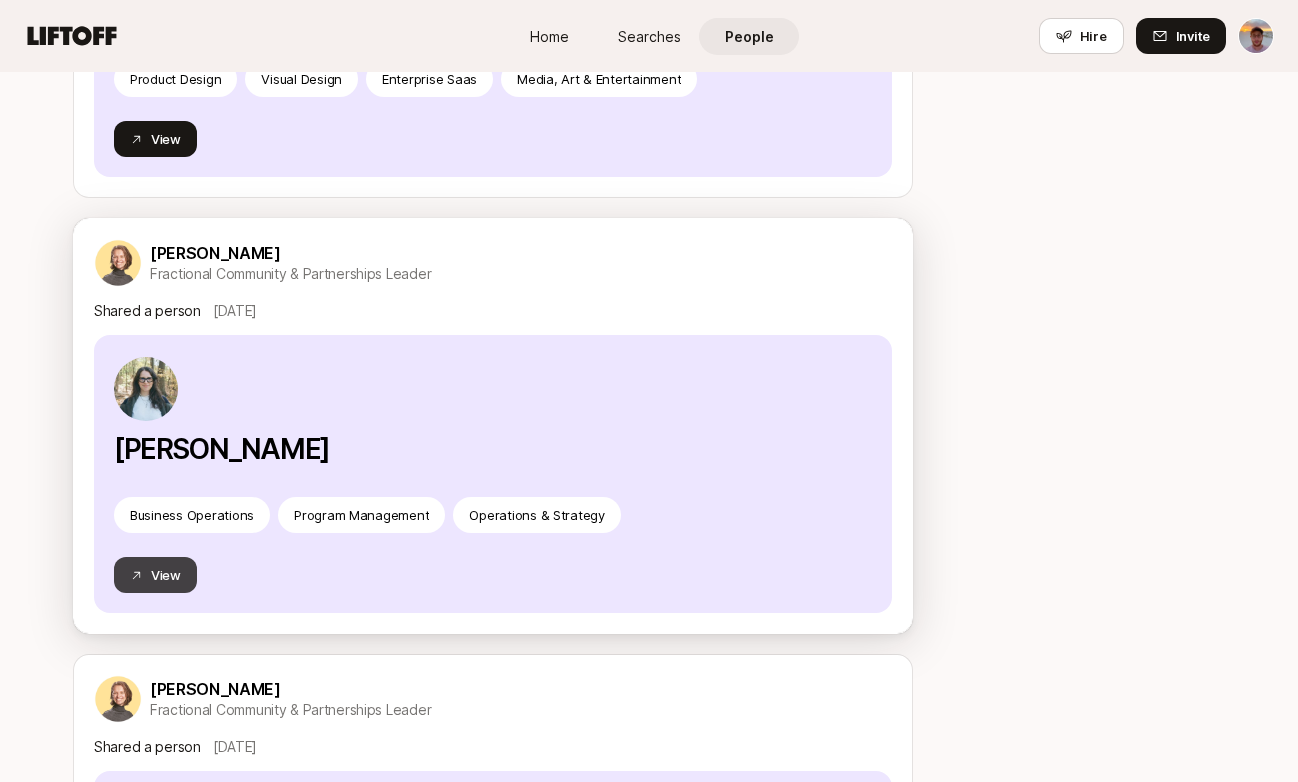 click on "View" at bounding box center (155, 575) 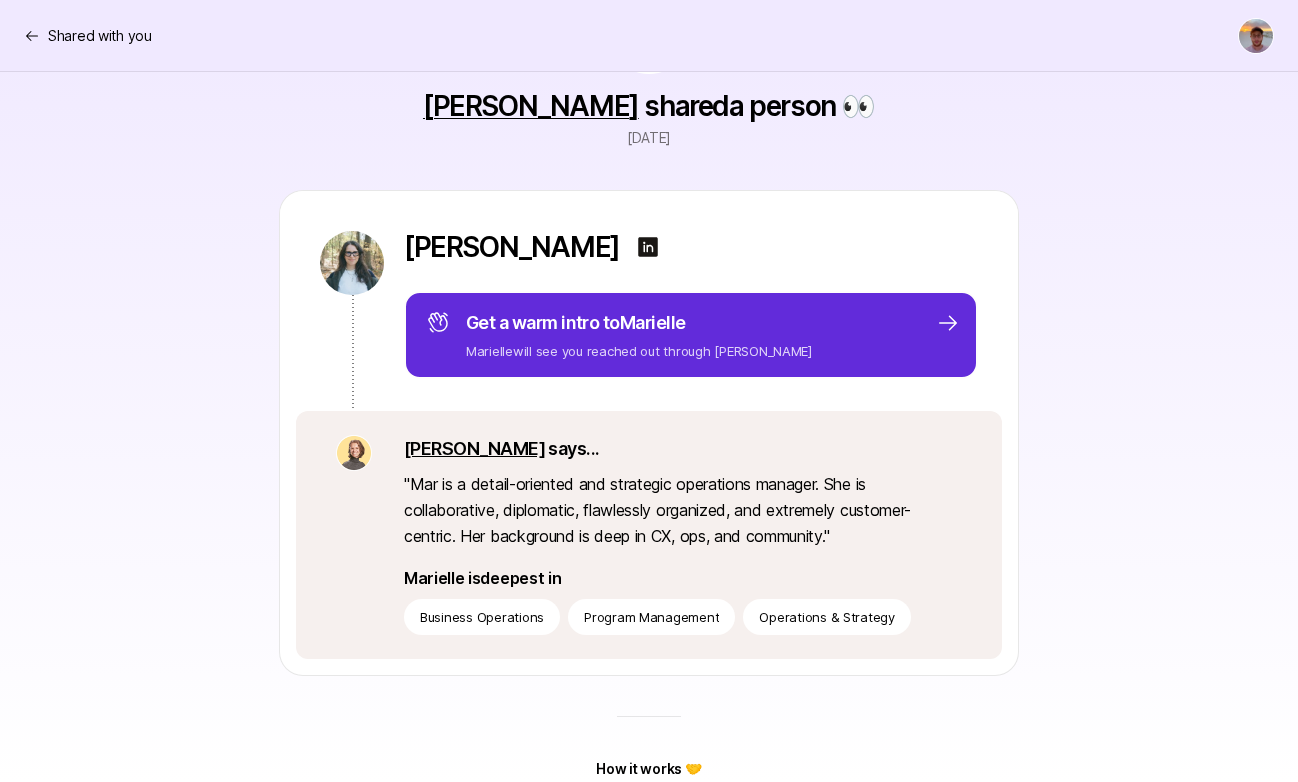 scroll, scrollTop: 145, scrollLeft: 0, axis: vertical 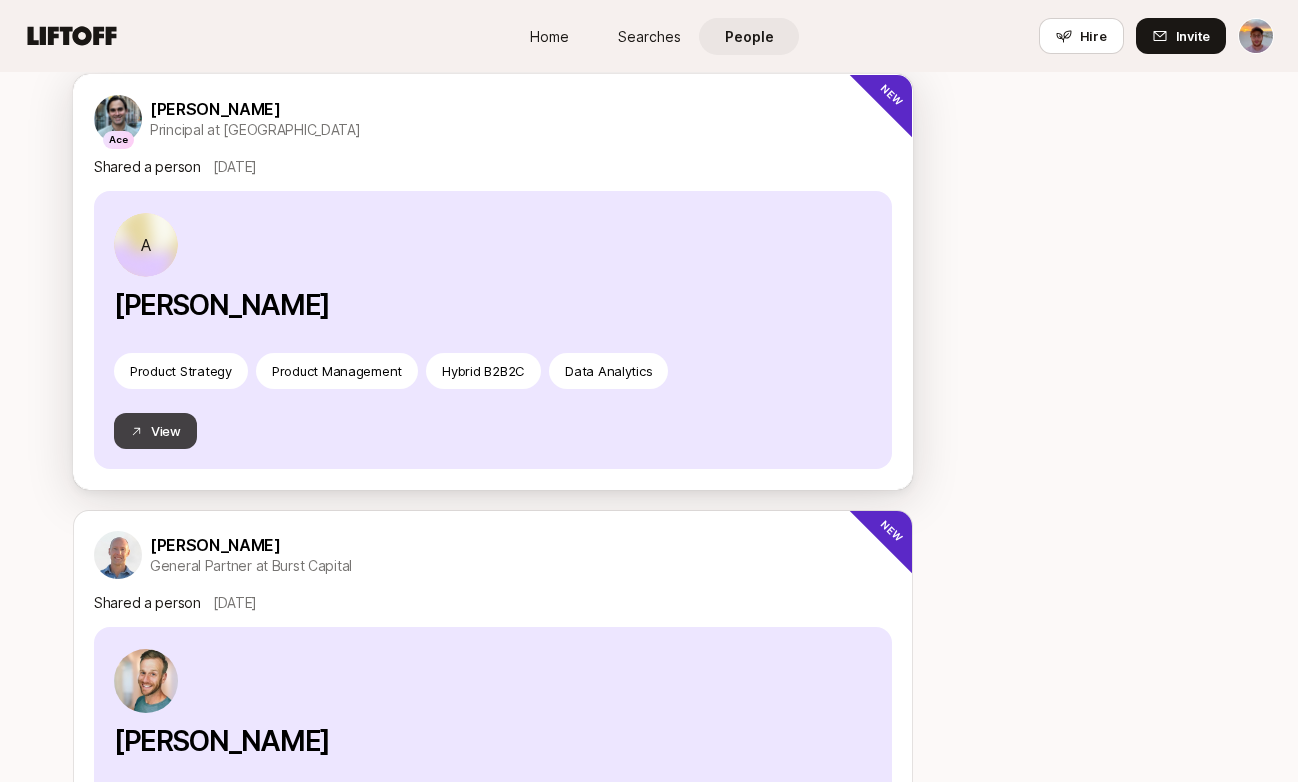 click on "View" at bounding box center (155, 431) 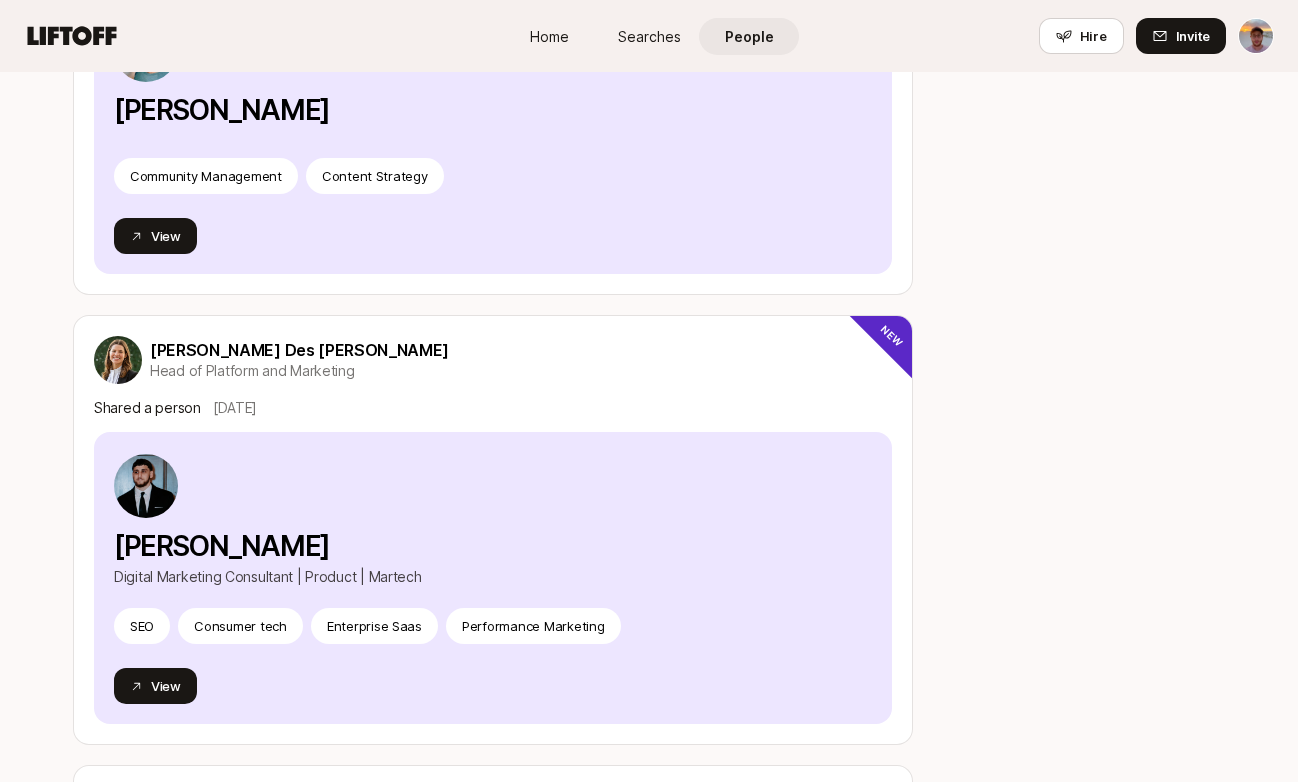 scroll, scrollTop: 2853, scrollLeft: 0, axis: vertical 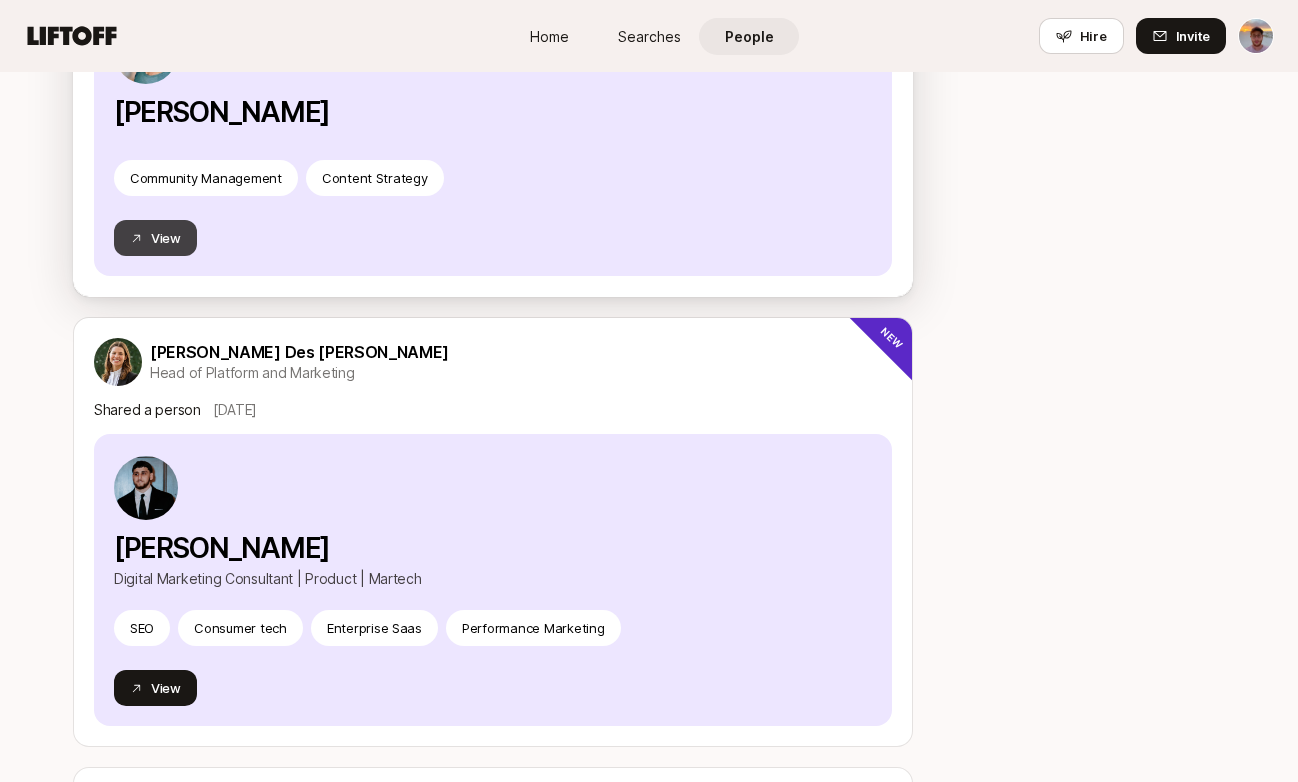 click on "View" at bounding box center (155, 238) 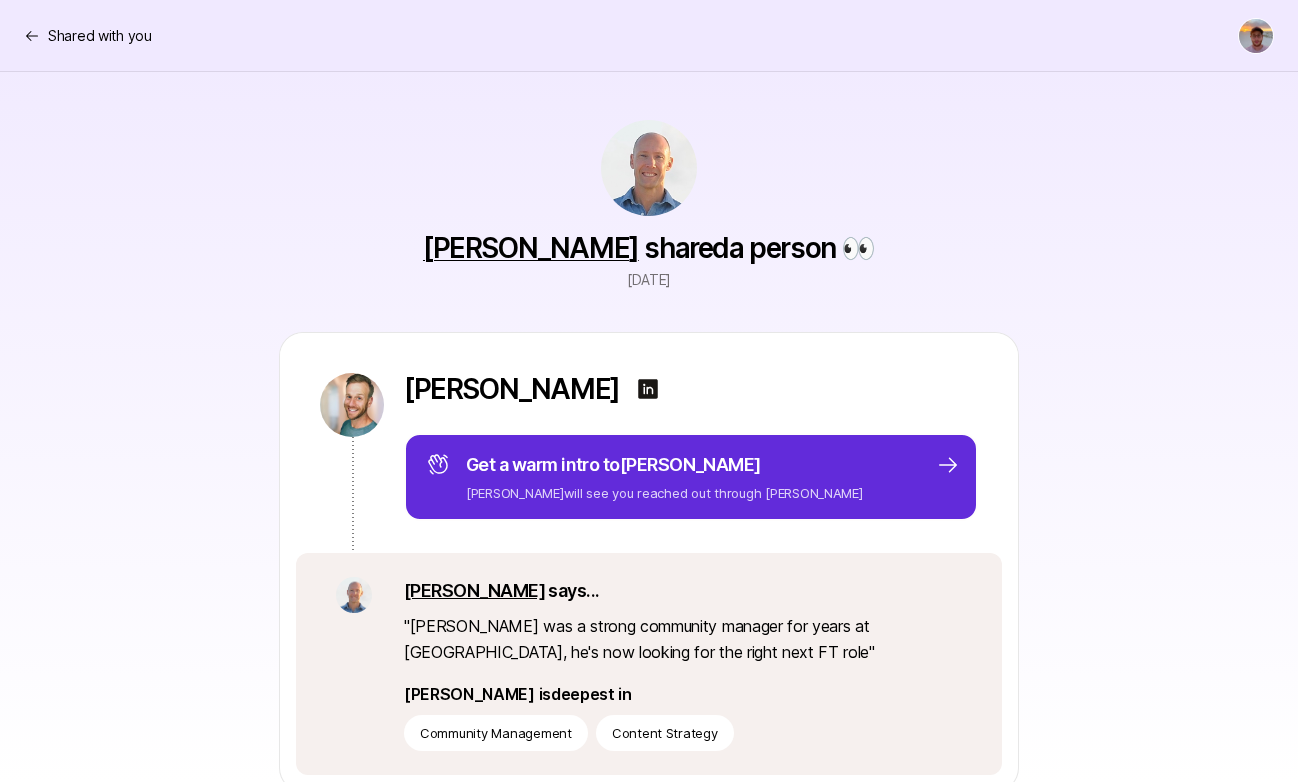 click on "Geoff Donaker" at bounding box center [531, 248] 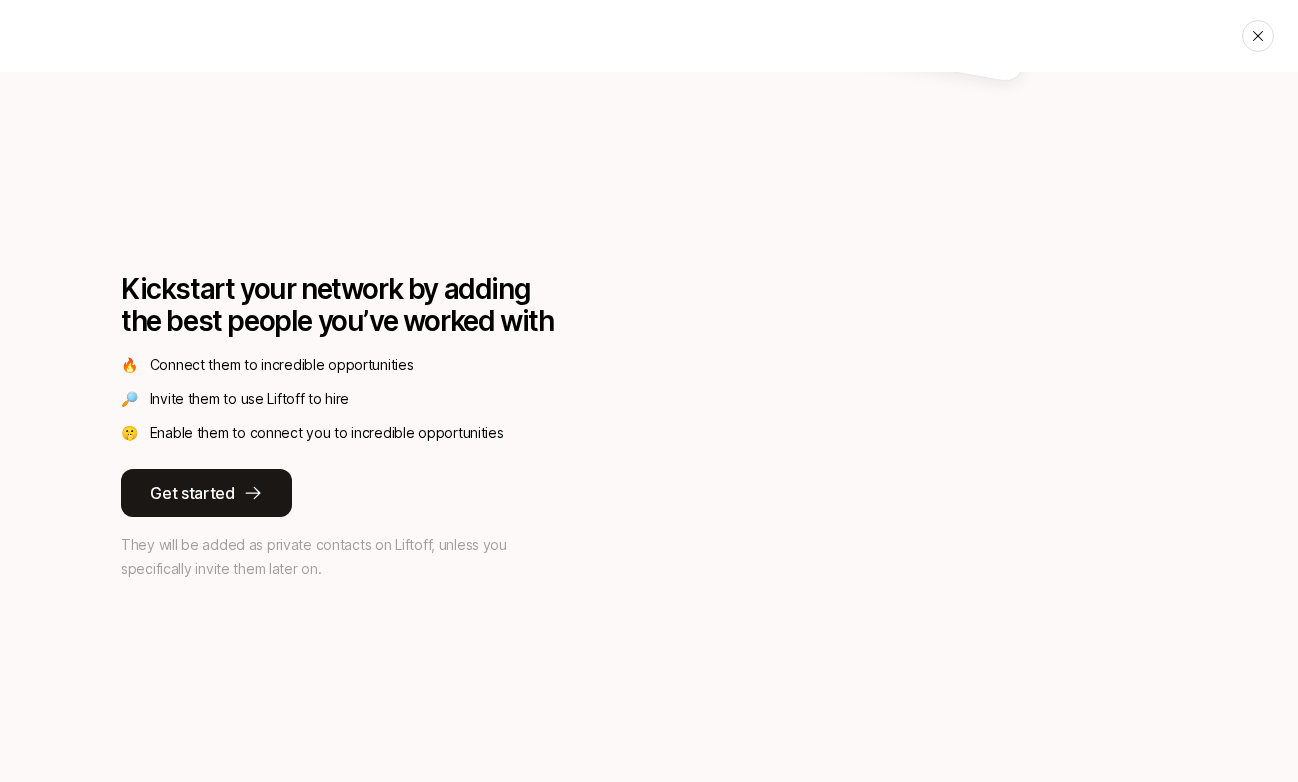 scroll, scrollTop: 0, scrollLeft: 0, axis: both 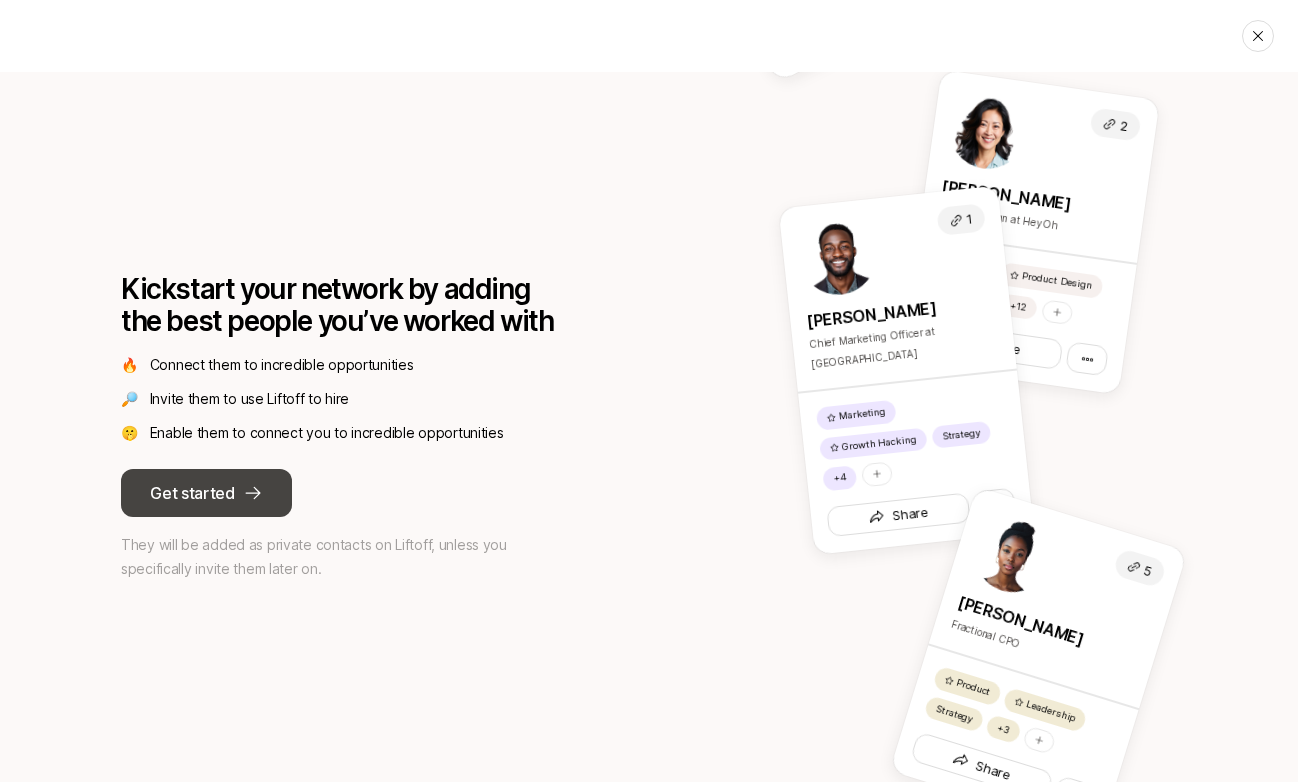 click on "Get started" at bounding box center (192, 493) 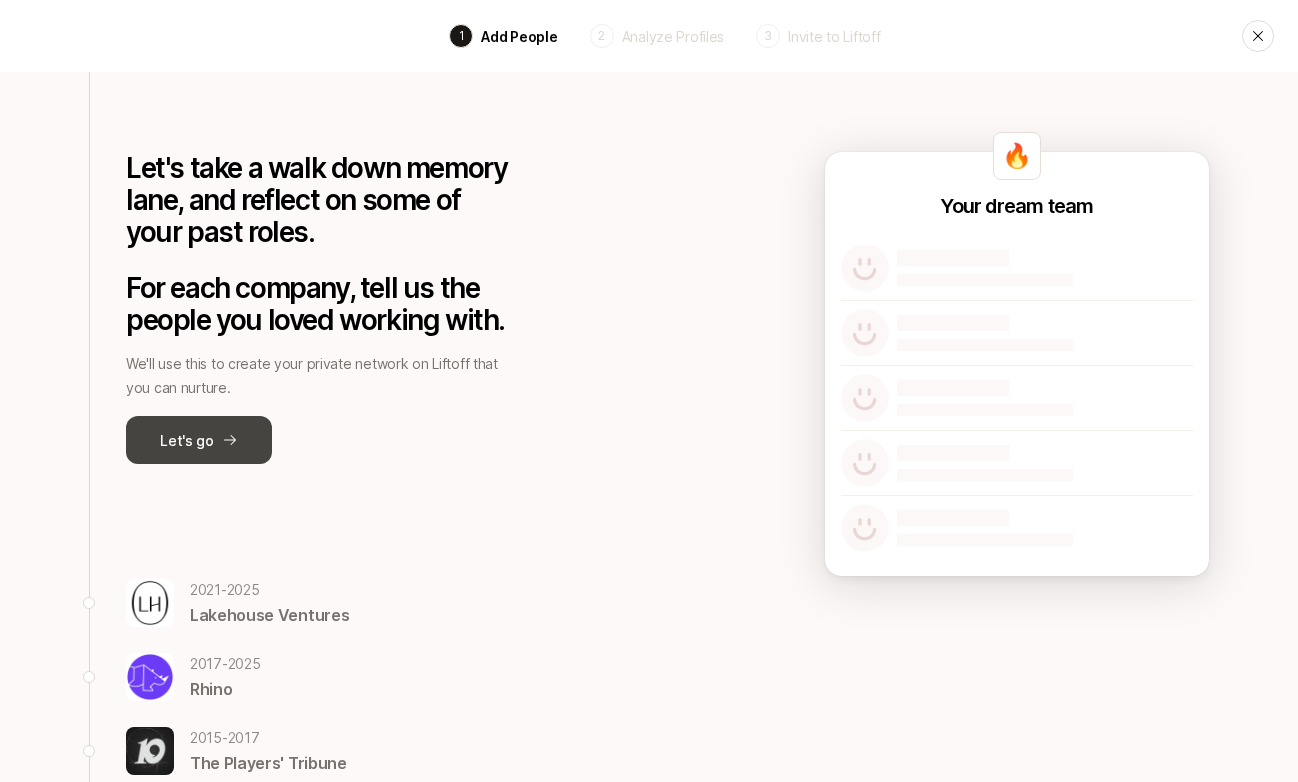click on "Let's go" at bounding box center [199, 440] 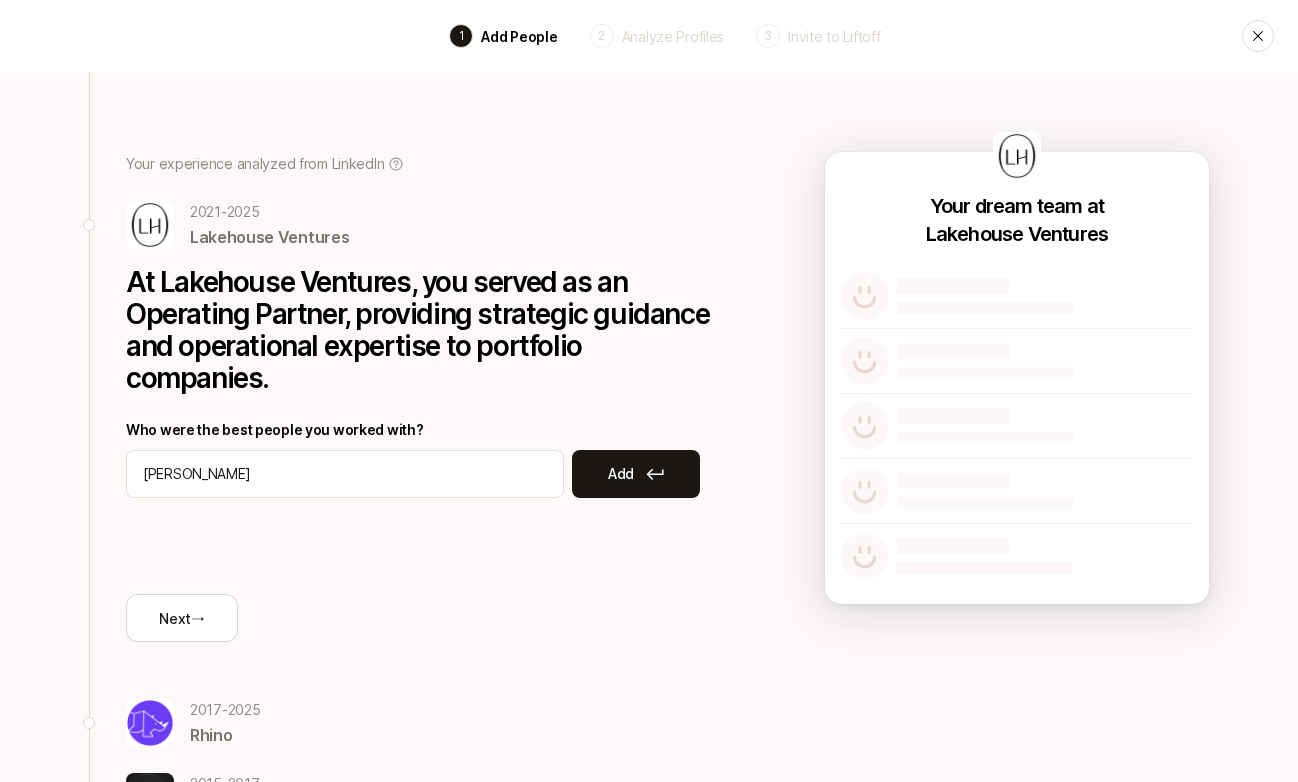 type on "[PERSON_NAME]" 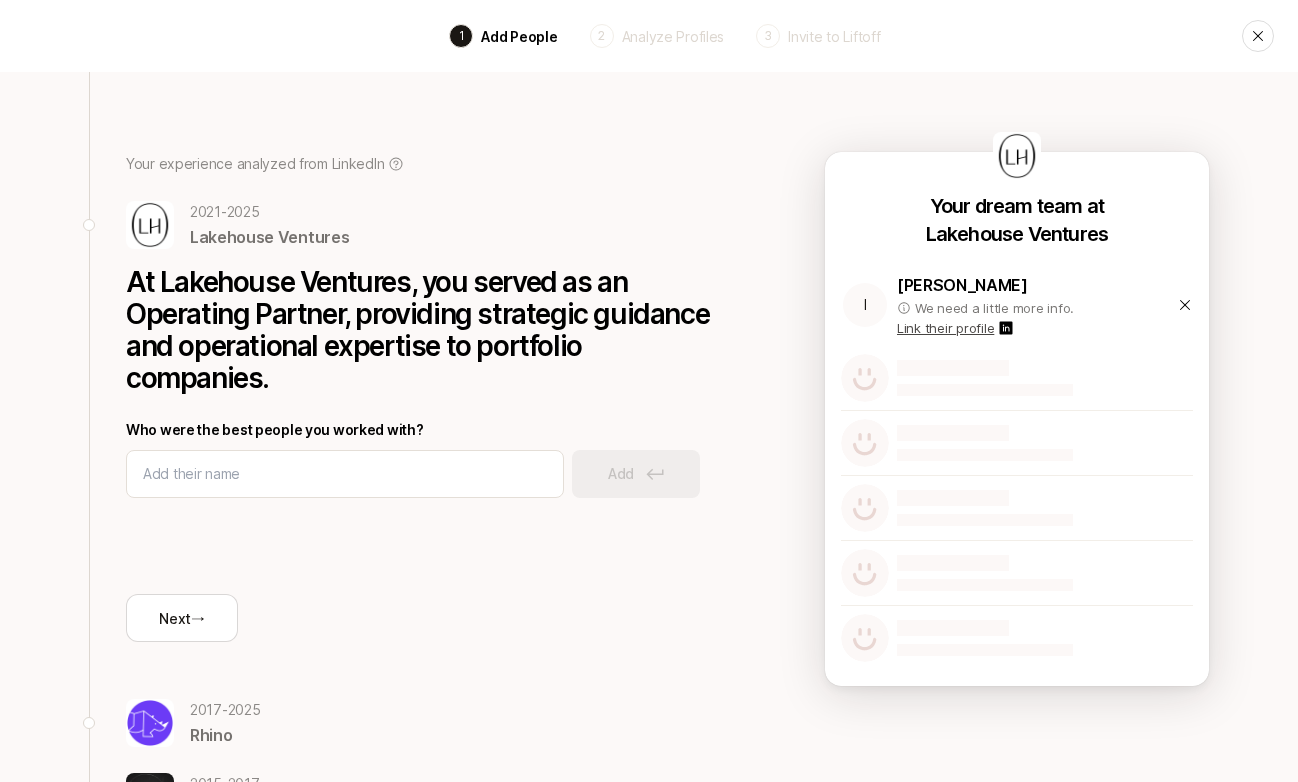 click 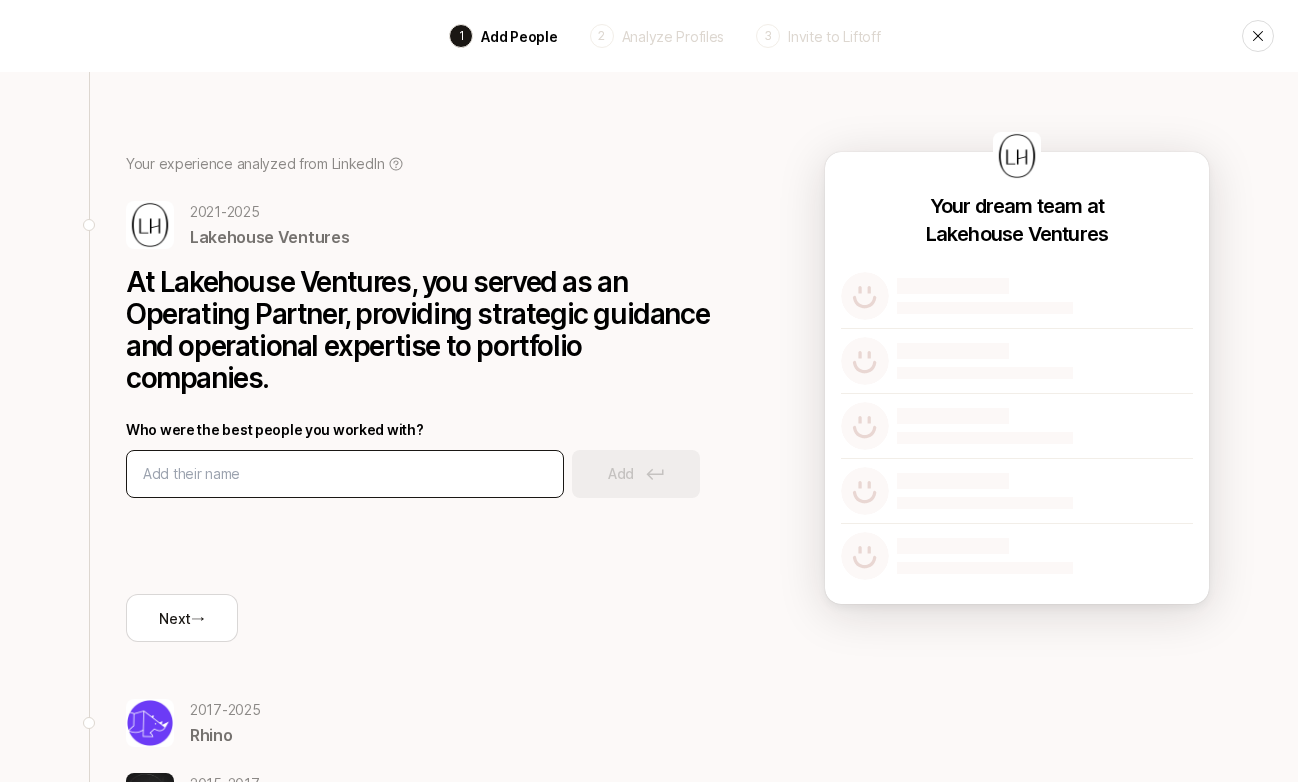 click at bounding box center [345, 474] 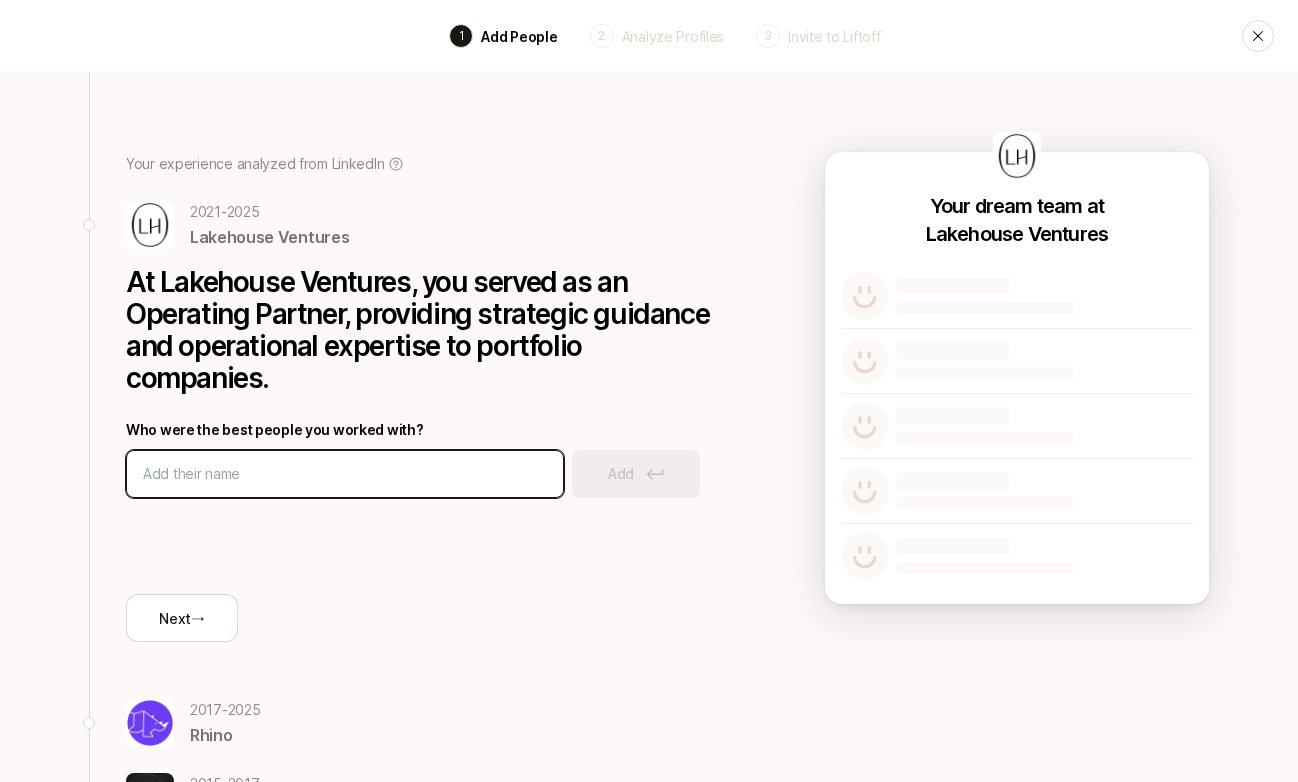 click at bounding box center (345, 474) 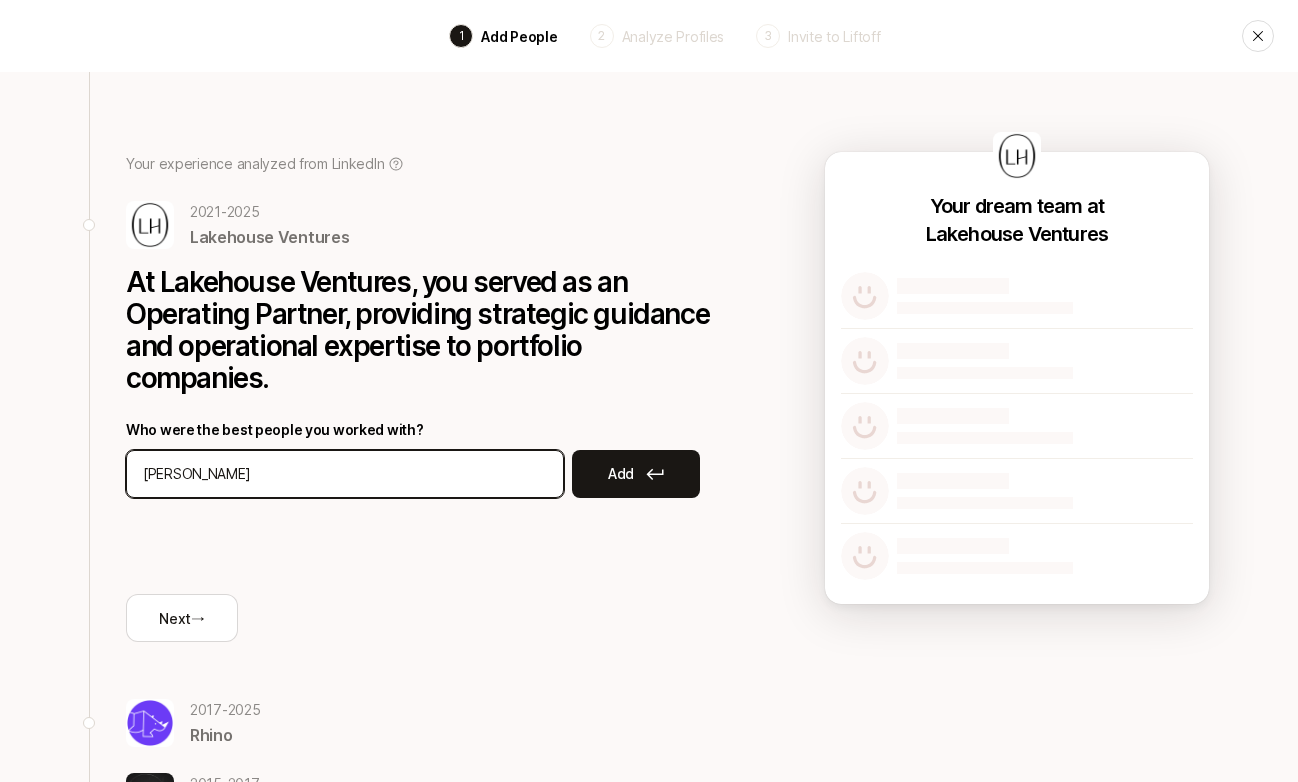 type on "John neamonitis" 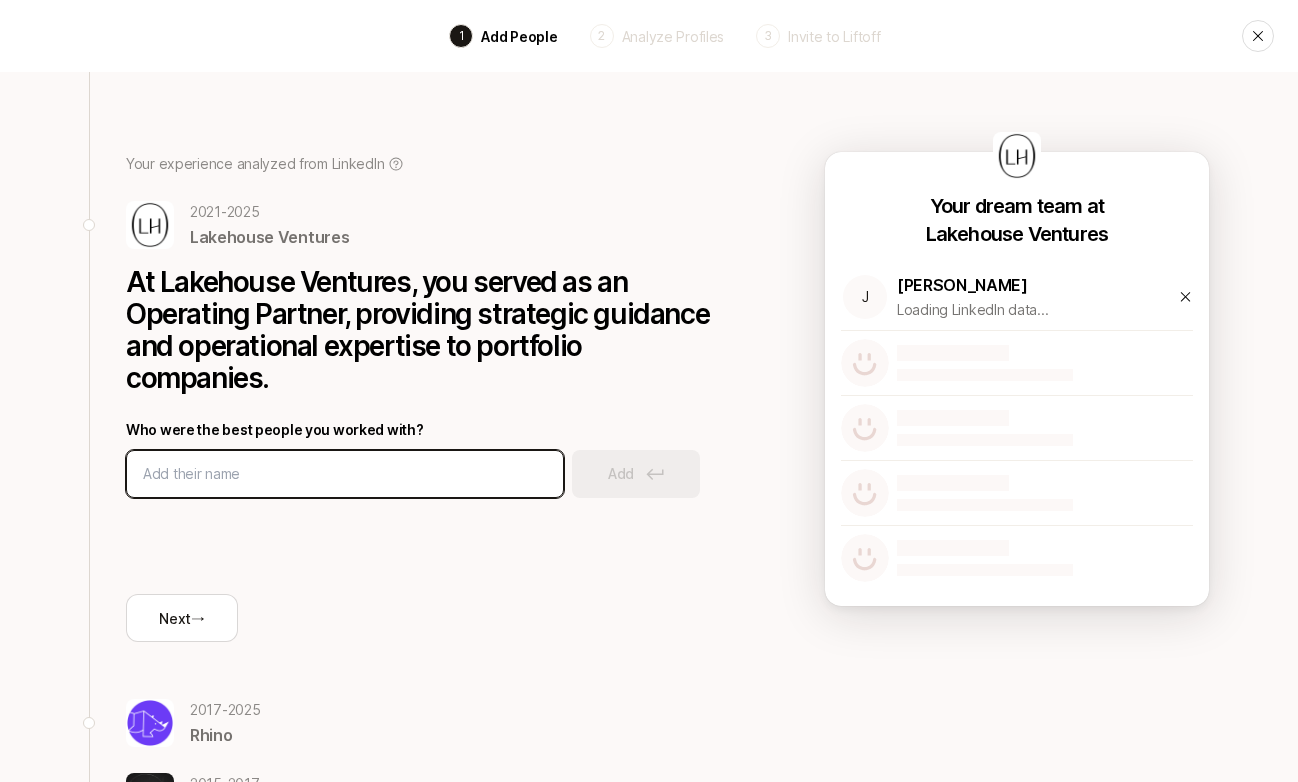 click at bounding box center (345, 474) 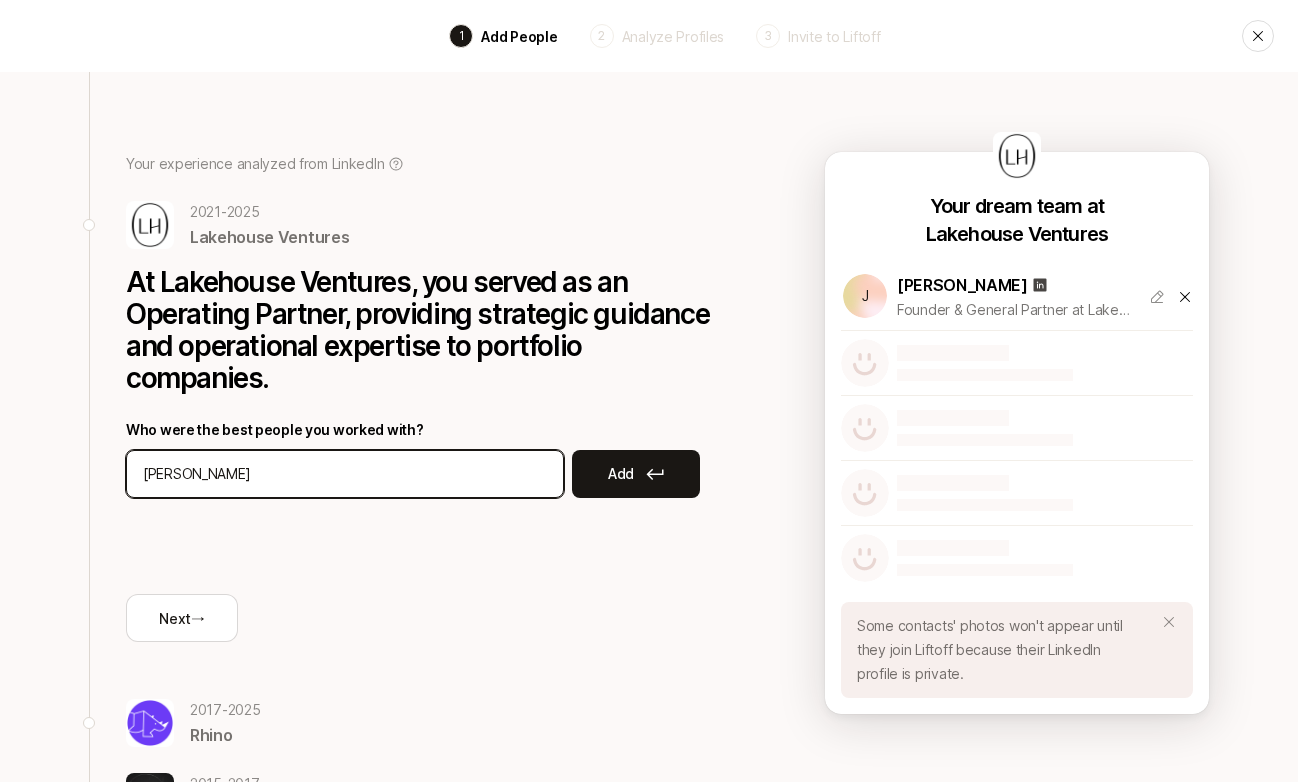 type on "Isaac Heiman-fried" 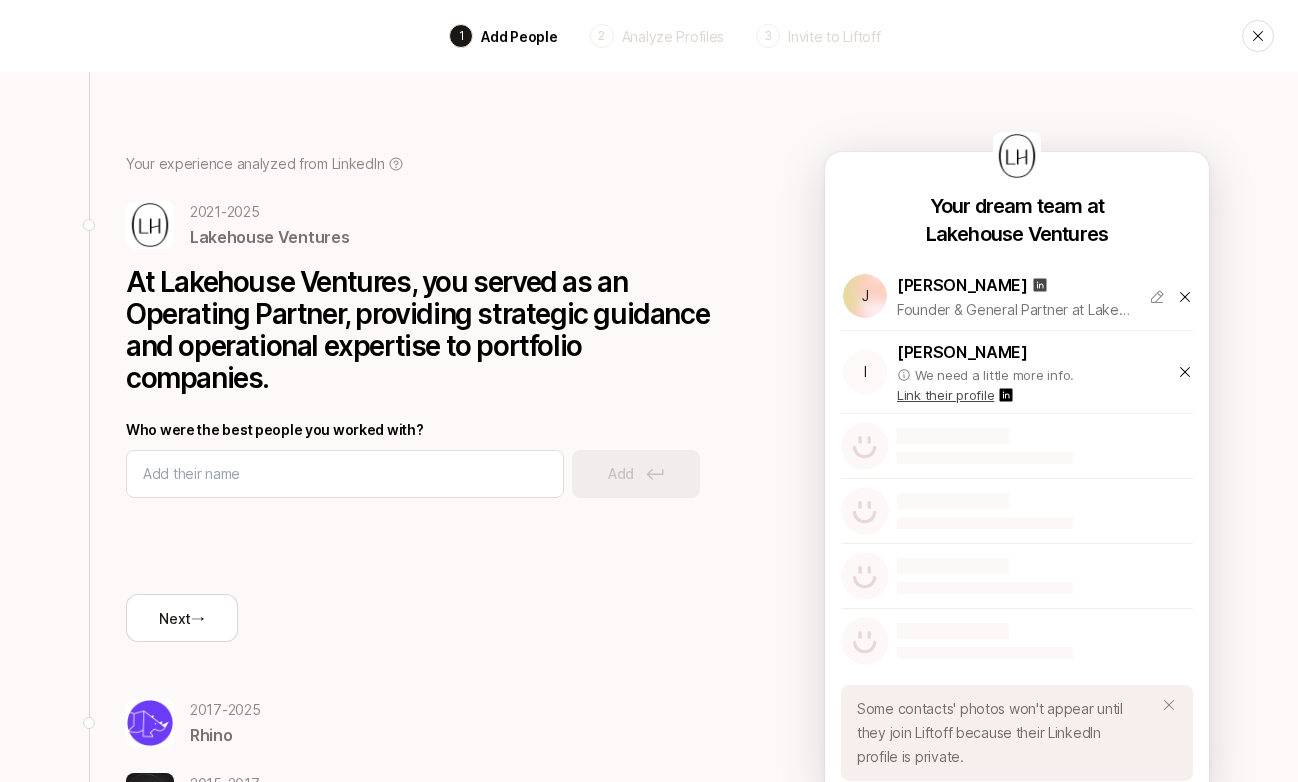 click on "Link their profile" at bounding box center [945, 395] 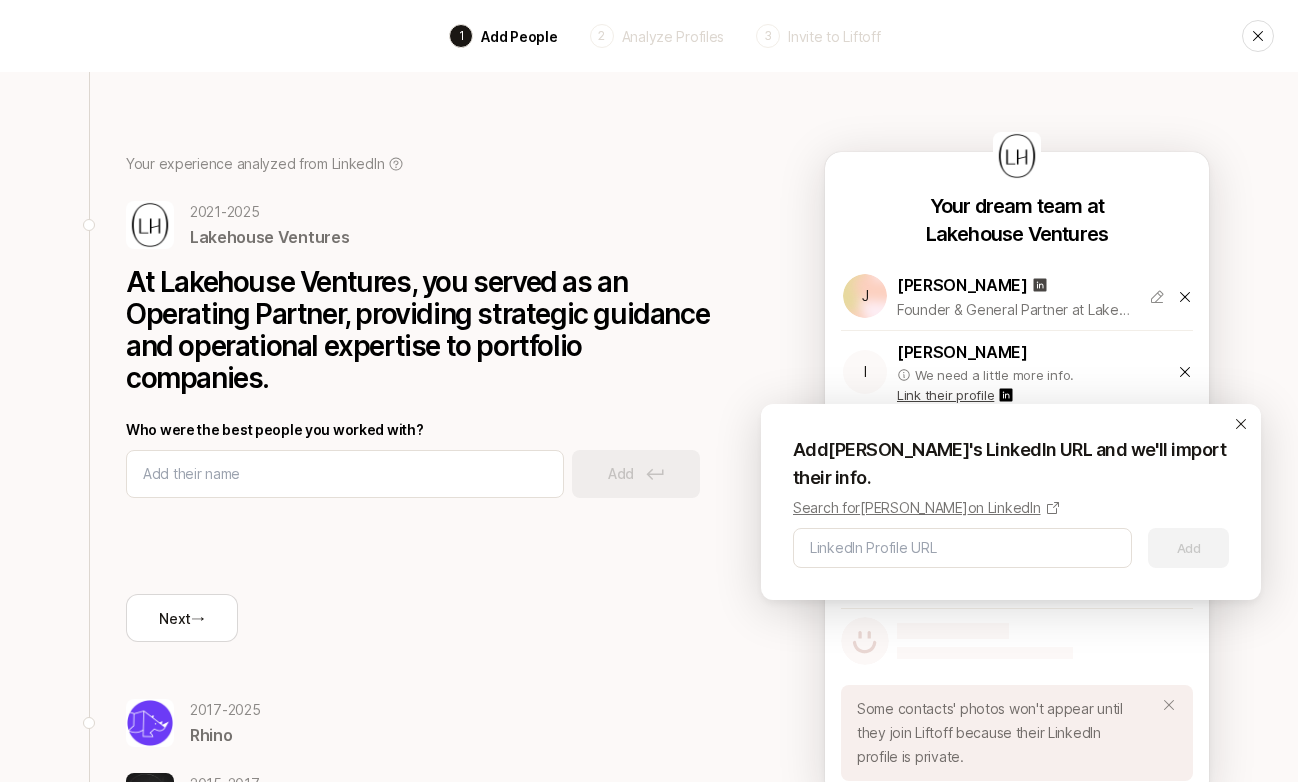 click on "Search for  Isaac Heiman-fried  on LinkedIn" at bounding box center [917, 508] 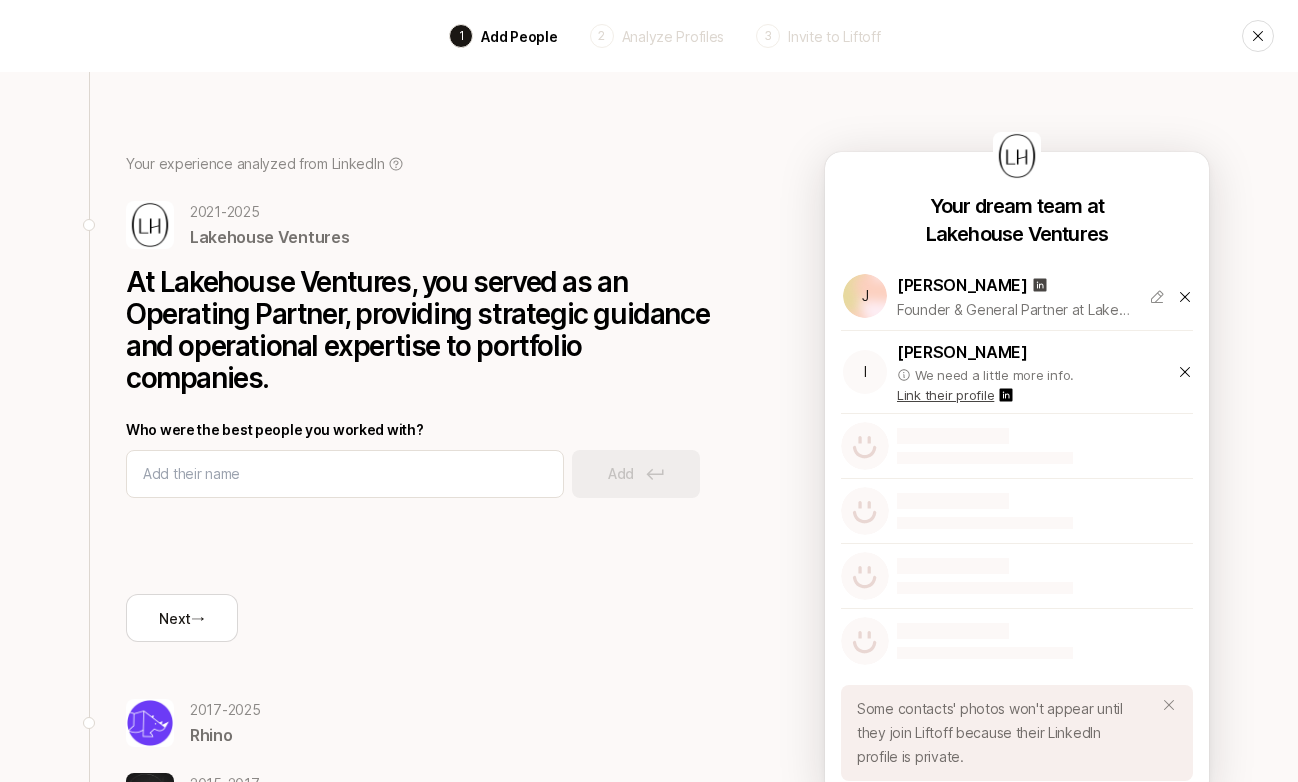 click 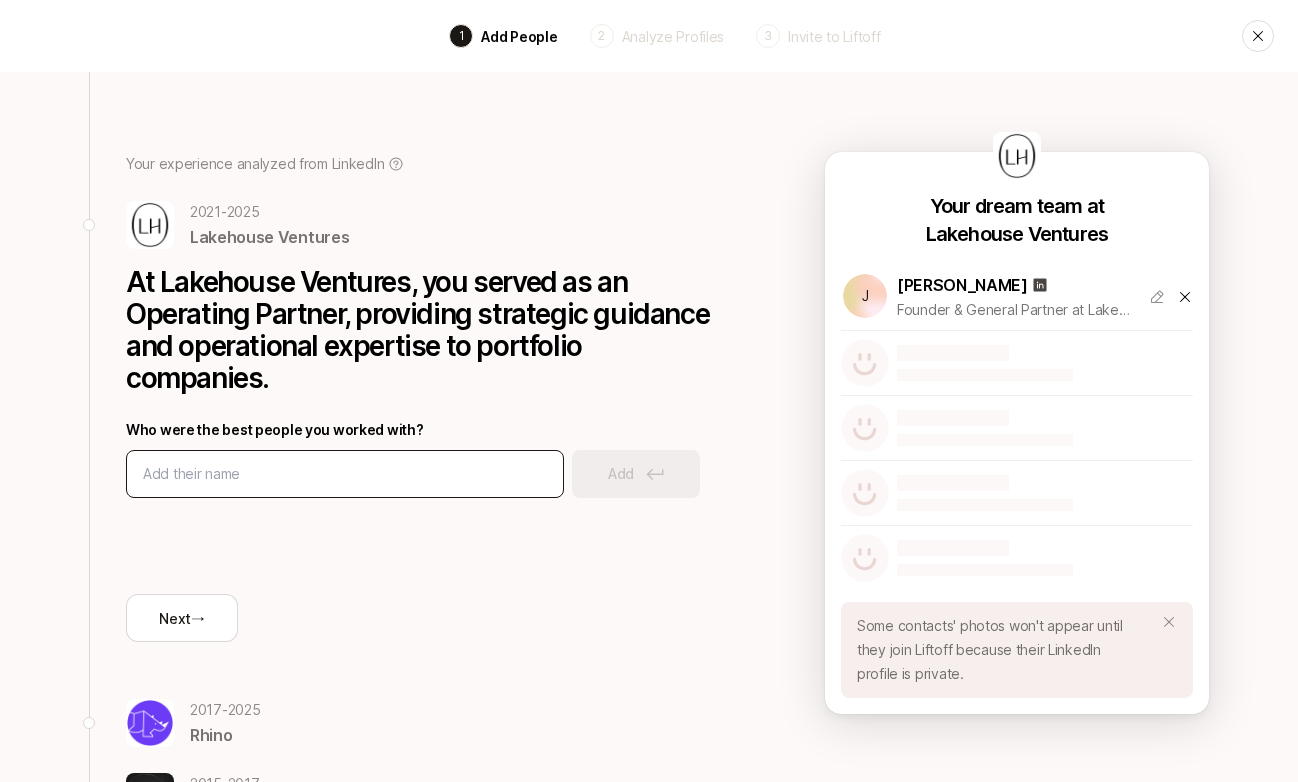 click at bounding box center (345, 474) 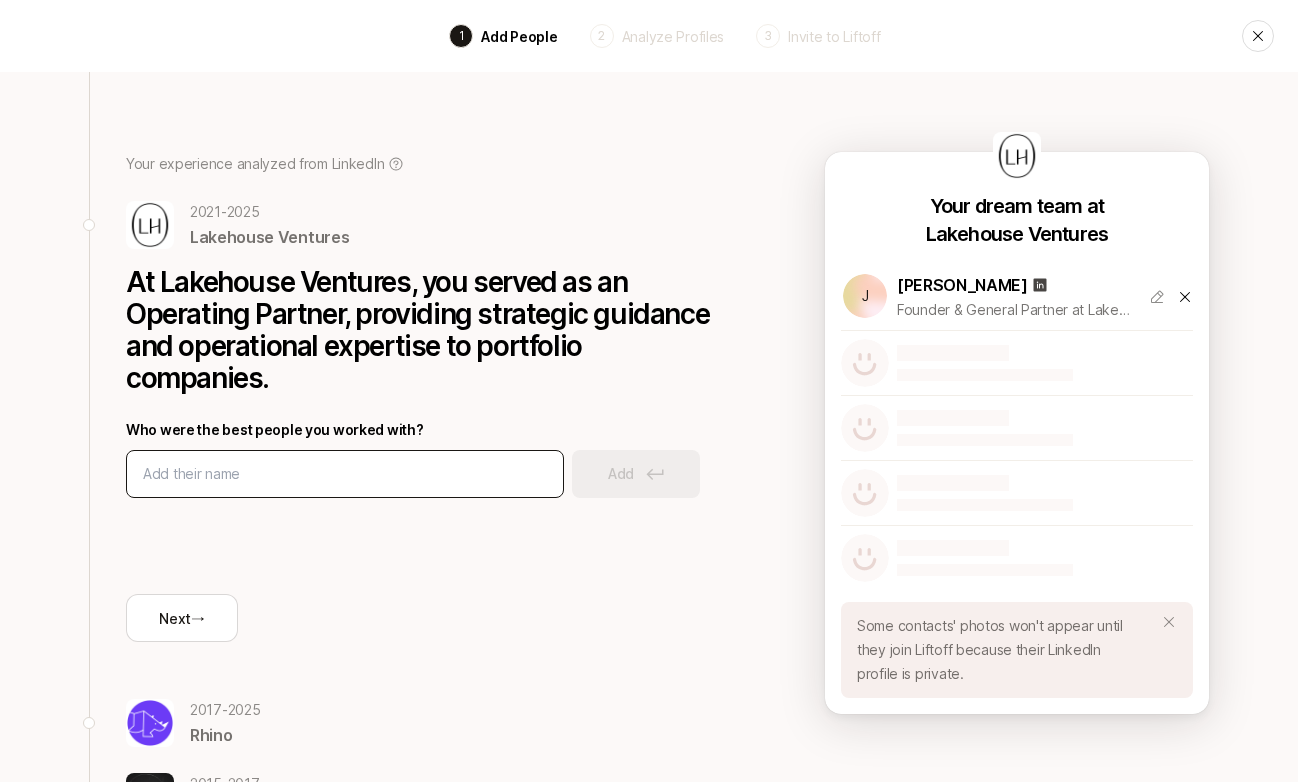 click at bounding box center (345, 474) 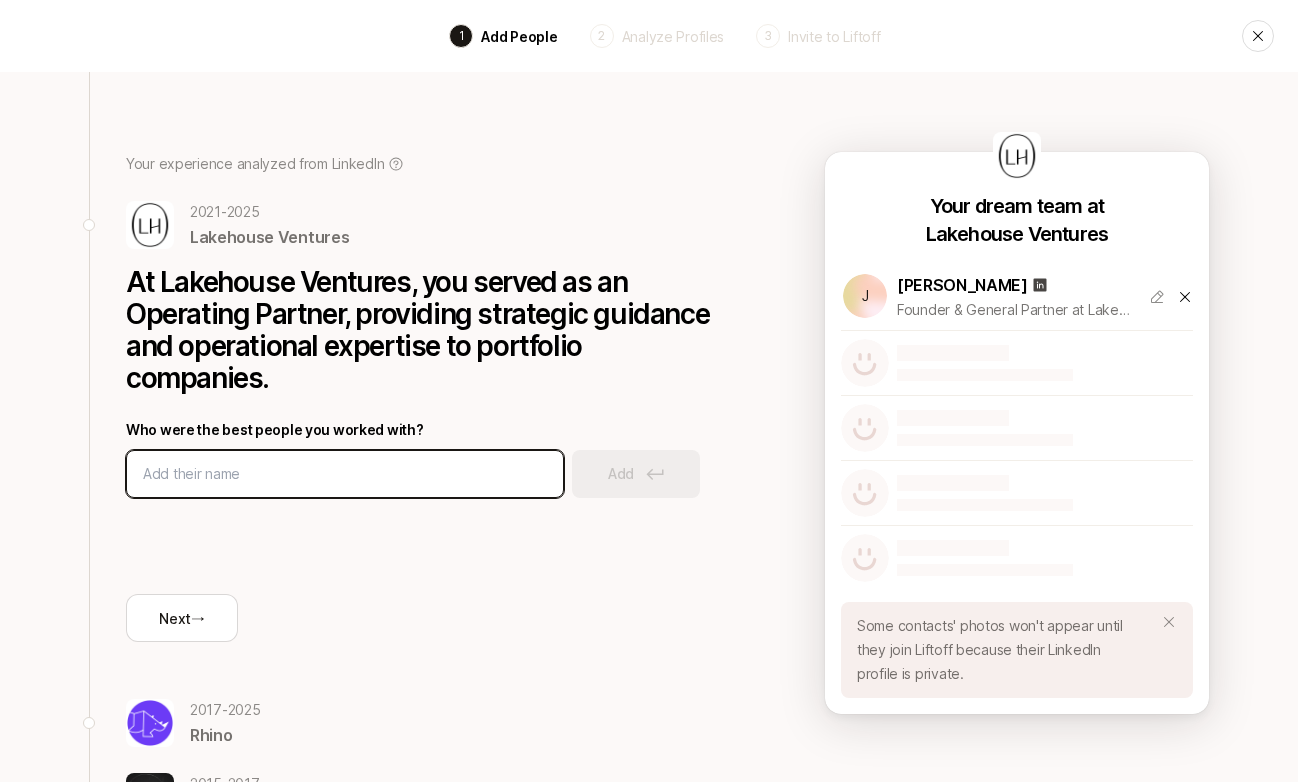 click at bounding box center [345, 474] 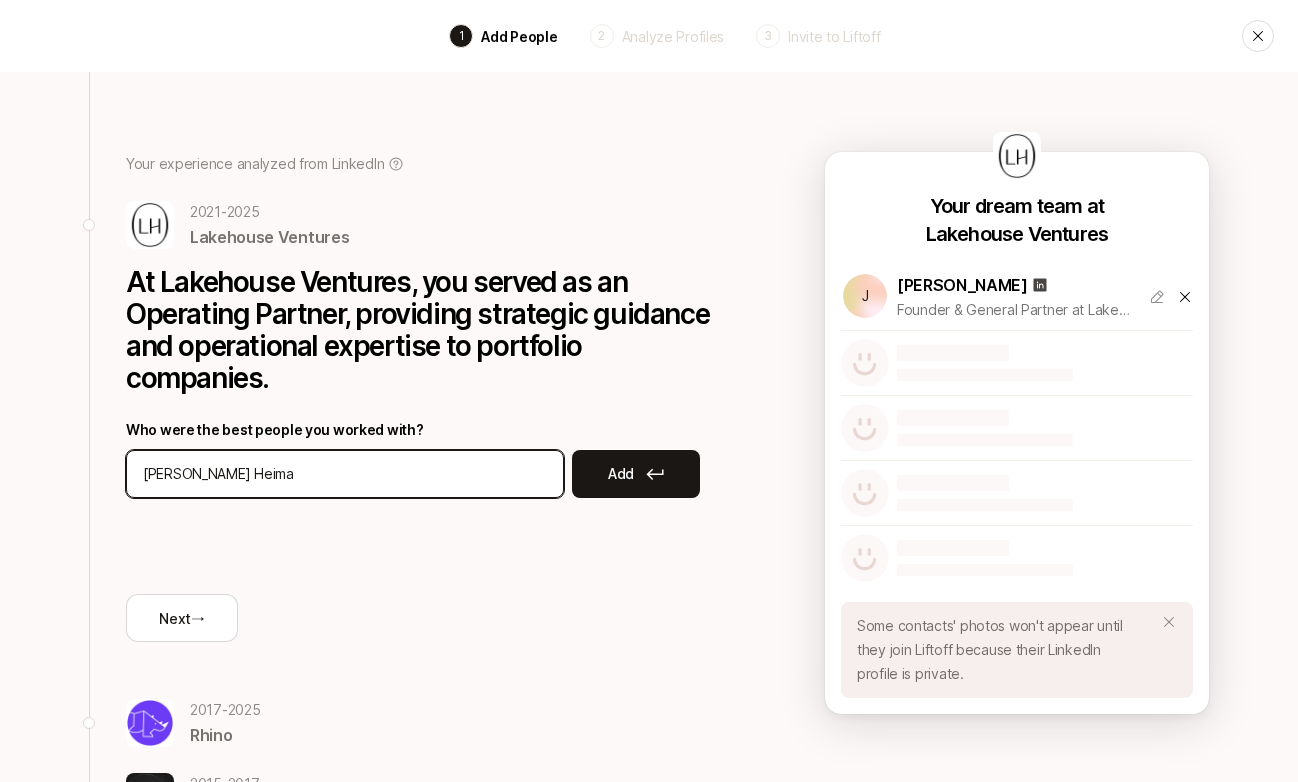type on "Isaac Friedman Heiman" 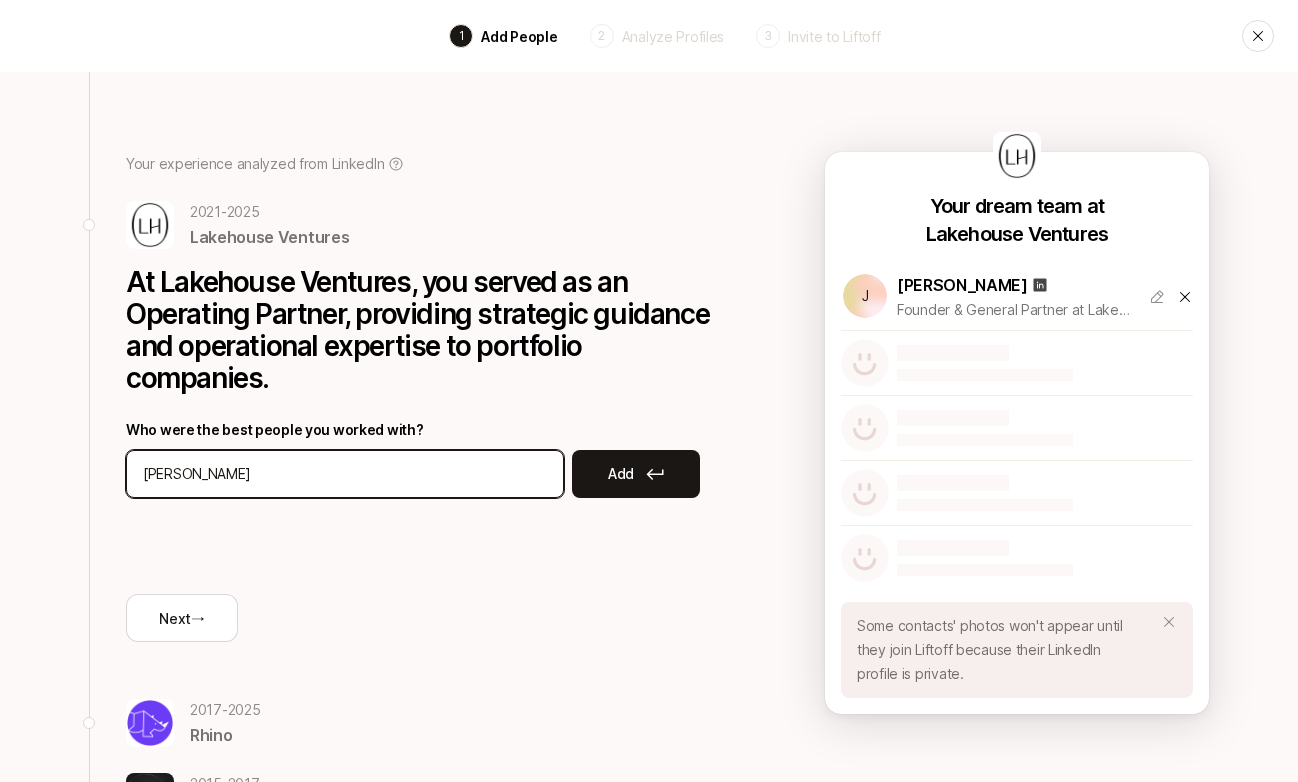 type 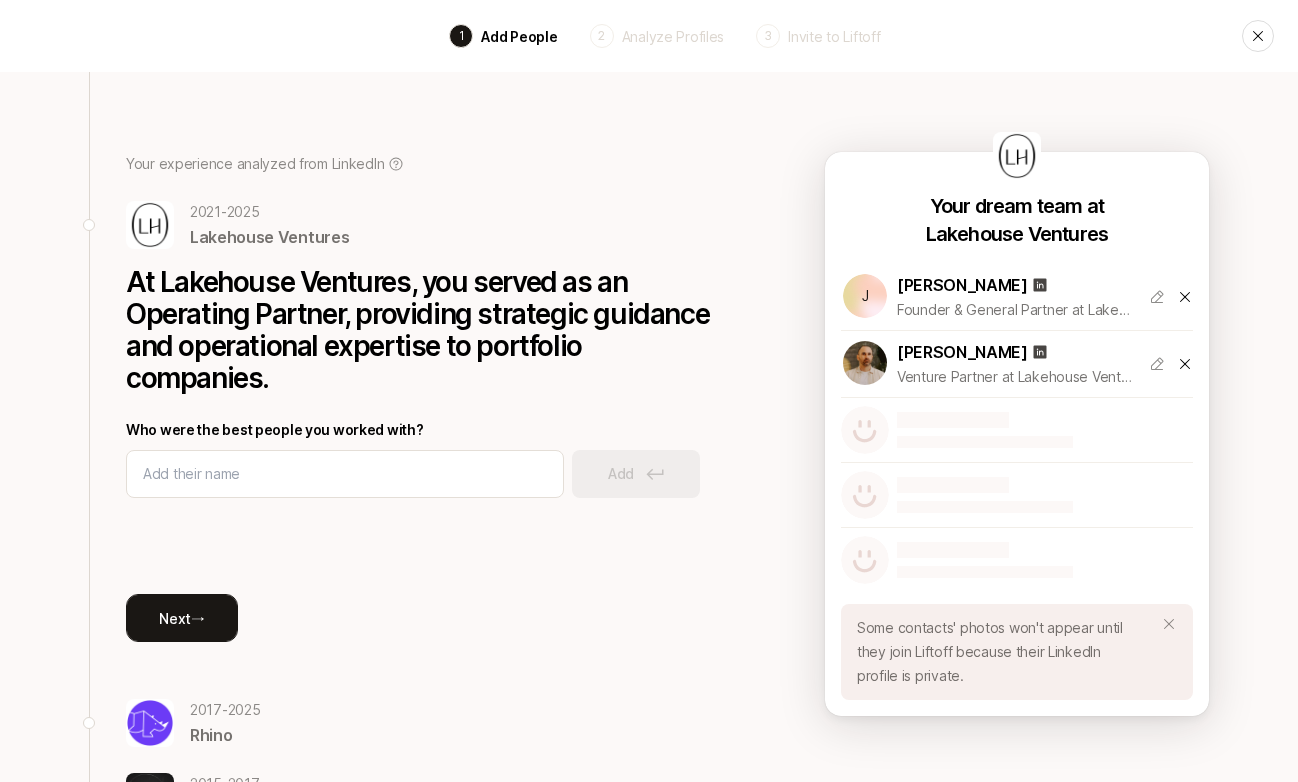 click on "Next  →" at bounding box center [182, 618] 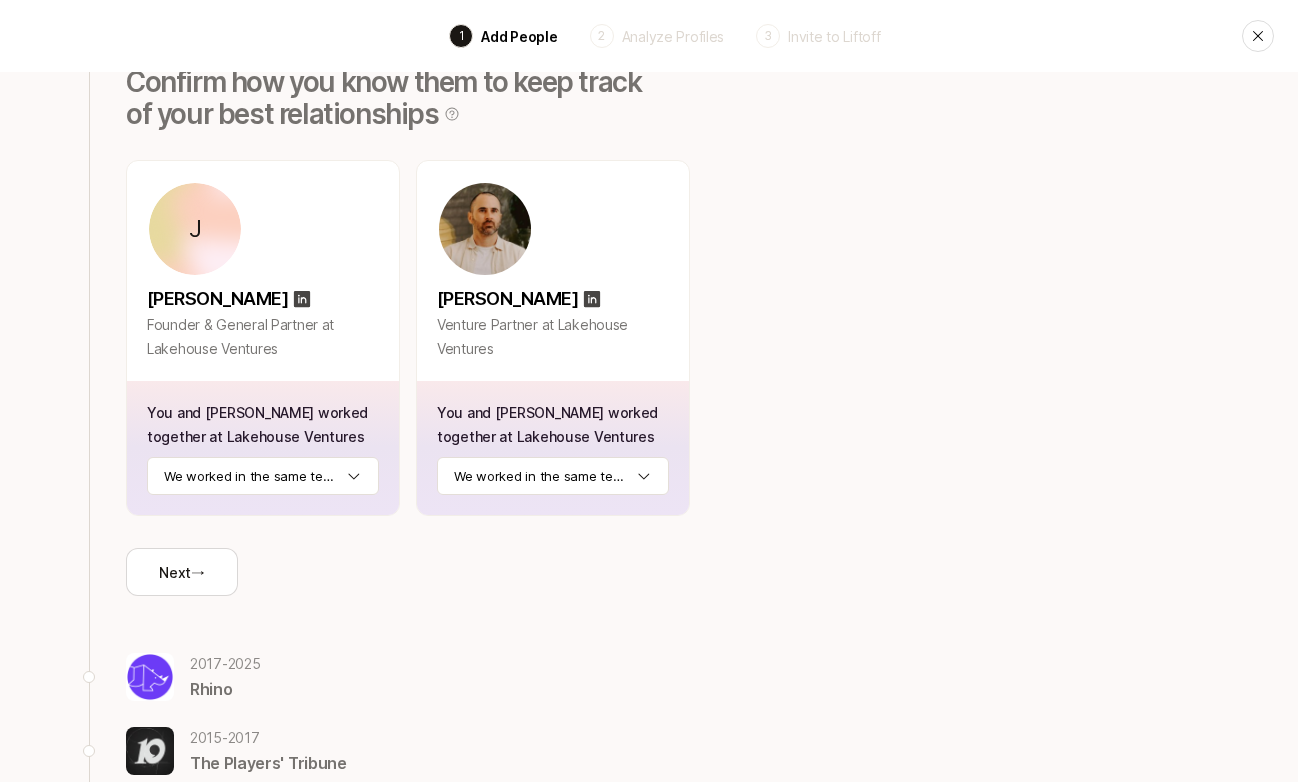 scroll, scrollTop: 212, scrollLeft: 0, axis: vertical 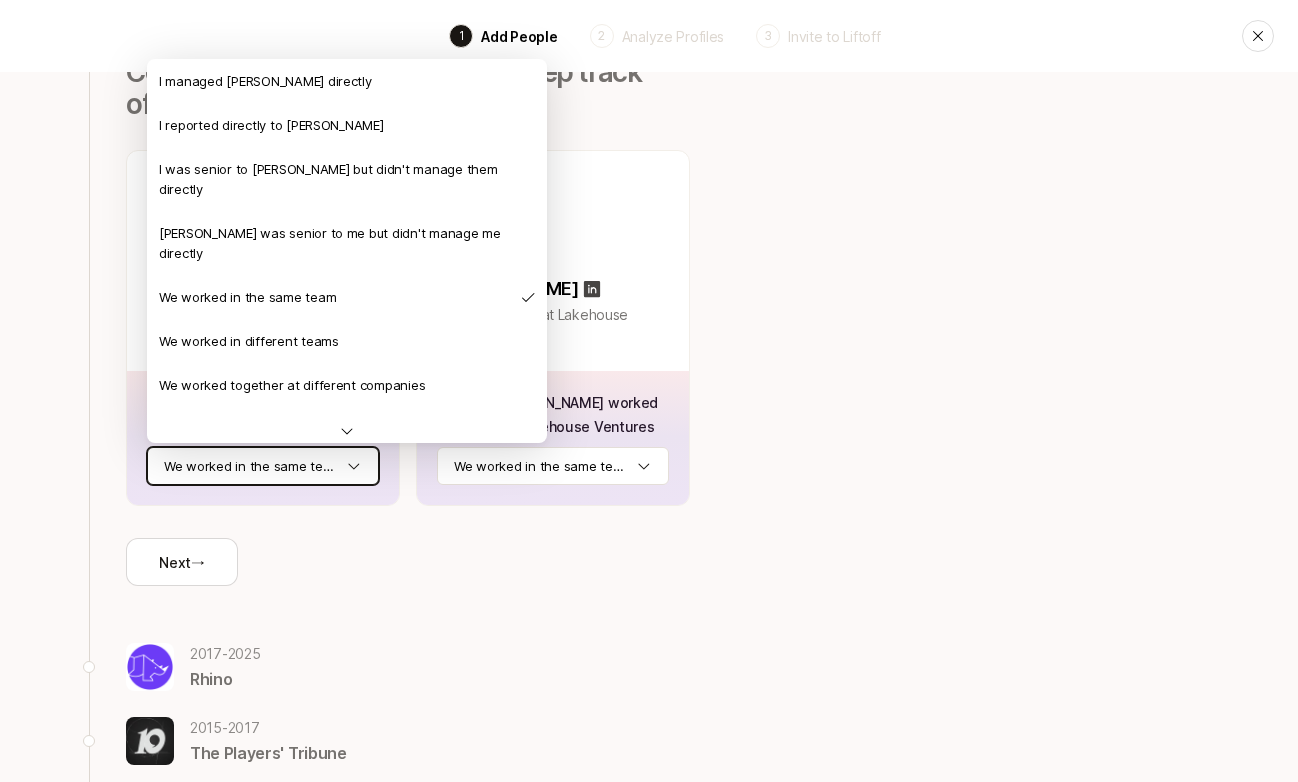 click on "Back 1 Add People 2 Analyze Profiles 3 Invite to Liftoff Back 2021  -  2025 Lakehouse Ventures Here's your Lakehouse Ventures dream team 🔥 Confirm how you know them to keep track of your best relationships   J John Neamonitis Founder & General Partner at Lakehouse Ventures You and John worked together at Lakehouse Ventures We worked in the same team Isaac Friedman-Heiman Venture Partner at Lakehouse Ventures You and Isaac worked together at Lakehouse Ventures We worked in the same team Next  → 2017  -  2025 Rhino 2015  -  2017 The Players' Tribune 2013  -  2015 HowAboutWe  IAC) 2010  -  2013 Society Original Products Other I managed John directly I reported directly to John I was senior to John but didn't manage them directly John was senior to me but didn't manage me directly We worked in the same team We worked in different teams We worked together at different companies I was a client of theirs John was a client of mine" at bounding box center (649, 179) 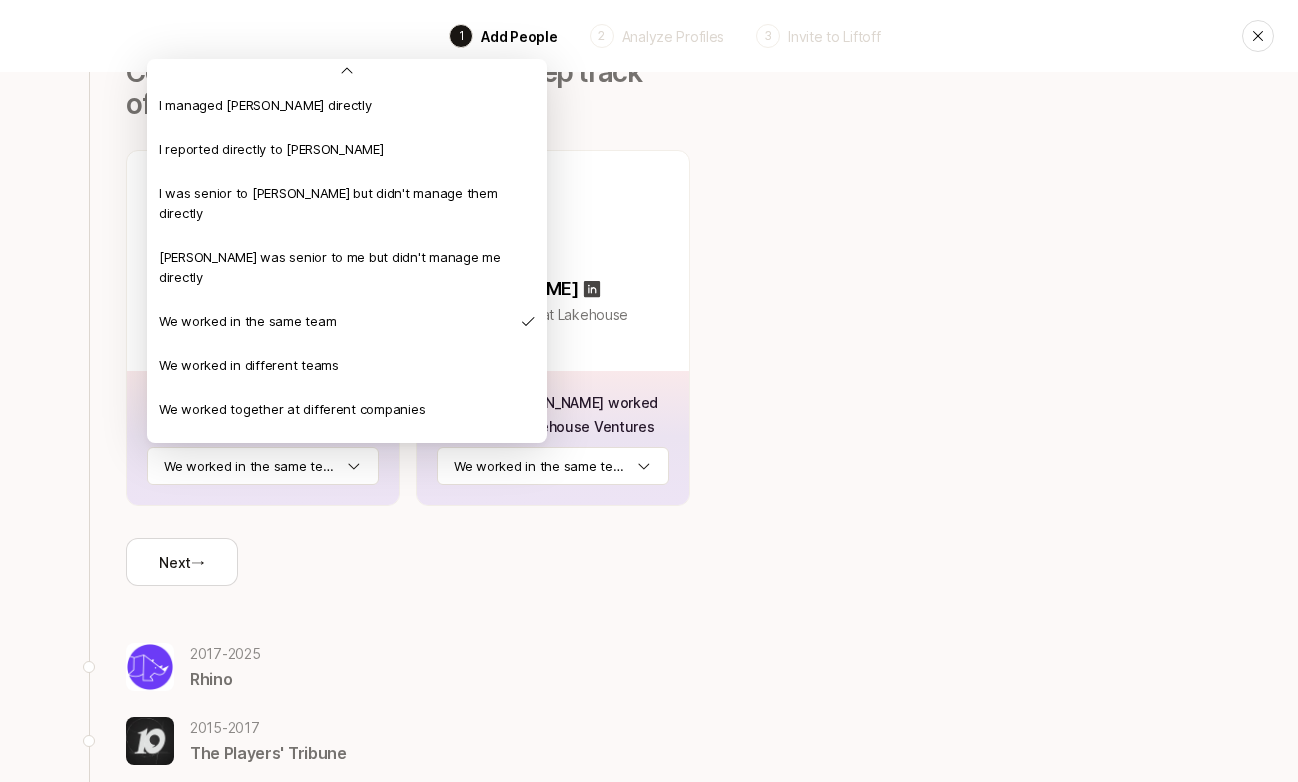 scroll, scrollTop: 36, scrollLeft: 0, axis: vertical 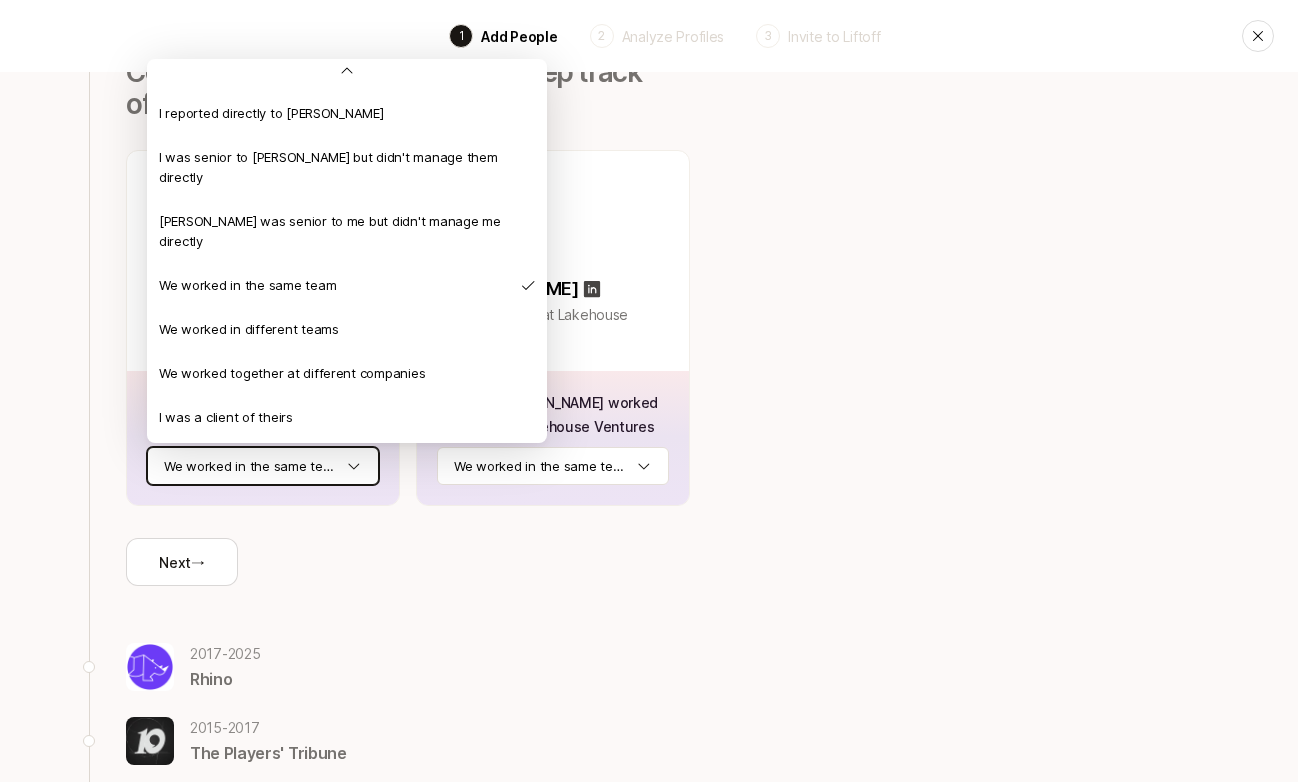 click on "Back 1 Add People 2 Analyze Profiles 3 Invite to Liftoff Back 2021  -  2025 Lakehouse Ventures Here's your Lakehouse Ventures dream team 🔥 Confirm how you know them to keep track of your best relationships   J John Neamonitis Founder & General Partner at Lakehouse Ventures You and John worked together at Lakehouse Ventures We worked in the same team Isaac Friedman-Heiman Venture Partner at Lakehouse Ventures You and Isaac worked together at Lakehouse Ventures We worked in the same team Next  → 2017  -  2025 Rhino 2015  -  2017 The Players' Tribune 2013  -  2015 HowAboutWe  IAC) 2010  -  2013 Society Original Products Other I managed John directly I reported directly to John I was senior to John but didn't manage them directly John was senior to me but didn't manage me directly We worked in the same team We worked in different teams We worked together at different companies I was a client of theirs John was a client of mine" at bounding box center [649, 179] 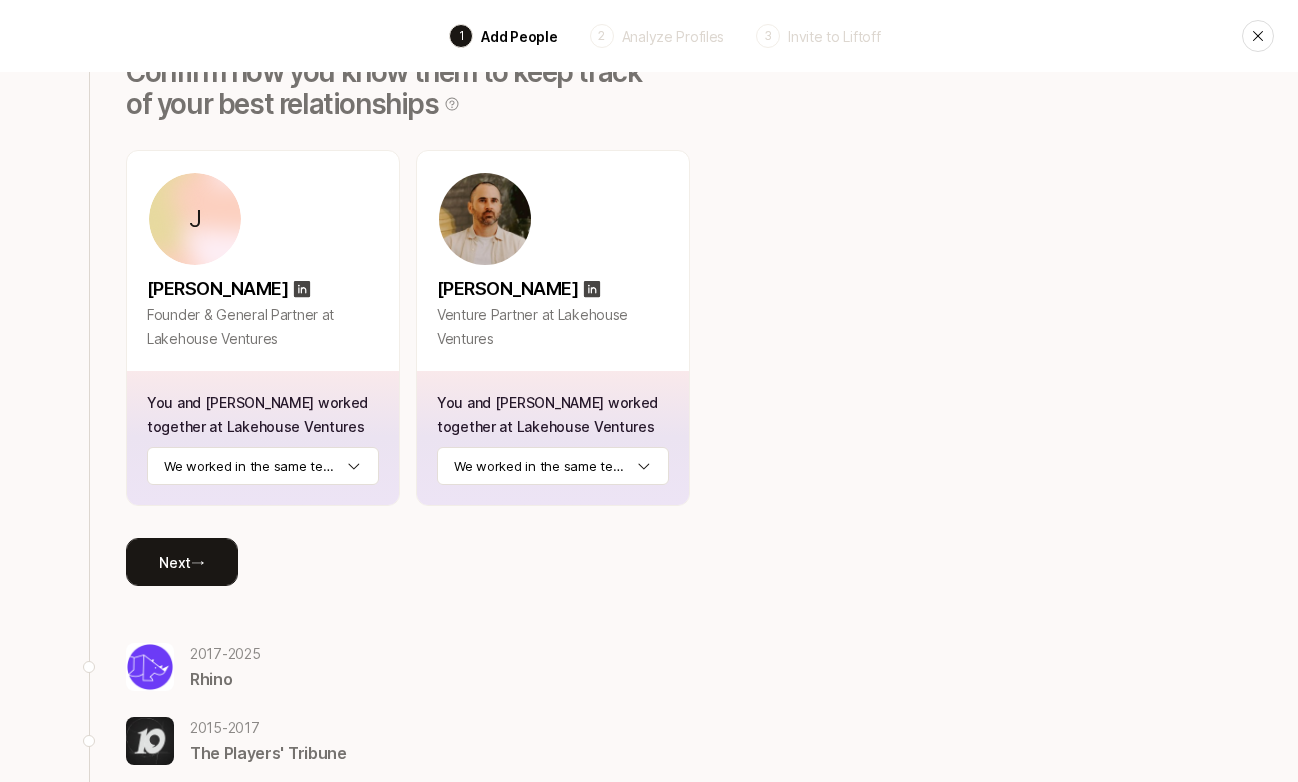 click on "Next  →" at bounding box center [182, 562] 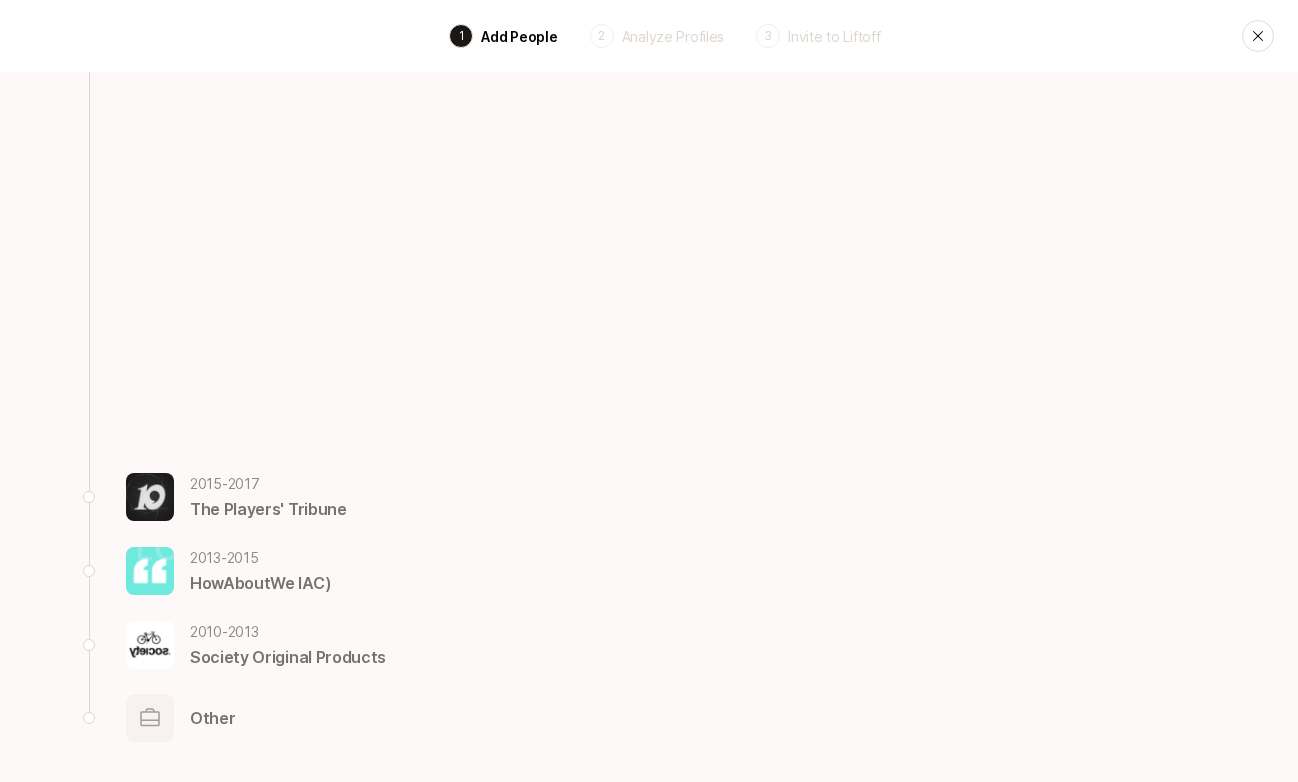 scroll, scrollTop: 196, scrollLeft: 0, axis: vertical 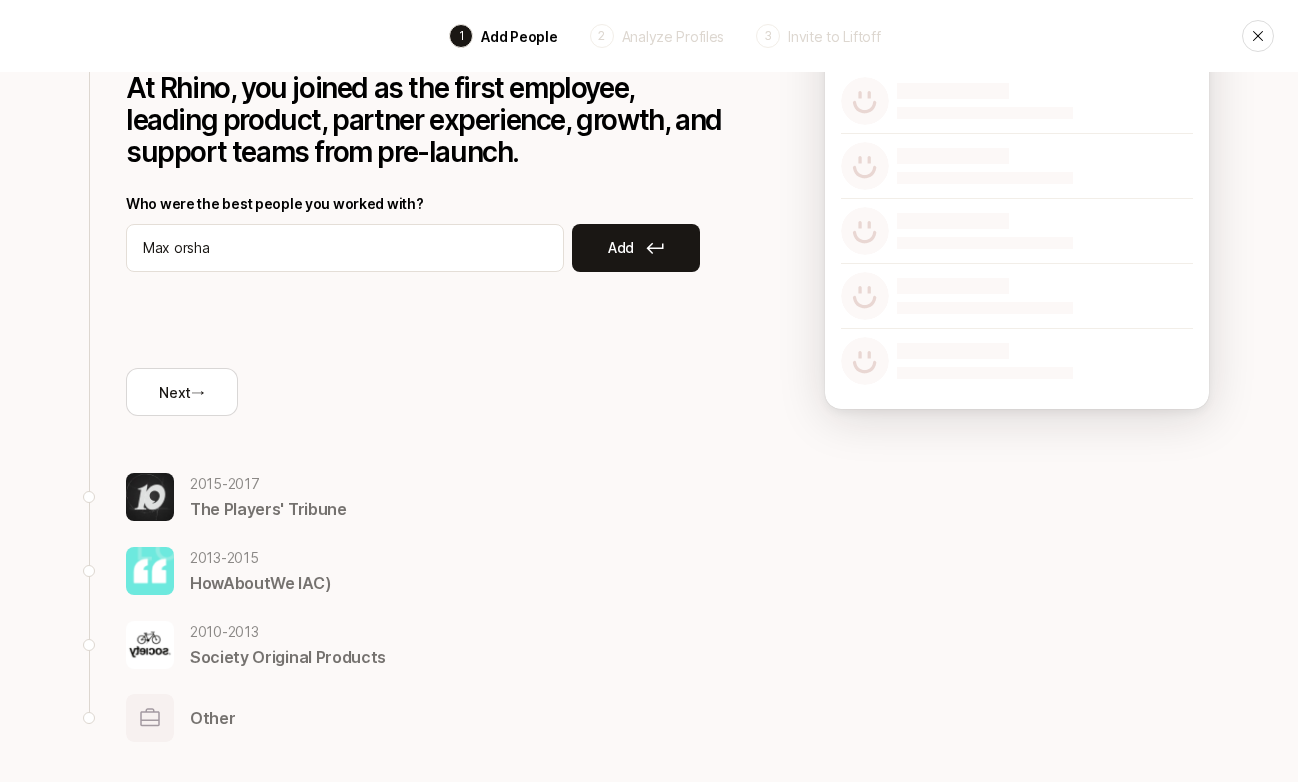 type on "Max orshan" 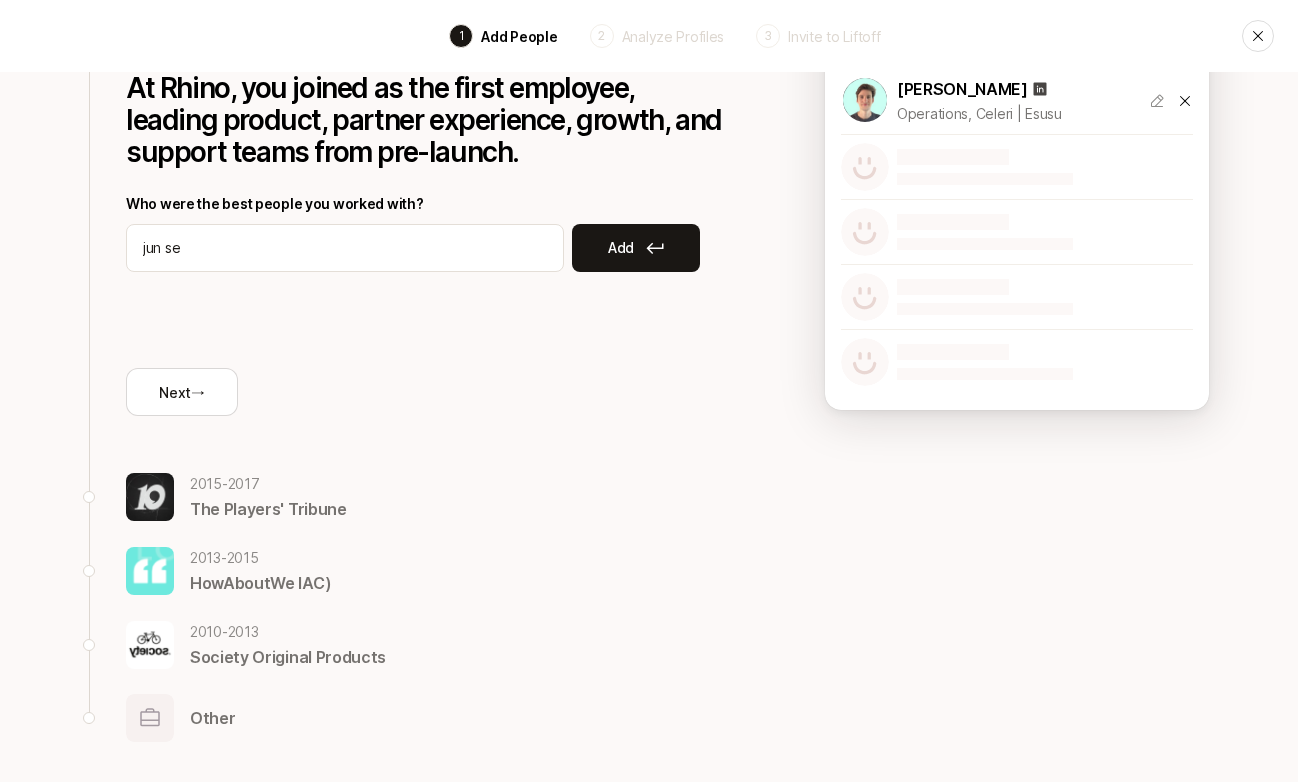 type on "jun seo" 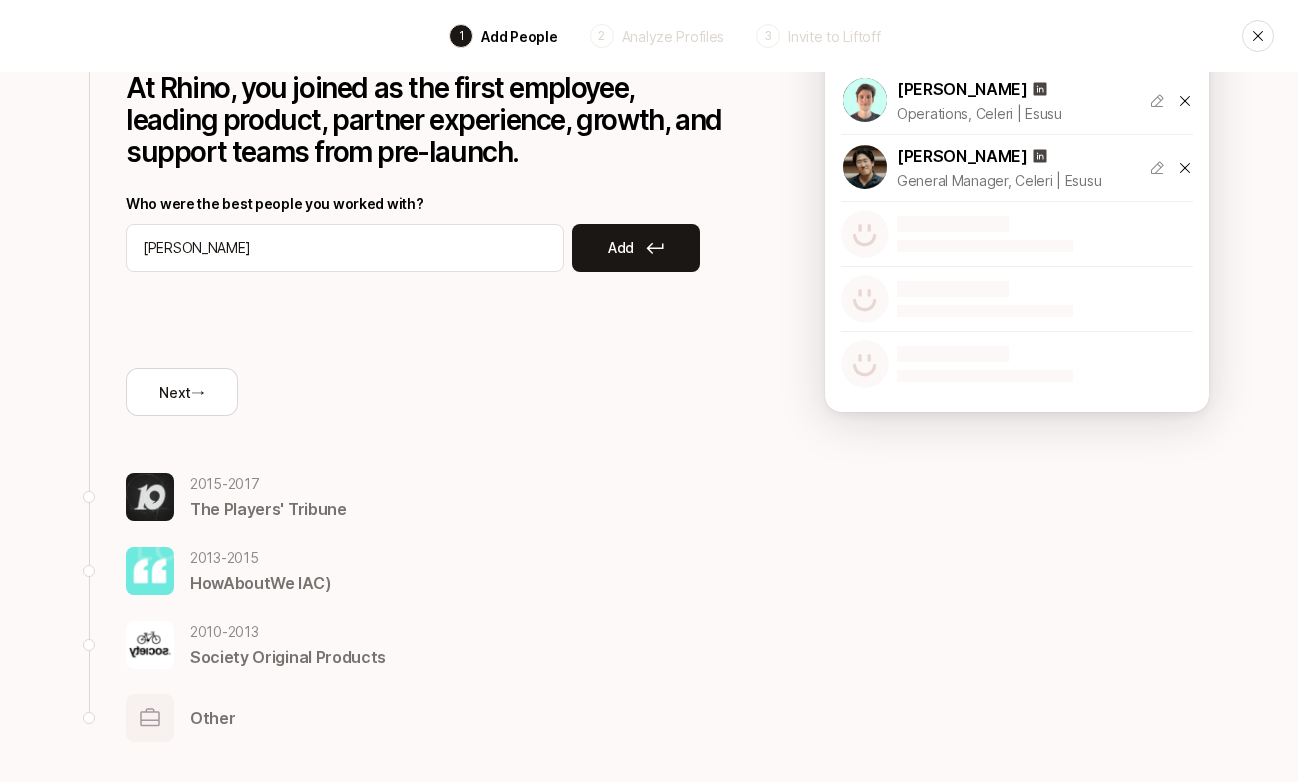type on "edward rodriguez" 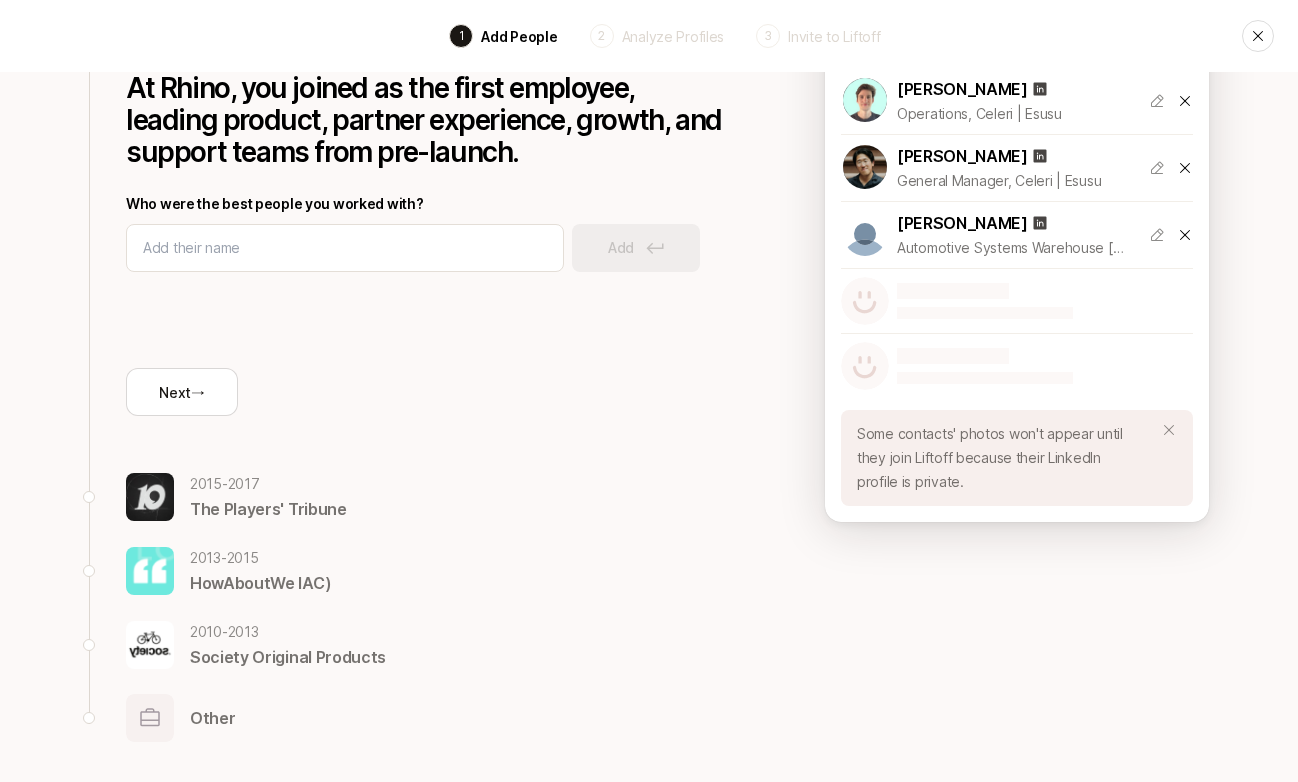 click 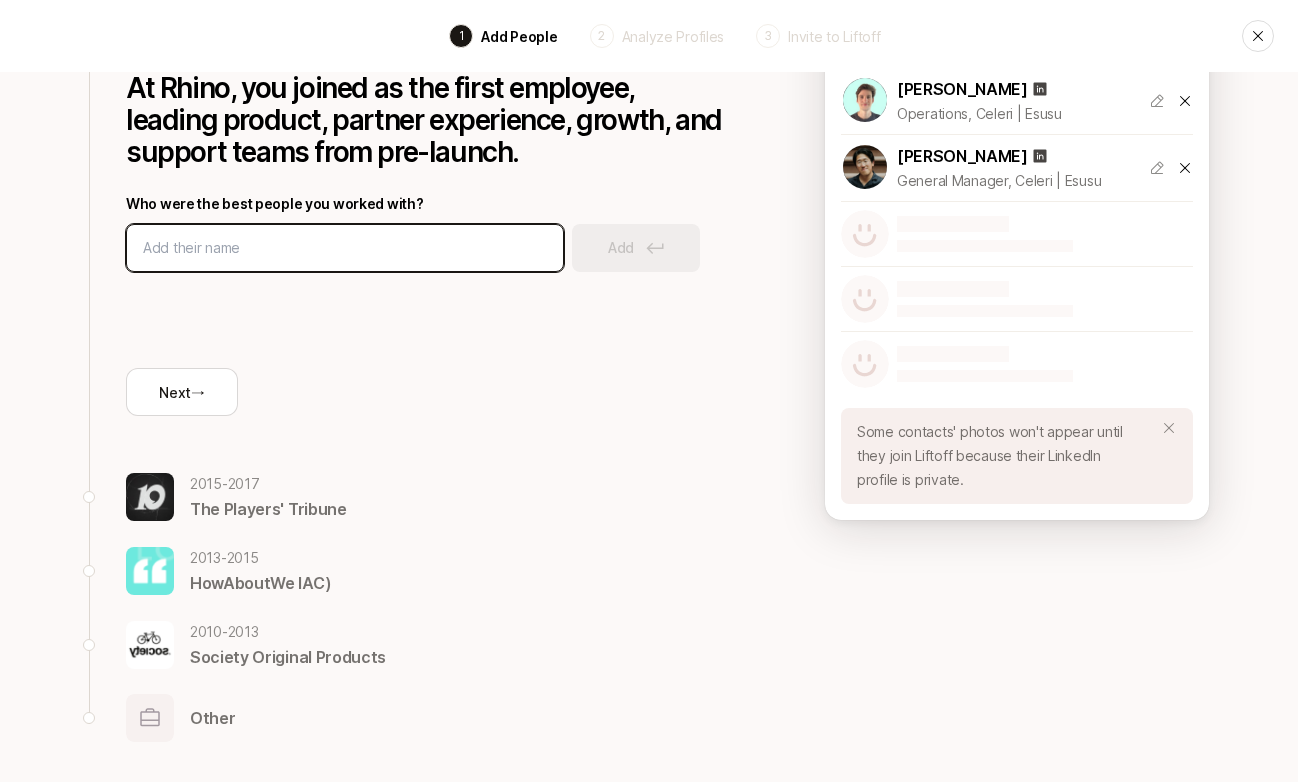 click at bounding box center [345, 248] 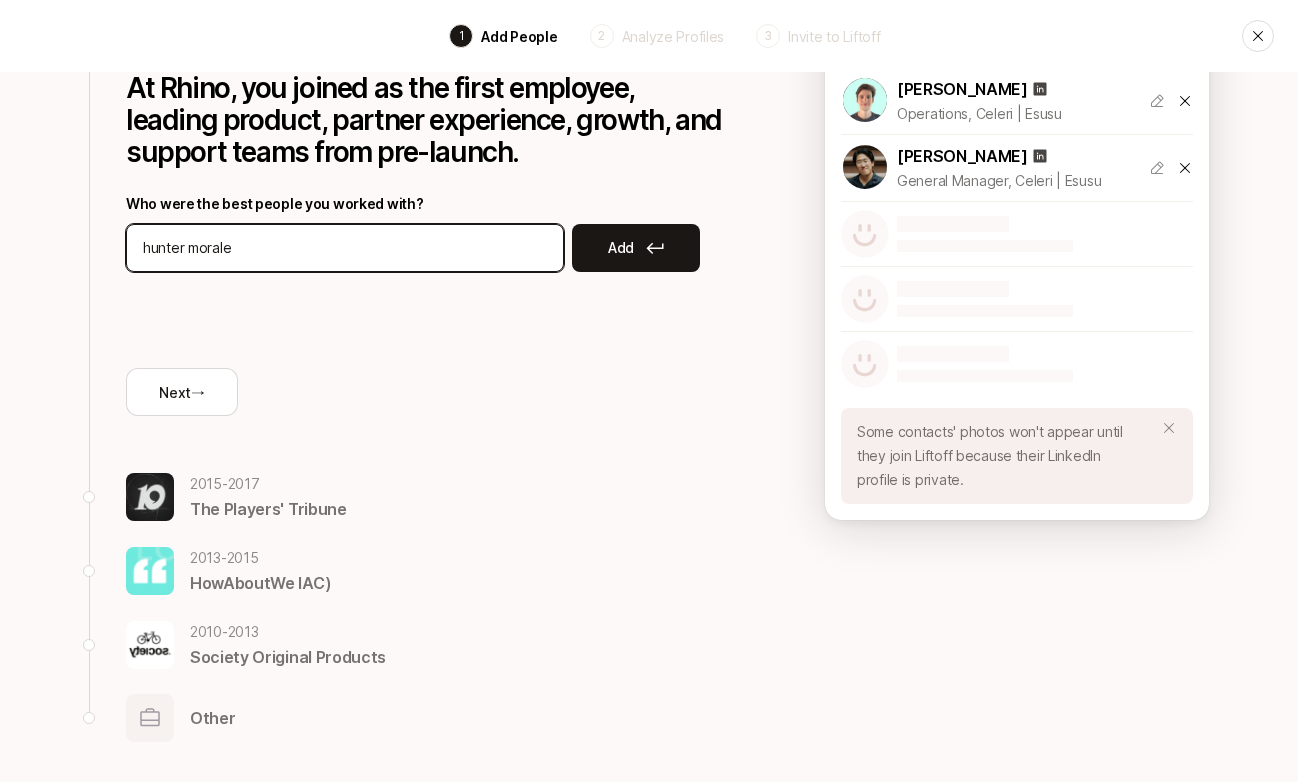 type on "hunter morales" 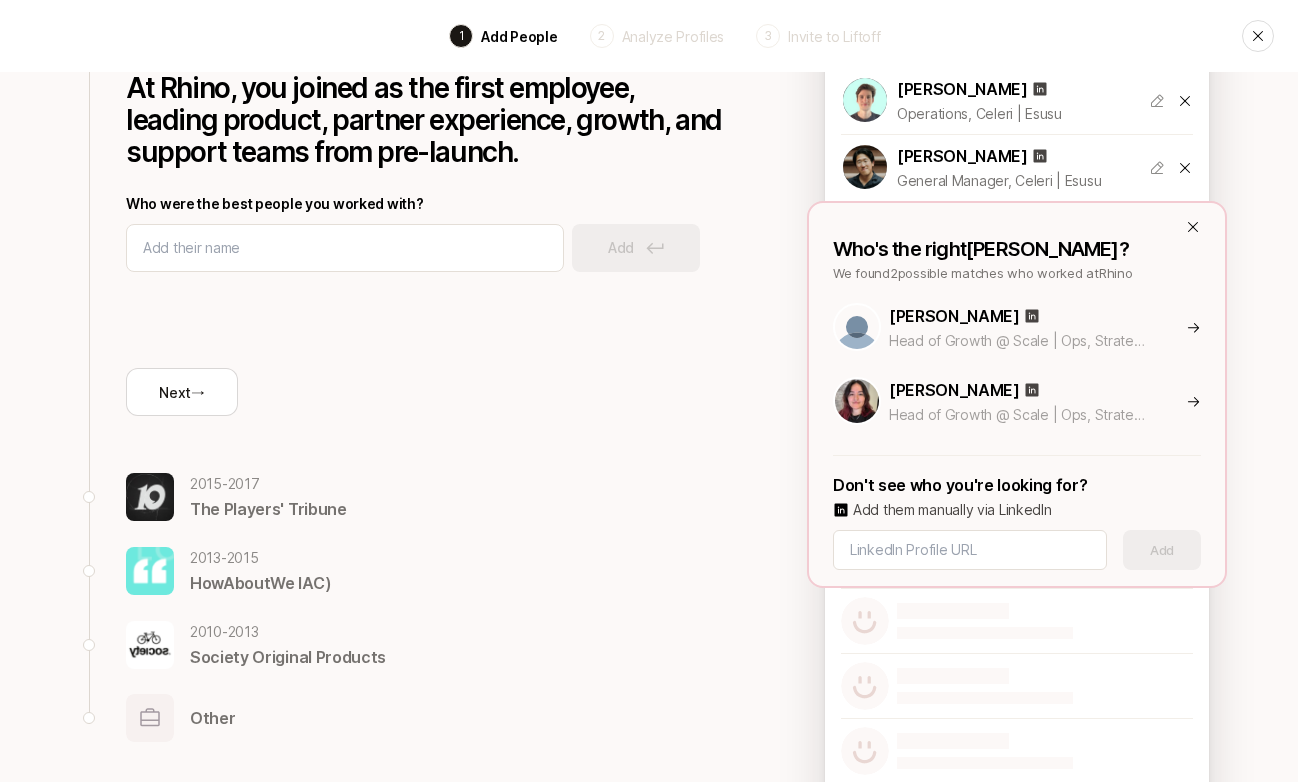 click on "[PERSON_NAME]" at bounding box center (1065, 390) 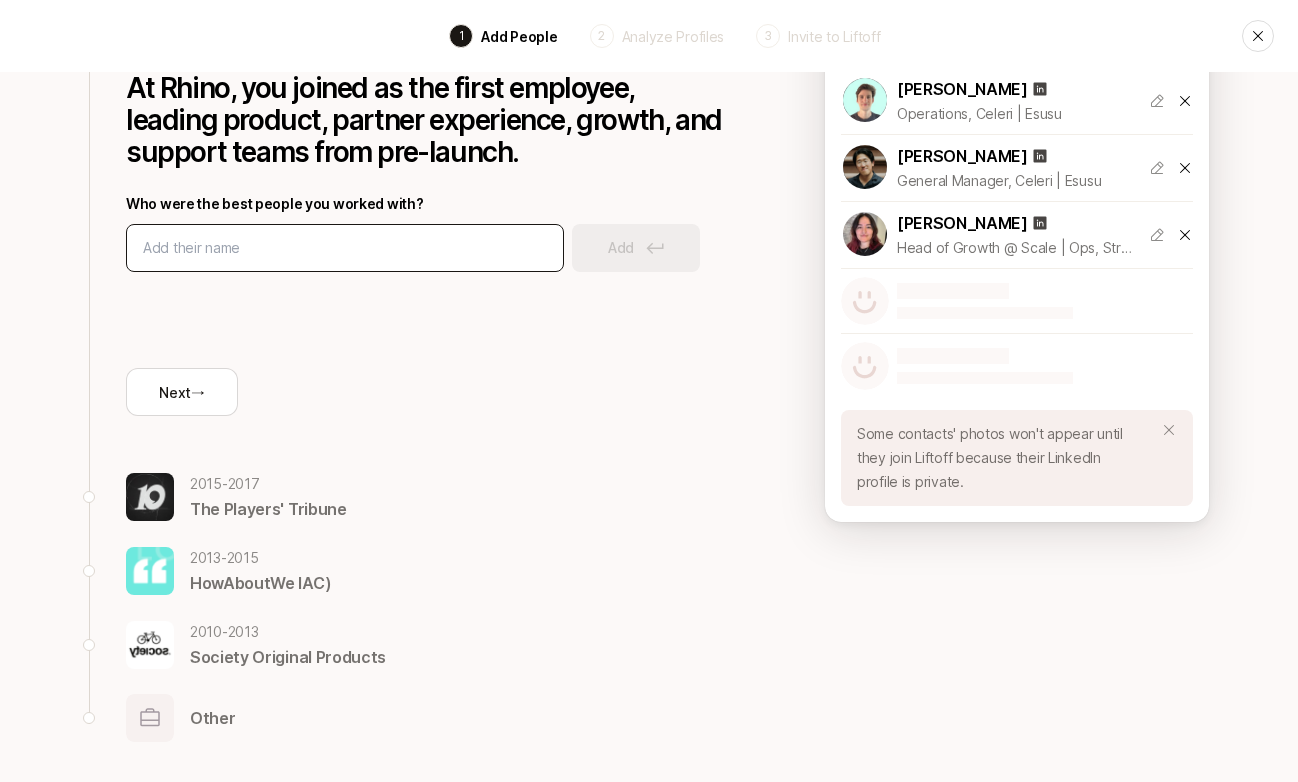 click at bounding box center (345, 248) 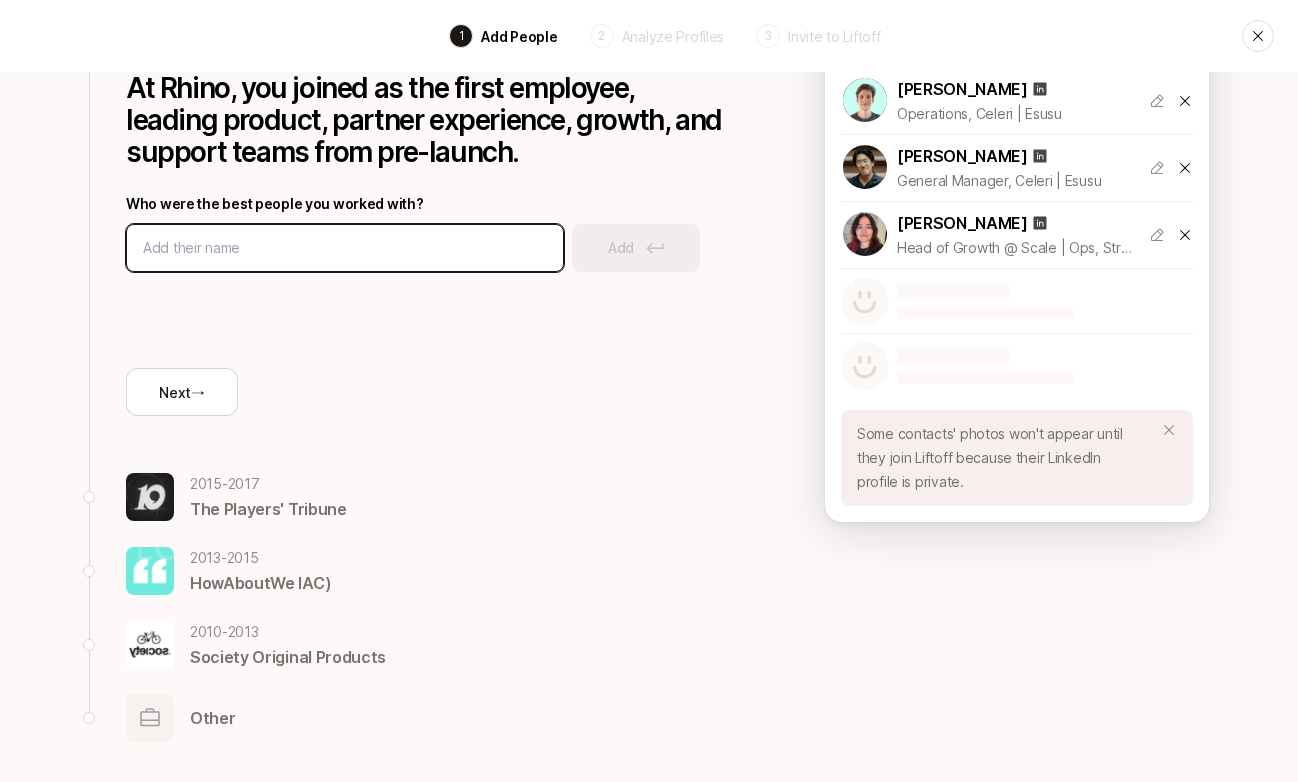 click at bounding box center (345, 248) 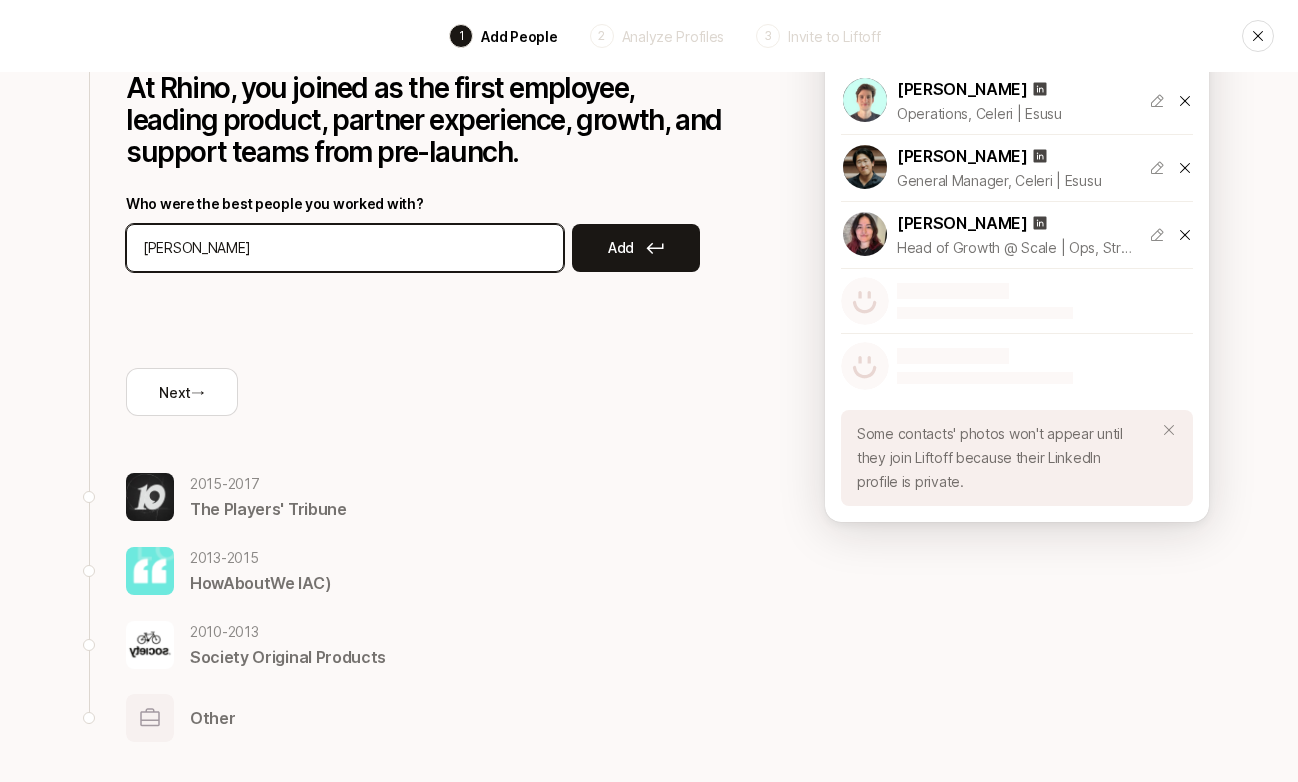 type on "mei lui" 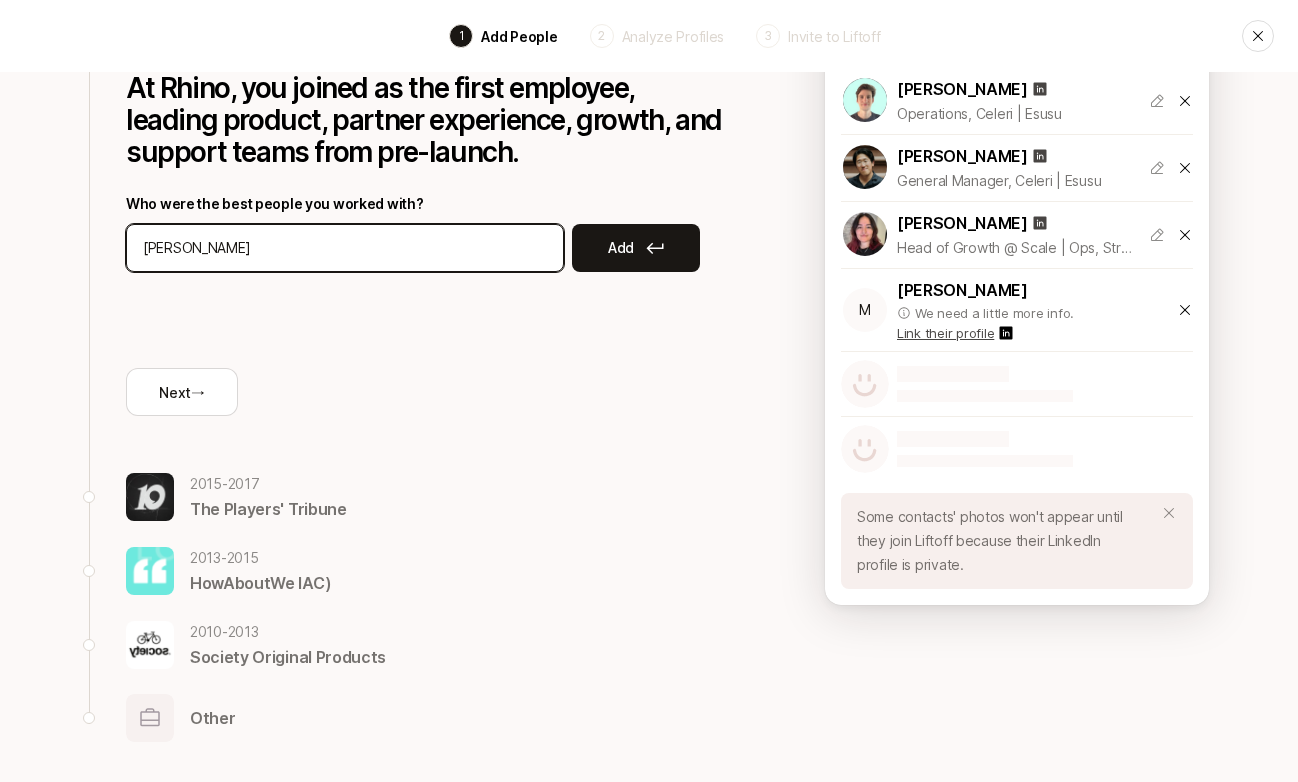 type on "paraag sarva" 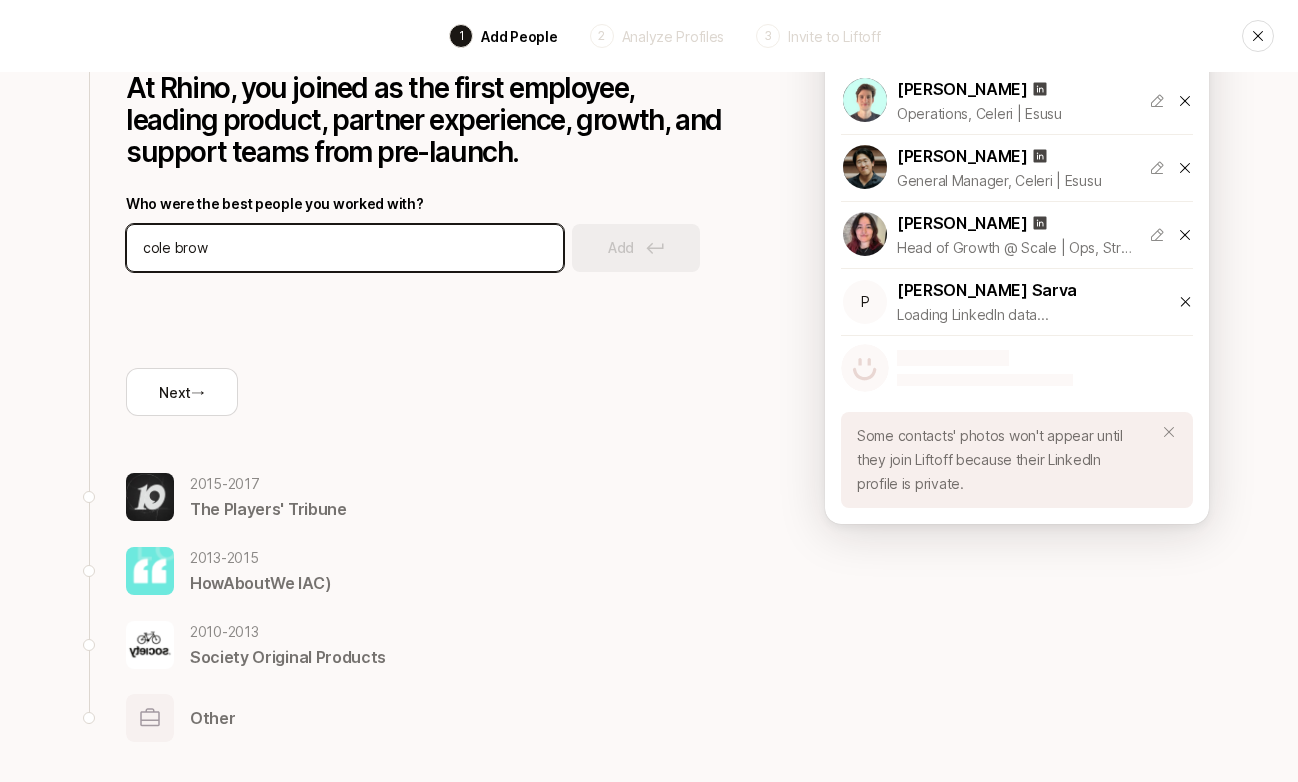 type on "cole brown" 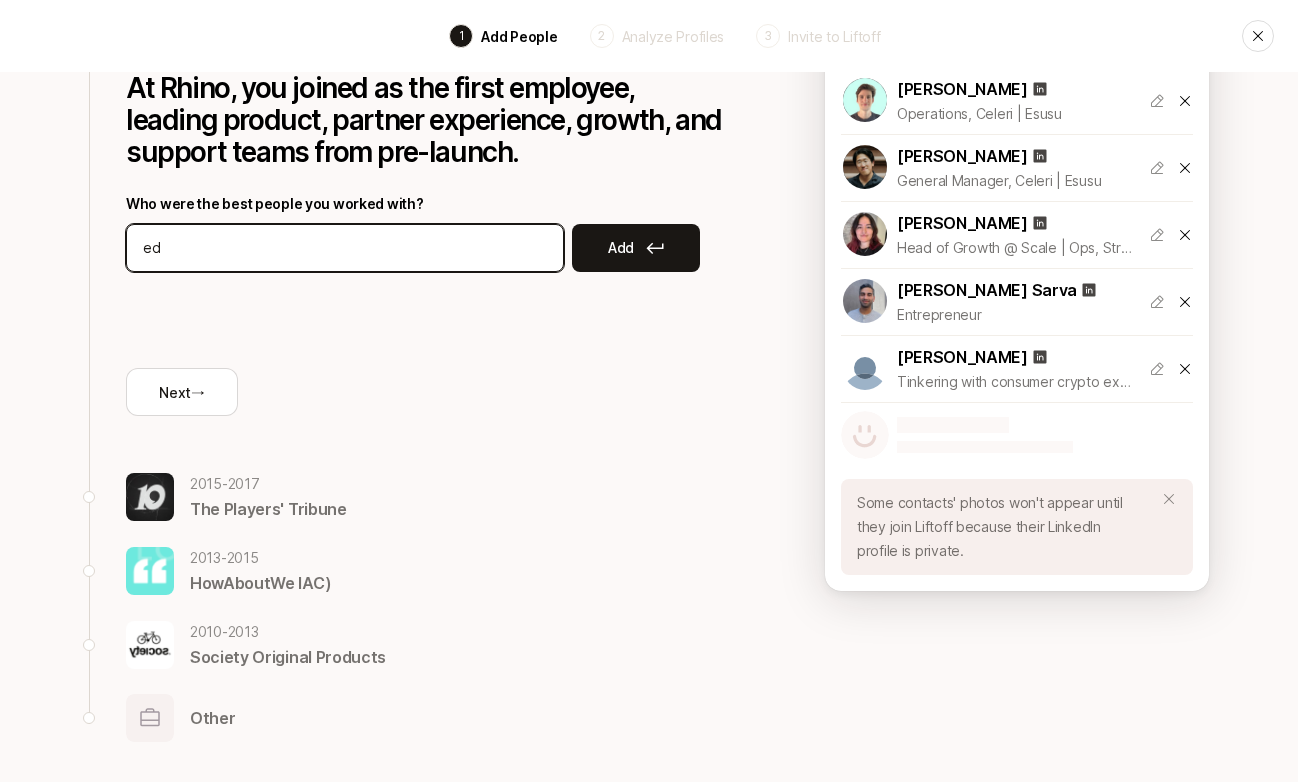 type on "e" 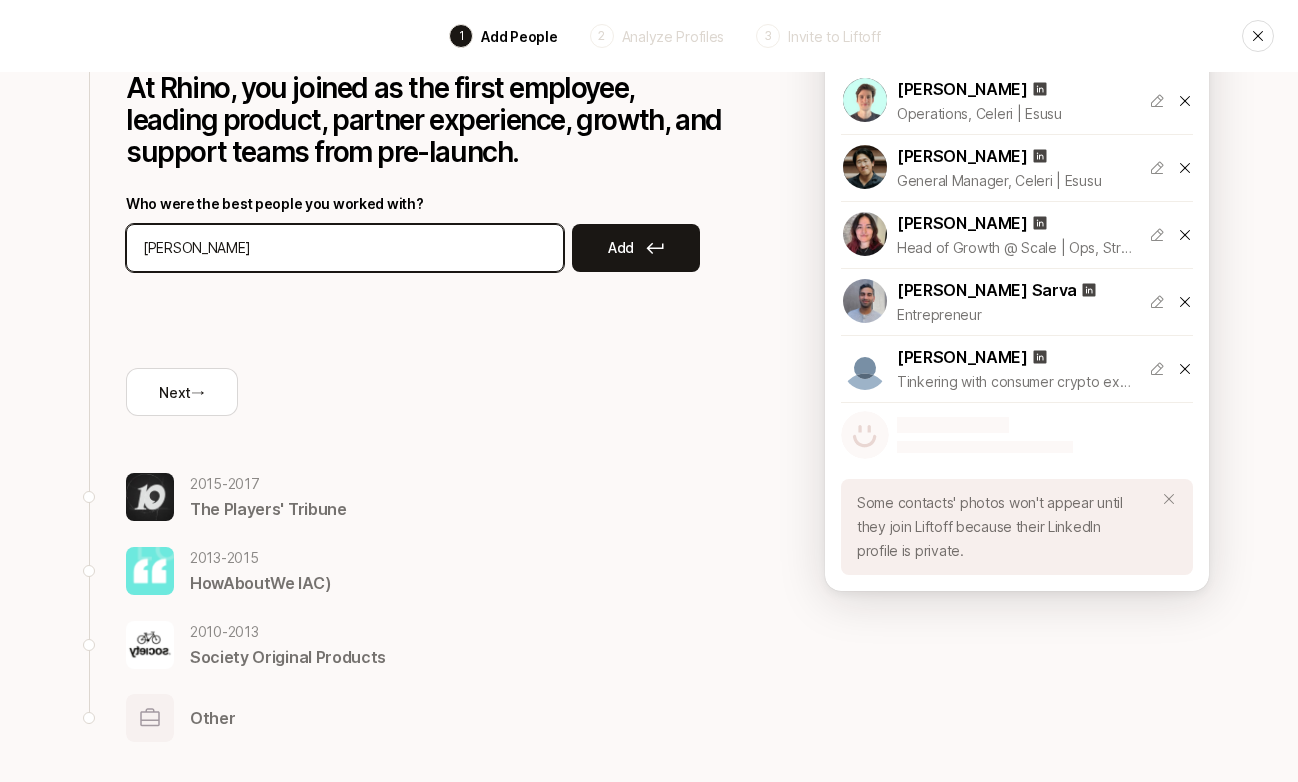 type on "fern ramirez" 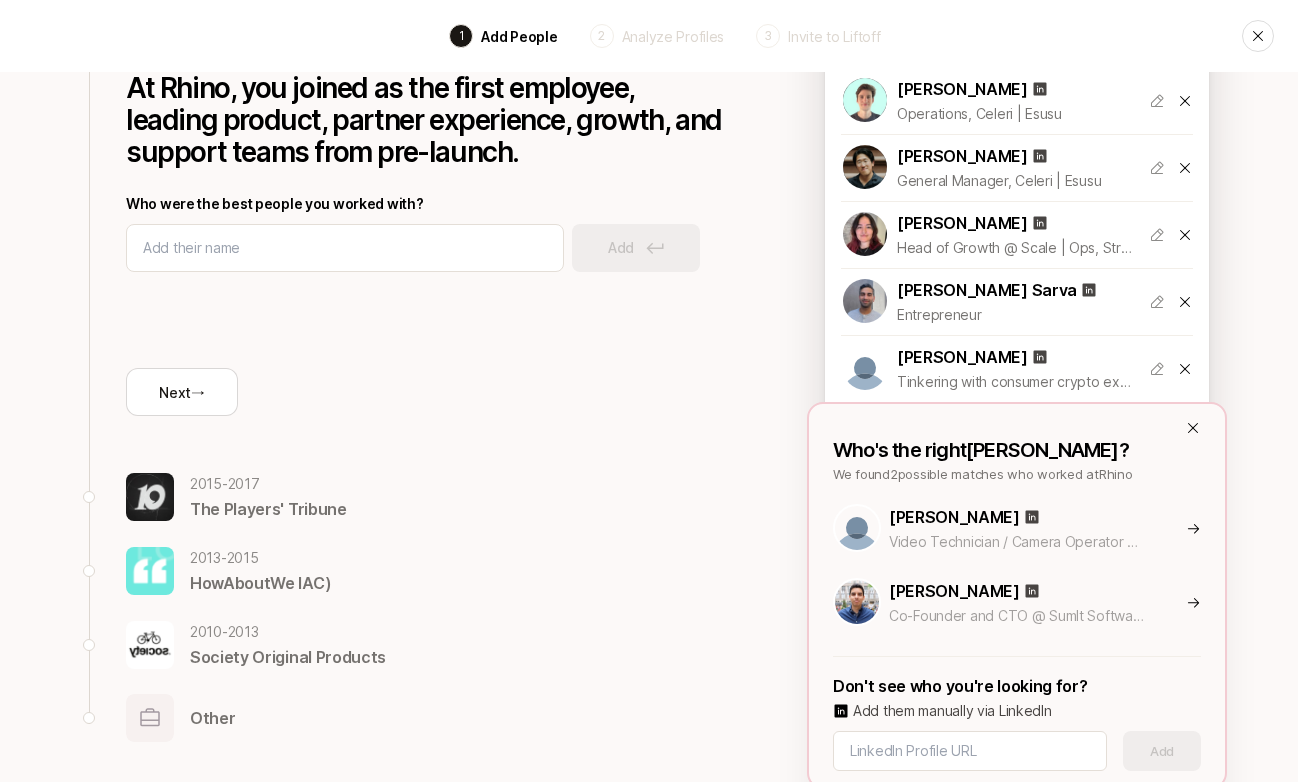 click on "Co-Founder and CTO @ SumIt Software | Former Aerospace Engineer" at bounding box center (1017, 616) 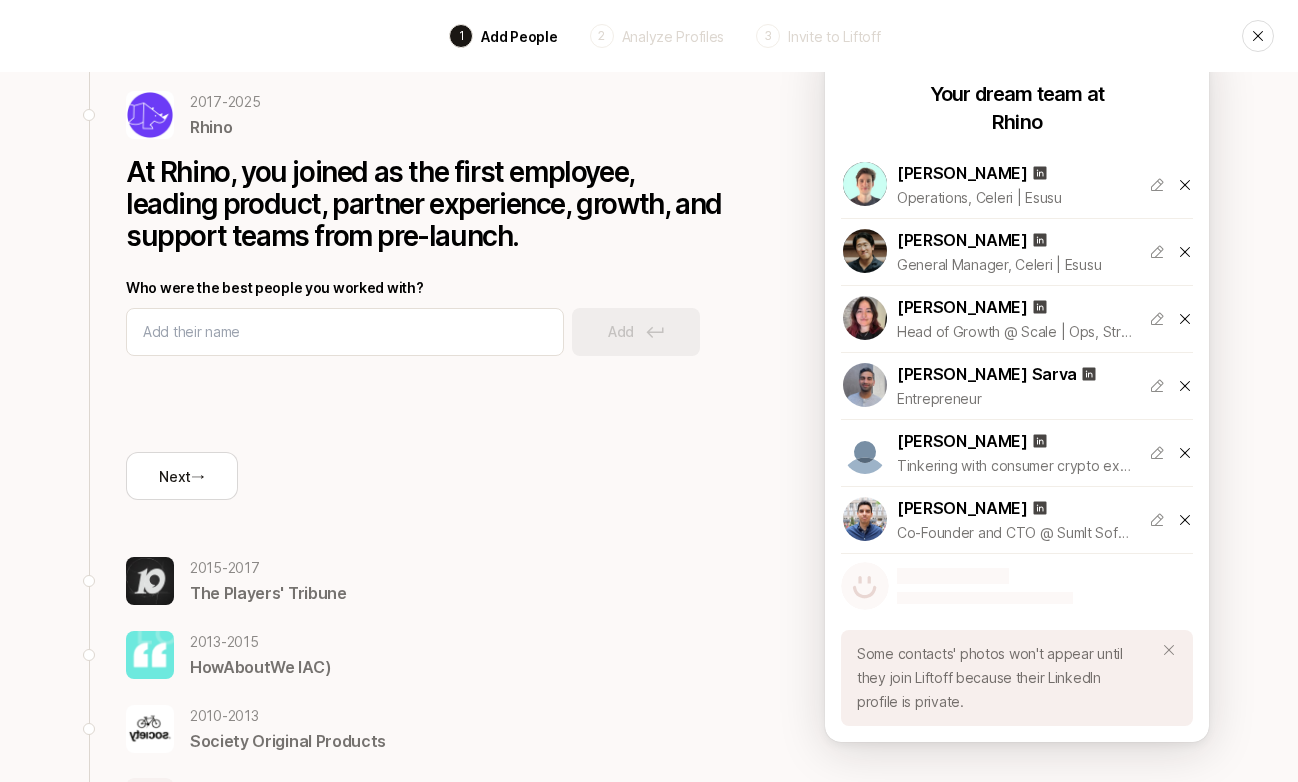 scroll, scrollTop: 109, scrollLeft: 0, axis: vertical 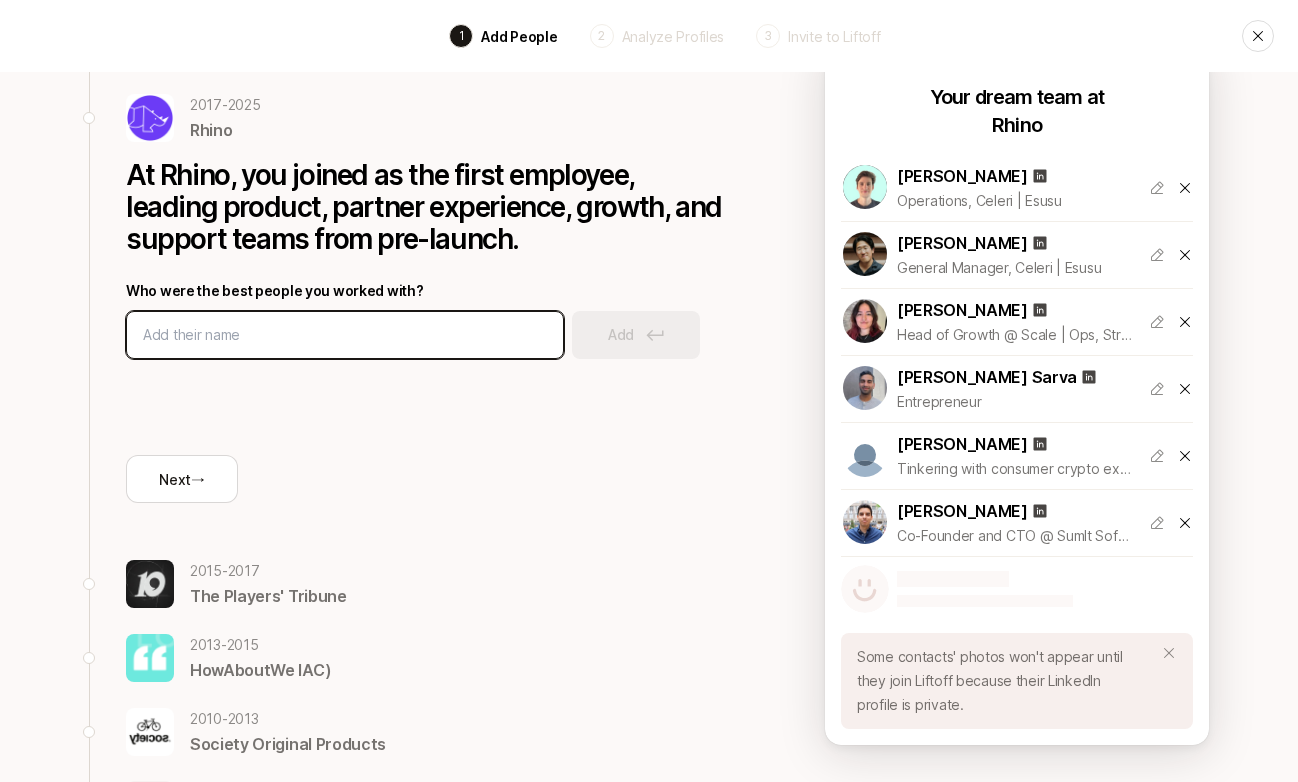 click at bounding box center (345, 335) 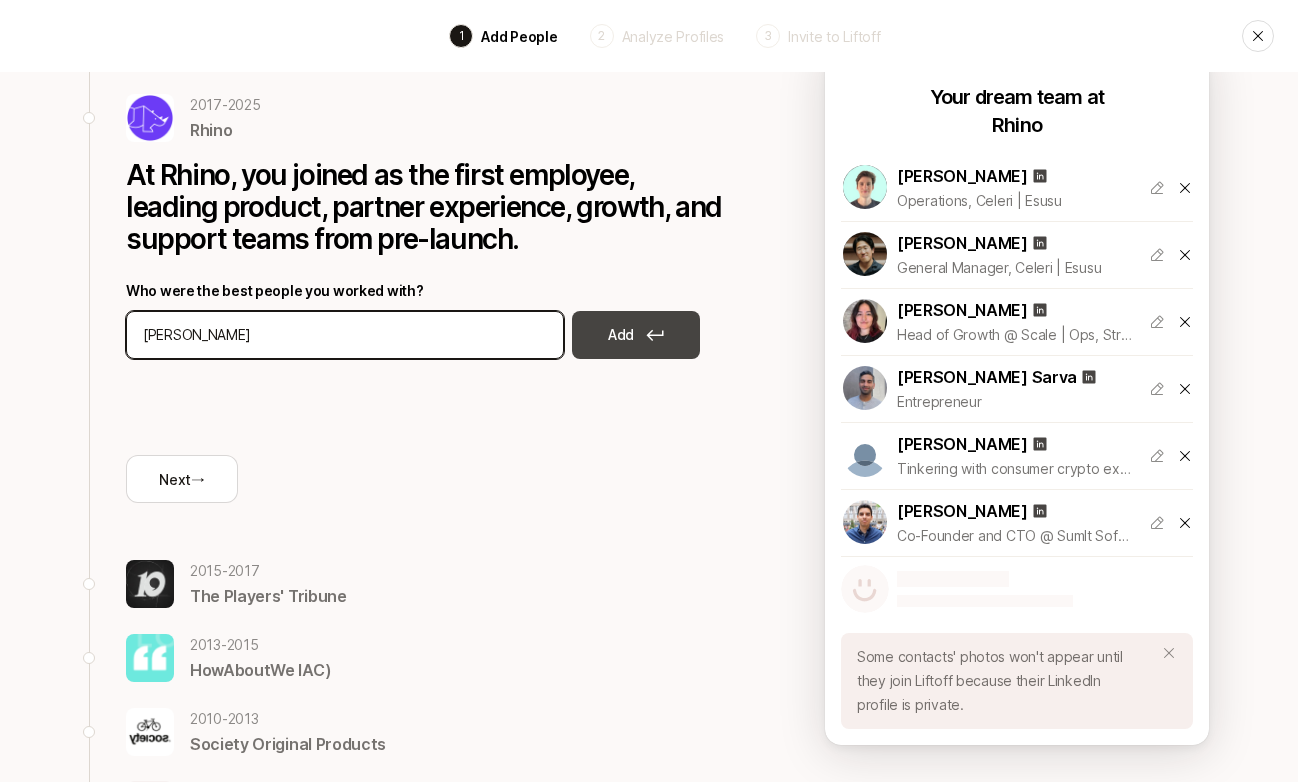 type on "max milhan" 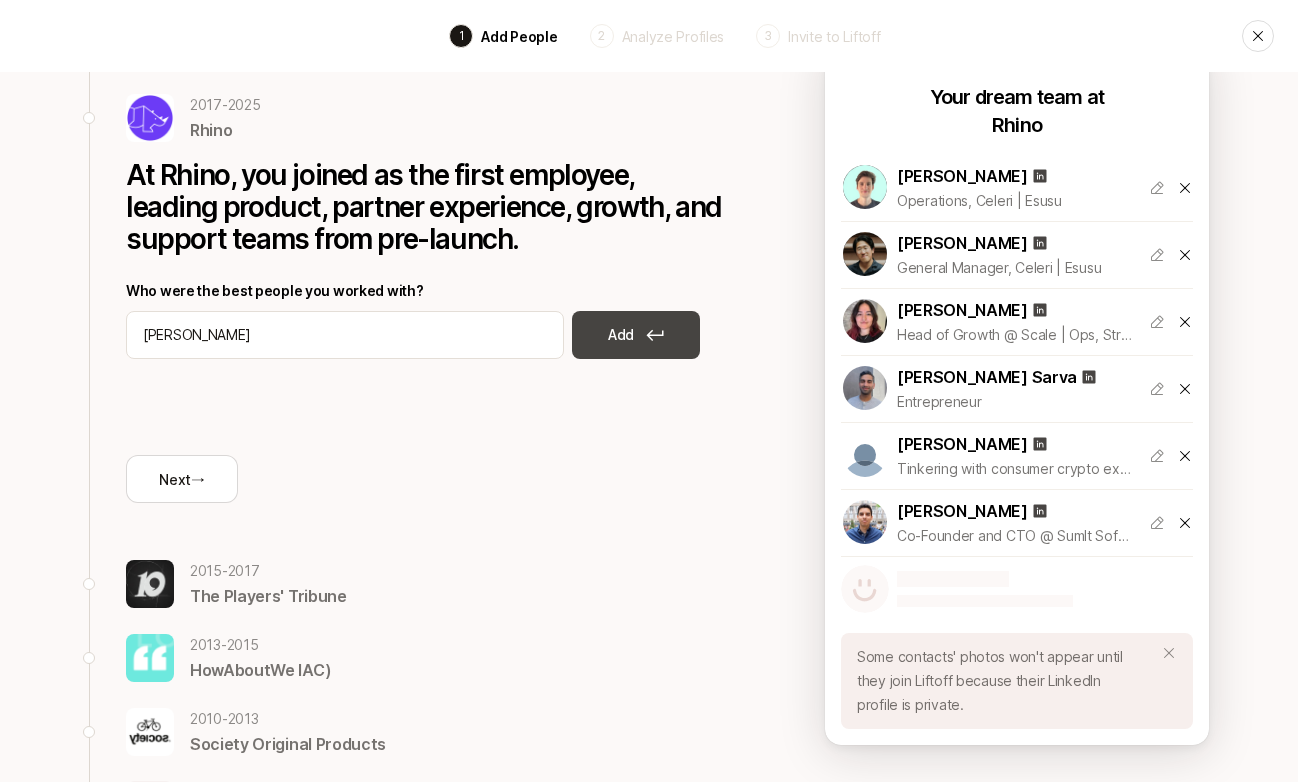 click 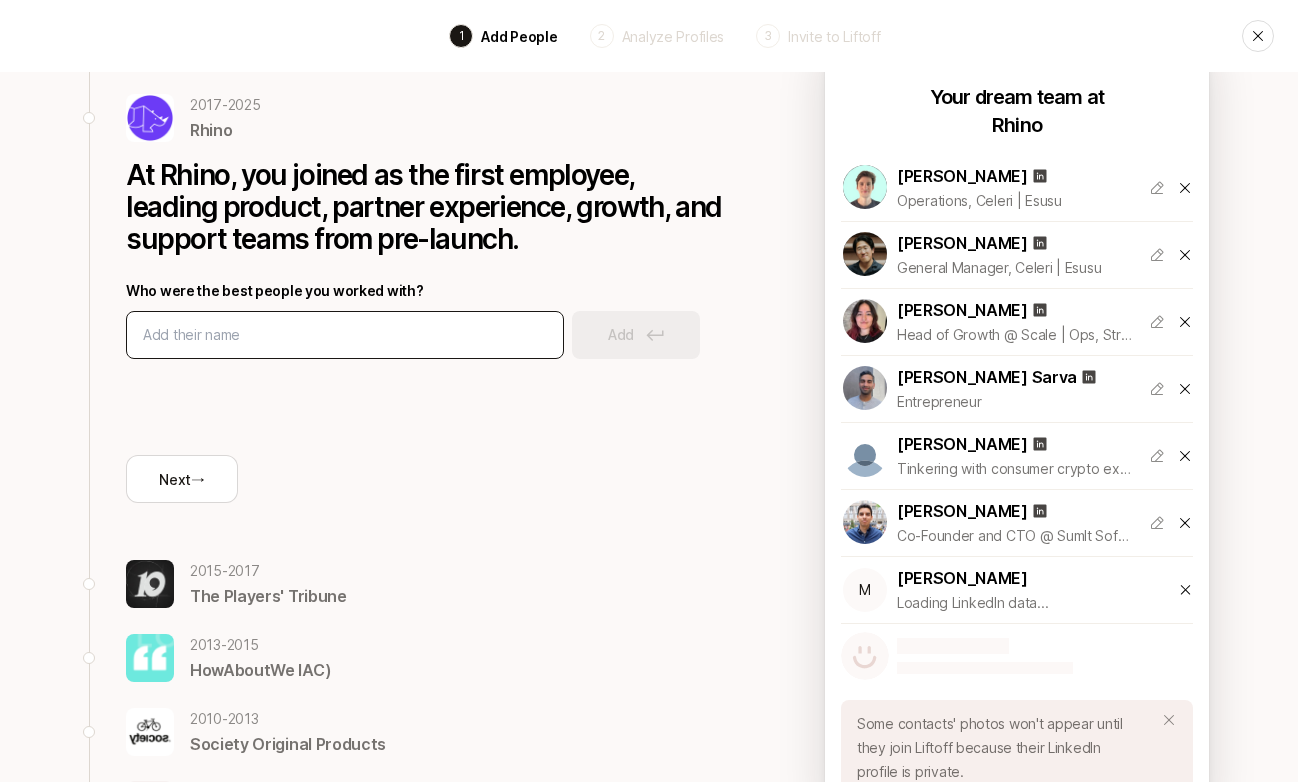 click at bounding box center (345, 335) 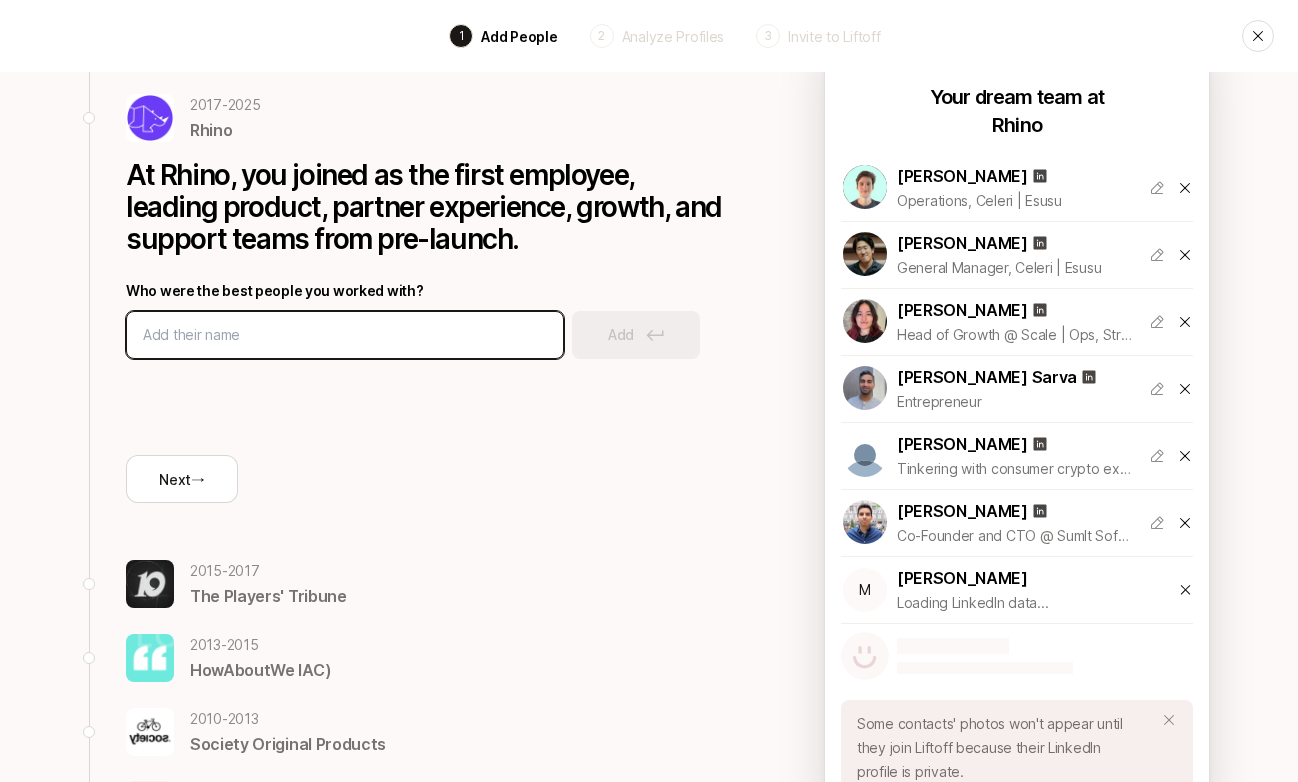 click at bounding box center [345, 335] 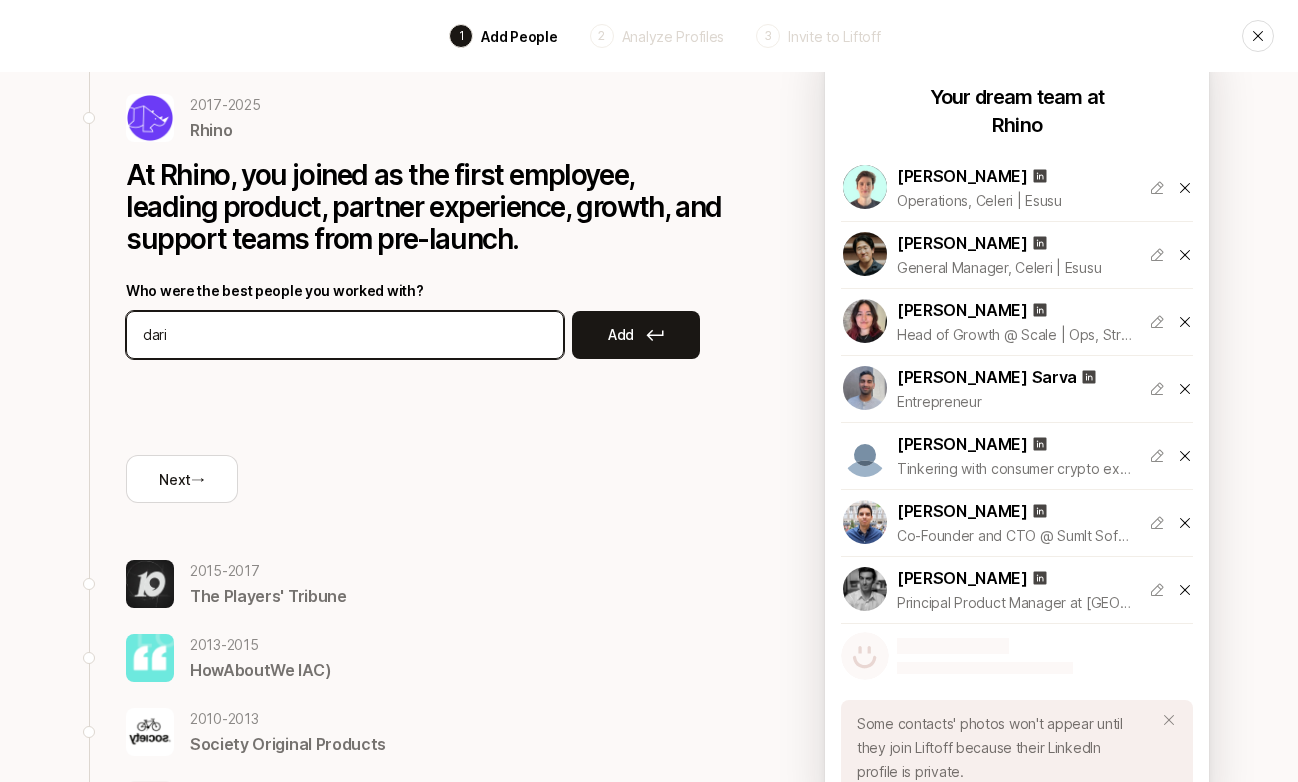 type on "daria" 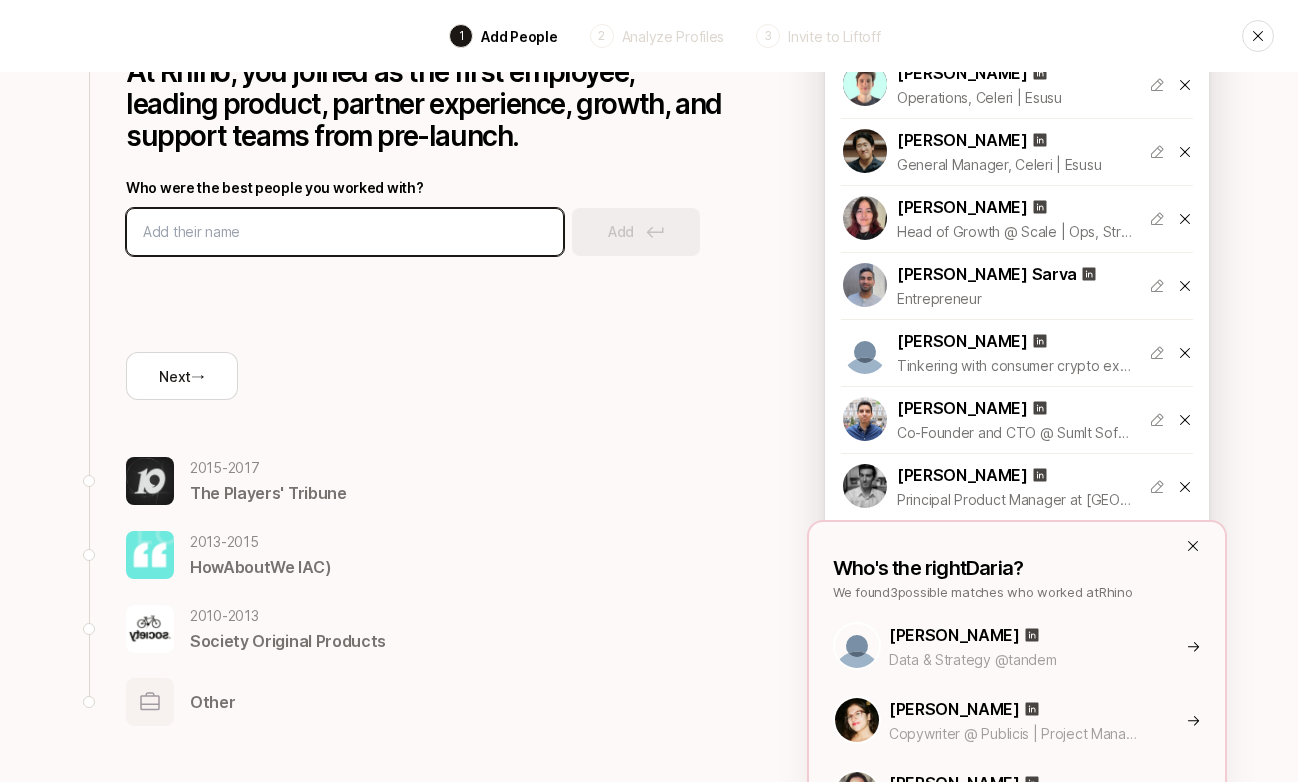 scroll, scrollTop: 213, scrollLeft: 0, axis: vertical 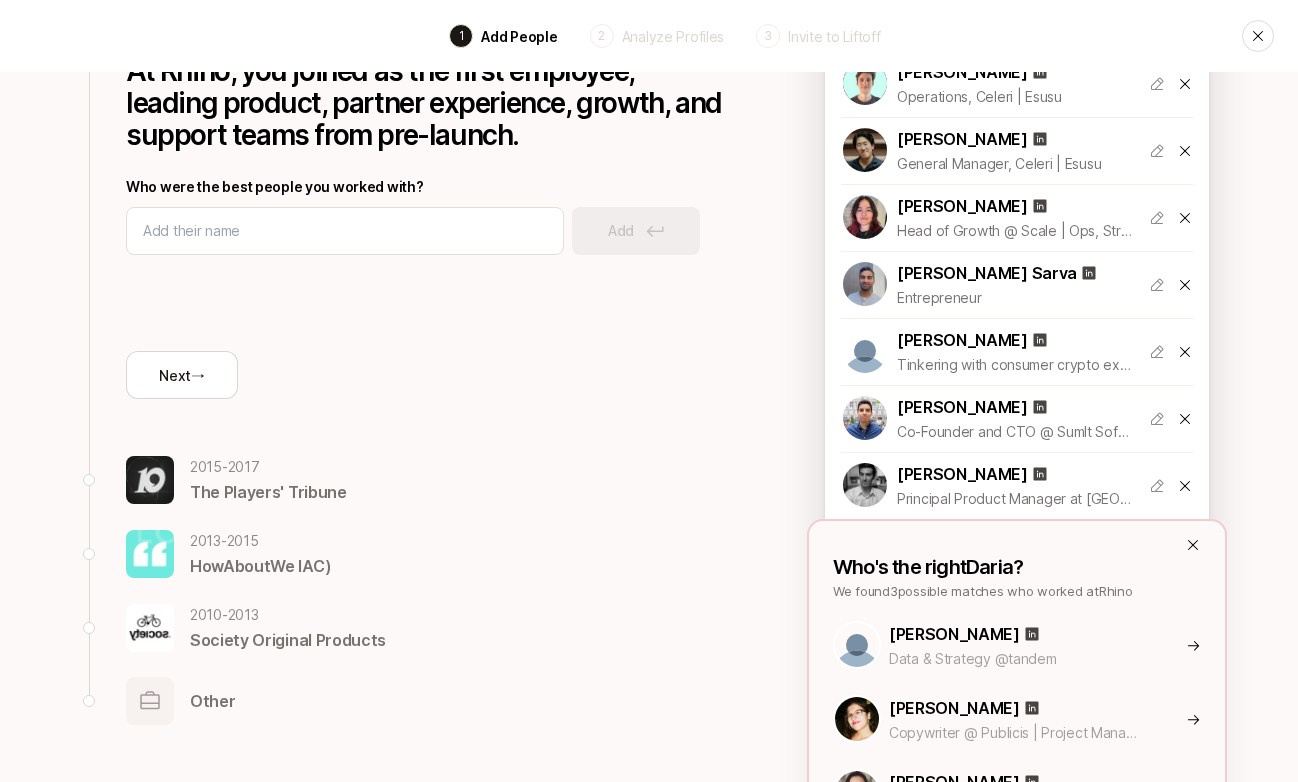 click 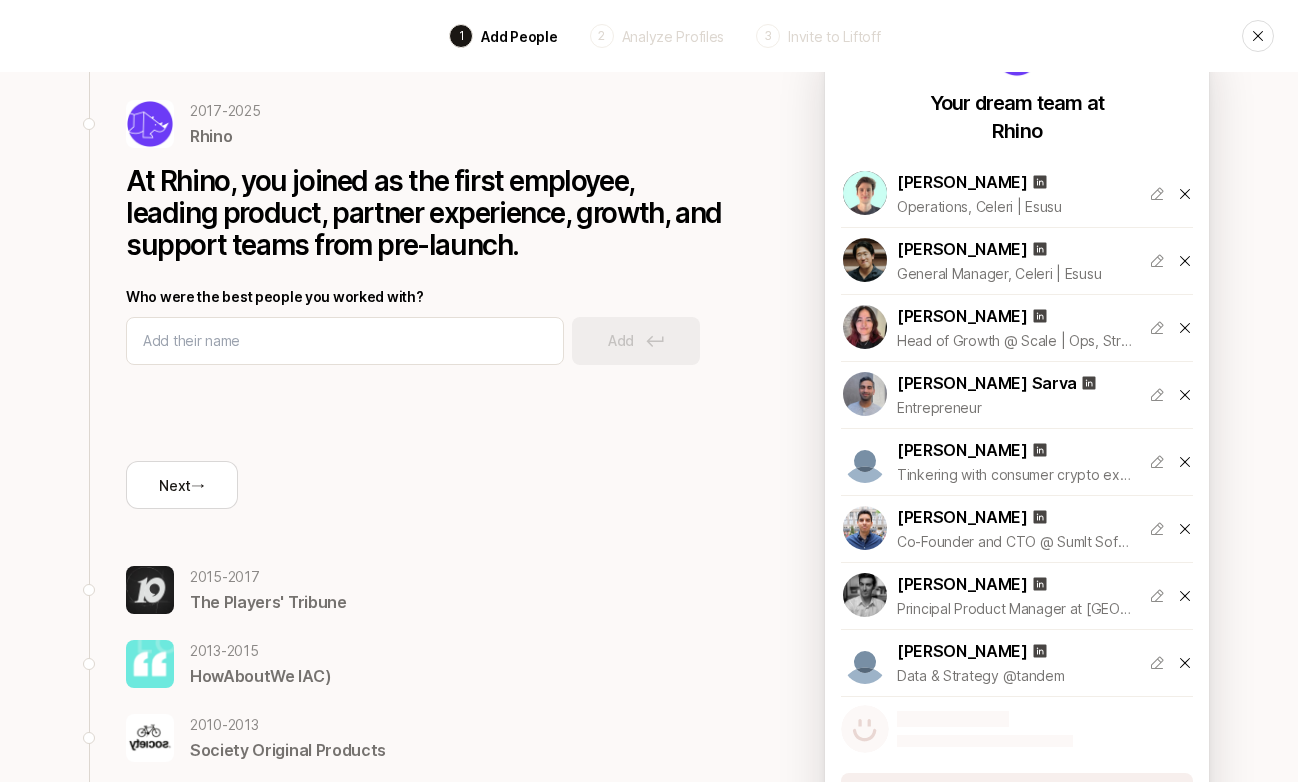 scroll, scrollTop: 104, scrollLeft: 0, axis: vertical 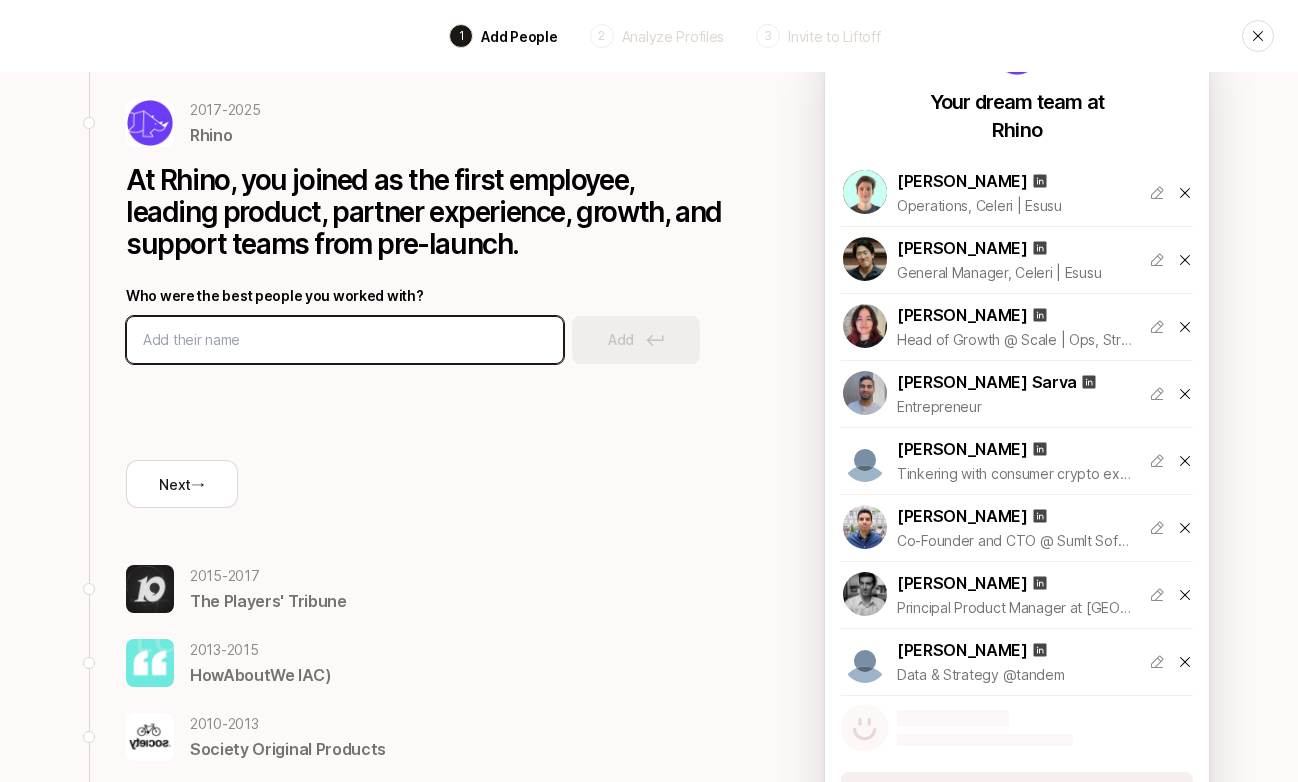 click at bounding box center (345, 340) 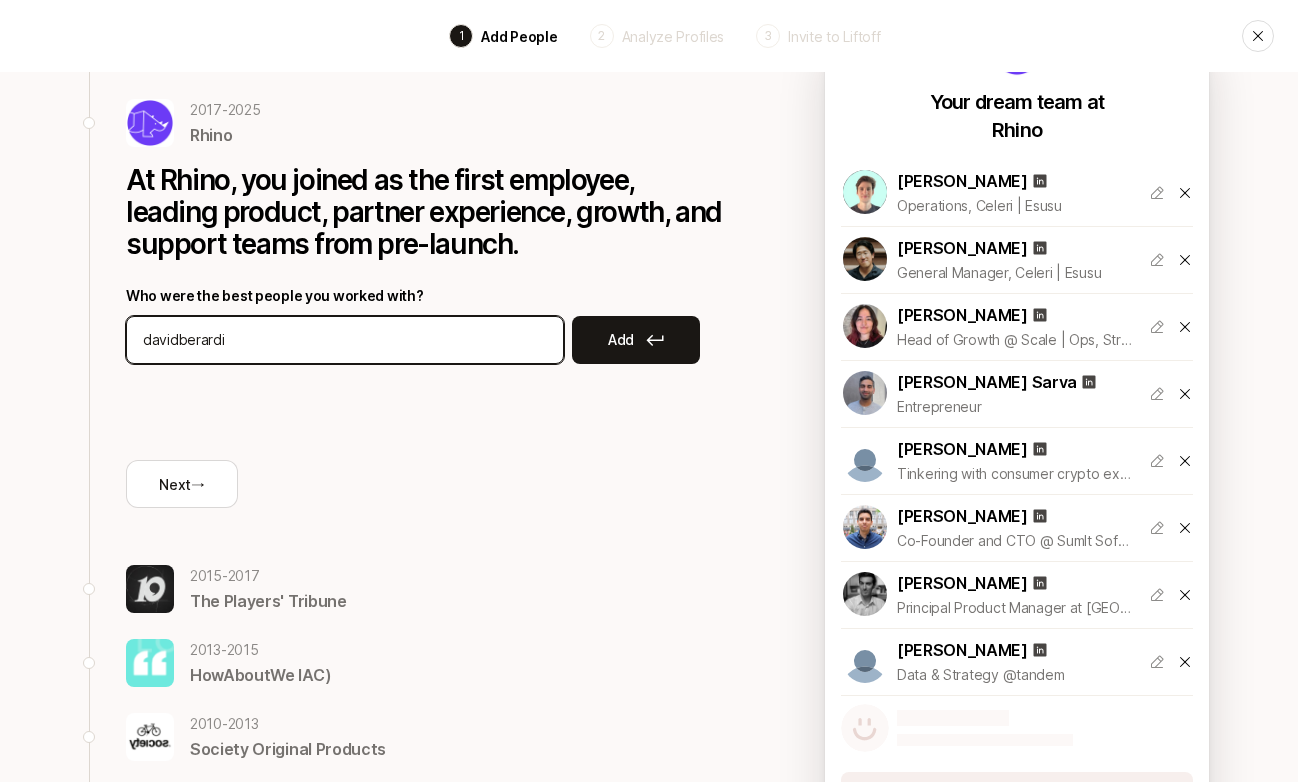type on "david berardi" 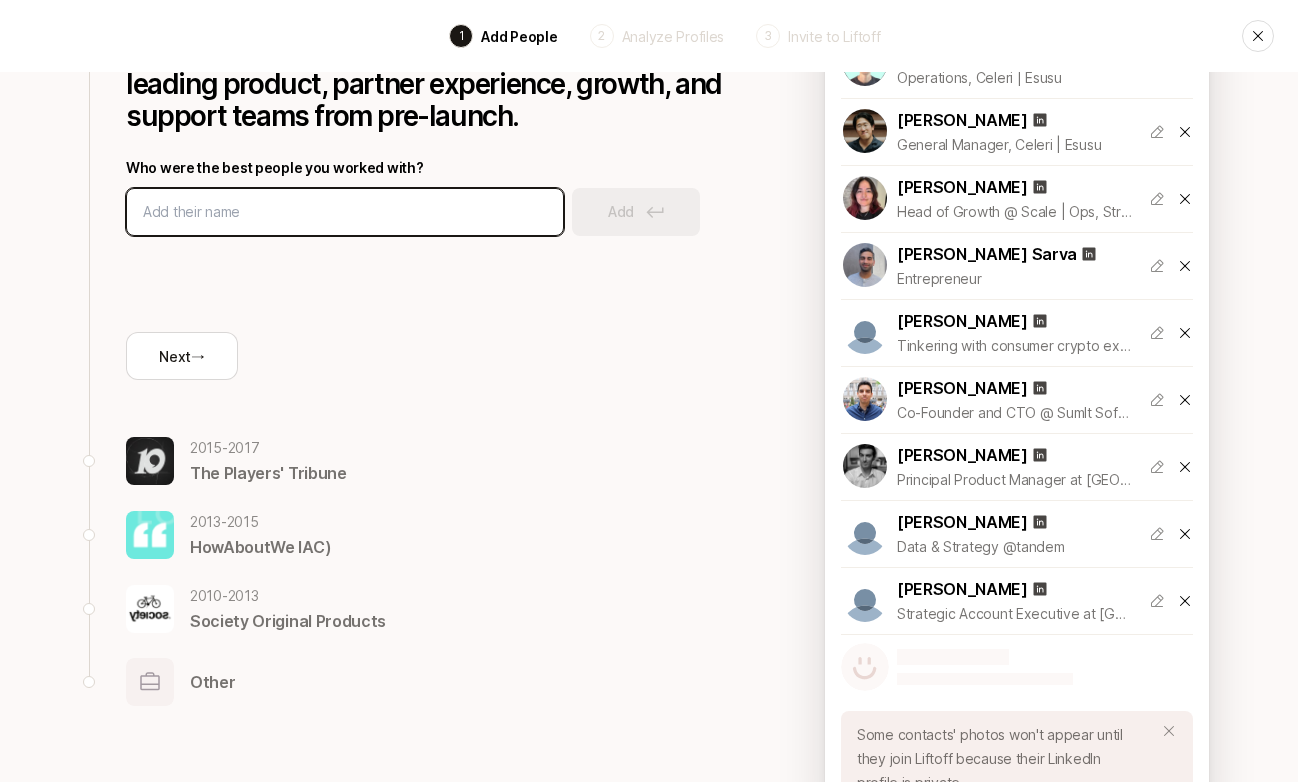 scroll, scrollTop: 145, scrollLeft: 0, axis: vertical 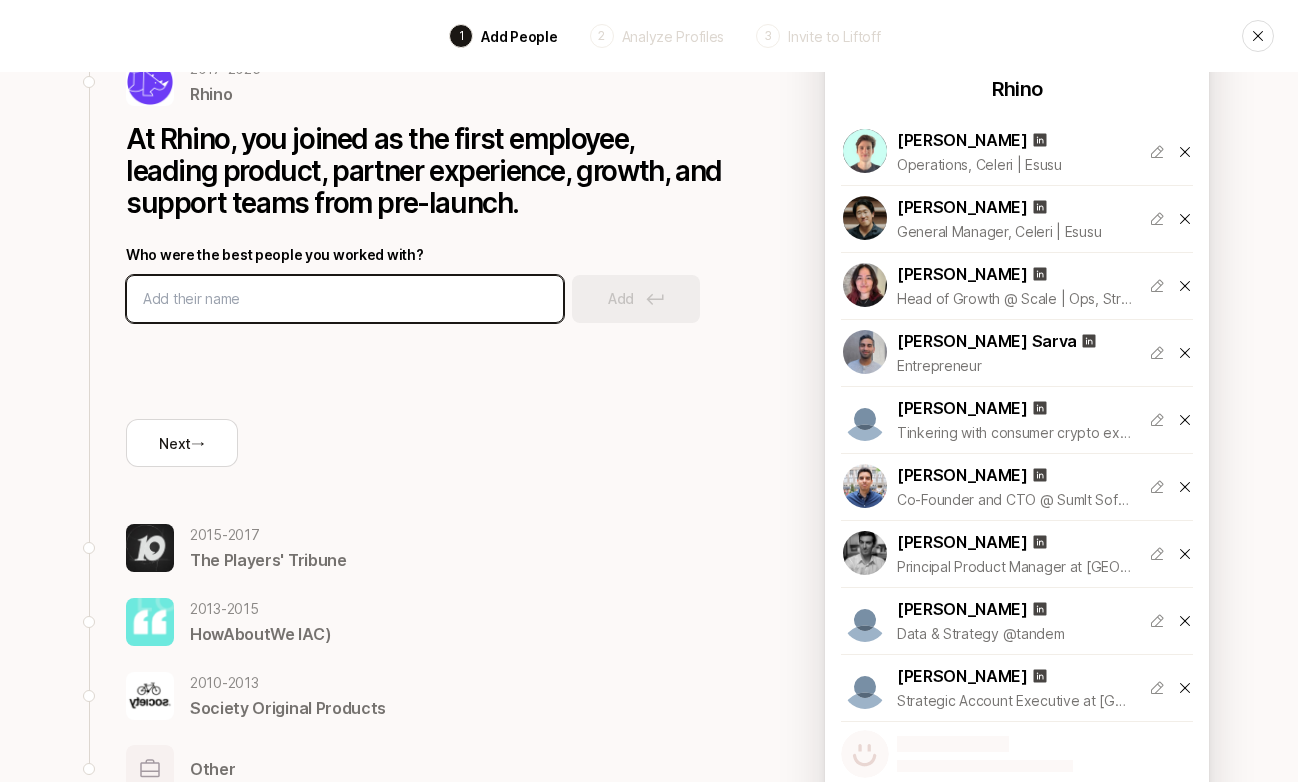 click at bounding box center [345, 299] 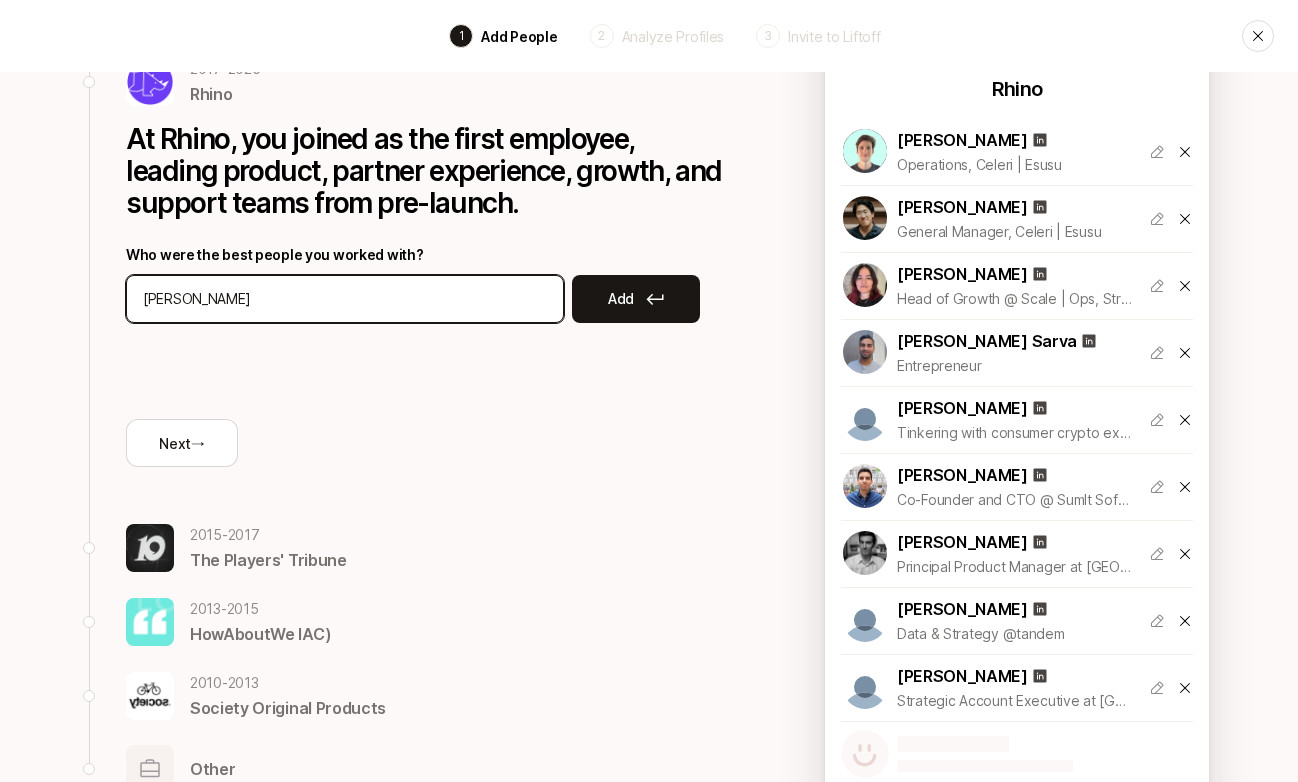 type on "hannah riordan" 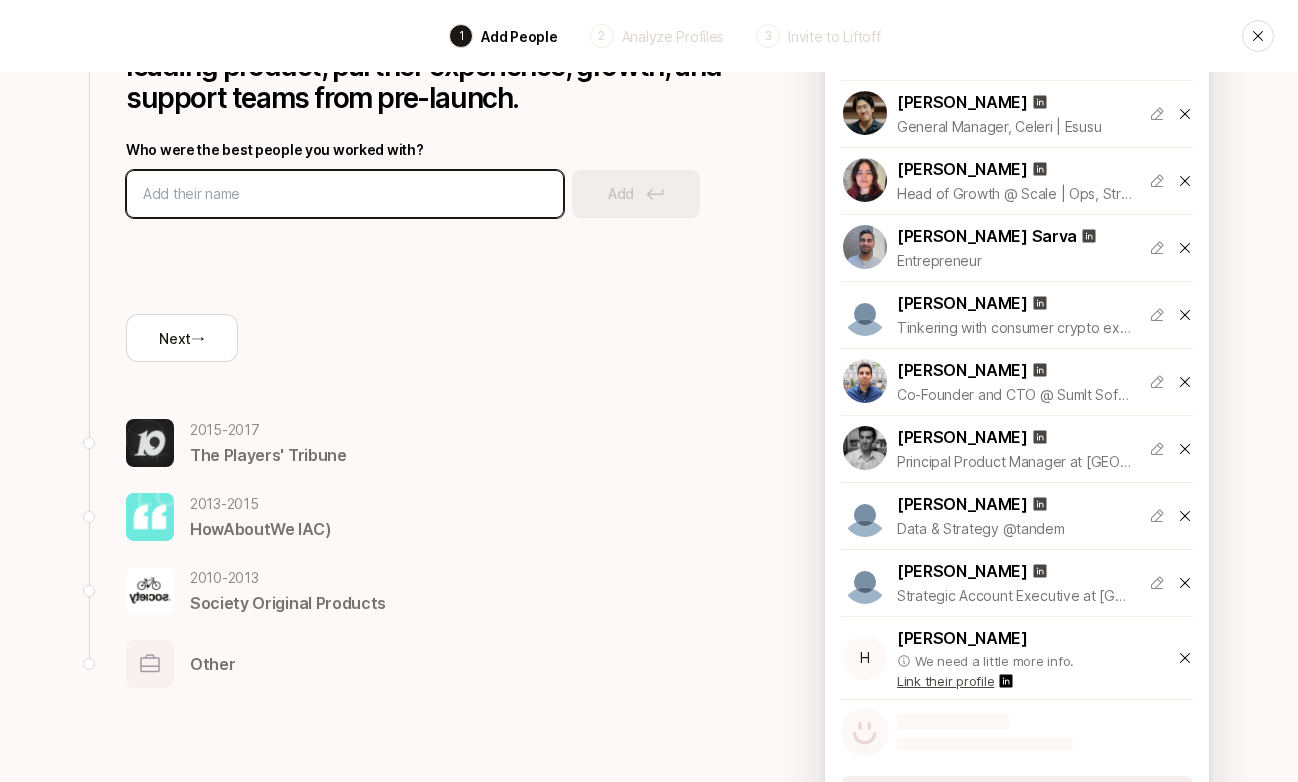 scroll, scrollTop: 265, scrollLeft: 0, axis: vertical 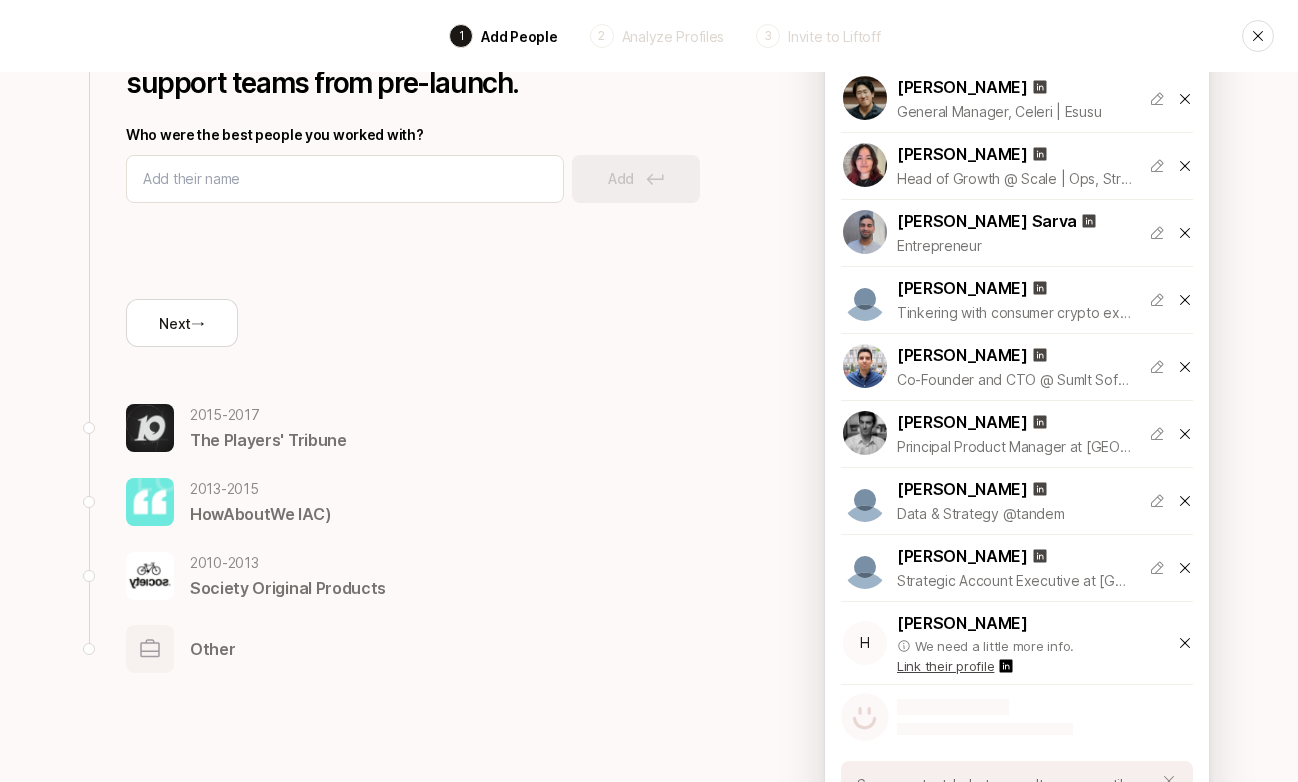 click on "Link their profile" at bounding box center [945, 666] 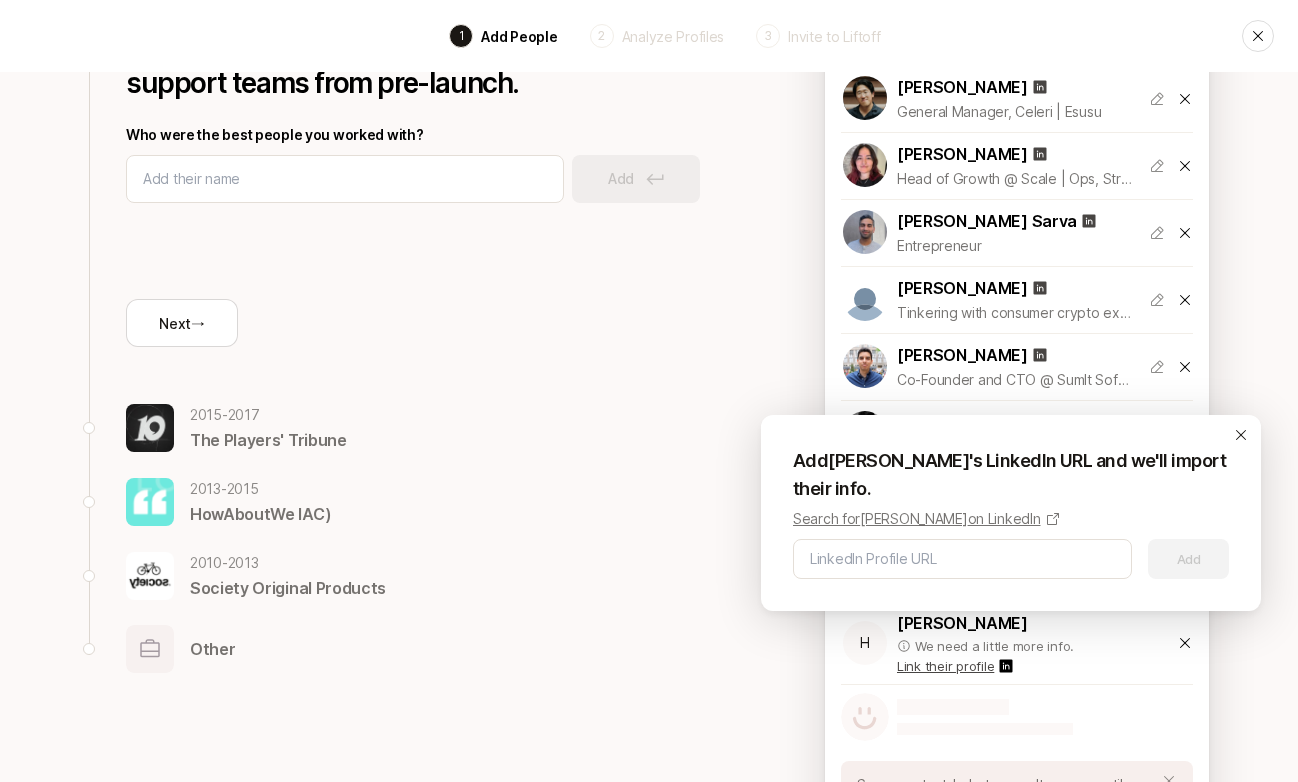 type on "a" 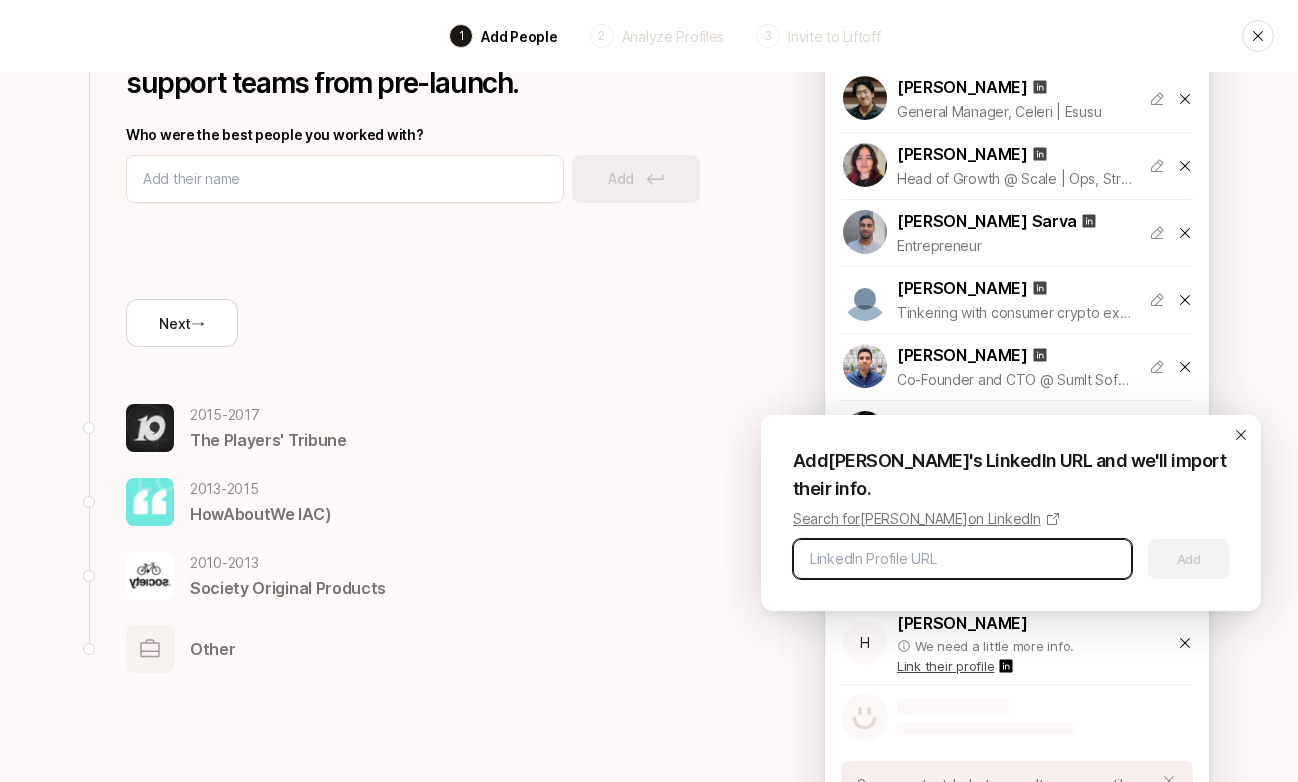 paste on "https://www.linkedin.com/in/hannah-r-984102157/" 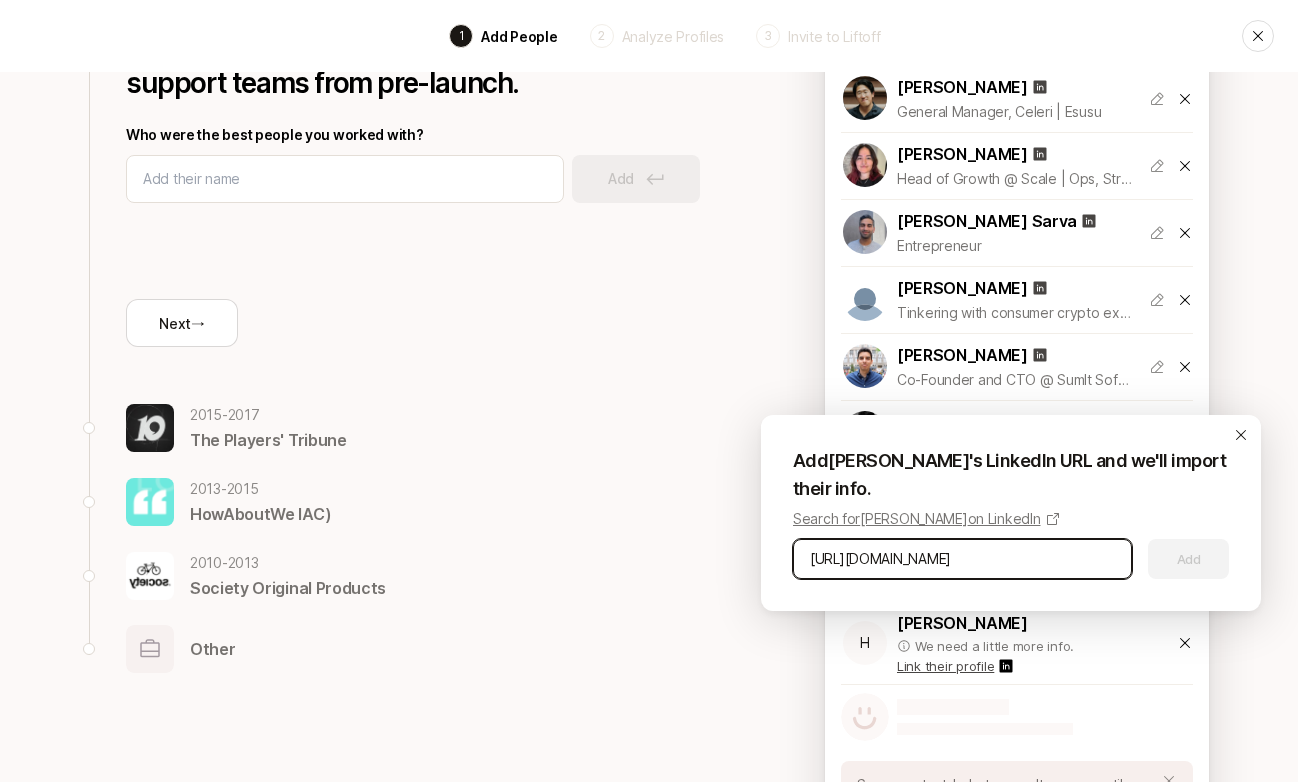 scroll, scrollTop: 0, scrollLeft: 14, axis: horizontal 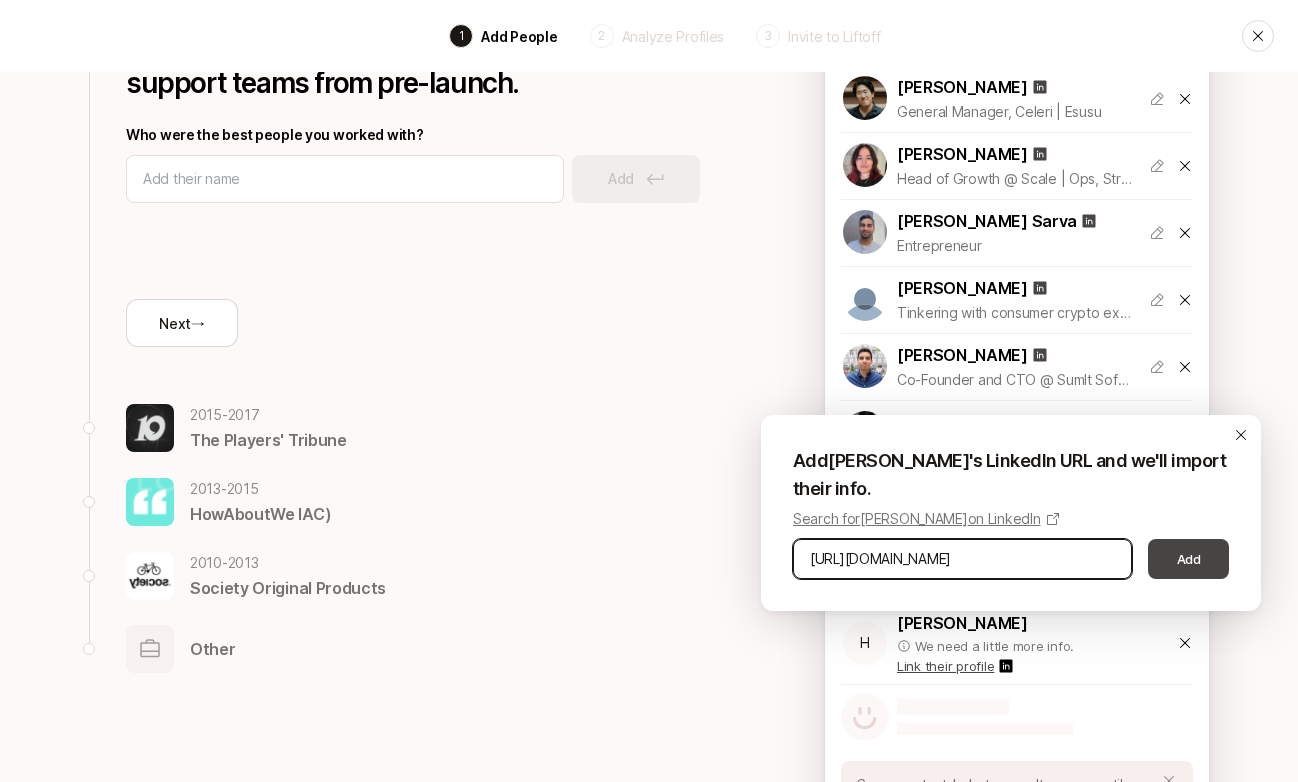 type on "https://www.linkedin.com/in/hannah-r-984102157/" 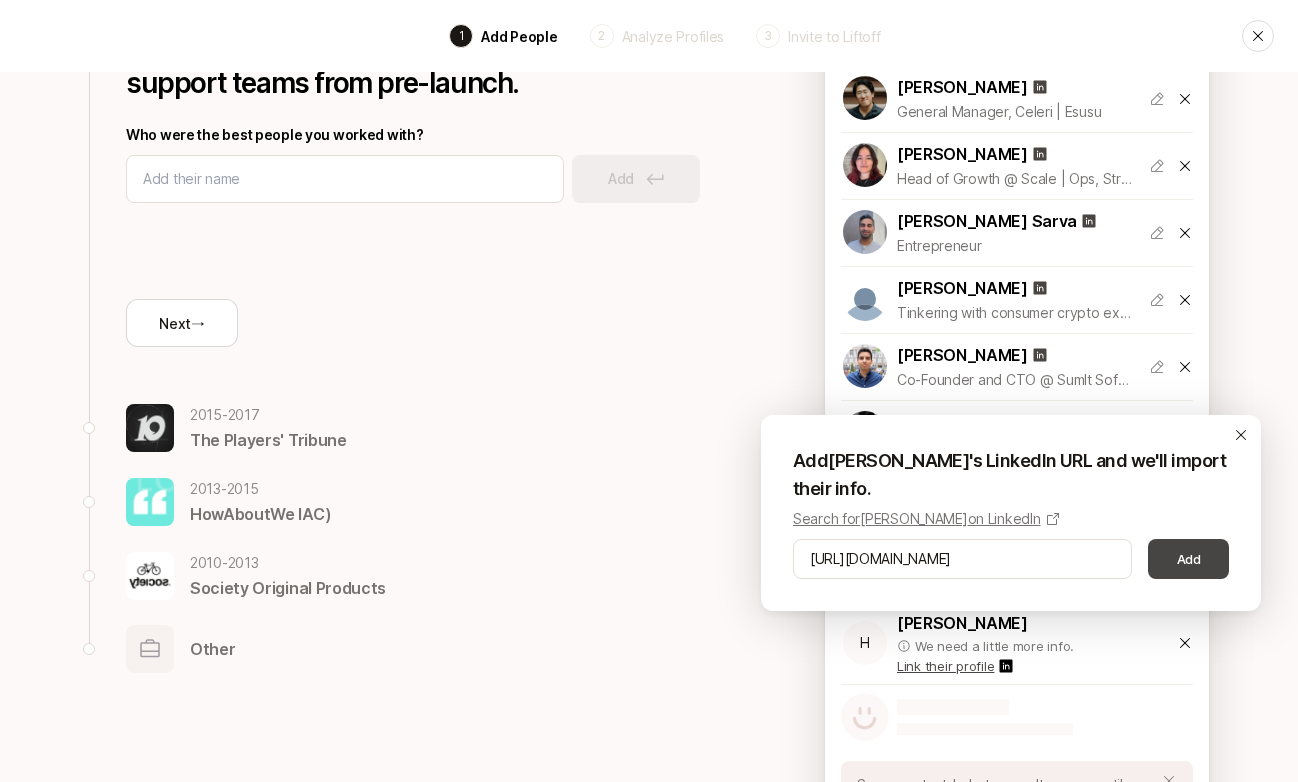 scroll, scrollTop: 0, scrollLeft: 0, axis: both 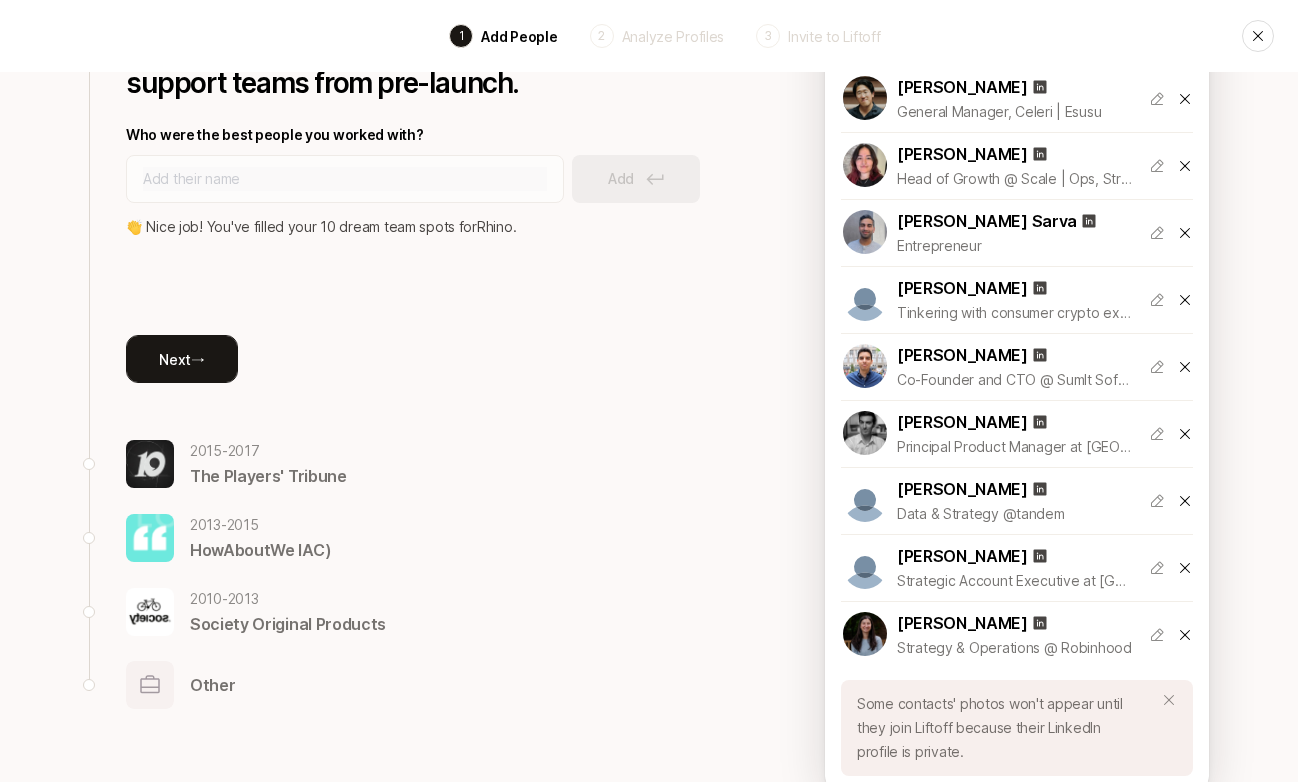 click on "Next  →" at bounding box center [182, 359] 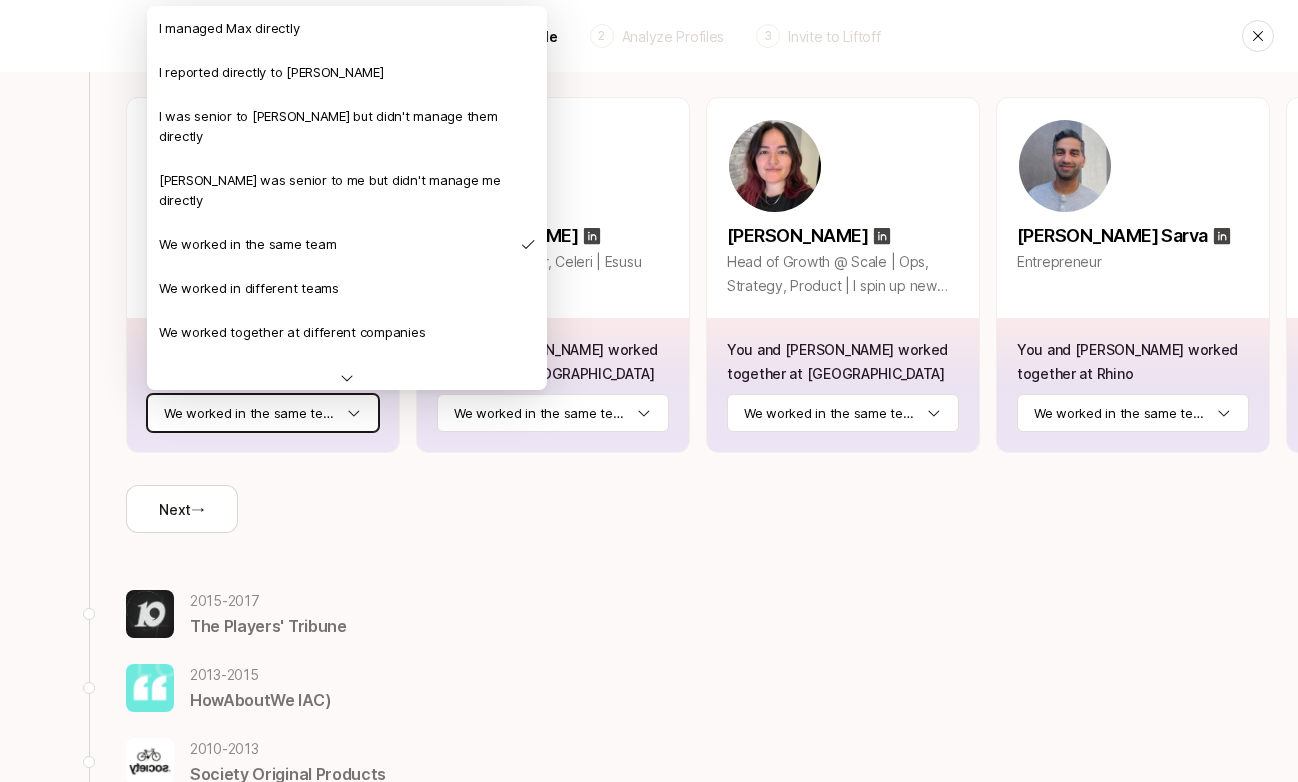 click on "Back 1 Add People 2 Analyze Profiles 3 Invite to Liftoff Back 2017  -  2025 Rhino Here's your Rhino dream team 🔥 Confirm how you know them to keep track of your best relationships   Max Orshan Operations, Celeri | Esusu You and Max worked together at Rhino We worked in the same team Jun Seo General Manager, Celeri | Esusu You and Jun worked together at Rhino We worked in the same team Hunter Morales Head of Growth @ Scale | Ops, Strategy, Product | I spin up new initiatives 💫 build for impact 📈 energize teams🔋 & make users happy 😁 You and Hunter worked together at Rhino We worked in the same team Paraag Sarva Entrepreneur You and Paraag worked together at Rhino We worked in the same team Cole Brown Tinkering with consumer crypto experiences You and Cole worked together at Rhino We worked in the same team Fernando Ramirez Co-Founder and CTO @ SumIt Software | Former Aerospace Engineer You and Fernando worked together at Rhino We worked in the same team Max Milhan We worked in the same team Next" at bounding box center (649, 126) 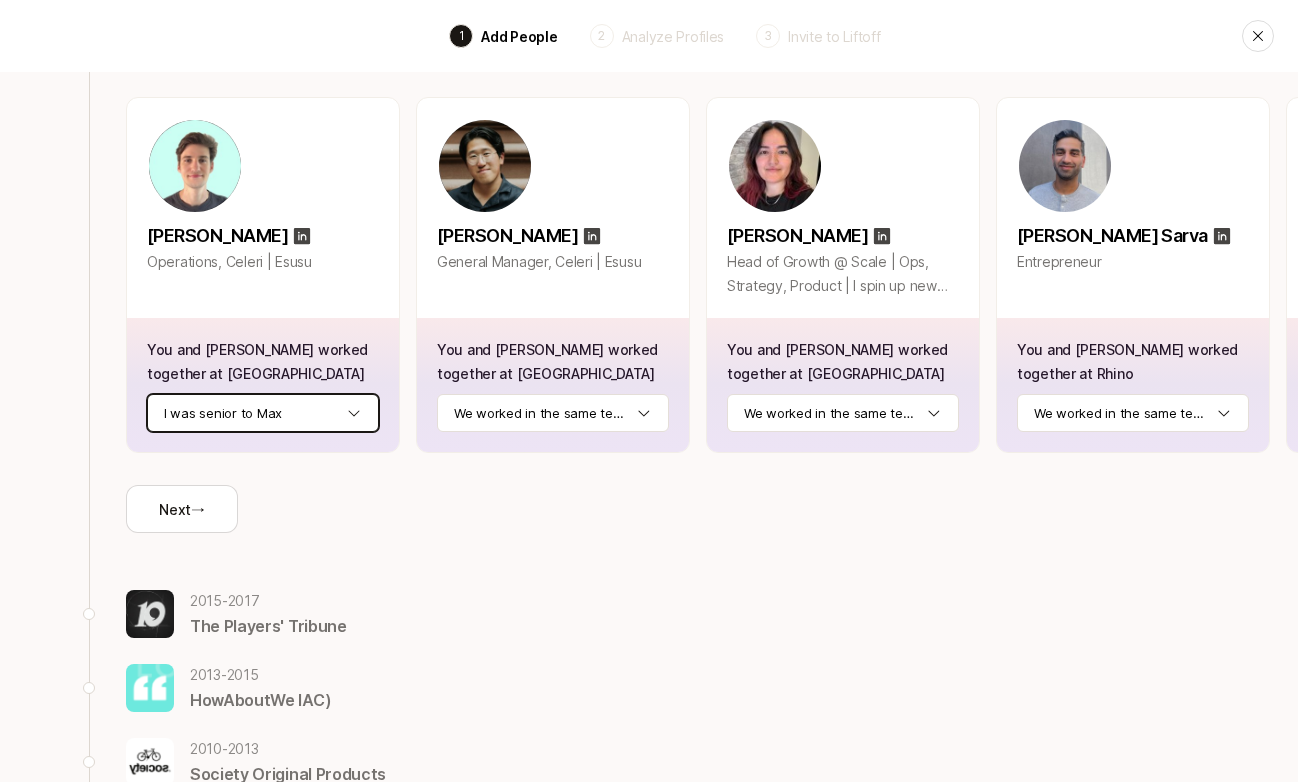 click on "Back 1 Add People 2 Analyze Profiles 3 Invite to Liftoff Back 2017  -  2025 Rhino Here's your Rhino dream team 🔥 Confirm how you know them to keep track of your best relationships   Max Orshan Operations, Celeri | Esusu You and Max worked together at Rhino I was senior to Max Jun Seo General Manager, Celeri | Esusu You and Jun worked together at Rhino We worked in the same team Hunter Morales Head of Growth @ Scale | Ops, Strategy, Product | I spin up new initiatives 💫 build for impact 📈 energize teams🔋 & make users happy 😁 You and Hunter worked together at Rhino We worked in the same team Paraag Sarva Entrepreneur You and Paraag worked together at Rhino We worked in the same team Cole Brown Tinkering with consumer crypto experiences You and Cole worked together at Rhino We worked in the same team Fernando Ramirez Co-Founder and CTO @ SumIt Software | Former Aerospace Engineer You and Fernando worked together at Rhino We worked in the same team Max Milhan Principal Product Manager at Twilio  -" at bounding box center [649, 126] 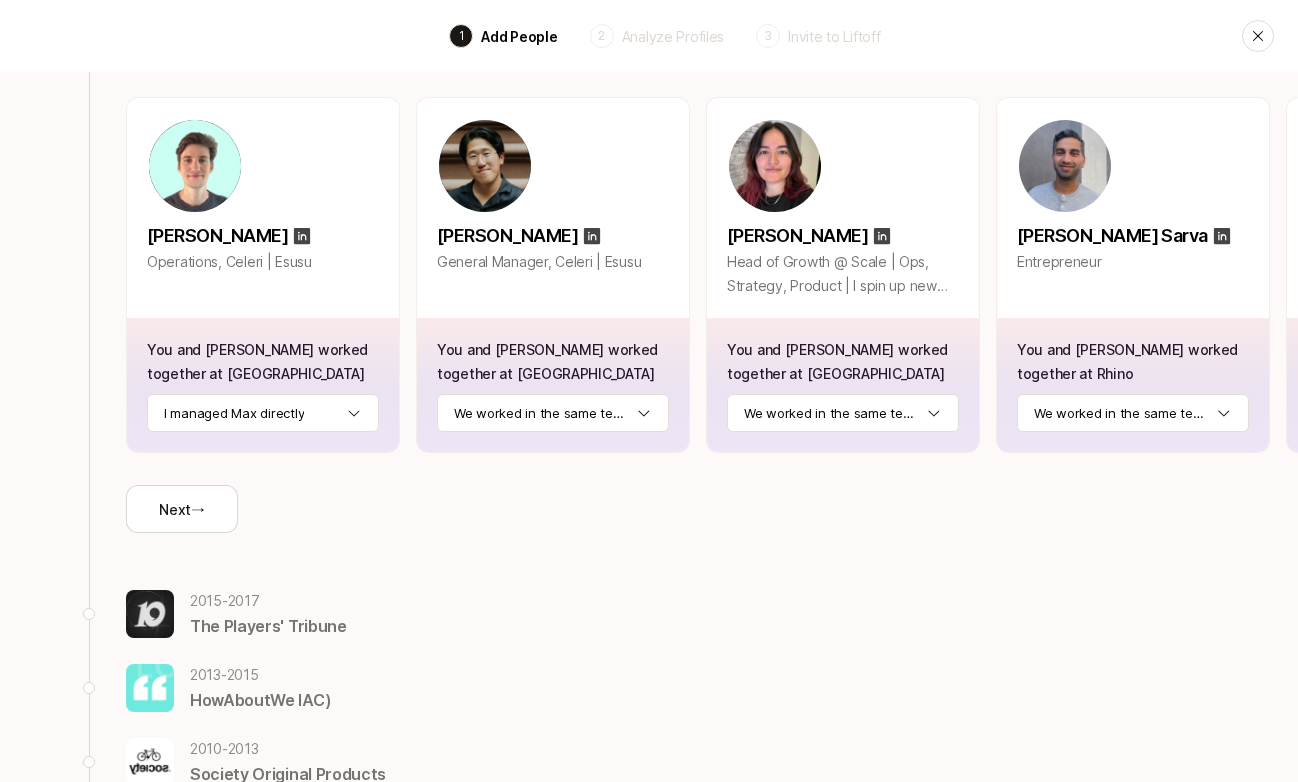 click on "You and Jun worked together at Rhino We worked in the same team" at bounding box center (553, 385) 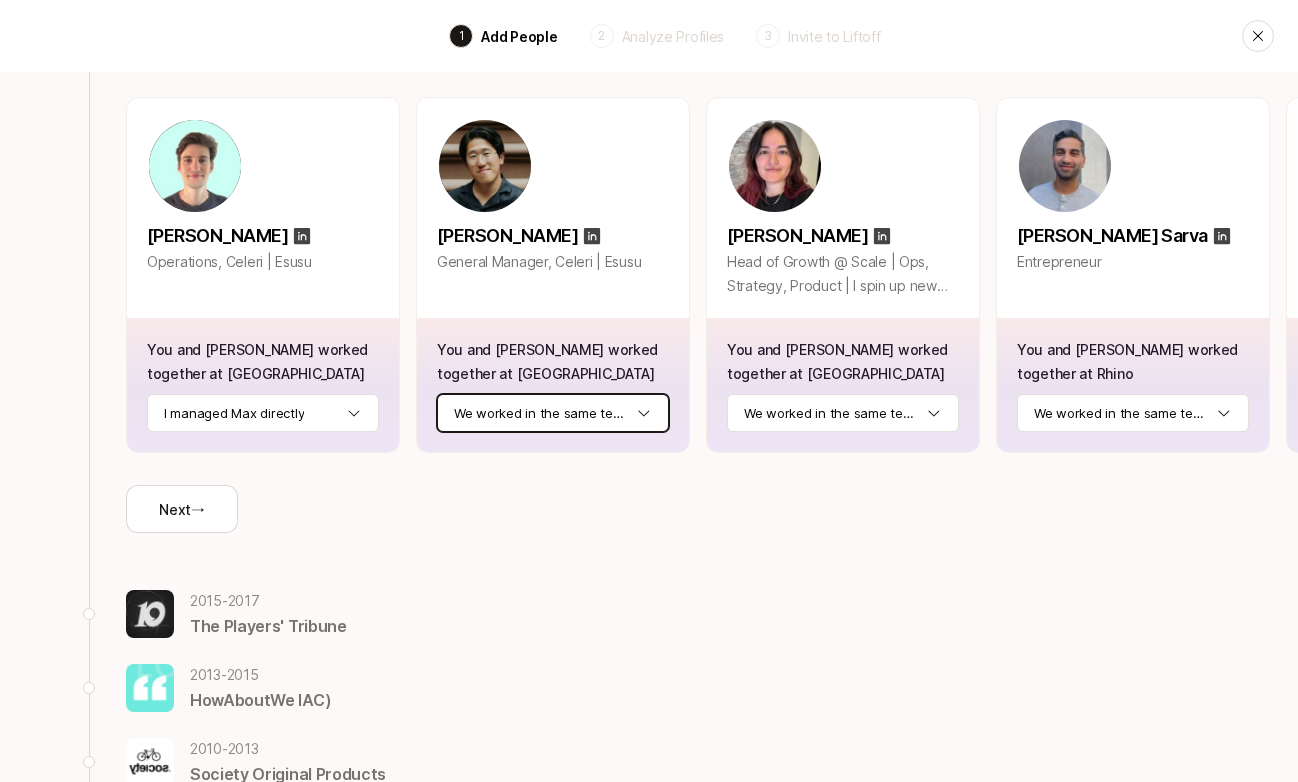 click on "Back 1 Add People 2 Analyze Profiles 3 Invite to Liftoff Back 2017  -  2025 Rhino Here's your Rhino dream team 🔥 Confirm how you know them to keep track of your best relationships   Max Orshan Operations, Celeri | Esusu You and Max worked together at Rhino I managed Max directly Jun Seo General Manager, Celeri | Esusu You and Jun worked together at Rhino We worked in the same team Hunter Morales Head of Growth @ Scale | Ops, Strategy, Product | I spin up new initiatives 💫 build for impact 📈 energize teams🔋 & make users happy 😁 You and Hunter worked together at Rhino We worked in the same team Paraag Sarva Entrepreneur You and Paraag worked together at Rhino We worked in the same team Cole Brown Tinkering with consumer crypto experiences You and Cole worked together at Rhino We worked in the same team Fernando Ramirez Co-Founder and CTO @ SumIt Software | Former Aerospace Engineer You and Fernando worked together at Rhino We worked in the same team Max Milhan Principal Product Manager at Twilio" at bounding box center [649, 126] 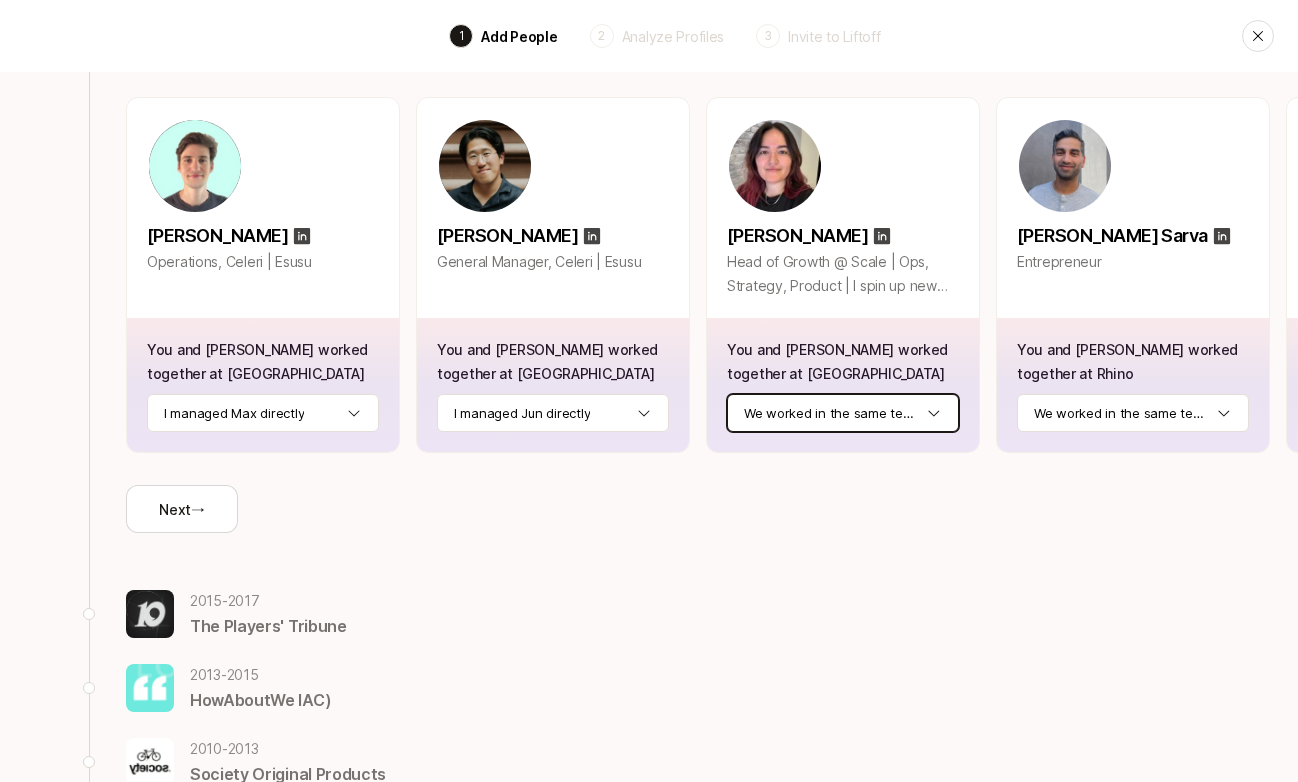 click on "Back 1 Add People 2 Analyze Profiles 3 Invite to Liftoff Back 2017  -  2025 Rhino Here's your Rhino dream team 🔥 Confirm how you know them to keep track of your best relationships   Max Orshan Operations, Celeri | Esusu You and Max worked together at Rhino I managed Max directly Jun Seo General Manager, Celeri | Esusu You and Jun worked together at Rhino I managed Jun directly Hunter Morales Head of Growth @ Scale | Ops, Strategy, Product | I spin up new initiatives 💫 build for impact 📈 energize teams🔋 & make users happy 😁 You and Hunter worked together at Rhino We worked in the same team Paraag Sarva Entrepreneur You and Paraag worked together at Rhino We worked in the same team Cole Brown Tinkering with consumer crypto experiences You and Cole worked together at Rhino We worked in the same team Fernando Ramirez Co-Founder and CTO @ SumIt Software | Former Aerospace Engineer You and Fernando worked together at Rhino We worked in the same team Max Milhan Principal Product Manager at Twilio Next" at bounding box center (649, 126) 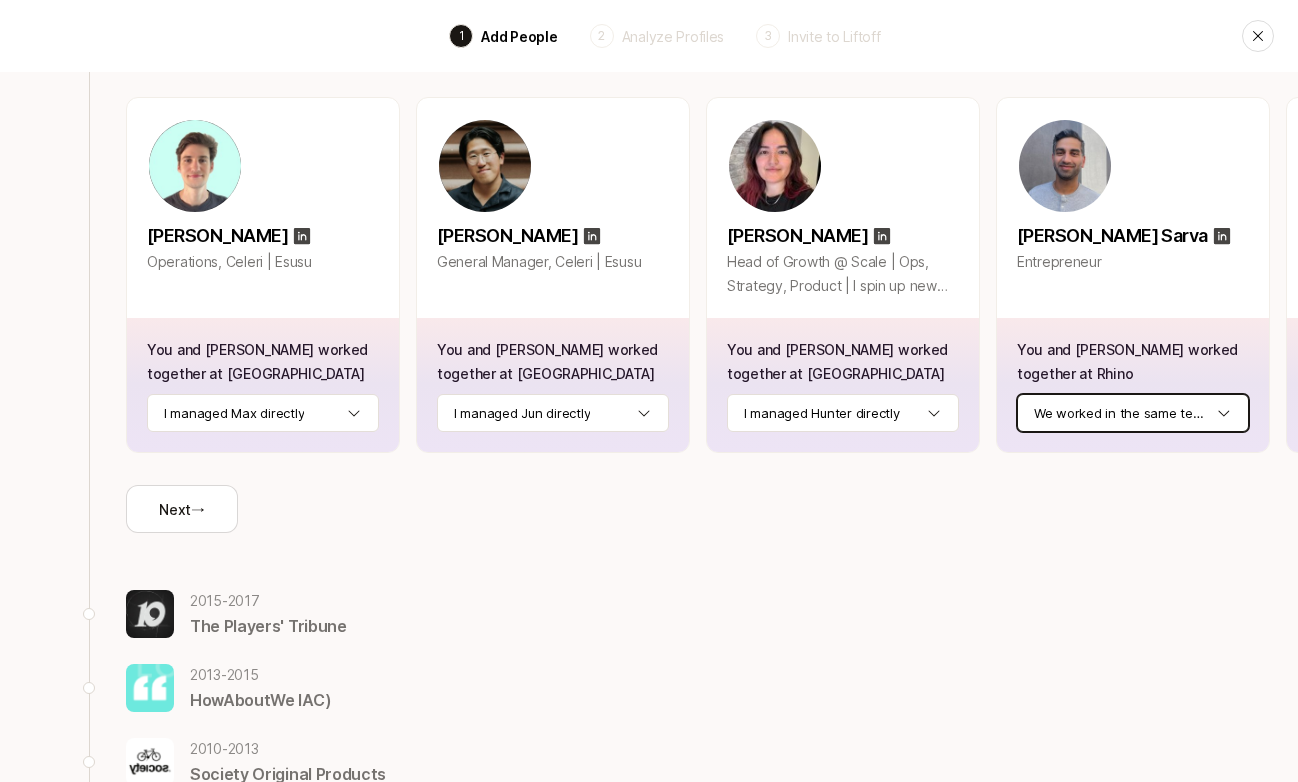 click on "Back 1 Add People 2 Analyze Profiles 3 Invite to Liftoff Back 2017  -  2025 Rhino Here's your Rhino dream team 🔥 Confirm how you know them to keep track of your best relationships   Max Orshan Operations, Celeri | Esusu You and Max worked together at Rhino I managed Max directly Jun Seo General Manager, Celeri | Esusu You and Jun worked together at Rhino I managed Jun directly Hunter Morales Head of Growth @ Scale | Ops, Strategy, Product | I spin up new initiatives 💫 build for impact 📈 energize teams🔋 & make users happy 😁 You and Hunter worked together at Rhino I managed Hunter directly Paraag Sarva Entrepreneur You and Paraag worked together at Rhino We worked in the same team Cole Brown Tinkering with consumer crypto experiences You and Cole worked together at Rhino We worked in the same team Fernando Ramirez Co-Founder and CTO @ SumIt Software | Former Aerospace Engineer You and Fernando worked together at Rhino We worked in the same team Max Milhan Principal Product Manager at Twilio Next" at bounding box center [649, 126] 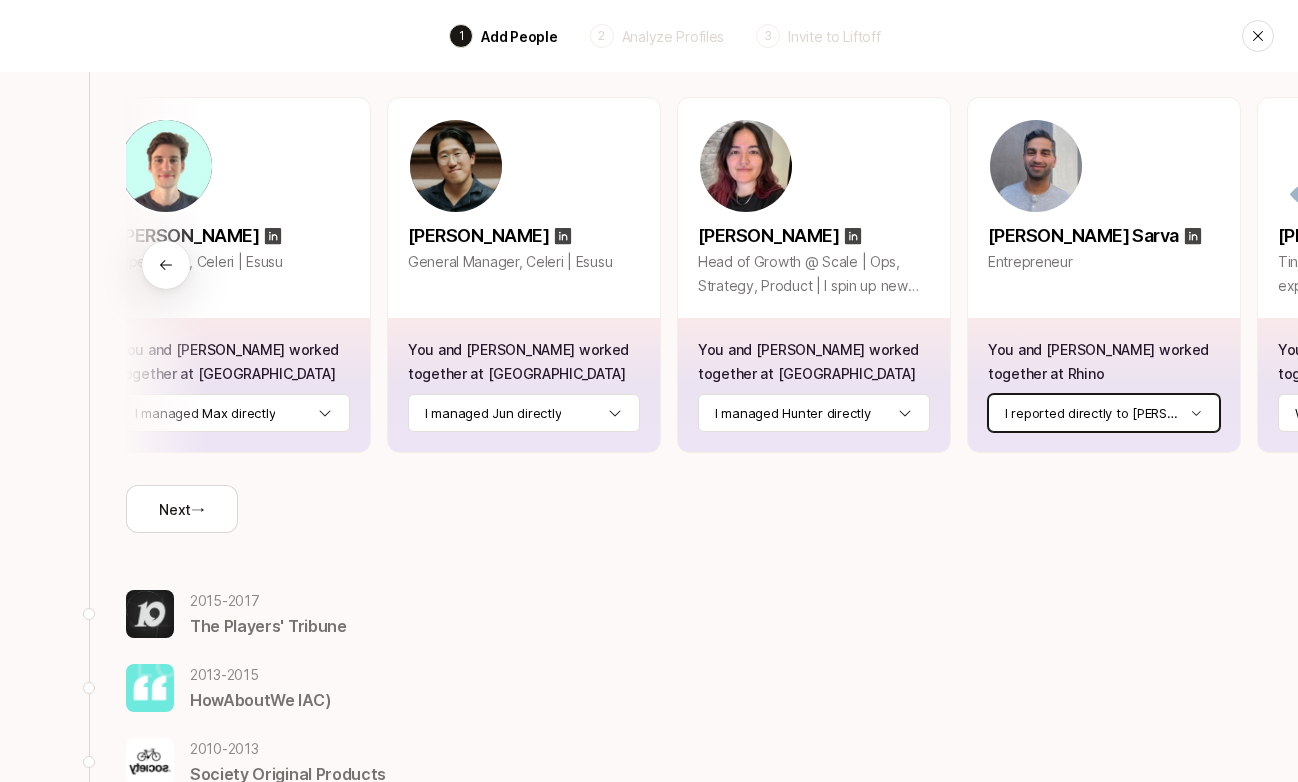 scroll, scrollTop: 0, scrollLeft: 137, axis: horizontal 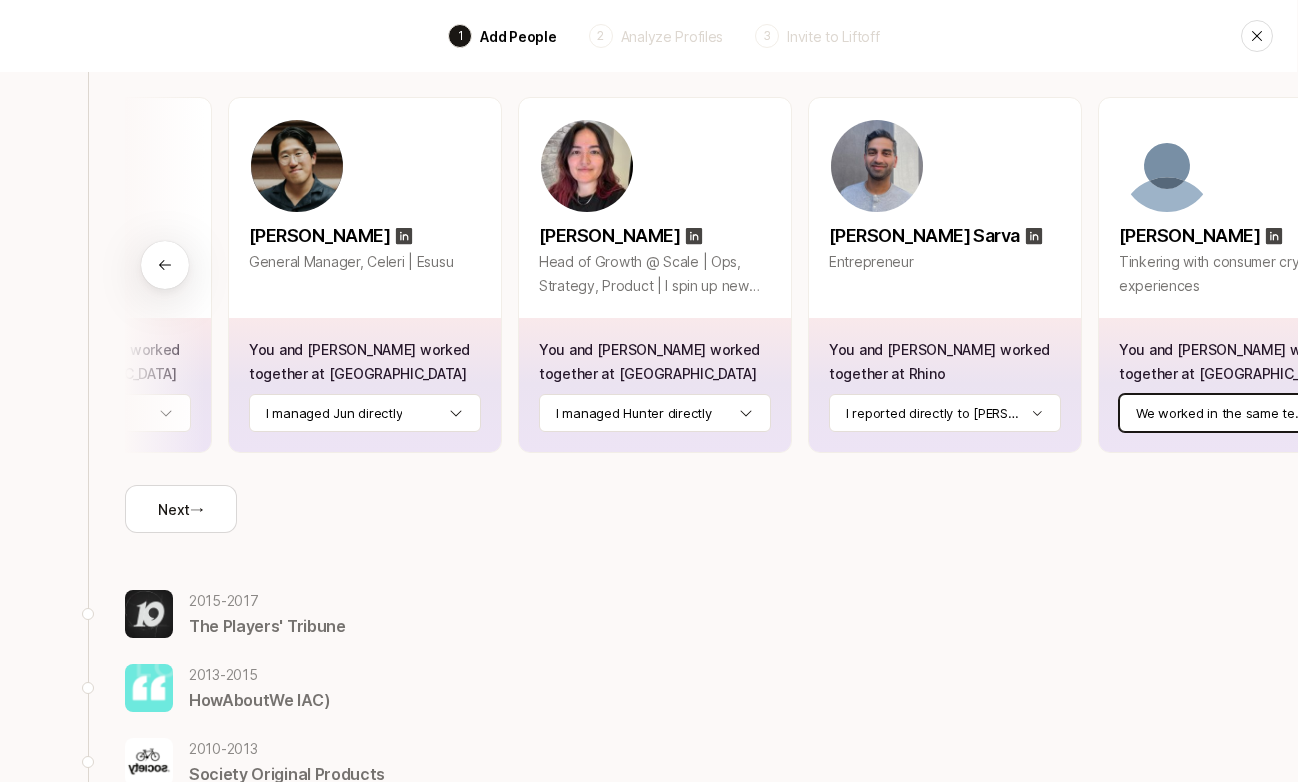 click on "Back 1 Add People 2 Analyze Profiles 3 Invite to Liftoff Back 2017  -  2025 Rhino Here's your Rhino dream team 🔥 Confirm how you know them to keep track of your best relationships   Max Orshan Operations, Celeri | Esusu You and Max worked together at Rhino I managed Max directly Jun Seo General Manager, Celeri | Esusu You and Jun worked together at Rhino I managed Jun directly Hunter Morales Head of Growth @ Scale | Ops, Strategy, Product | I spin up new initiatives 💫 build for impact 📈 energize teams🔋 & make users happy 😁 You and Hunter worked together at Rhino I managed Hunter directly Paraag Sarva Entrepreneur You and Paraag worked together at Rhino I reported directly to Paraag Cole Brown Tinkering with consumer crypto experiences You and Cole worked together at Rhino We worked in the same team Fernando Ramirez Co-Founder and CTO @ SumIt Software | Former Aerospace Engineer You and Fernando worked together at Rhino We worked in the same team Max Milhan Principal Product Manager at Twilio" at bounding box center [648, 126] 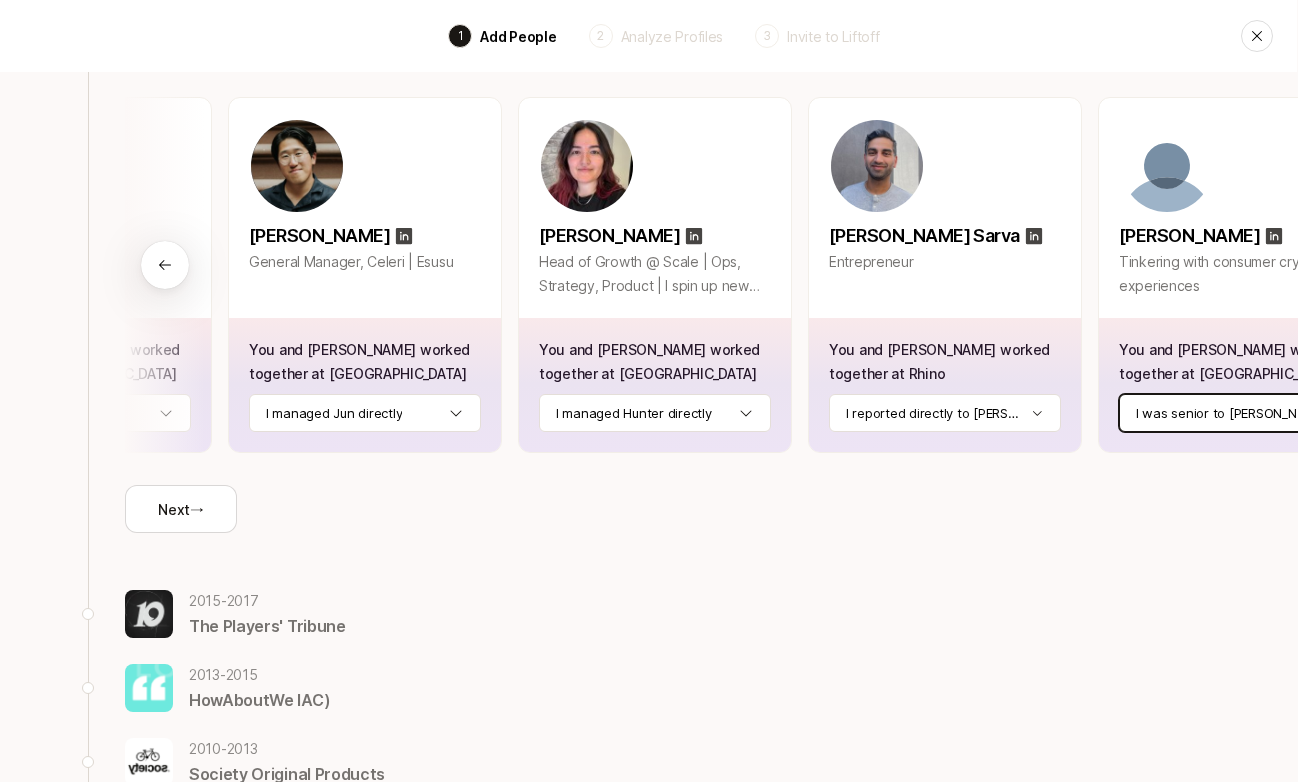scroll, scrollTop: 0, scrollLeft: 203, axis: horizontal 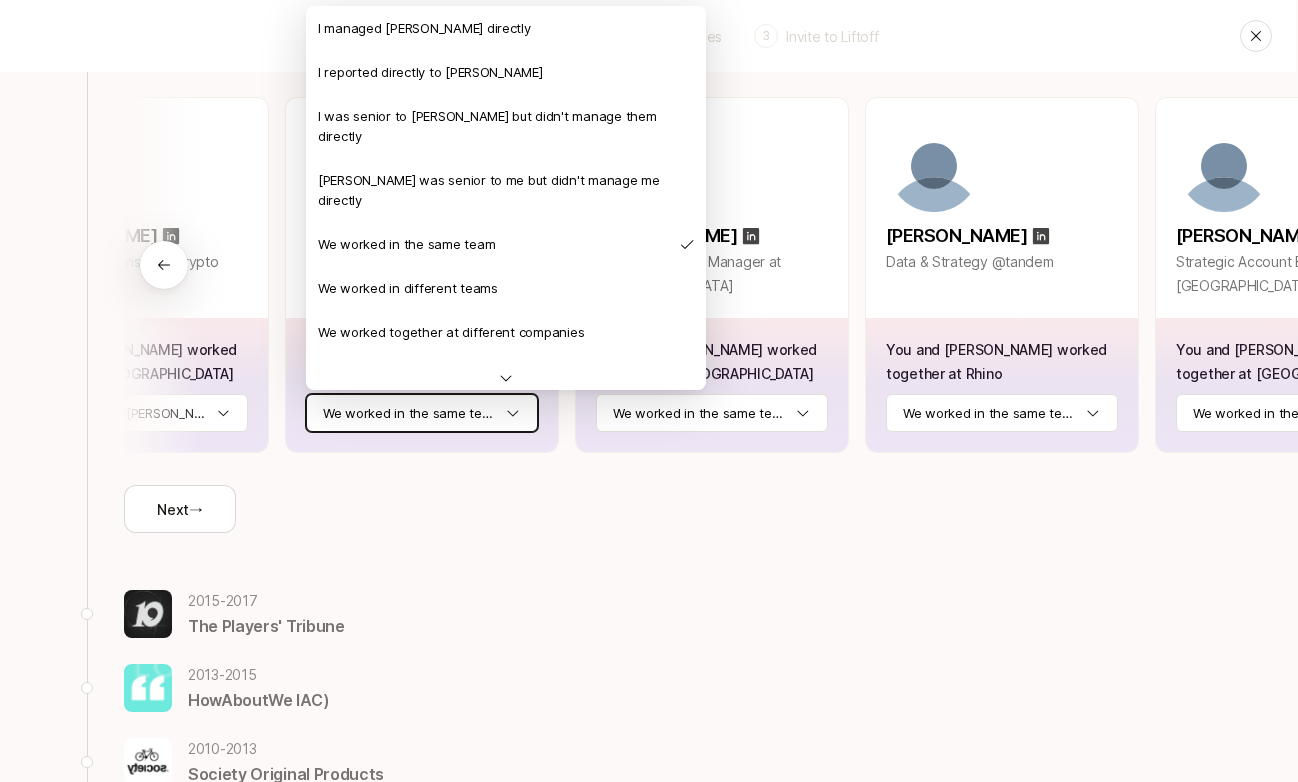 click on "Back 1 Add People 2 Analyze Profiles 3 Invite to Liftoff Back 2017  -  2025 Rhino Here's your Rhino dream team 🔥 Confirm how you know them to keep track of your best relationships   Max Orshan Operations, Celeri | Esusu You and Max worked together at Rhino I managed Max directly Jun Seo General Manager, Celeri | Esusu You and Jun worked together at Rhino I managed Jun directly Hunter Morales Head of Growth @ Scale | Ops, Strategy, Product | I spin up new initiatives 💫 build for impact 📈 energize teams🔋 & make users happy 😁 You and Hunter worked together at Rhino I managed Hunter directly Paraag Sarva Entrepreneur You and Paraag worked together at Rhino I reported directly to Paraag Cole Brown Tinkering with consumer crypto experiences You and Cole worked together at Rhino I was senior to Cole Fernando Ramirez Co-Founder and CTO @ SumIt Software | Former Aerospace Engineer You and Fernando worked together at Rhino We worked in the same team Max Milhan Principal Product Manager at Twilio Next  -" at bounding box center [647, 126] 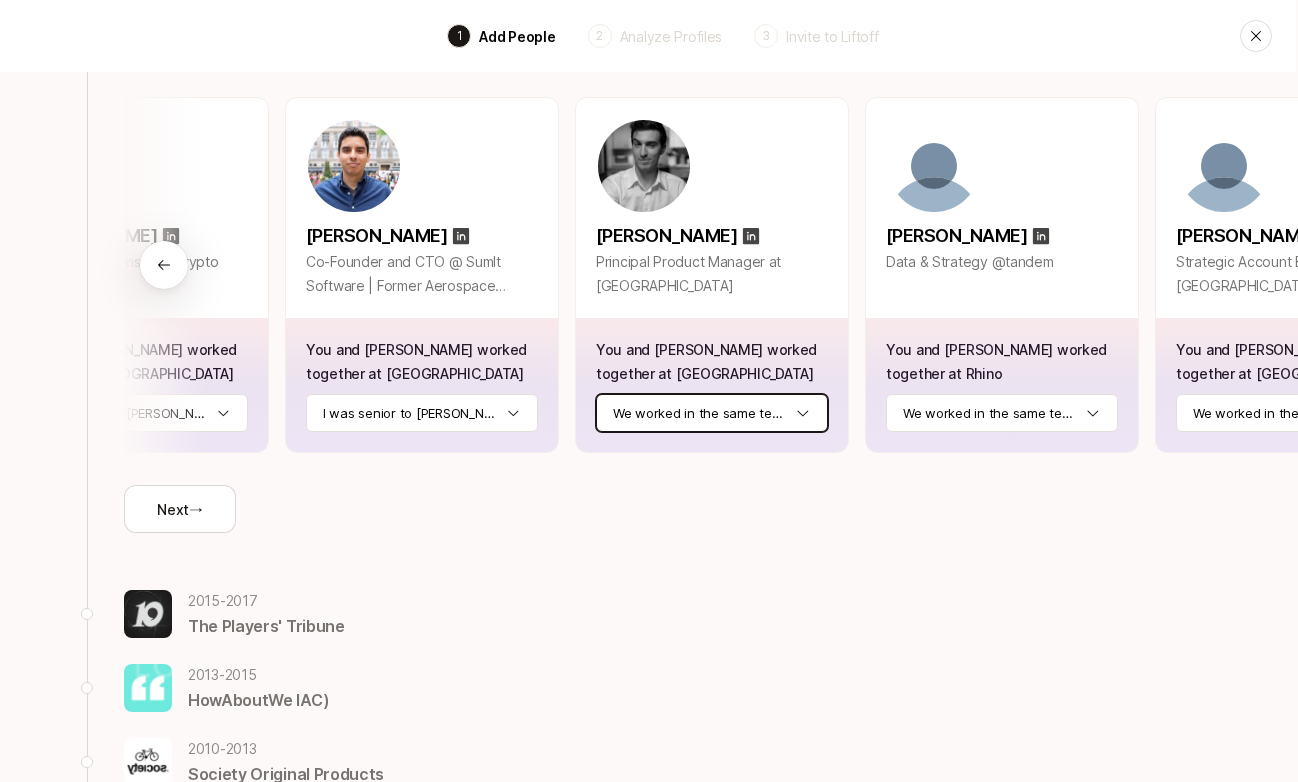 click on "Back 1 Add People 2 Analyze Profiles 3 Invite to Liftoff Back 2017  -  2025 Rhino Here's your Rhino dream team 🔥 Confirm how you know them to keep track of your best relationships   Max Orshan Operations, Celeri | Esusu You and Max worked together at Rhino I managed Max directly Jun Seo General Manager, Celeri | Esusu You and Jun worked together at Rhino I managed Jun directly Hunter Morales Head of Growth @ Scale | Ops, Strategy, Product | I spin up new initiatives 💫 build for impact 📈 energize teams🔋 & make users happy 😁 You and Hunter worked together at Rhino I managed Hunter directly Paraag Sarva Entrepreneur You and Paraag worked together at Rhino I reported directly to Paraag Cole Brown Tinkering with consumer crypto experiences You and Cole worked together at Rhino I was senior to Cole Fernando Ramirez Co-Founder and CTO @ SumIt Software | Former Aerospace Engineer You and Fernando worked together at Rhino I was senior to Fernando Max Milhan Principal Product Manager at Twilio Hannah R." at bounding box center [647, 126] 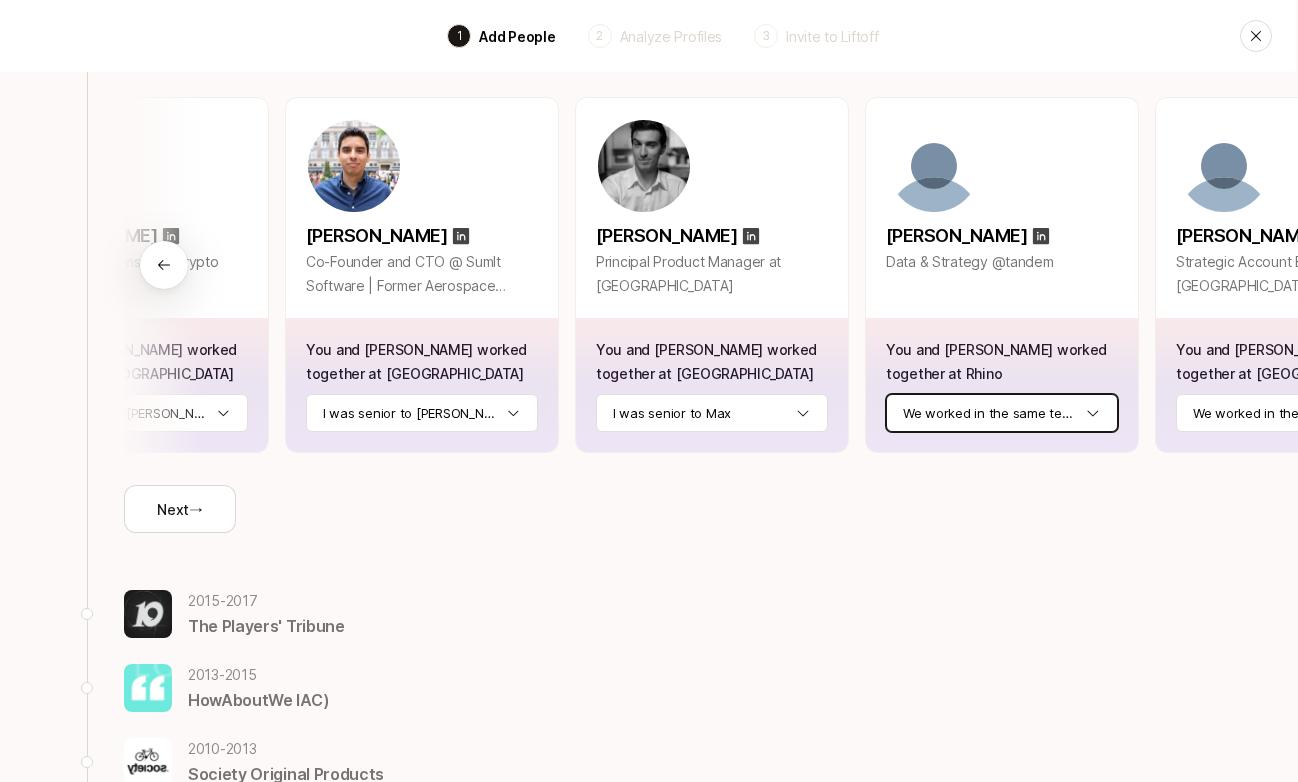 click on "Back 1 Add People 2 Analyze Profiles 3 Invite to Liftoff Back 2017  -  2025 Rhino Here's your Rhino dream team 🔥 Confirm how you know them to keep track of your best relationships   Max Orshan Operations, Celeri | Esusu You and Max worked together at Rhino I managed Max directly Jun Seo General Manager, Celeri | Esusu You and Jun worked together at Rhino I managed Jun directly Hunter Morales Head of Growth @ Scale | Ops, Strategy, Product | I spin up new initiatives 💫 build for impact 📈 energize teams🔋 & make users happy 😁 You and Hunter worked together at Rhino I managed Hunter directly Paraag Sarva Entrepreneur You and Paraag worked together at Rhino I reported directly to Paraag Cole Brown Tinkering with consumer crypto experiences You and Cole worked together at Rhino I was senior to Cole Fernando Ramirez Co-Founder and CTO @ SumIt Software | Former Aerospace Engineer You and Fernando worked together at Rhino I was senior to Fernando Max Milhan Principal Product Manager at Twilio Hannah R." at bounding box center (647, 126) 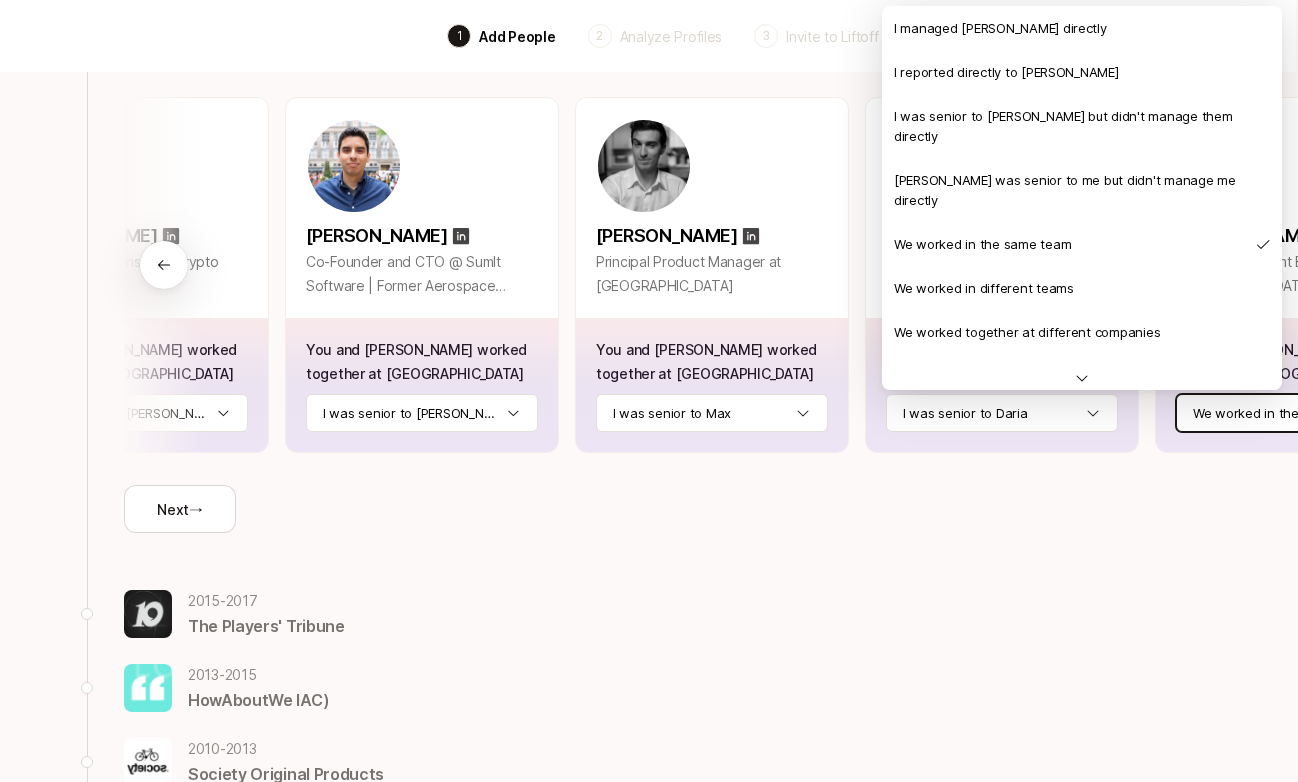 click on "Back 1 Add People 2 Analyze Profiles 3 Invite to Liftoff Back 2017  -  2025 Rhino Here's your Rhino dream team 🔥 Confirm how you know them to keep track of your best relationships   Max Orshan Operations, Celeri | Esusu You and Max worked together at Rhino I managed Max directly Jun Seo General Manager, Celeri | Esusu You and Jun worked together at Rhino I managed Jun directly Hunter Morales Head of Growth @ Scale | Ops, Strategy, Product | I spin up new initiatives 💫 build for impact 📈 energize teams🔋 & make users happy 😁 You and Hunter worked together at Rhino I managed Hunter directly Paraag Sarva Entrepreneur You and Paraag worked together at Rhino I reported directly to Paraag Cole Brown Tinkering with consumer crypto experiences You and Cole worked together at Rhino I was senior to Cole Fernando Ramirez Co-Founder and CTO @ SumIt Software | Former Aerospace Engineer You and Fernando worked together at Rhino I was senior to Fernando Max Milhan Principal Product Manager at Twilio Hannah R." at bounding box center [647, 126] 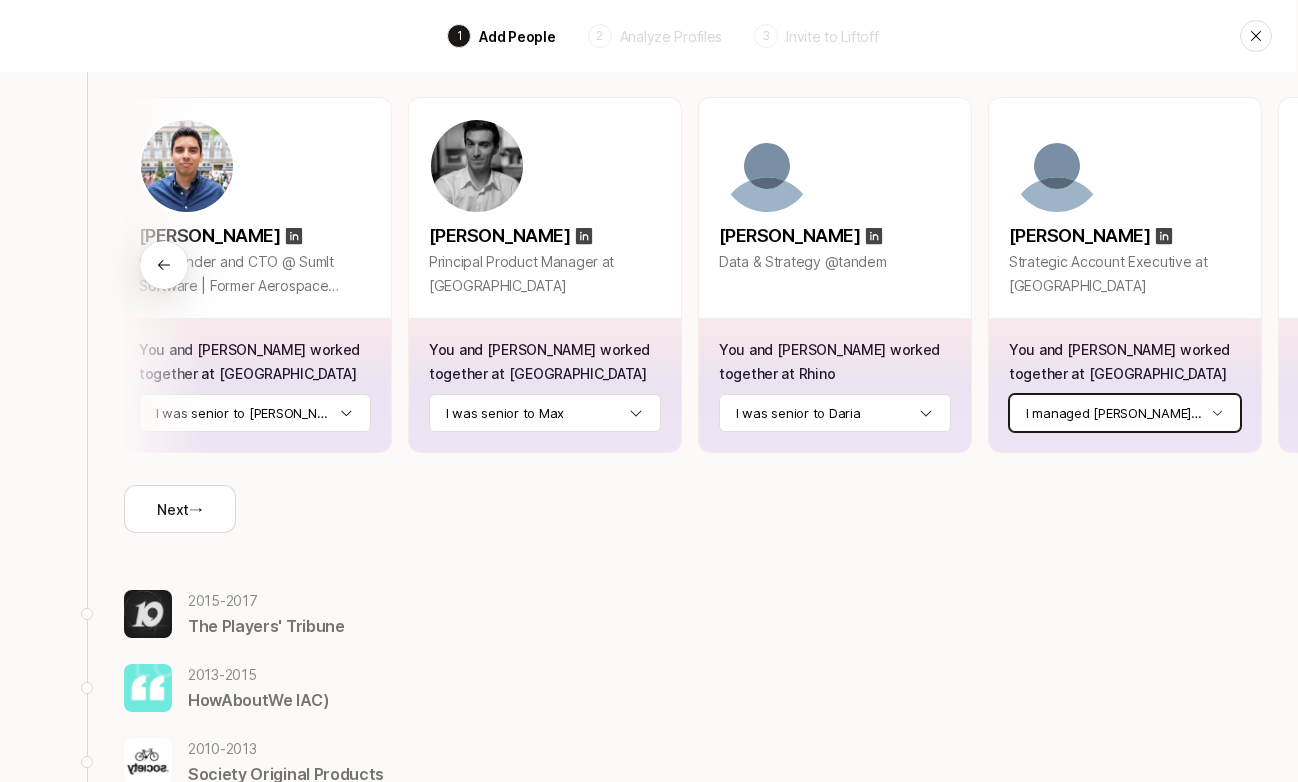 scroll, scrollTop: 0, scrollLeft: 1604, axis: horizontal 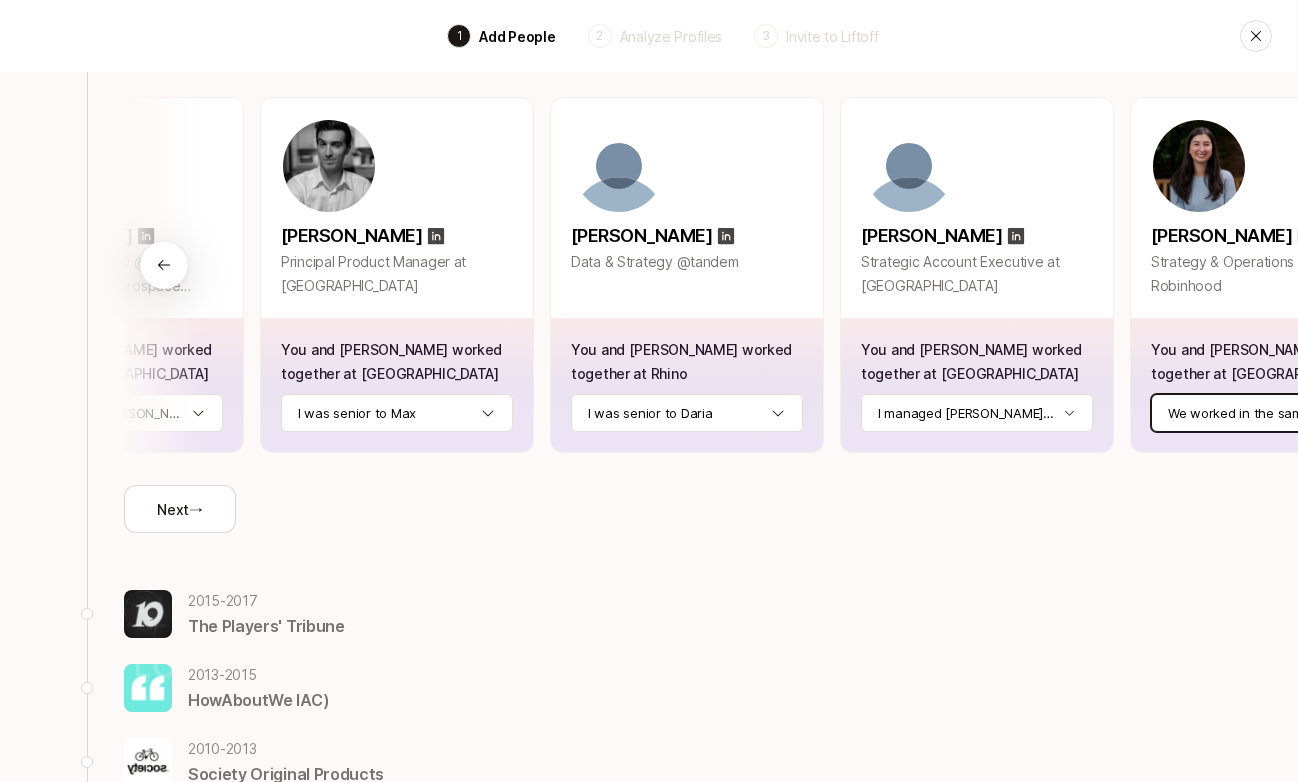click on "Back 1 Add People 2 Analyze Profiles 3 Invite to Liftoff Back 2017  -  2025 Rhino Here's your Rhino dream team 🔥 Confirm how you know them to keep track of your best relationships   Max Orshan Operations, Celeri | Esusu You and Max worked together at Rhino I managed Max directly Jun Seo General Manager, Celeri | Esusu You and Jun worked together at Rhino I managed Jun directly Hunter Morales Head of Growth @ Scale | Ops, Strategy, Product | I spin up new initiatives 💫 build for impact 📈 energize teams🔋 & make users happy 😁 You and Hunter worked together at Rhino I managed Hunter directly Paraag Sarva Entrepreneur You and Paraag worked together at Rhino I reported directly to Paraag Cole Brown Tinkering with consumer crypto experiences You and Cole worked together at Rhino I was senior to Cole Fernando Ramirez Co-Founder and CTO @ SumIt Software | Former Aerospace Engineer You and Fernando worked together at Rhino I was senior to Fernando Max Milhan Principal Product Manager at Twilio Hannah R." at bounding box center [647, 126] 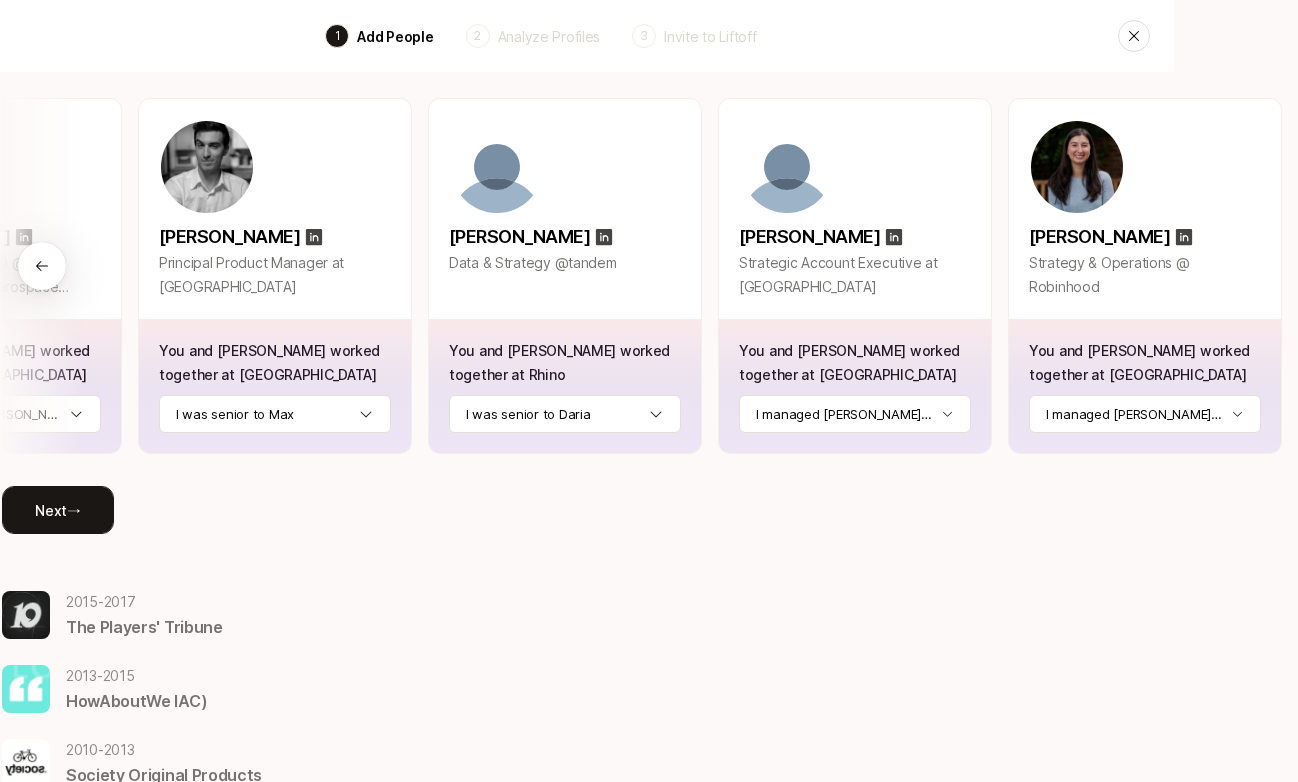 click on "Next  →" at bounding box center [58, 510] 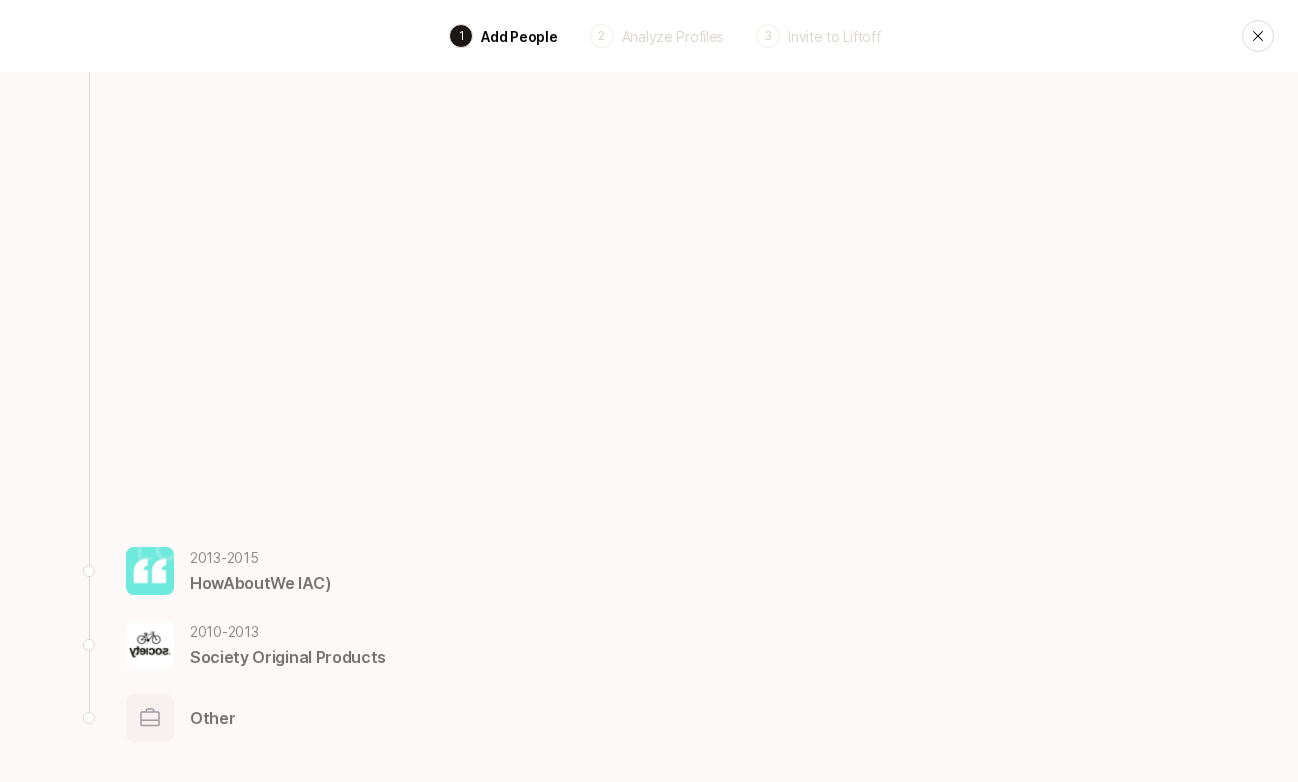 scroll, scrollTop: 122, scrollLeft: 0, axis: vertical 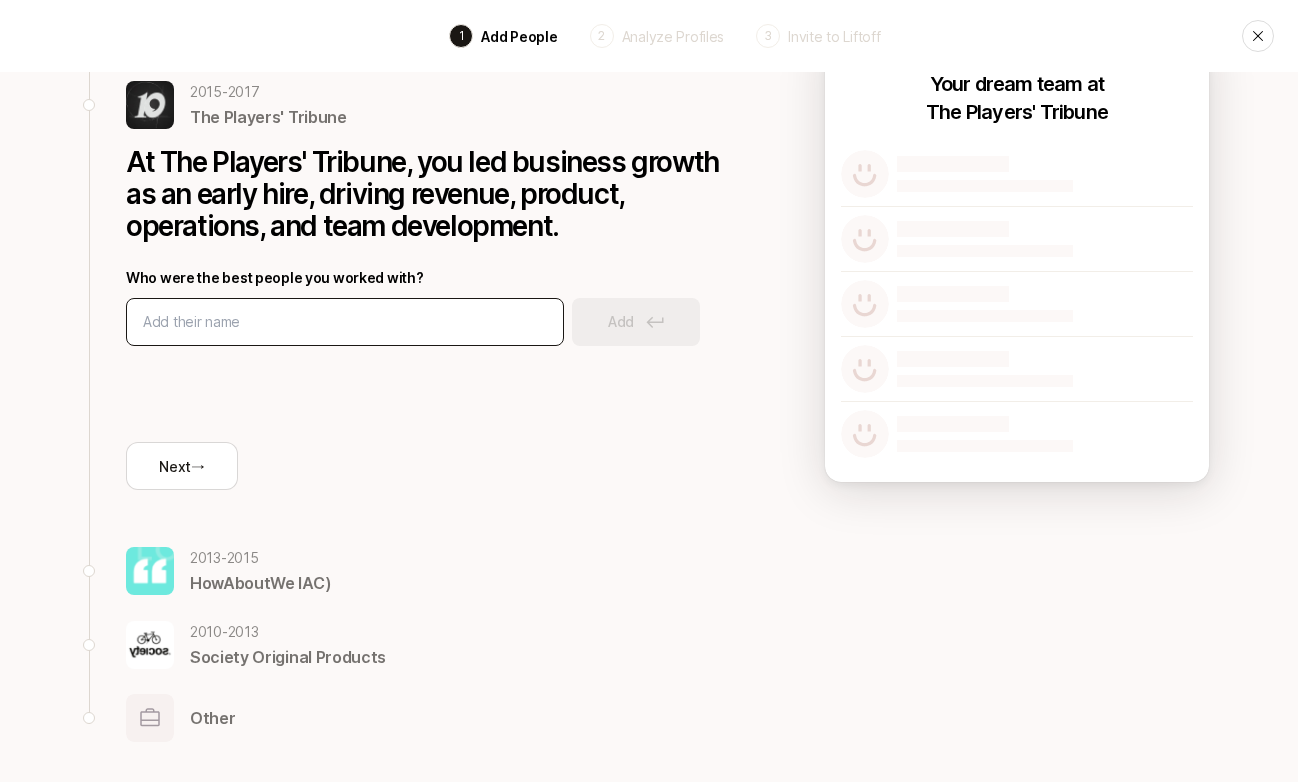 click at bounding box center [345, 322] 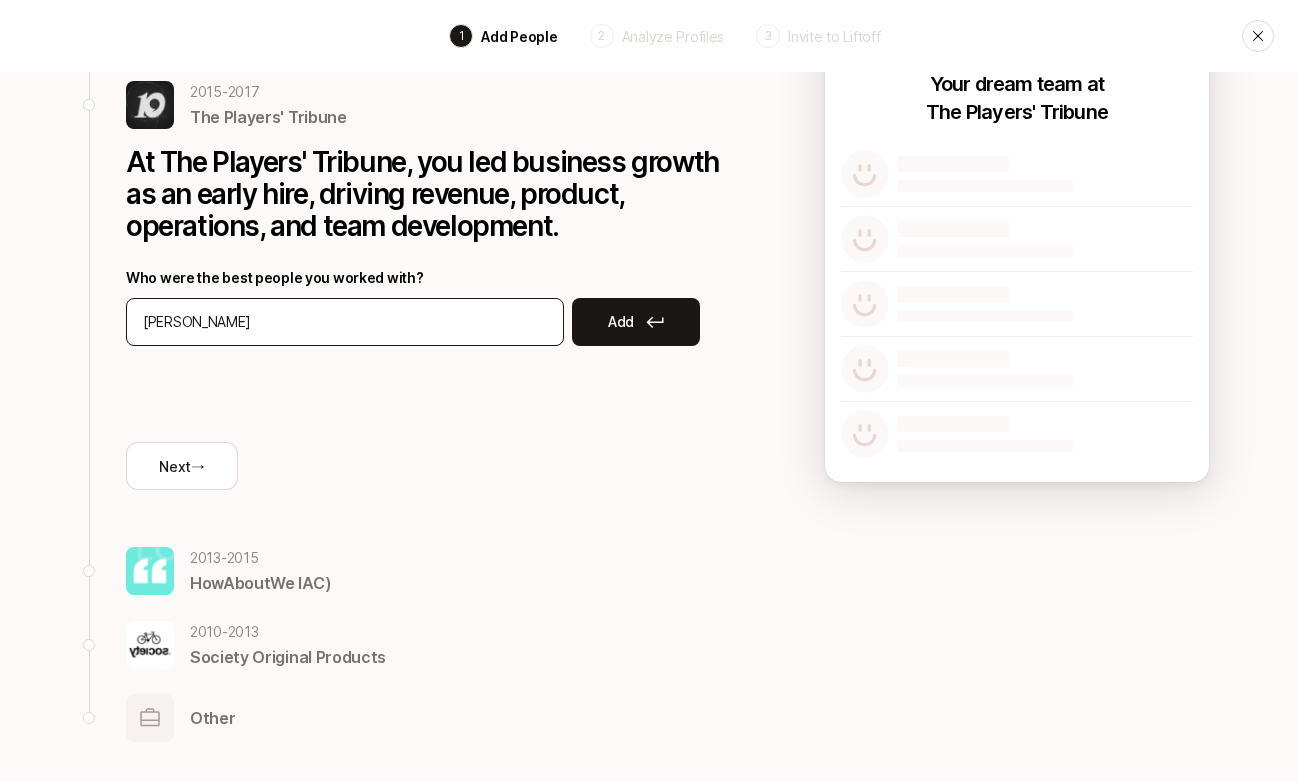 type on "alex kayaian" 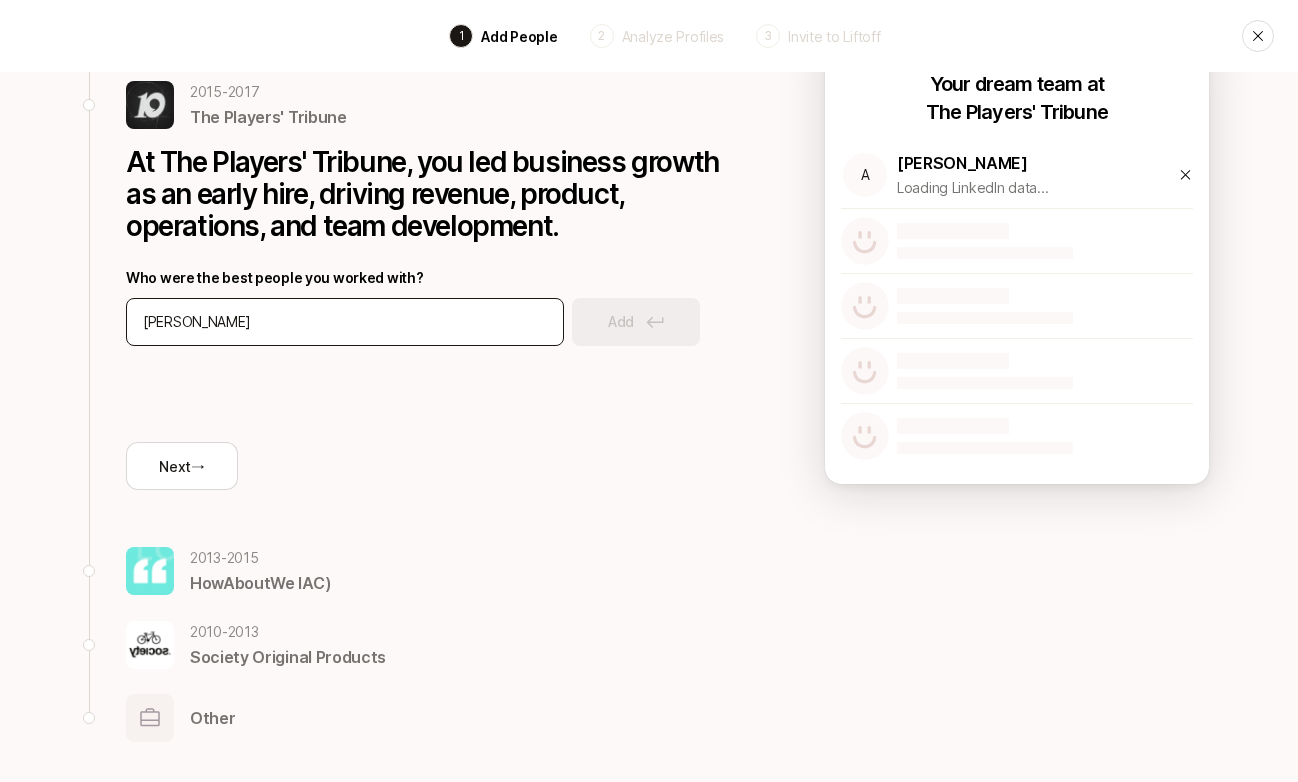 type on "brian pizzitola" 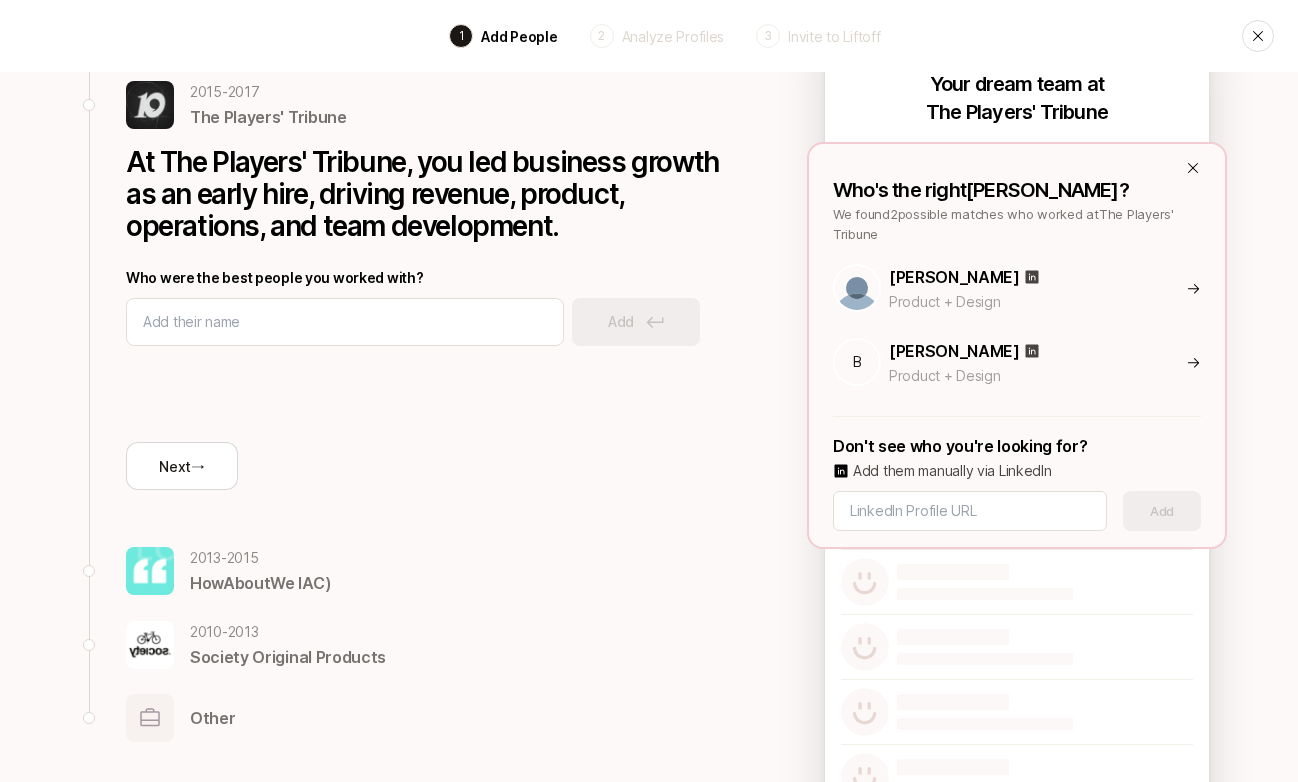 click 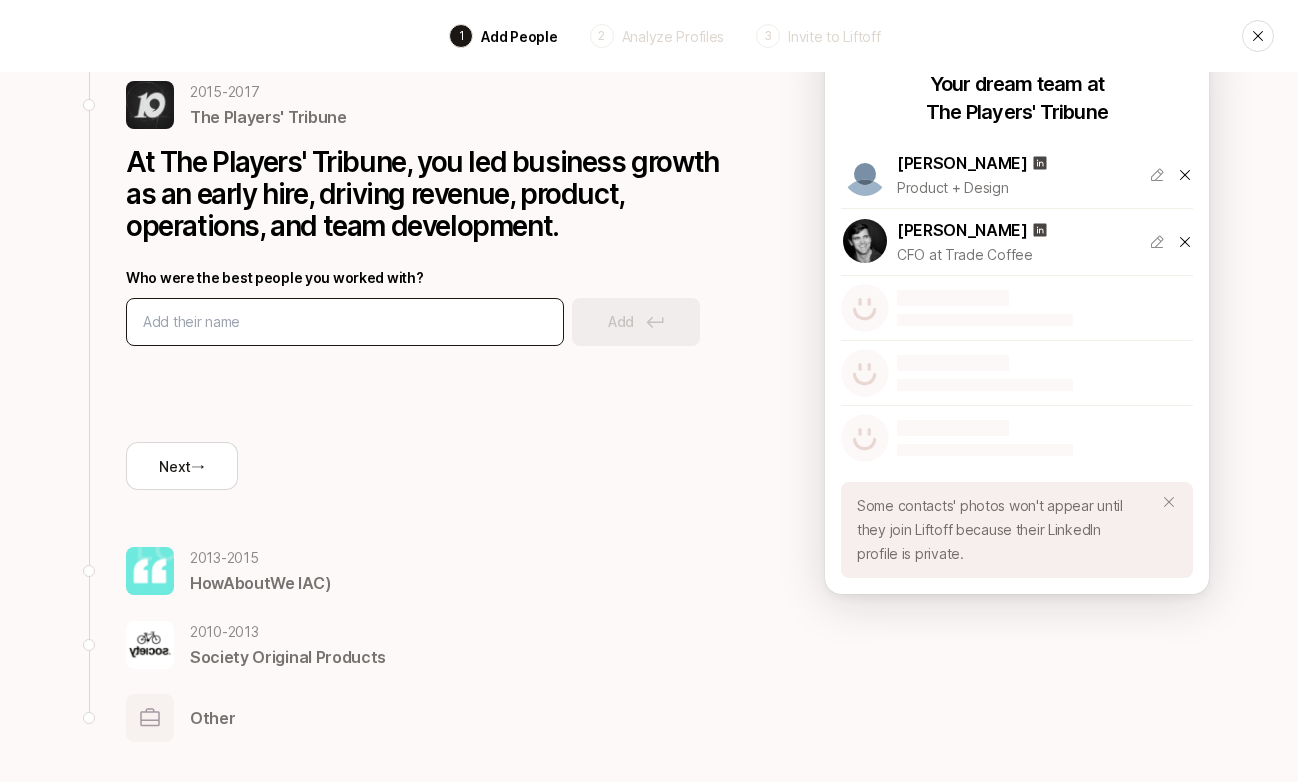 click at bounding box center [345, 322] 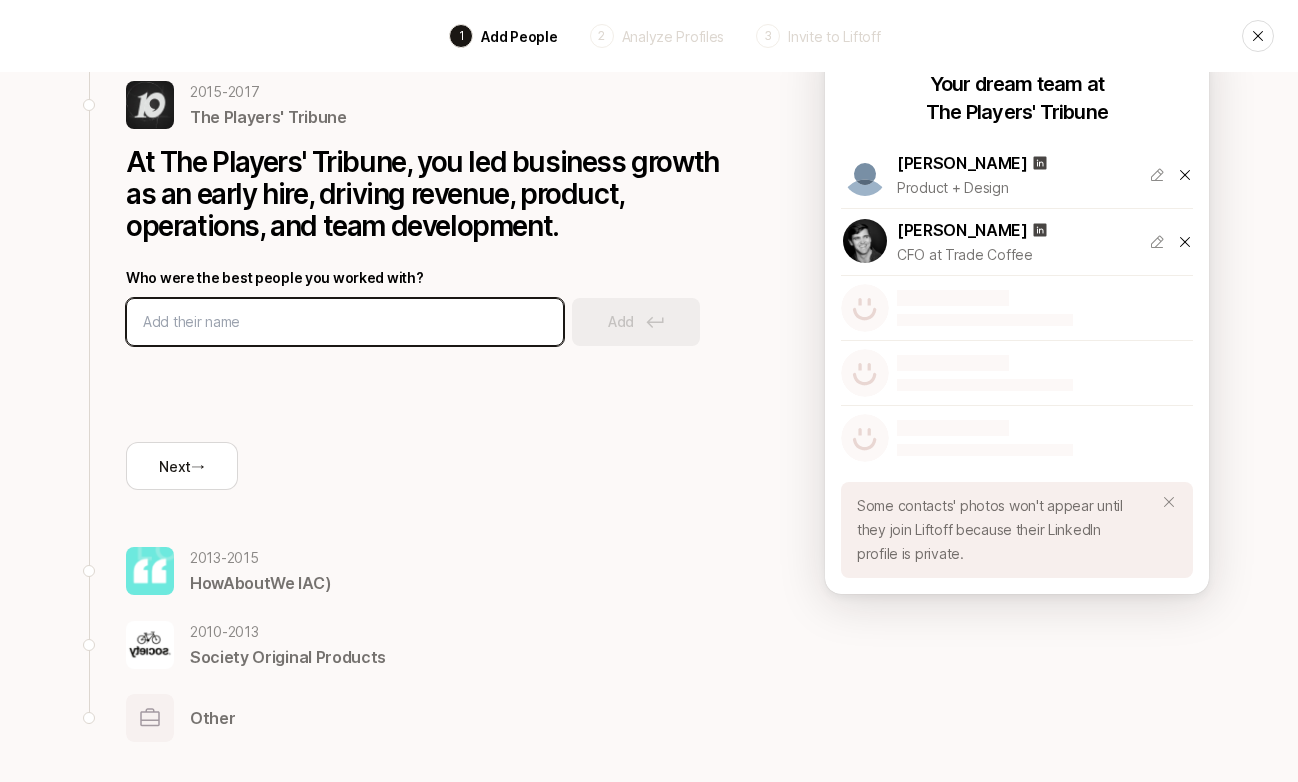 click at bounding box center (345, 322) 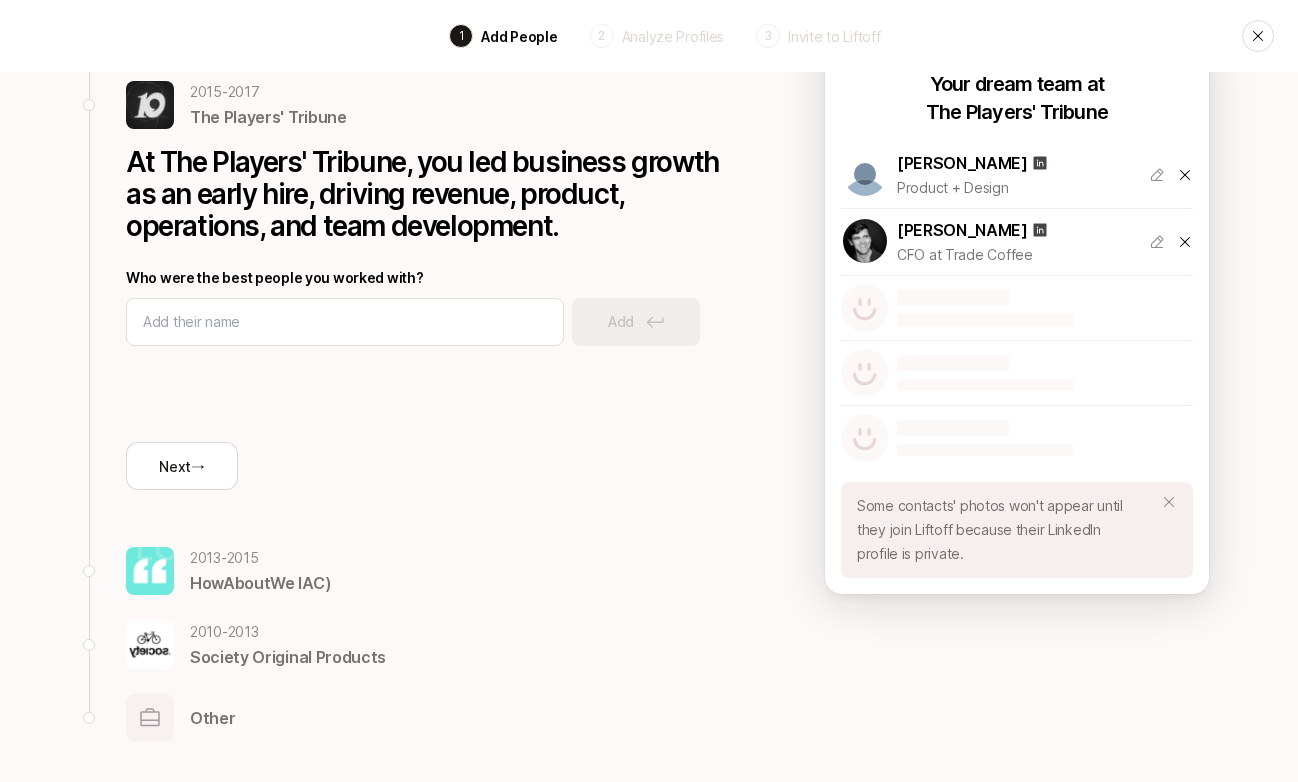 click on "At The Players' Tribune, you led business growth as an early hire, driving revenue, product, operations, and team development. Who were the best people you worked with? Add Next  →" at bounding box center [426, 310] 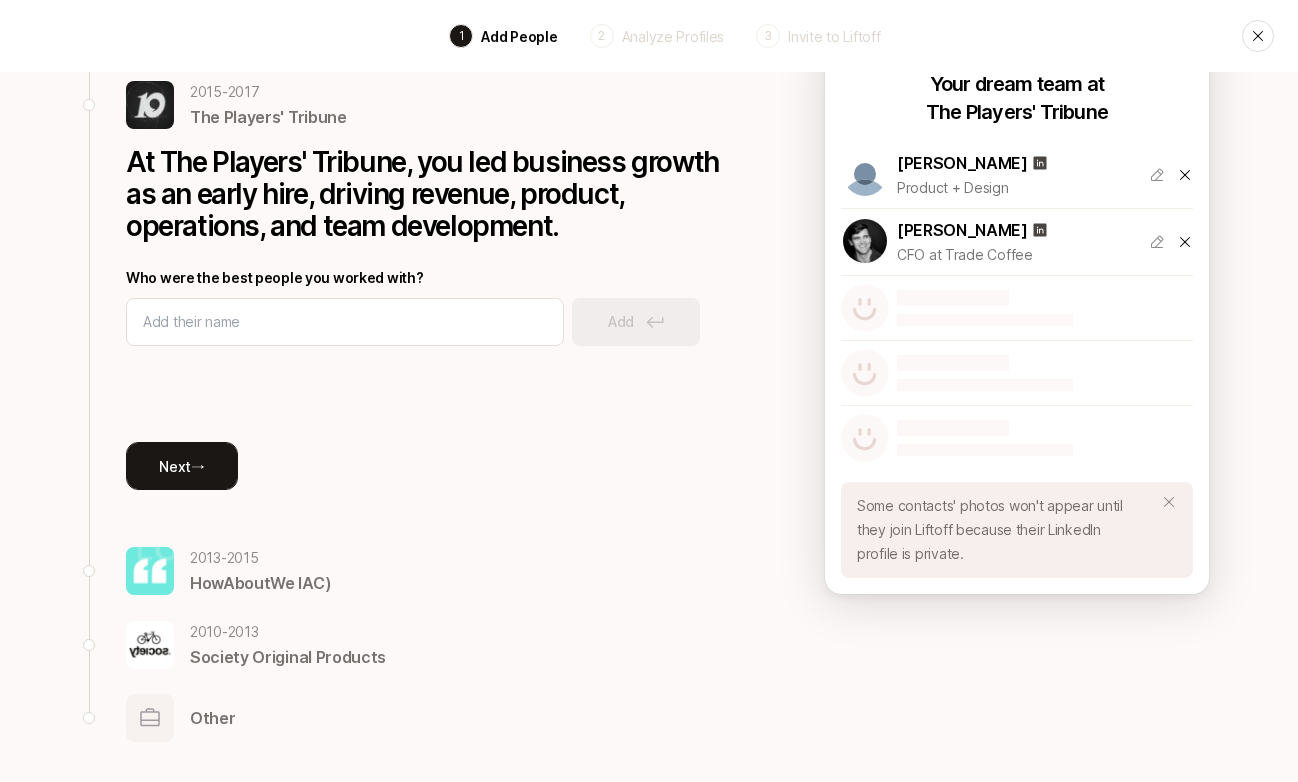 click on "Next  →" at bounding box center [182, 466] 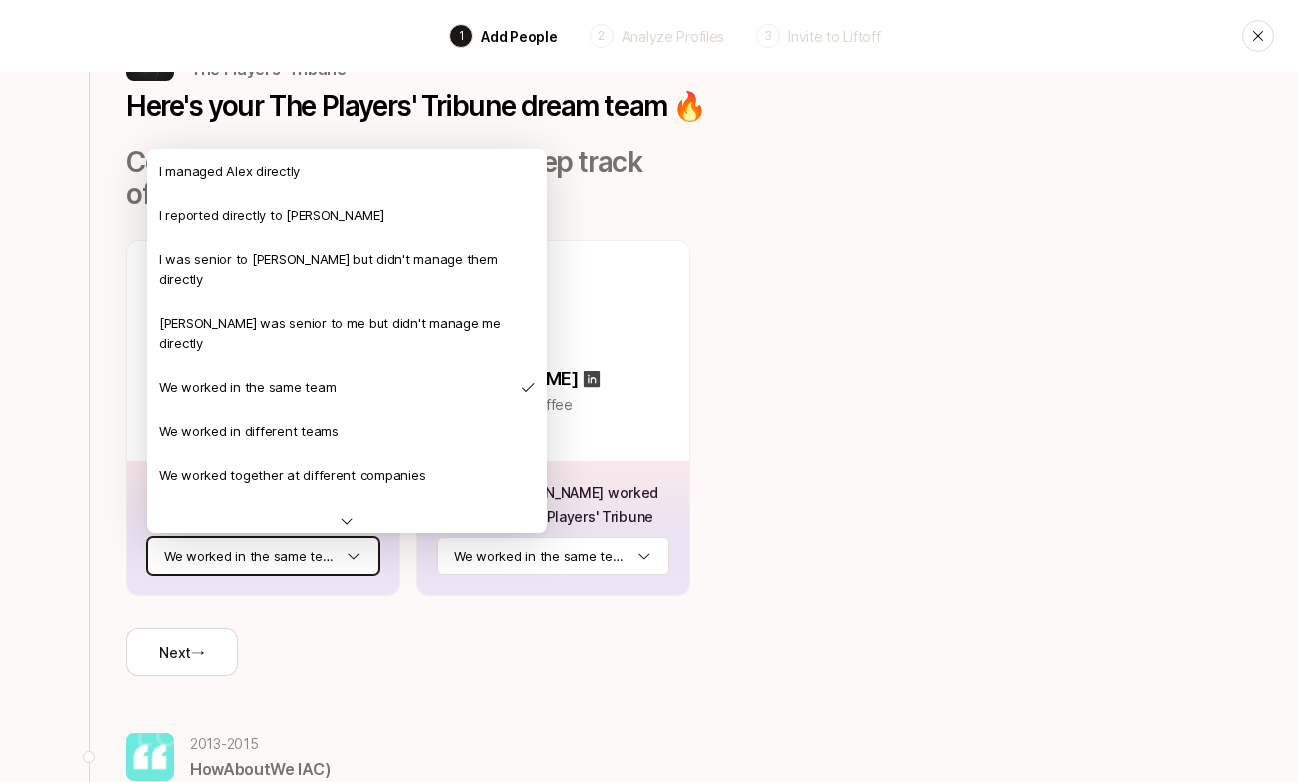 click on "Back 1 Add People 2 Analyze Profiles 3 Invite to Liftoff Back 2015  -  2017 The Players' Tribune Here's your The Players' Tribune dream team 🔥 Confirm how you know them to keep track of your best relationships   Alex Kayaian Product + Design You and Alex worked together at The Players' Tribune We worked in the same team Brian Pizzitola CFO at Trade Coffee You and Brian worked together at The Players' Tribune We worked in the same team Next  → 2013  -  2015 HowAboutWe  IAC) 2010  -  2013 Society Original Products Other I managed Alex directly I reported directly to Alex I was senior to Alex but didn't manage them directly Alex was senior to me but didn't manage me directly We worked in the same team We worked in different teams We worked together at different companies I was a client of theirs Alex was a client of mine" at bounding box center [649, 269] 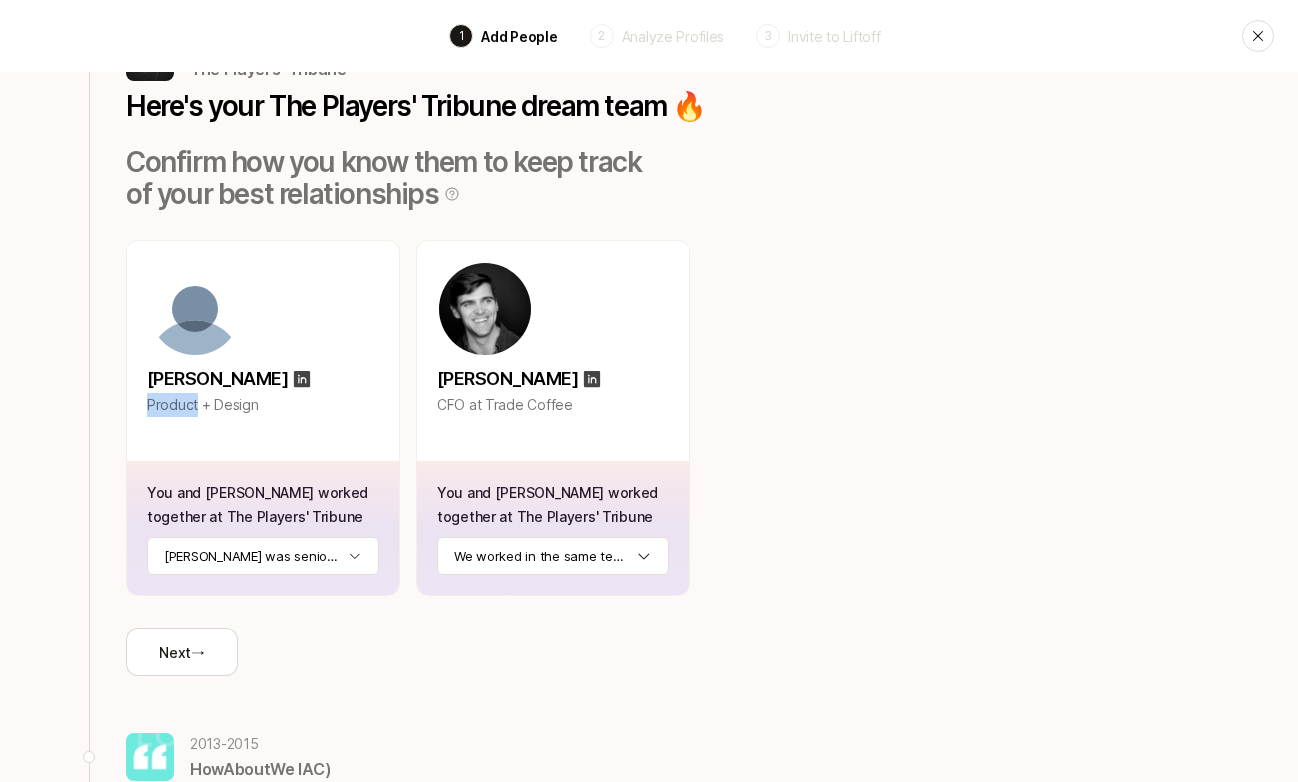 click on "Alex Kayaian Product + Design You and Alex worked together at The Players' Tribune Alex was senior to me Brian Pizzitola CFO at Trade Coffee You and Brian worked together at The Players' Tribune We worked in the same team" at bounding box center [408, 418] 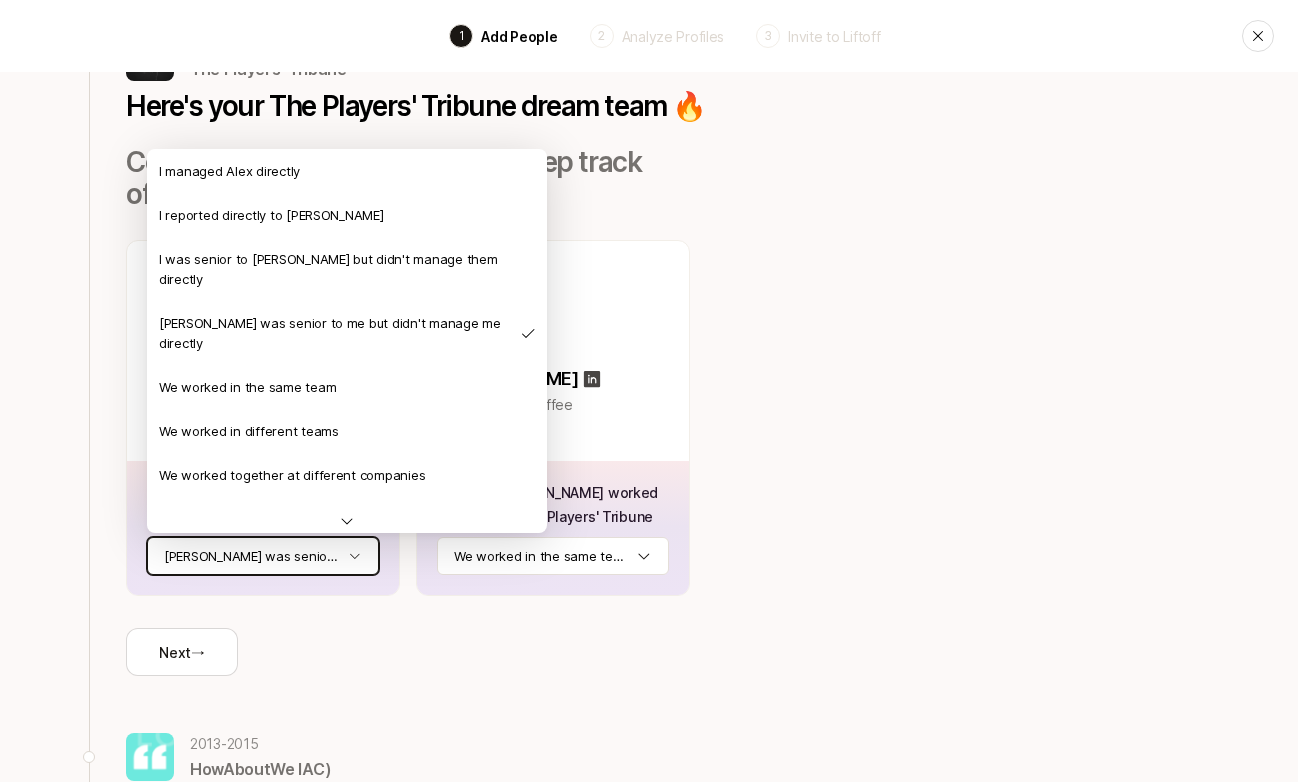 click on "Back 1 Add People 2 Analyze Profiles 3 Invite to Liftoff Back 2015  -  2017 The Players' Tribune Here's your The Players' Tribune dream team 🔥 Confirm how you know them to keep track of your best relationships   Alex Kayaian Product + Design You and Alex worked together at The Players' Tribune Alex was senior to me Brian Pizzitola CFO at Trade Coffee You and Brian worked together at The Players' Tribune We worked in the same team Next  → 2013  -  2015 HowAboutWe  IAC) 2010  -  2013 Society Original Products Other I managed Alex directly I reported directly to Alex I was senior to Alex but didn't manage them directly Alex was senior to me but didn't manage me directly We worked in the same team We worked in different teams We worked together at different companies I was a client of theirs Alex was a client of mine" at bounding box center (649, 269) 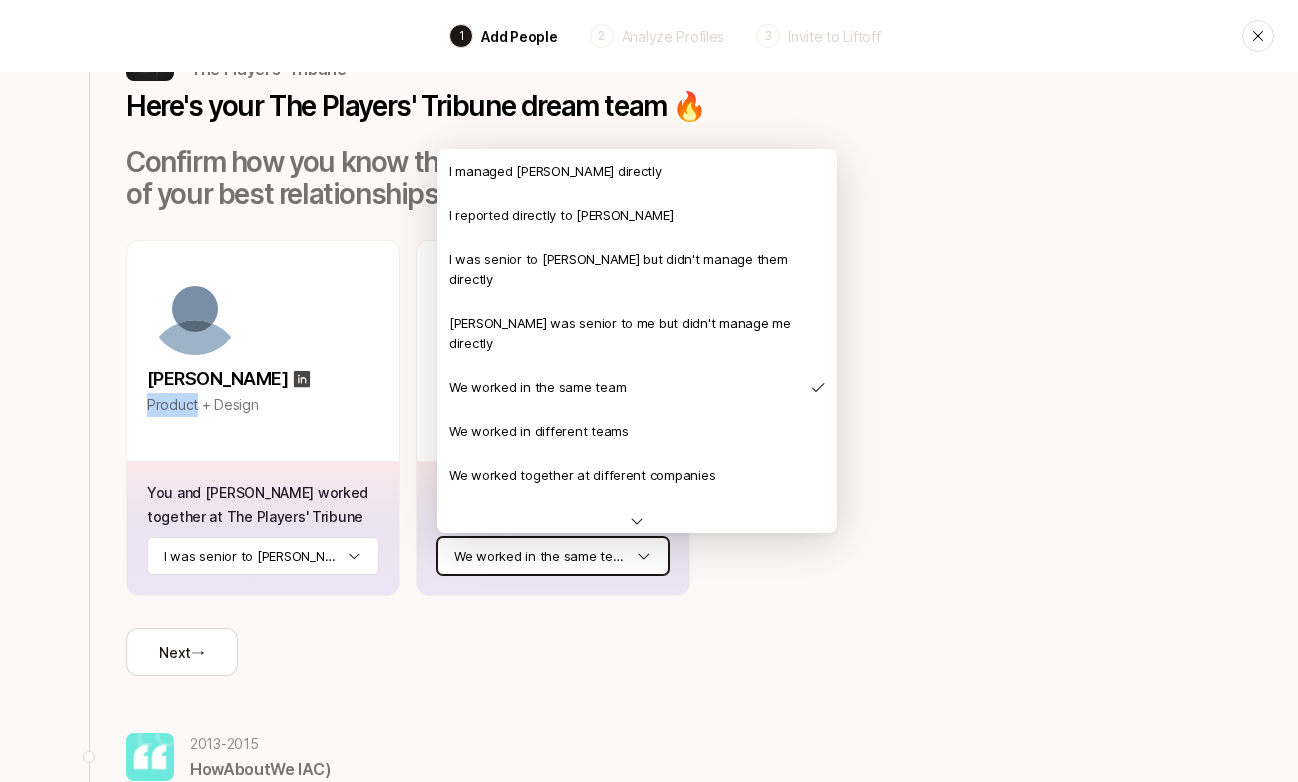 click on "Back 1 Add People 2 Analyze Profiles 3 Invite to Liftoff Back 2015  -  2017 The Players' Tribune Here's your The Players' Tribune dream team 🔥 Confirm how you know them to keep track of your best relationships   Alex Kayaian Product + Design You and Alex worked together at The Players' Tribune I was senior to Alex Brian Pizzitola CFO at Trade Coffee You and Brian worked together at The Players' Tribune We worked in the same team Next  → 2013  -  2015 HowAboutWe  IAC) 2010  -  2013 Society Original Products Other I managed Brian directly I reported directly to Brian I was senior to Brian but didn't manage them directly Brian was senior to me but didn't manage me directly We worked in the same team We worked in different teams We worked together at different companies I was a client of theirs Brian was a client of mine" at bounding box center (649, 269) 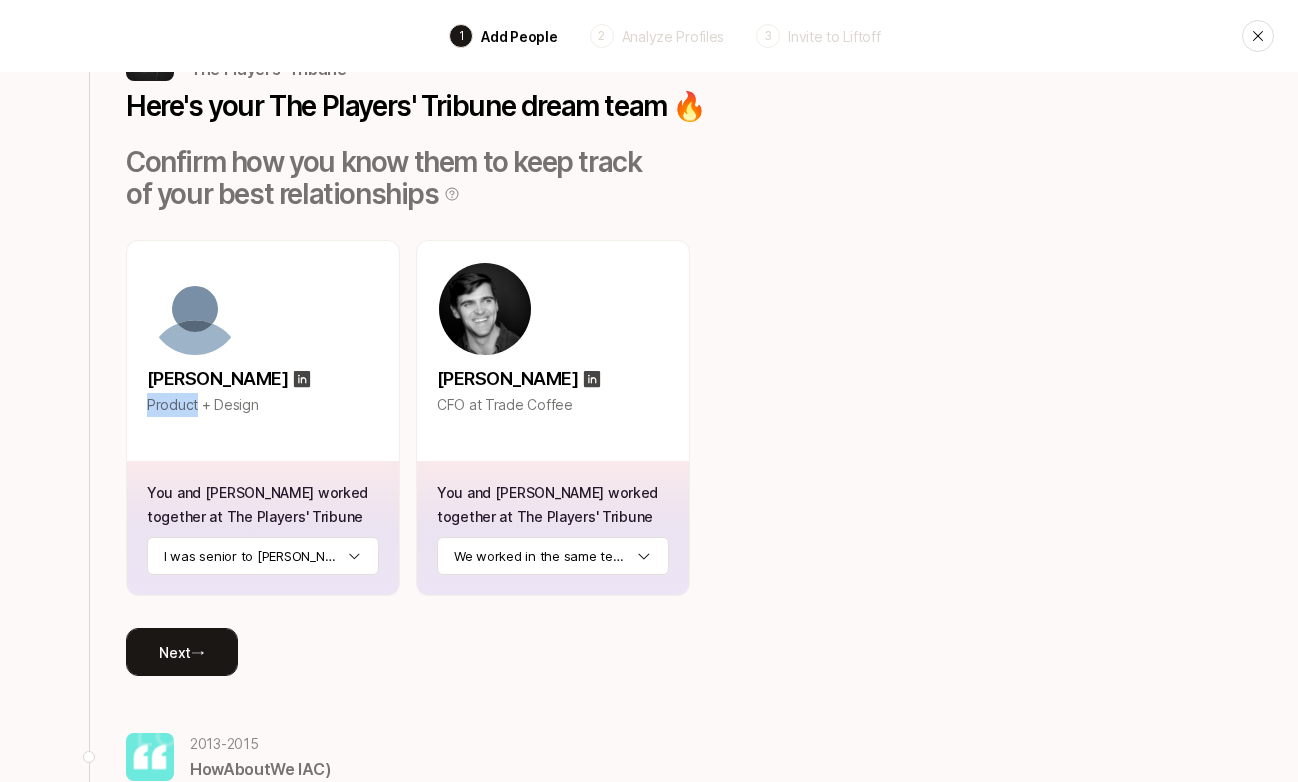 click on "Next  →" at bounding box center [182, 652] 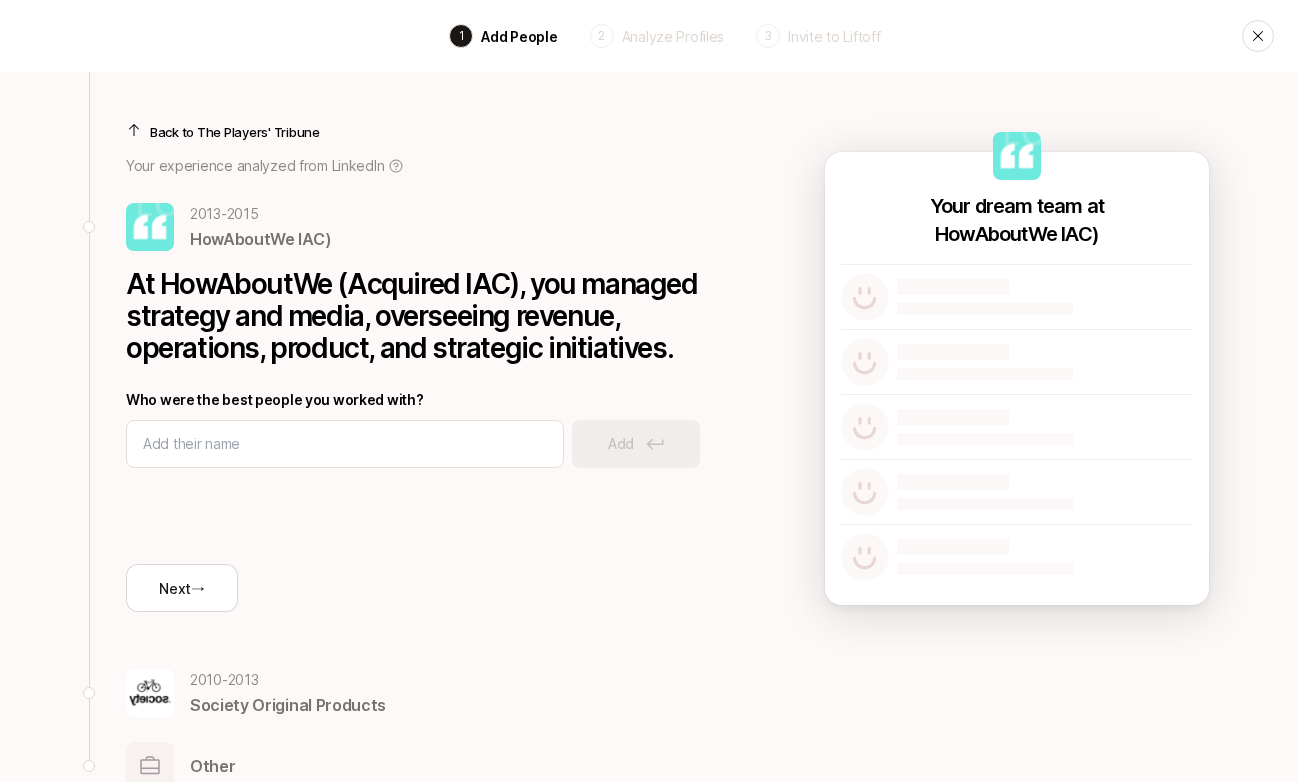 scroll, scrollTop: 48, scrollLeft: 0, axis: vertical 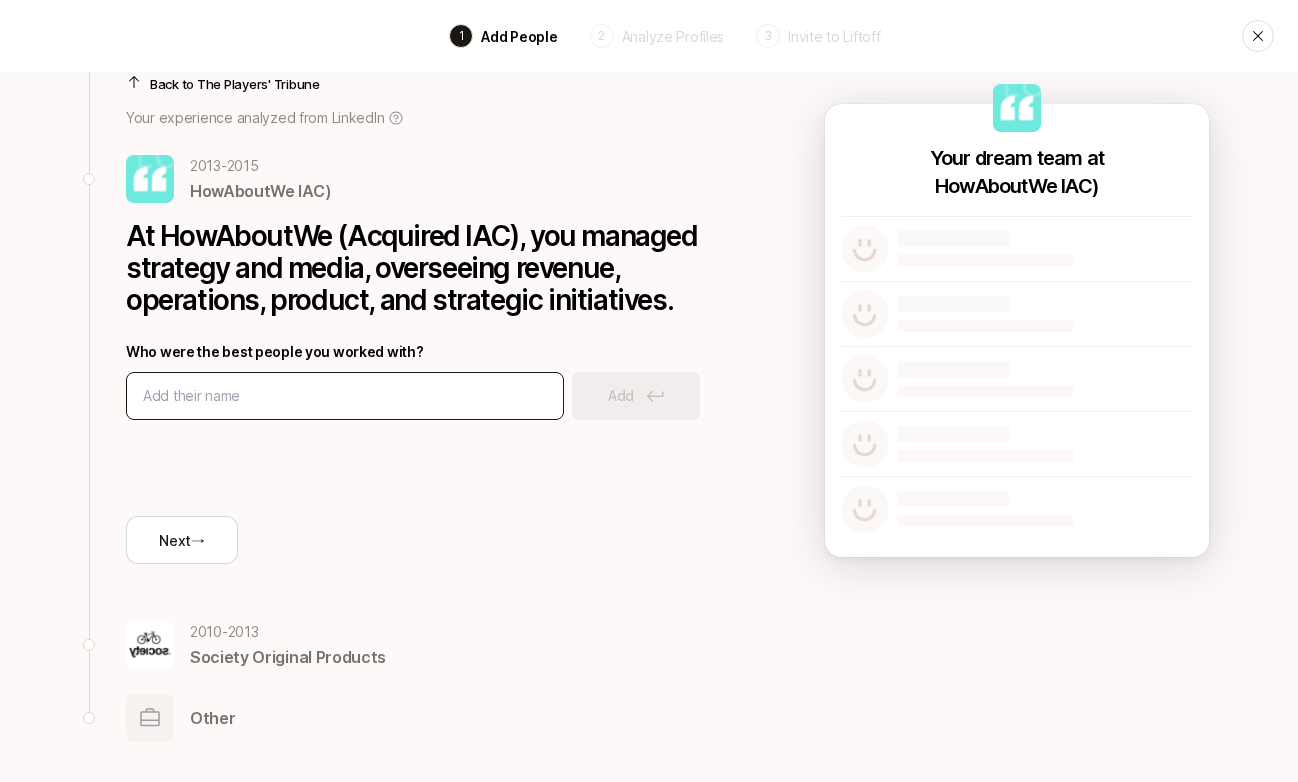 click at bounding box center [345, 396] 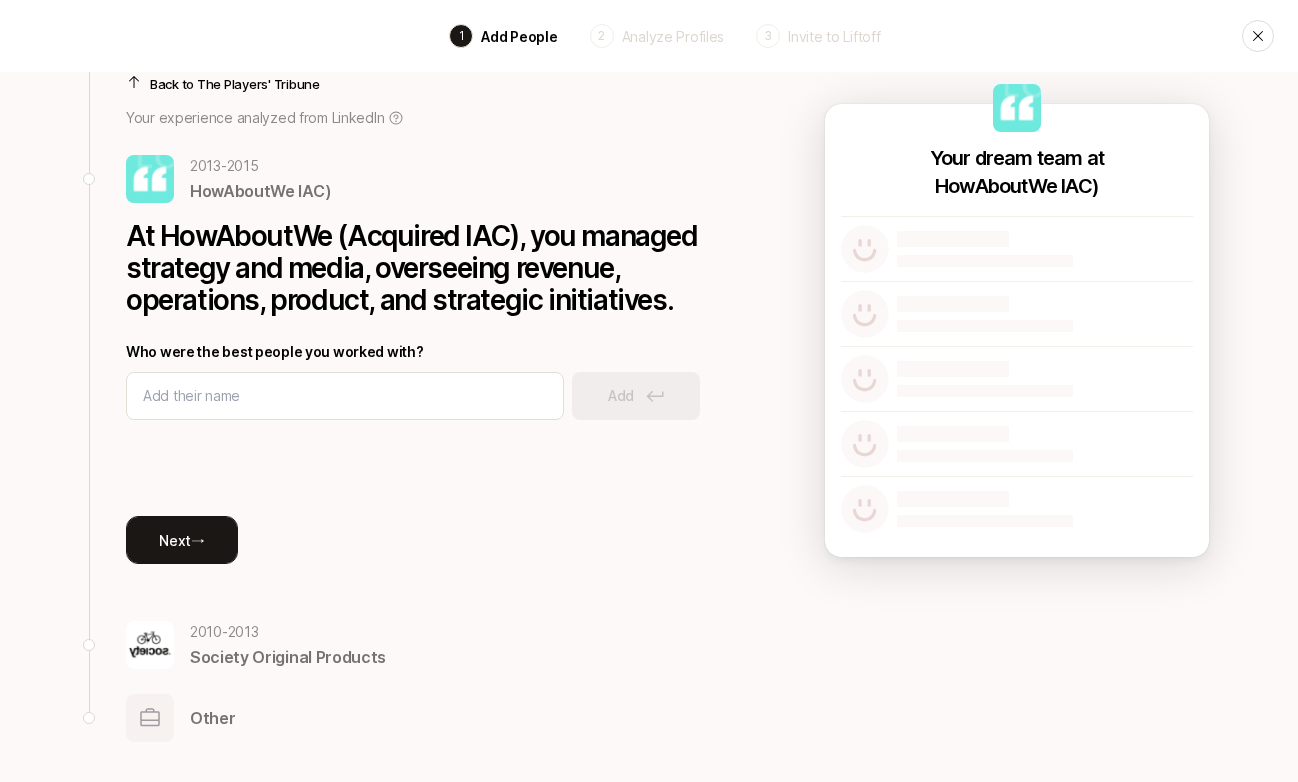 click on "Next  →" at bounding box center [182, 540] 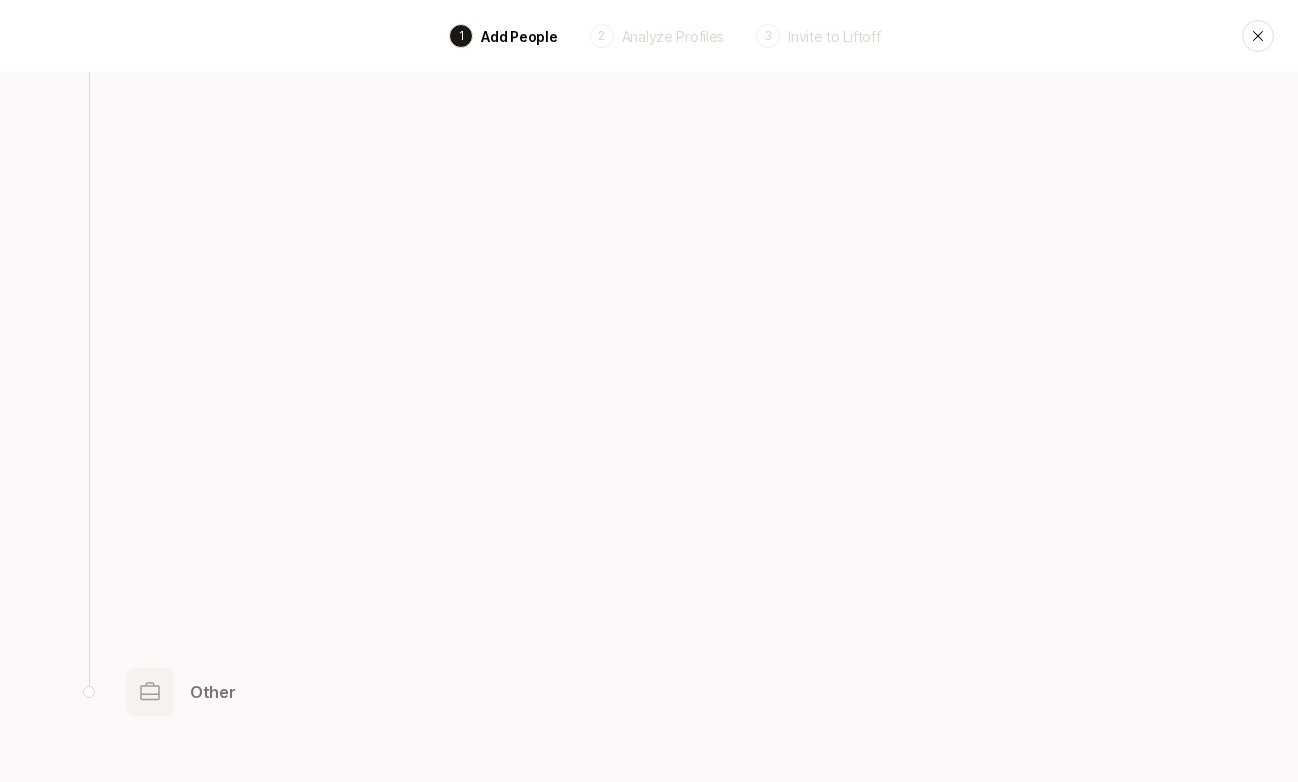 scroll, scrollTop: 0, scrollLeft: 0, axis: both 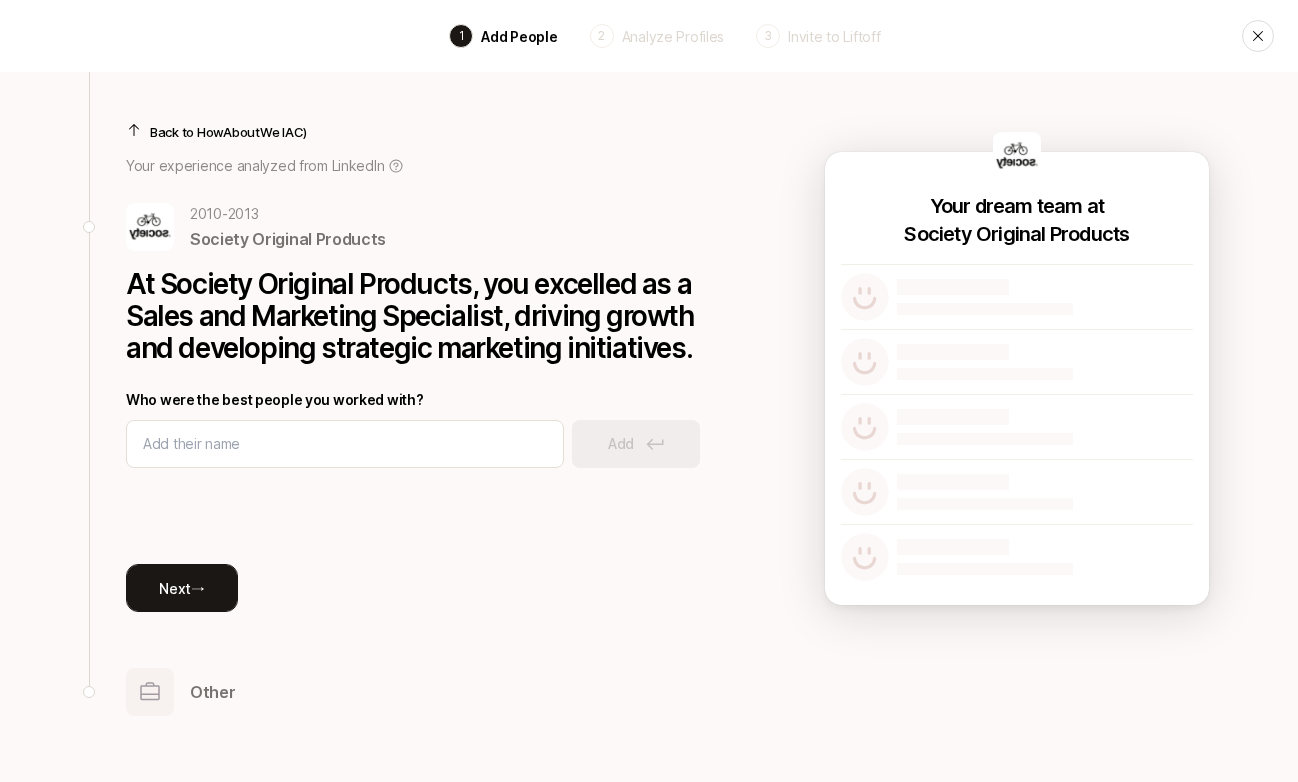 click on "Next  →" at bounding box center (182, 588) 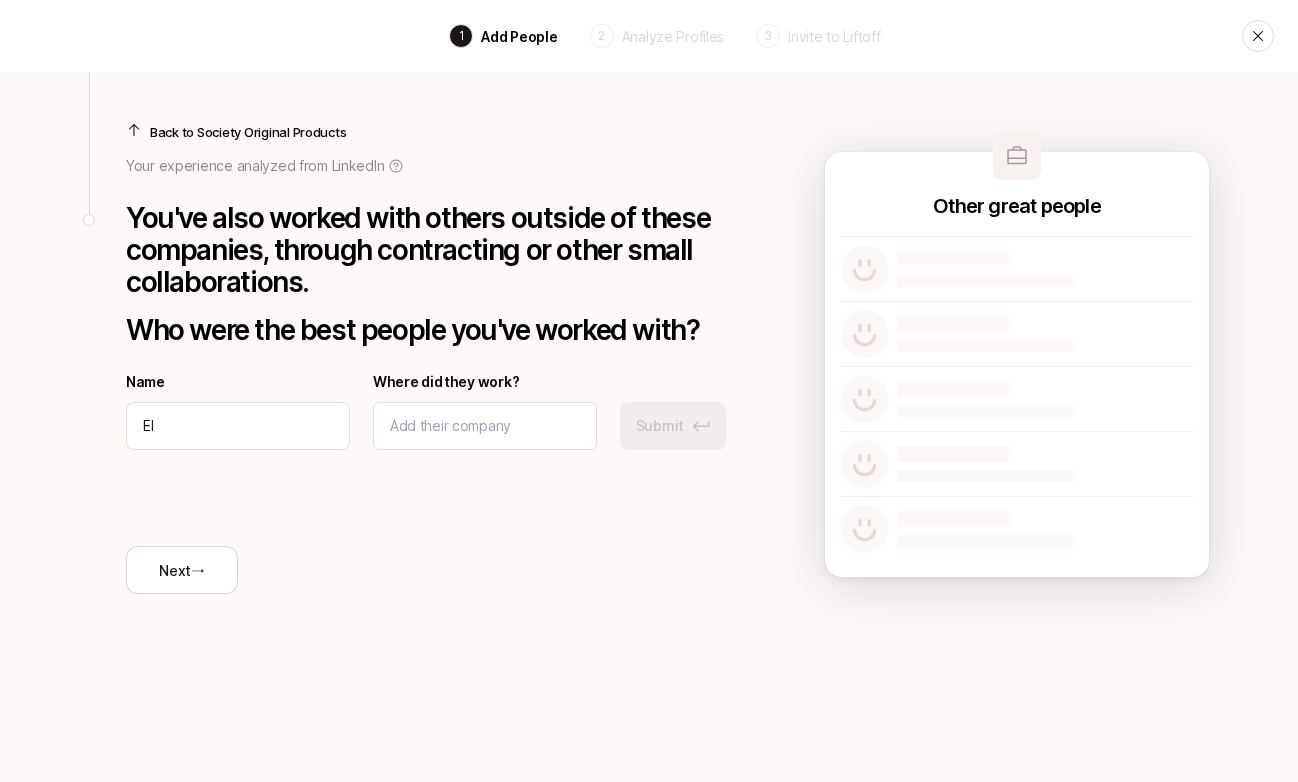 type on "E" 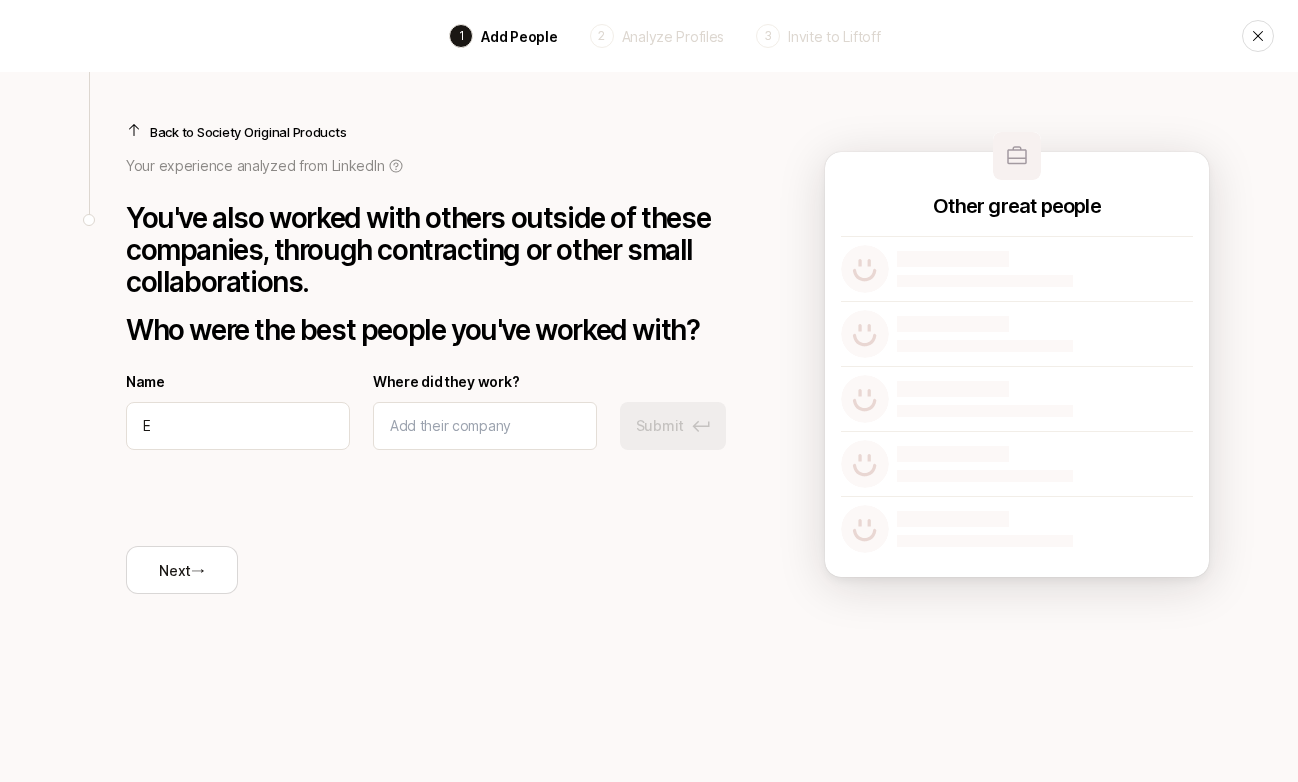 type 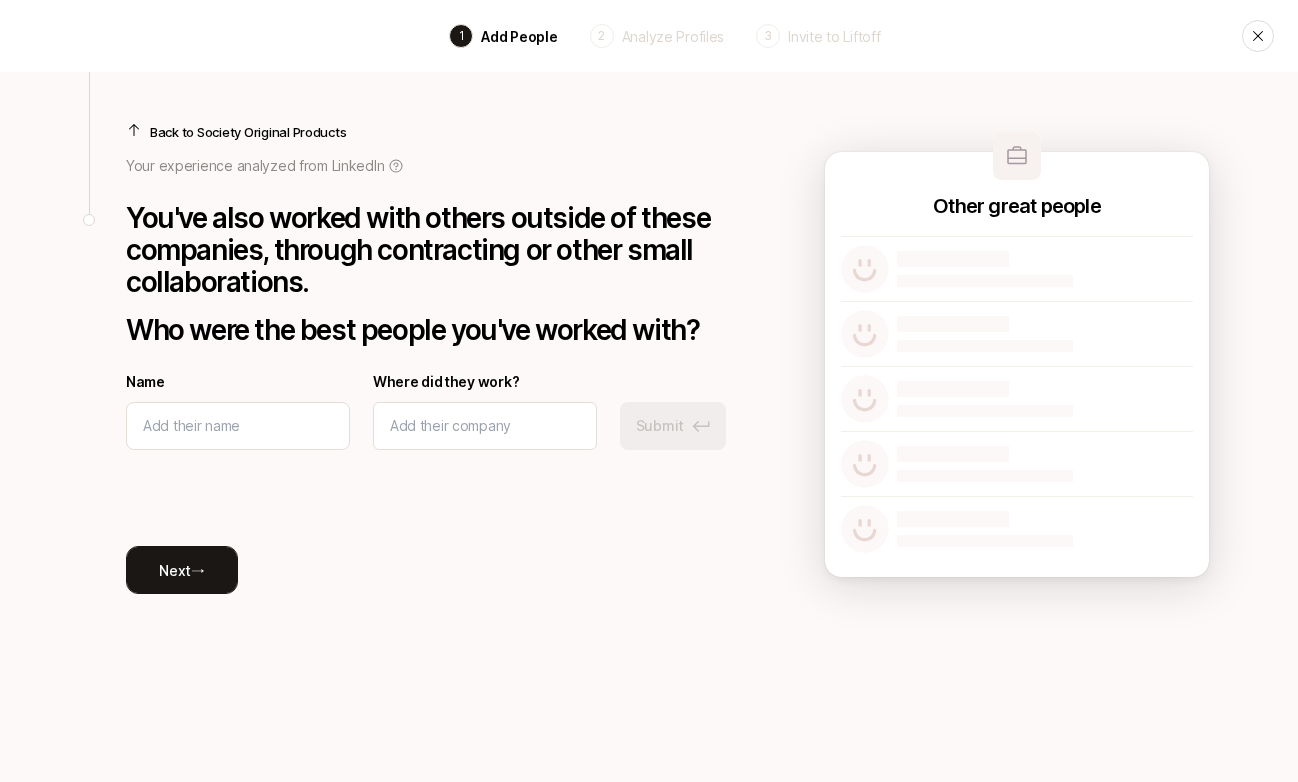 click on "Next  →" at bounding box center [182, 570] 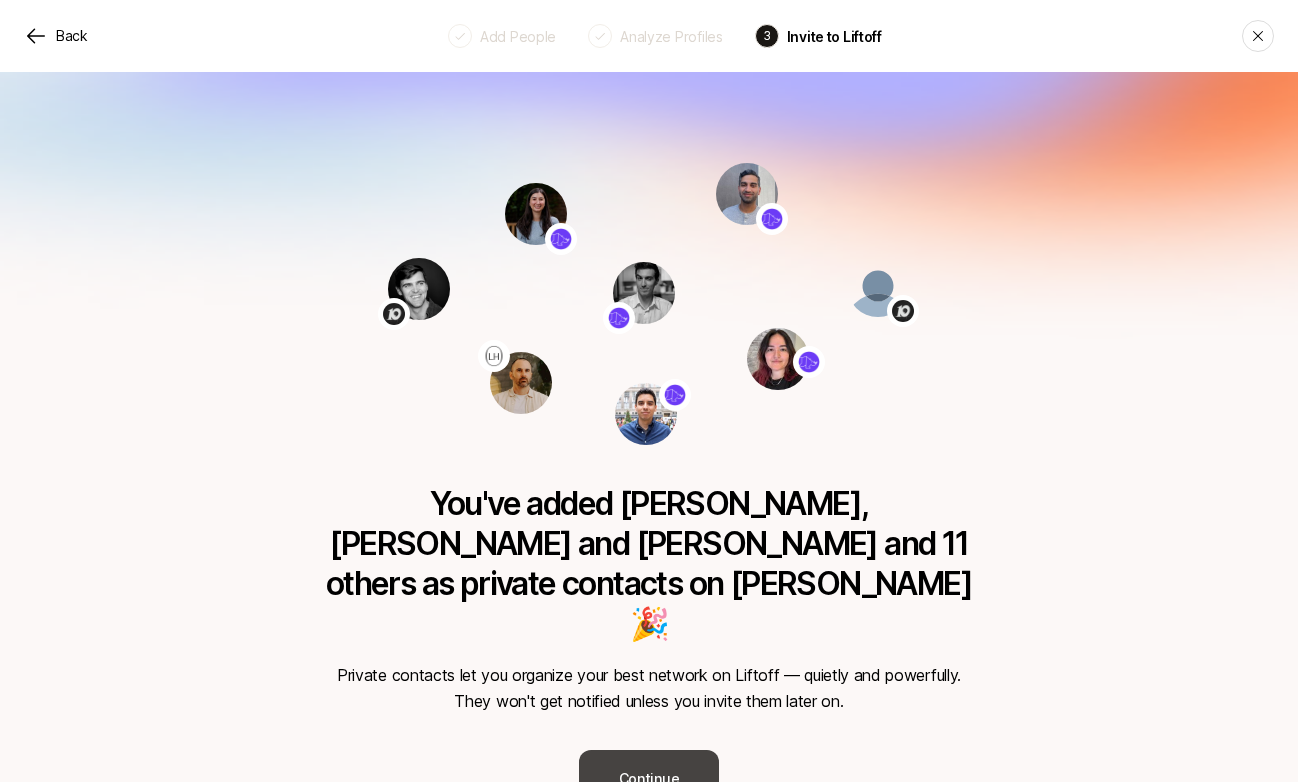 click on "Continue" at bounding box center (649, 778) 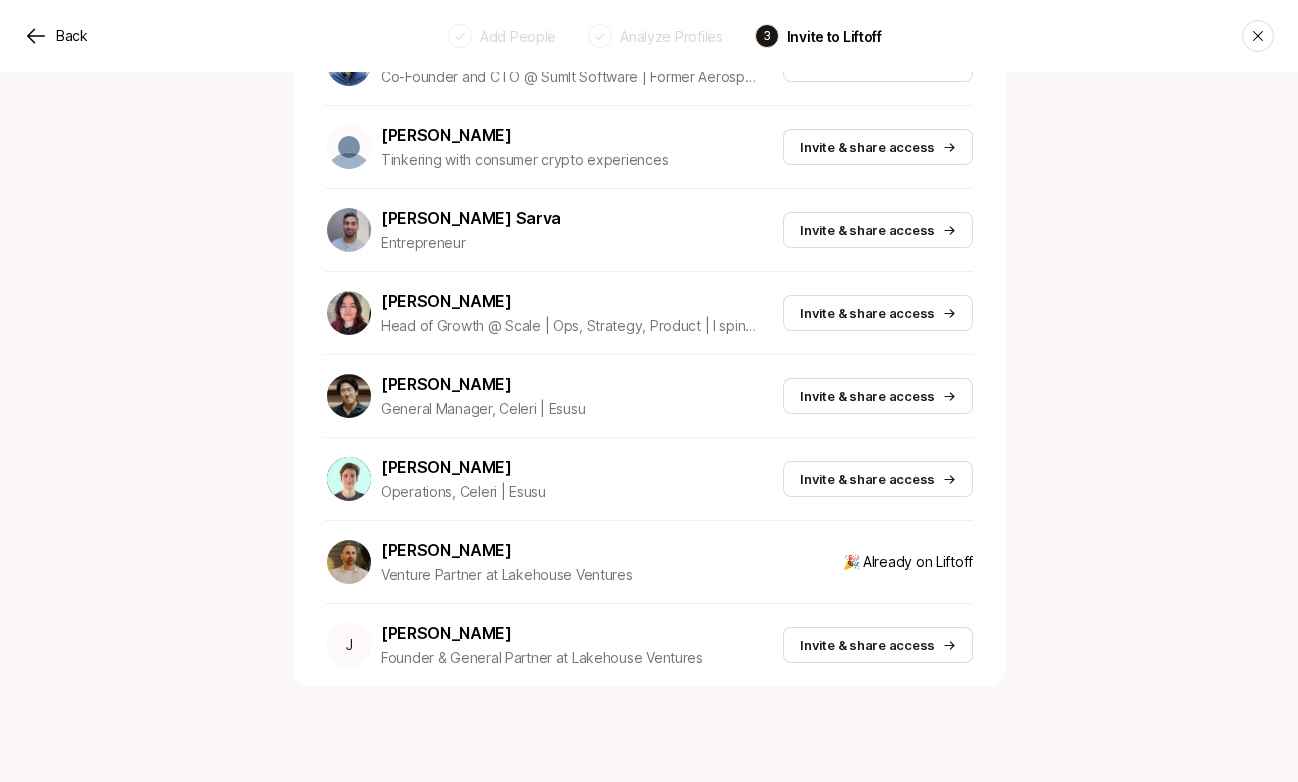 scroll, scrollTop: 0, scrollLeft: 0, axis: both 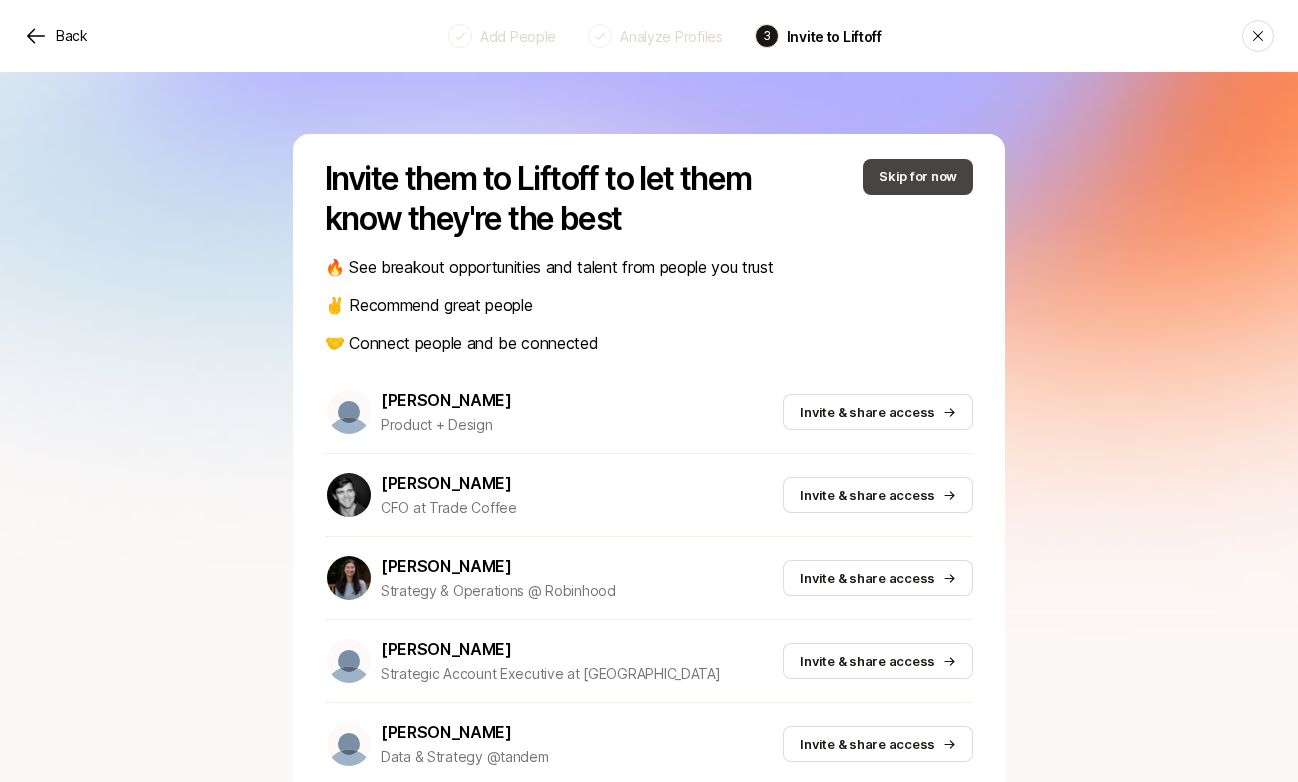 click on "Skip for now" at bounding box center (918, 177) 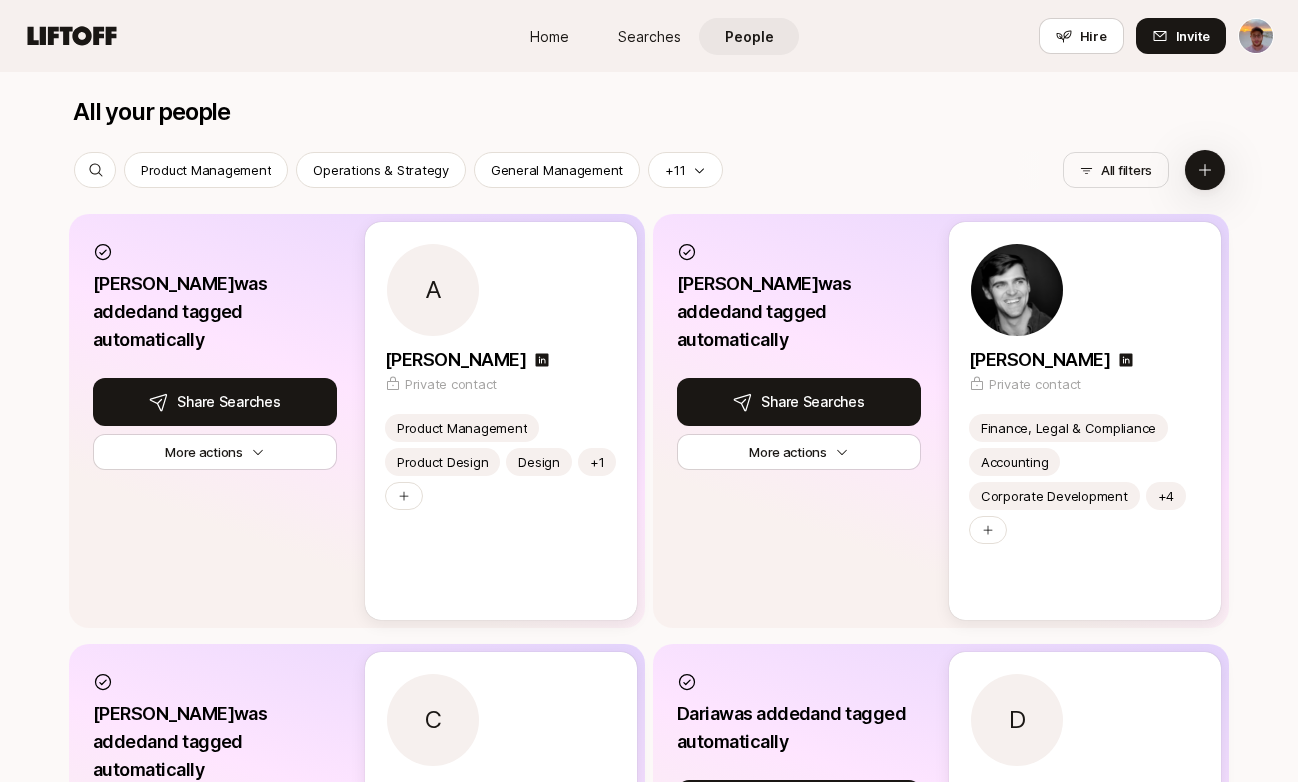 scroll, scrollTop: 1202, scrollLeft: 0, axis: vertical 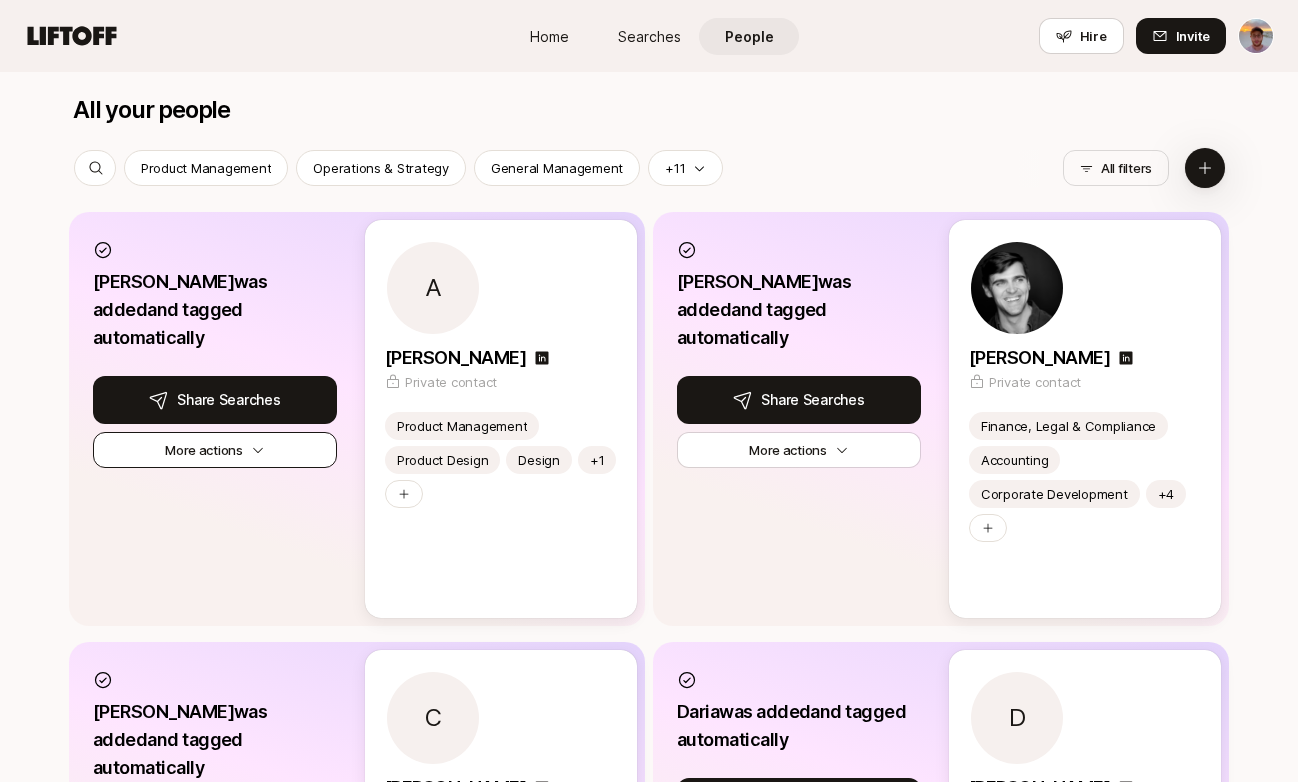 click on "More actions" at bounding box center (215, 450) 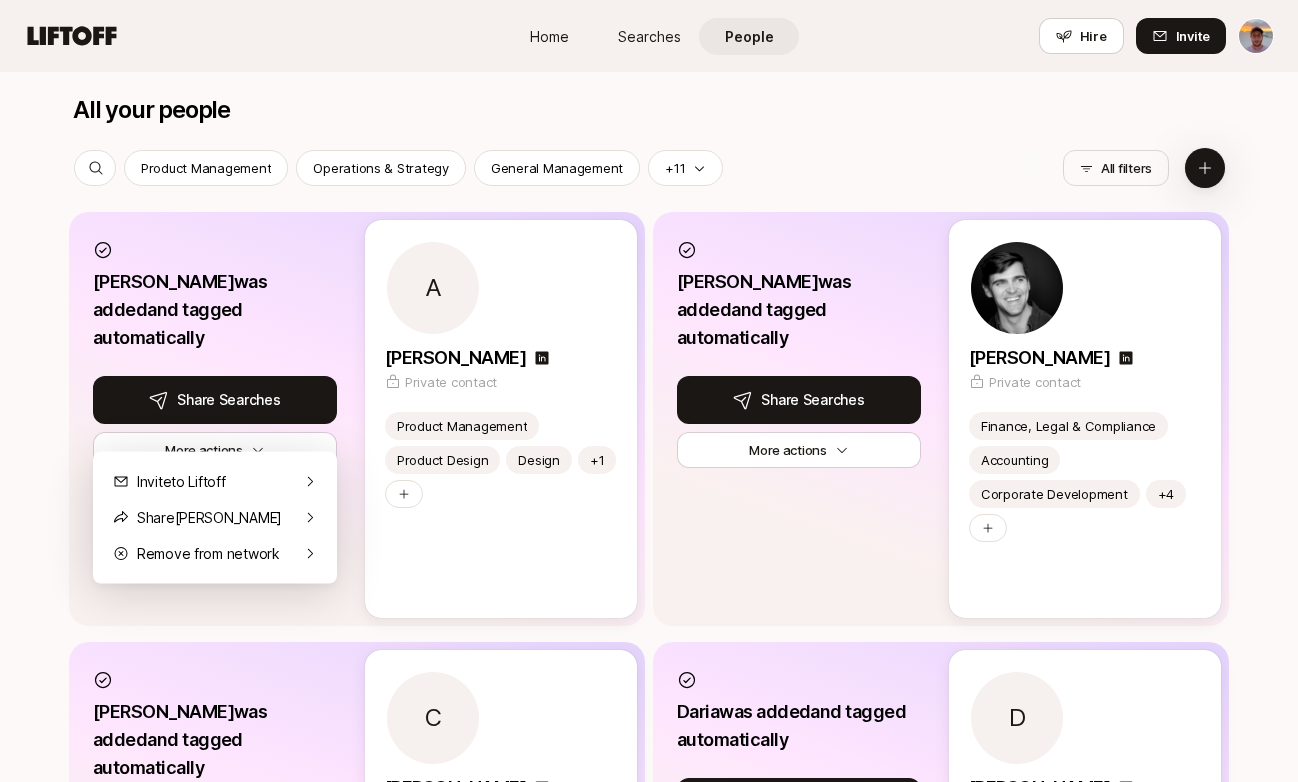 click on "Alex  was added  and tagged automatically Share Searches  with  Alex More actions" at bounding box center (213, 419) 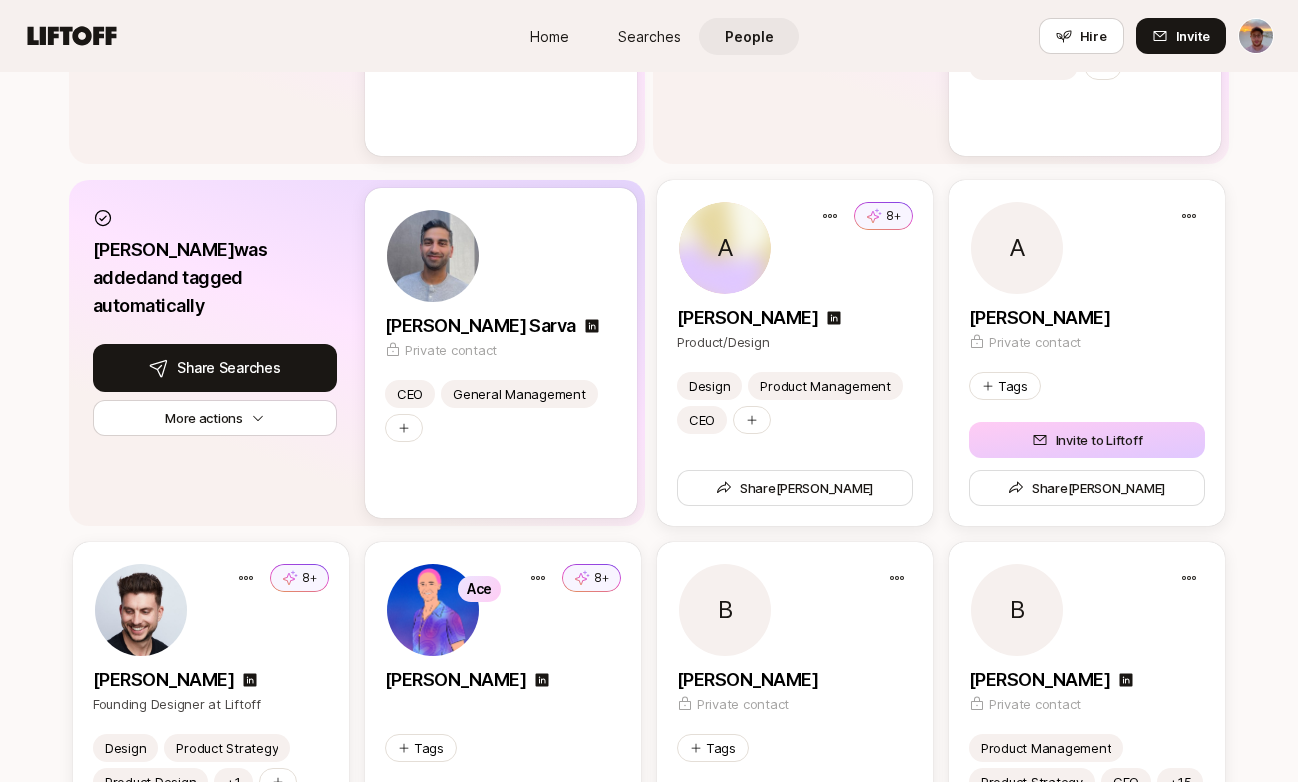 scroll, scrollTop: 3242, scrollLeft: 0, axis: vertical 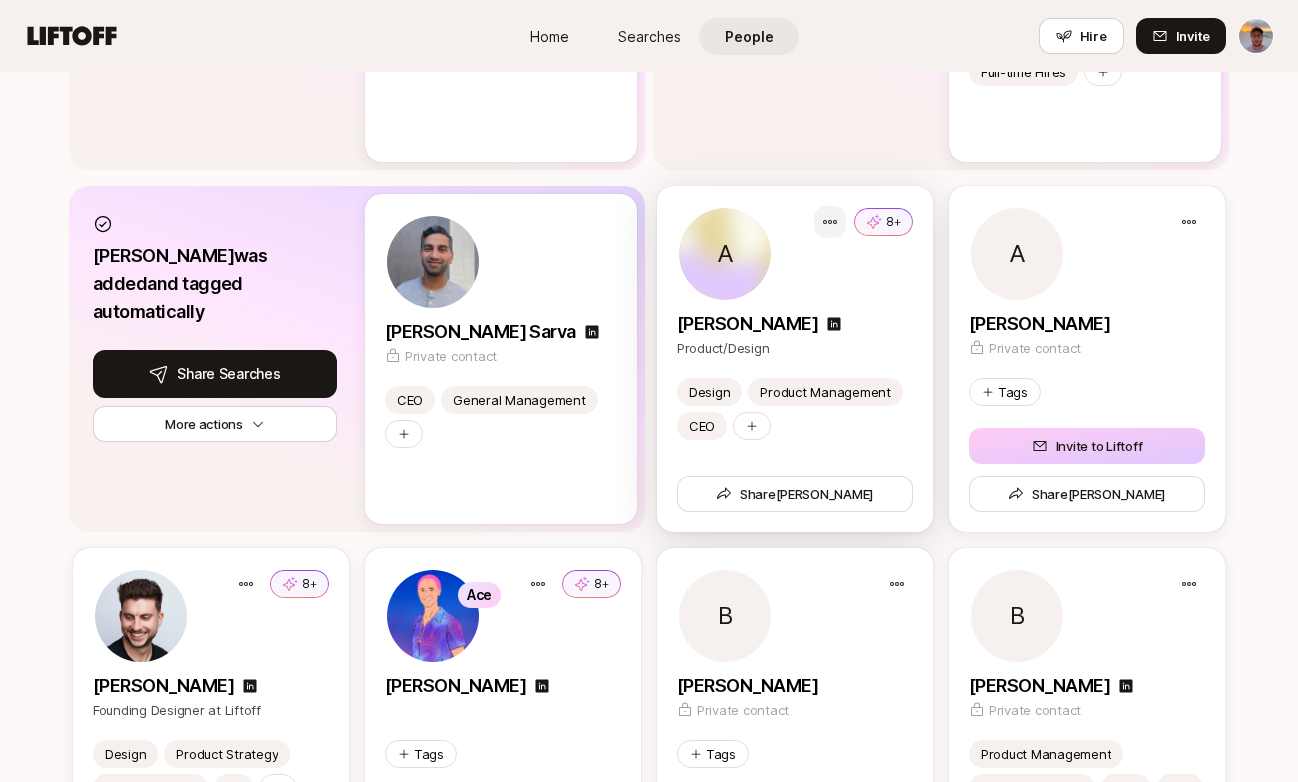 click on "Home Searches People Hire Home Searches People Hire Hire Invite People My Network Shared with you 2 Your shares  Connect the best people you know 🤫 Privately add the best people you know (they won’t be notified) ✨ Organize and recommend them discreetly 🔥 Make warm intros easily through recommendations Add someone  1 Kaylynn Philips Engineering Leader React JavaScript AI Tooling +9 Share 1 Dennis Walker Product Design at HeyOh Marketing Growth Hacking Strategy +4 Share 2 Li Kawahata Chief Marketing Officer at HeyAI Design Product Design Contractor +12 Share Your lists Organize the best people in your network Create a list e.g. Product Leaders, Female Founders, 10x Engineers, Contract Designers J   Lakehouse Ventures Dream Team 2 people Share list C D +7   Rhino Dream Team 10 people Share list A   The Players' Tribune Dream Team 2 people Share list 😍    Favorite Connectors 1 person Share list +7 🍷    Liftoff Extended Team Dinner - 01.21.25 10 people Share list A +2 💯    My Top 10 5 people" at bounding box center [649, -2851] 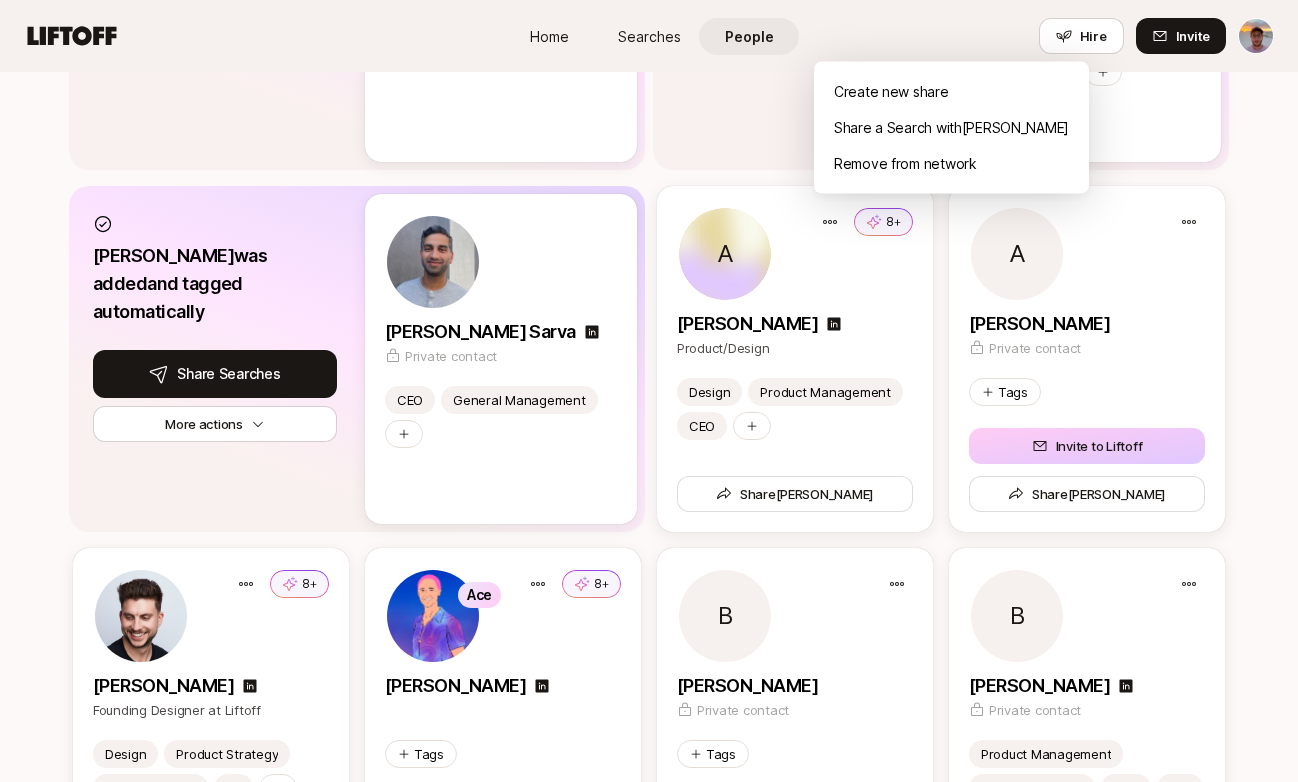 click on "Home Searches People Hire Home Searches People Hire Hire Invite People My Network Shared with you 2 Your shares  Connect the best people you know 🤫 Privately add the best people you know (they won’t be notified) ✨ Organize and recommend them discreetly 🔥 Make warm intros easily through recommendations Add someone  1 Kaylynn Philips Engineering Leader React JavaScript AI Tooling +9 Share 1 Dennis Walker Product Design at HeyOh Marketing Growth Hacking Strategy +4 Share 2 Li Kawahata Chief Marketing Officer at HeyAI Design Product Design Contractor +12 Share Your lists Organize the best people in your network Create a list e.g. Product Leaders, Female Founders, 10x Engineers, Contract Designers J   Lakehouse Ventures Dream Team 2 people Share list C D +7   Rhino Dream Team 10 people Share list A   The Players' Tribune Dream Team 2 people Share list 😍    Favorite Connectors 1 person Share list +7 🍷    Liftoff Extended Team Dinner - 01.21.25 10 people Share list A +2 💯    My Top 10 5 people" at bounding box center (649, -2851) 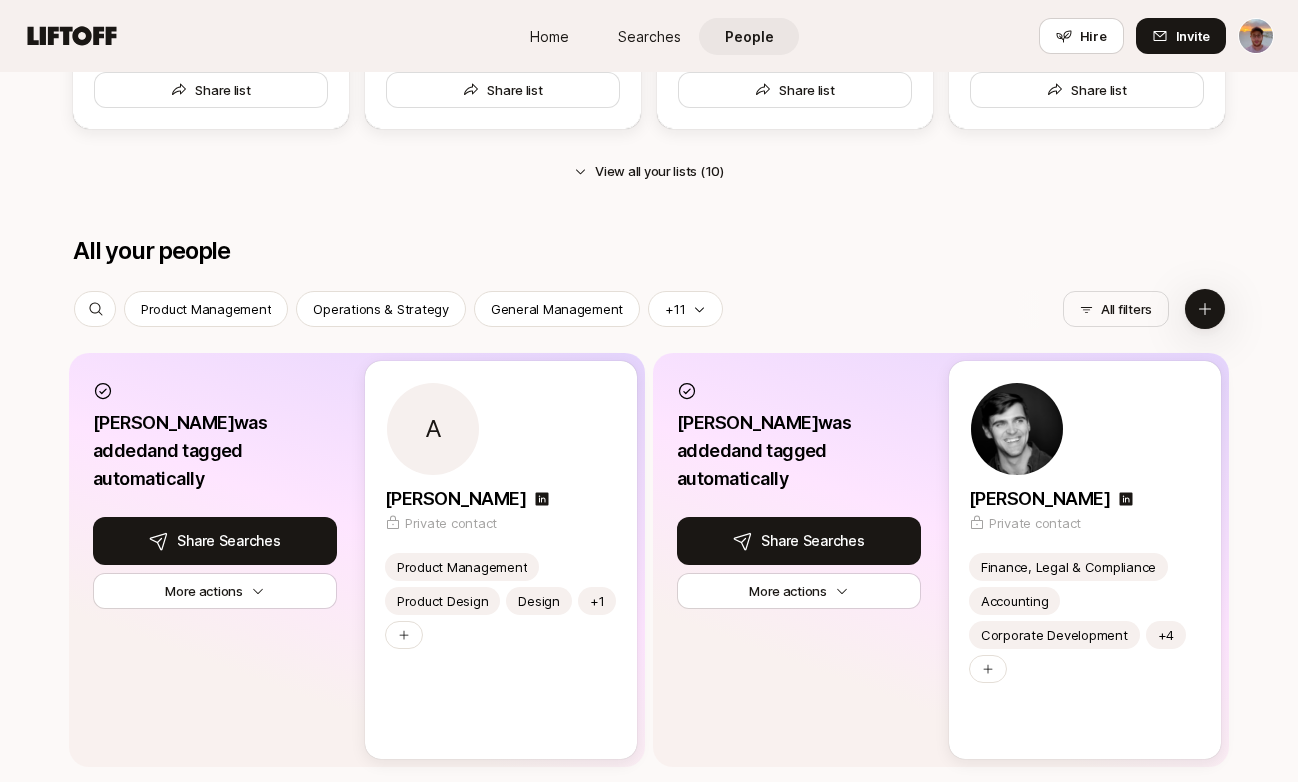 scroll, scrollTop: 1072, scrollLeft: 0, axis: vertical 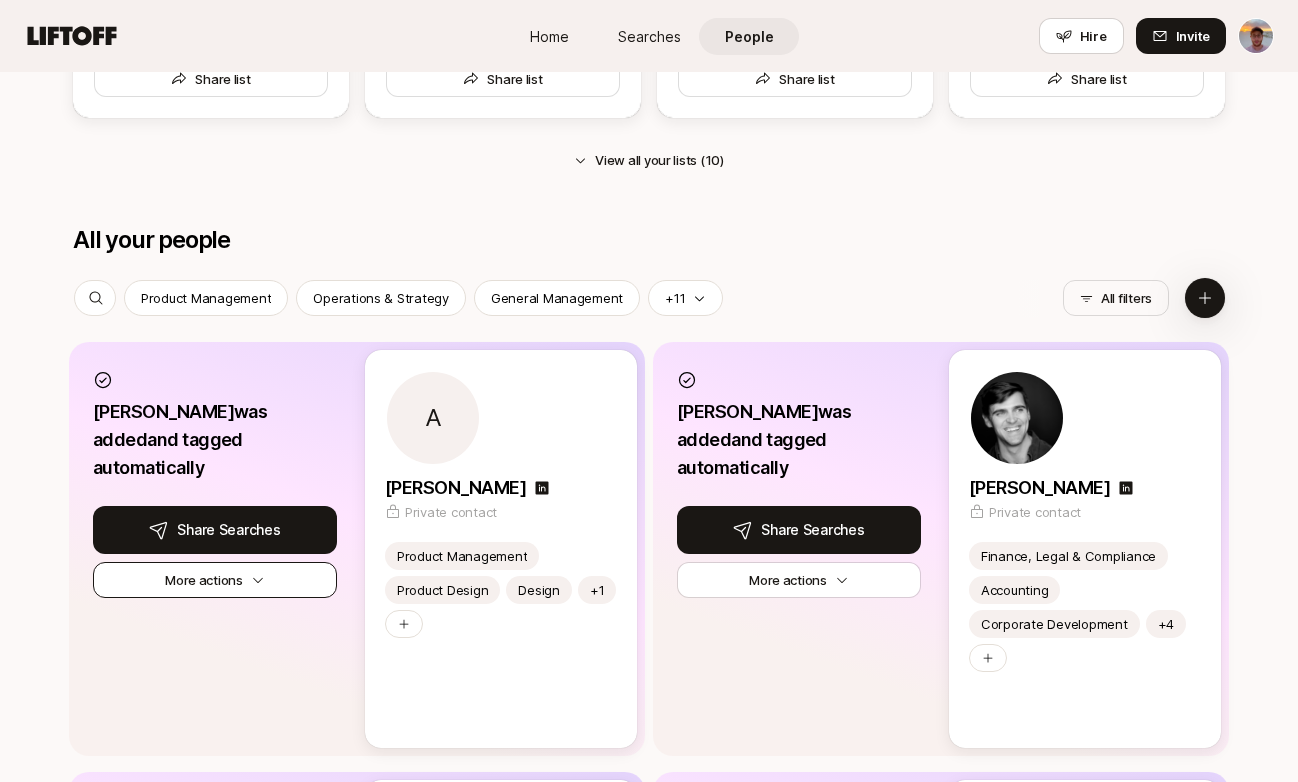 click on "More actions" at bounding box center [215, 580] 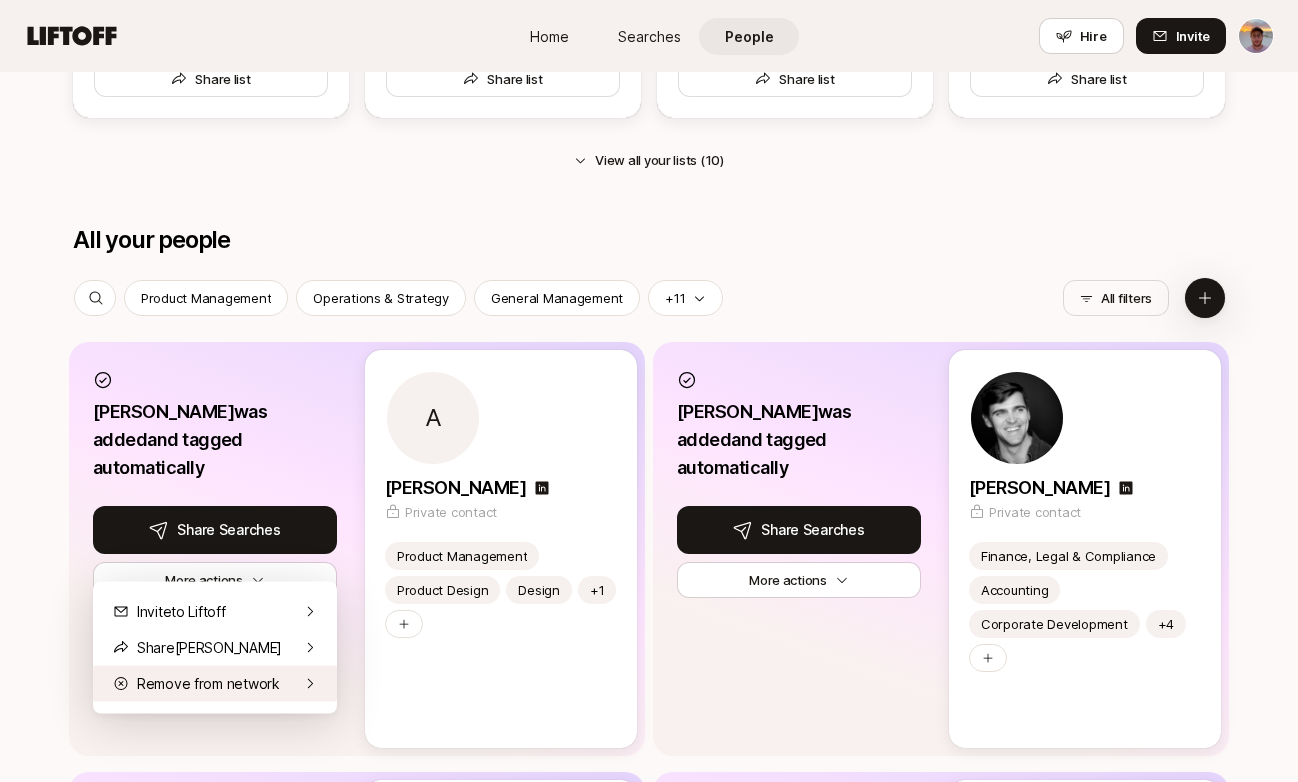 click on "Remove from network" at bounding box center [215, 684] 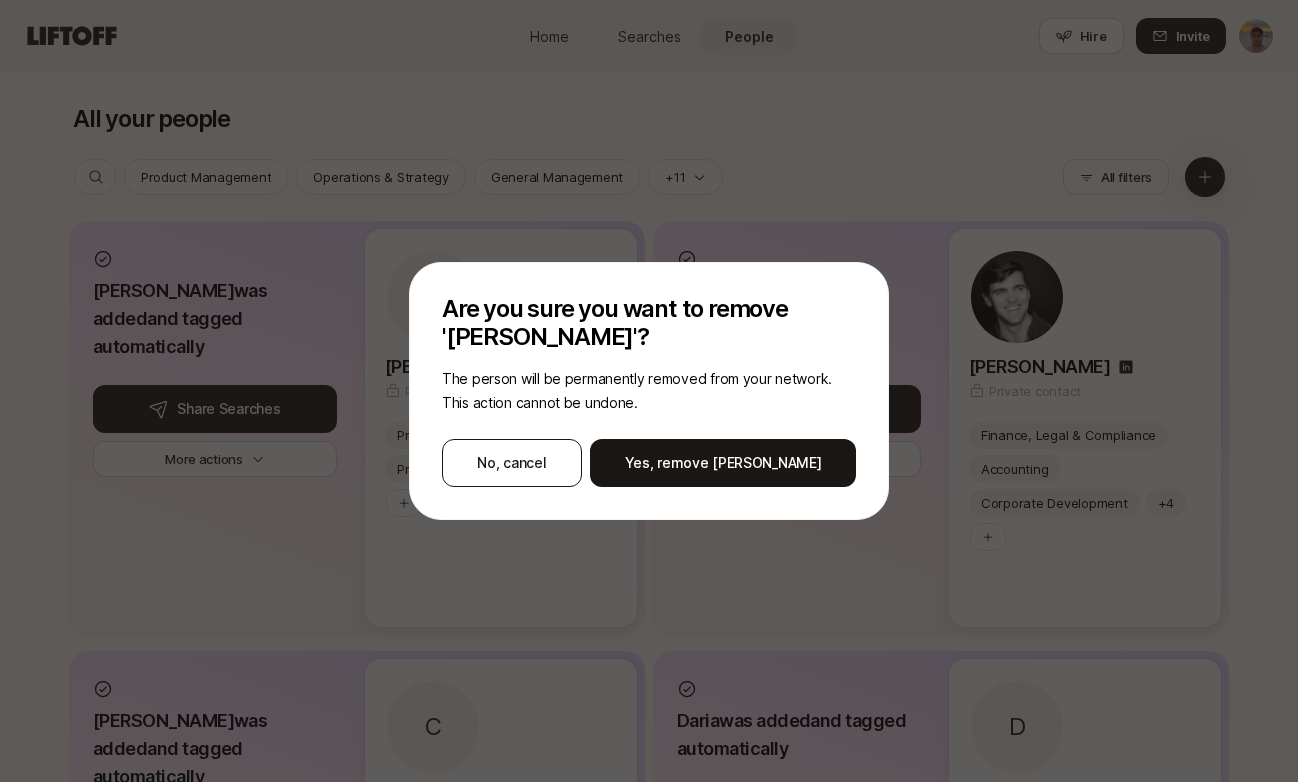 scroll, scrollTop: 1196, scrollLeft: 0, axis: vertical 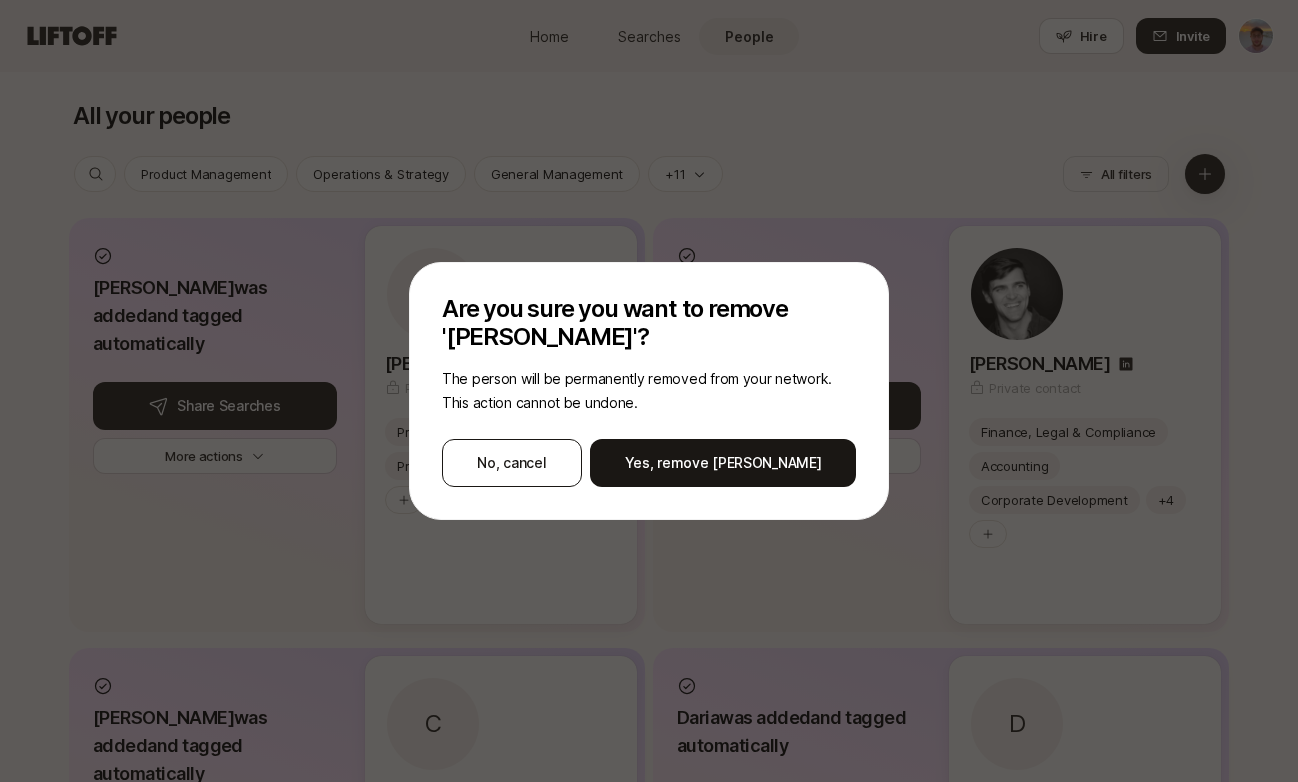 click on "No, cancel" at bounding box center [512, 463] 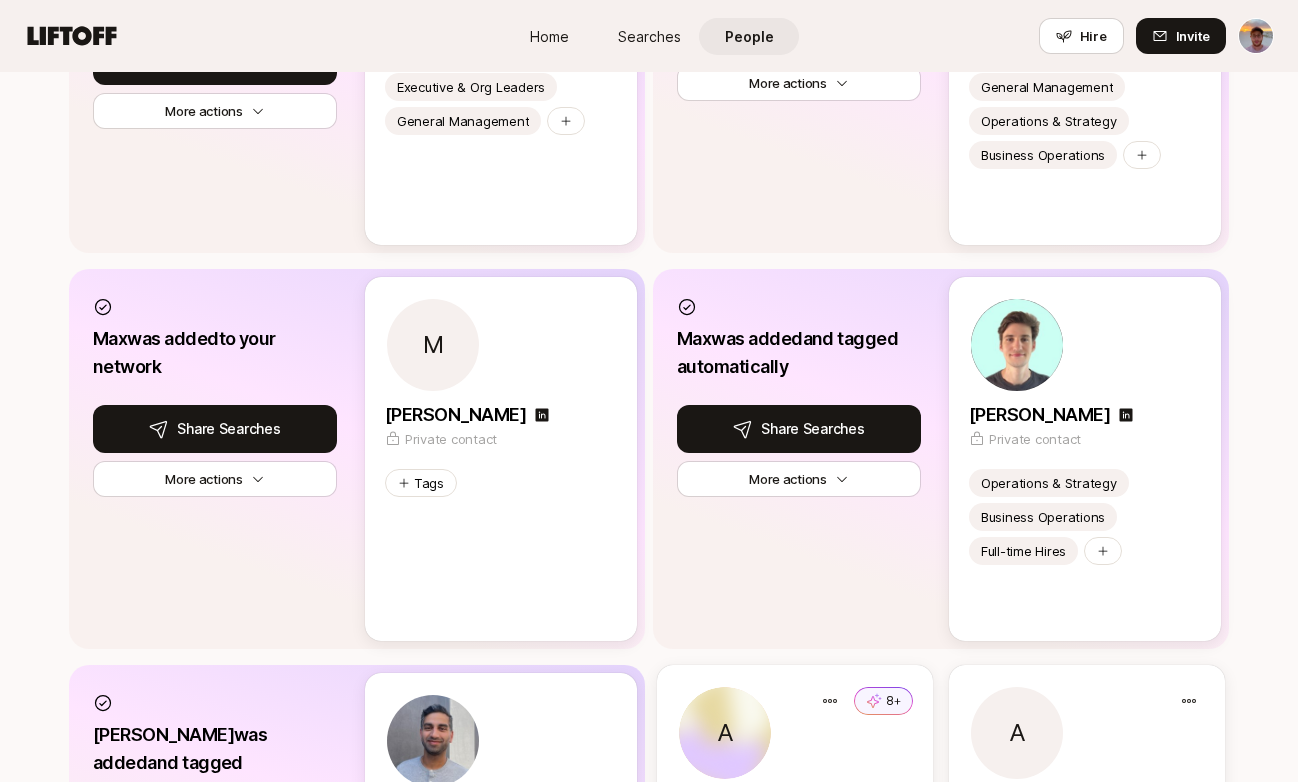 scroll, scrollTop: 2766, scrollLeft: 0, axis: vertical 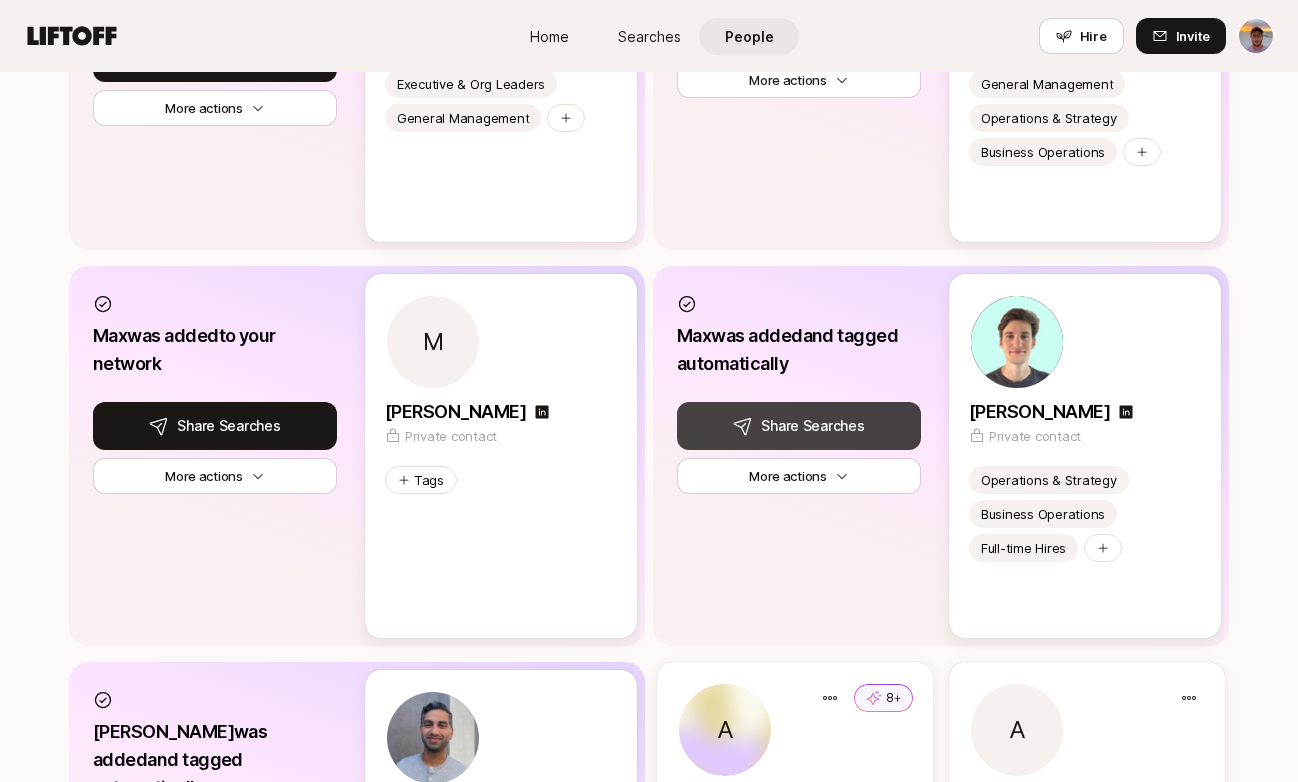 click on "Share Searches  with  Max" at bounding box center [799, 426] 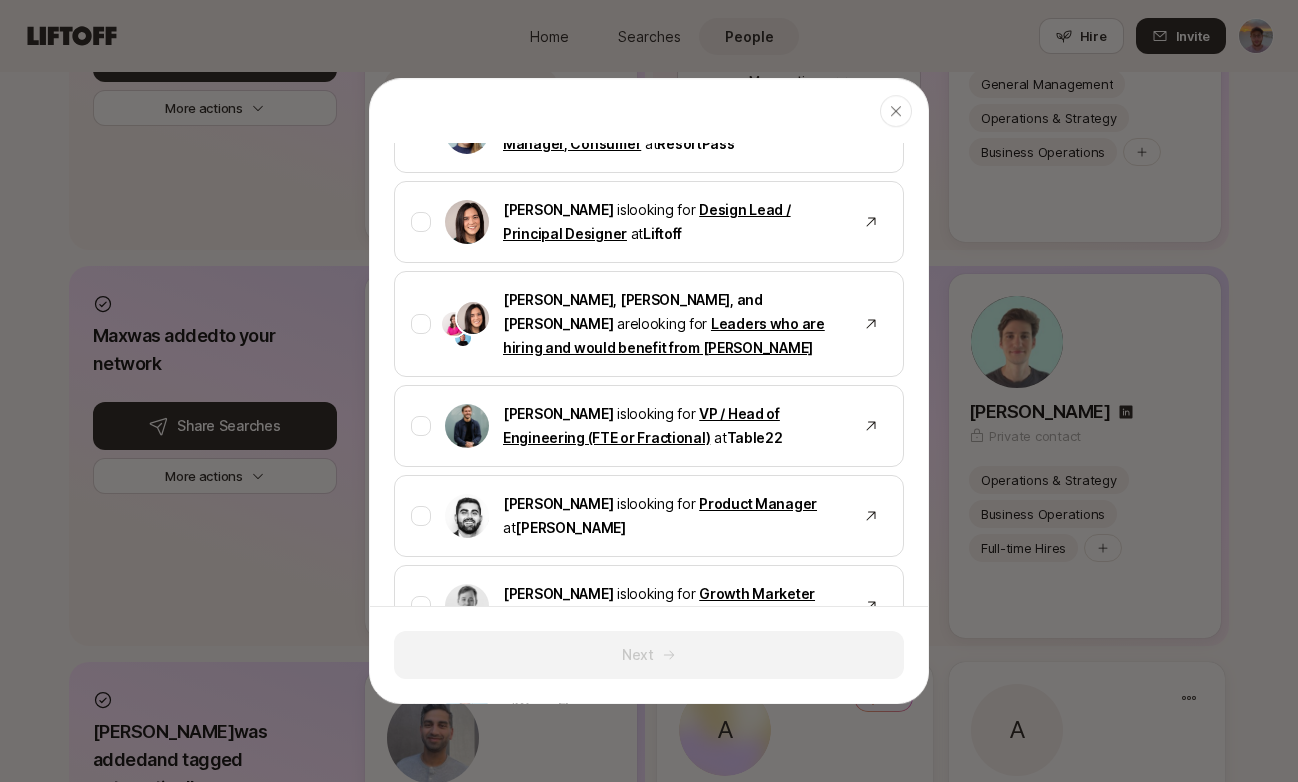 scroll, scrollTop: 1168, scrollLeft: 0, axis: vertical 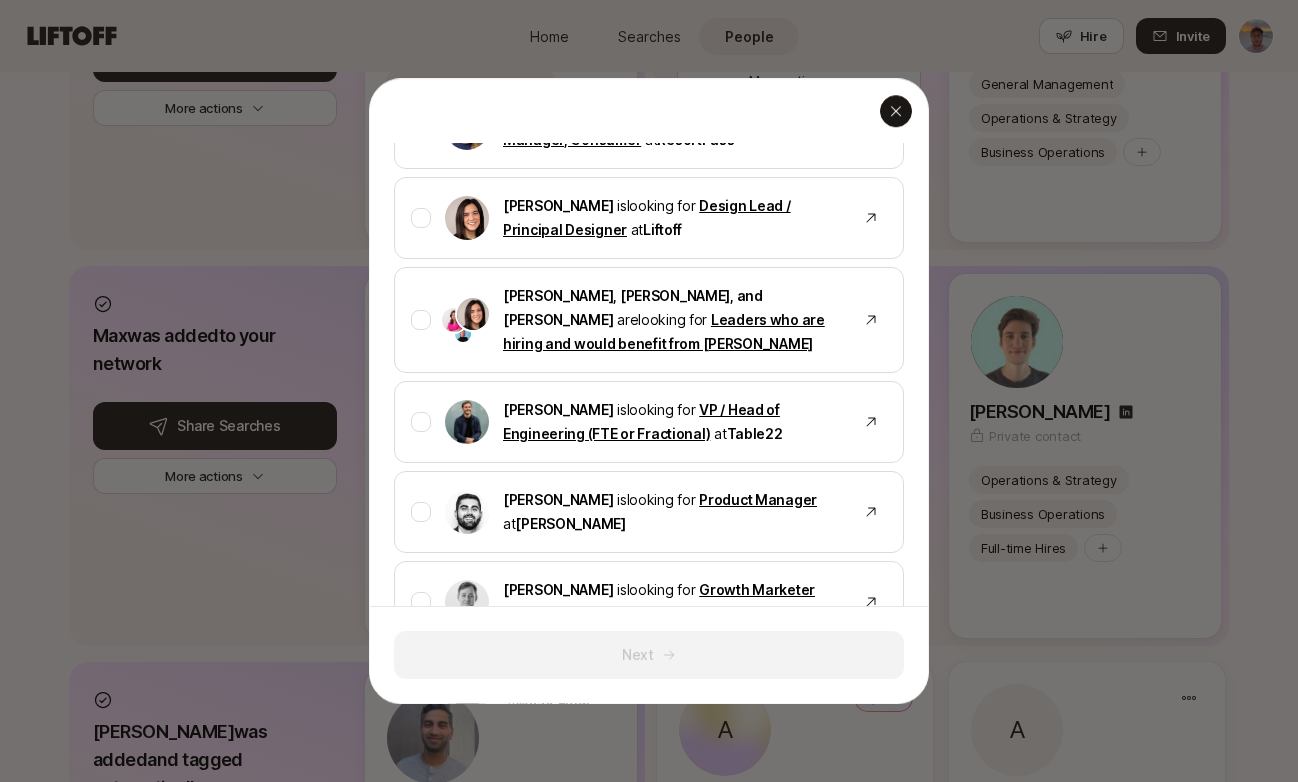 click 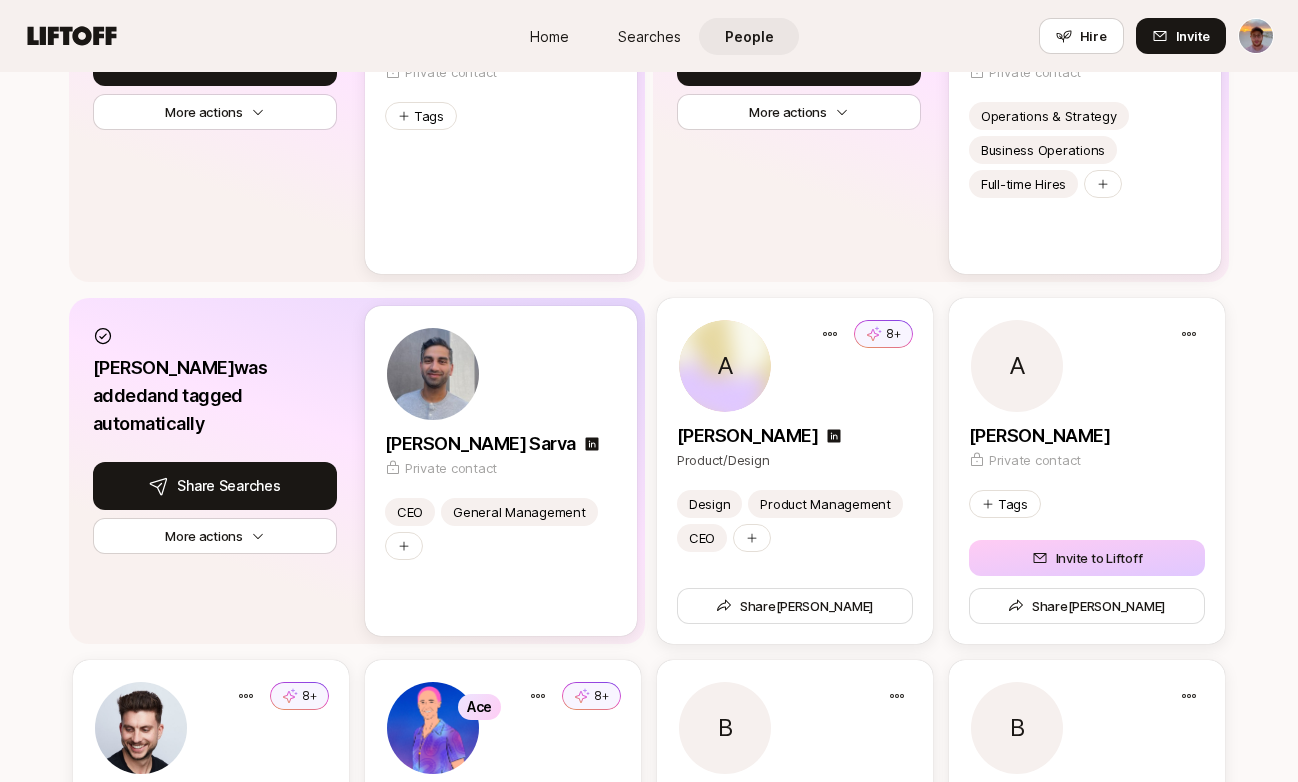 scroll, scrollTop: 3006, scrollLeft: 0, axis: vertical 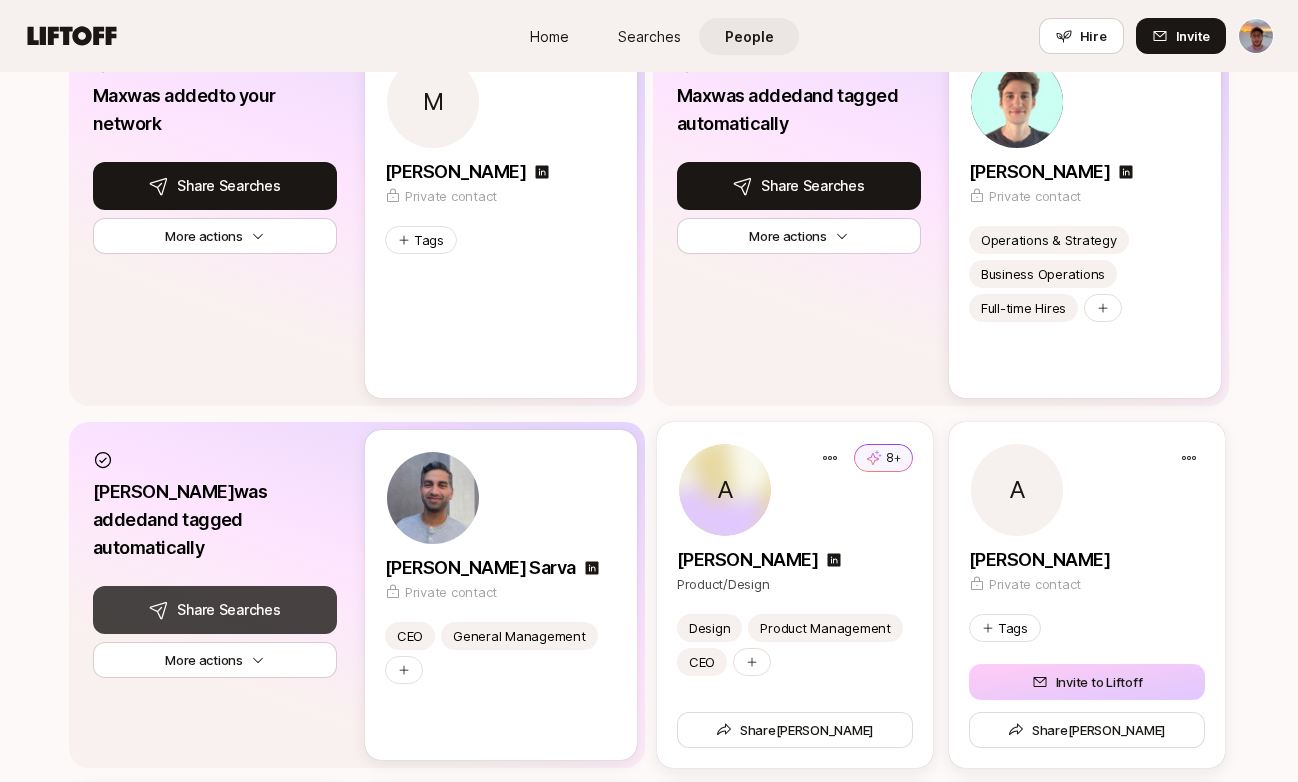 click on "Share Searches  with  Paraag" at bounding box center [215, 610] 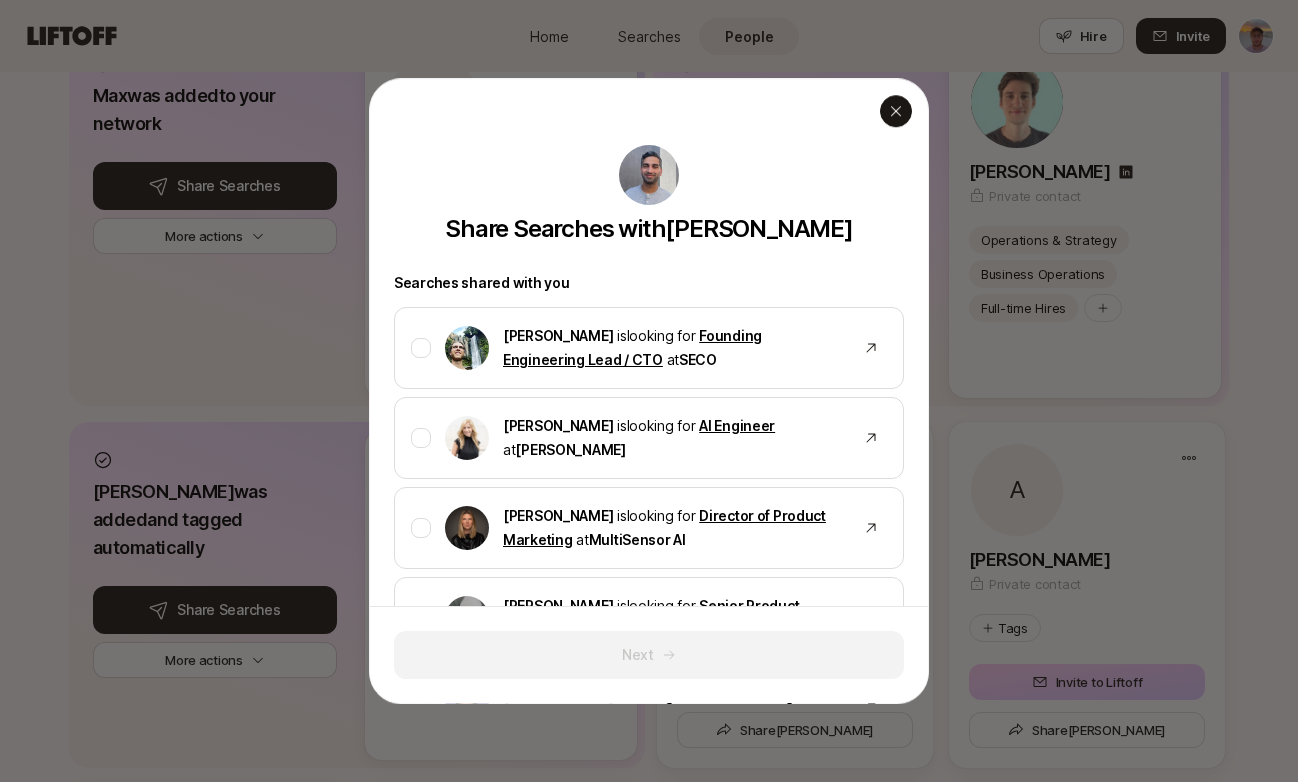click 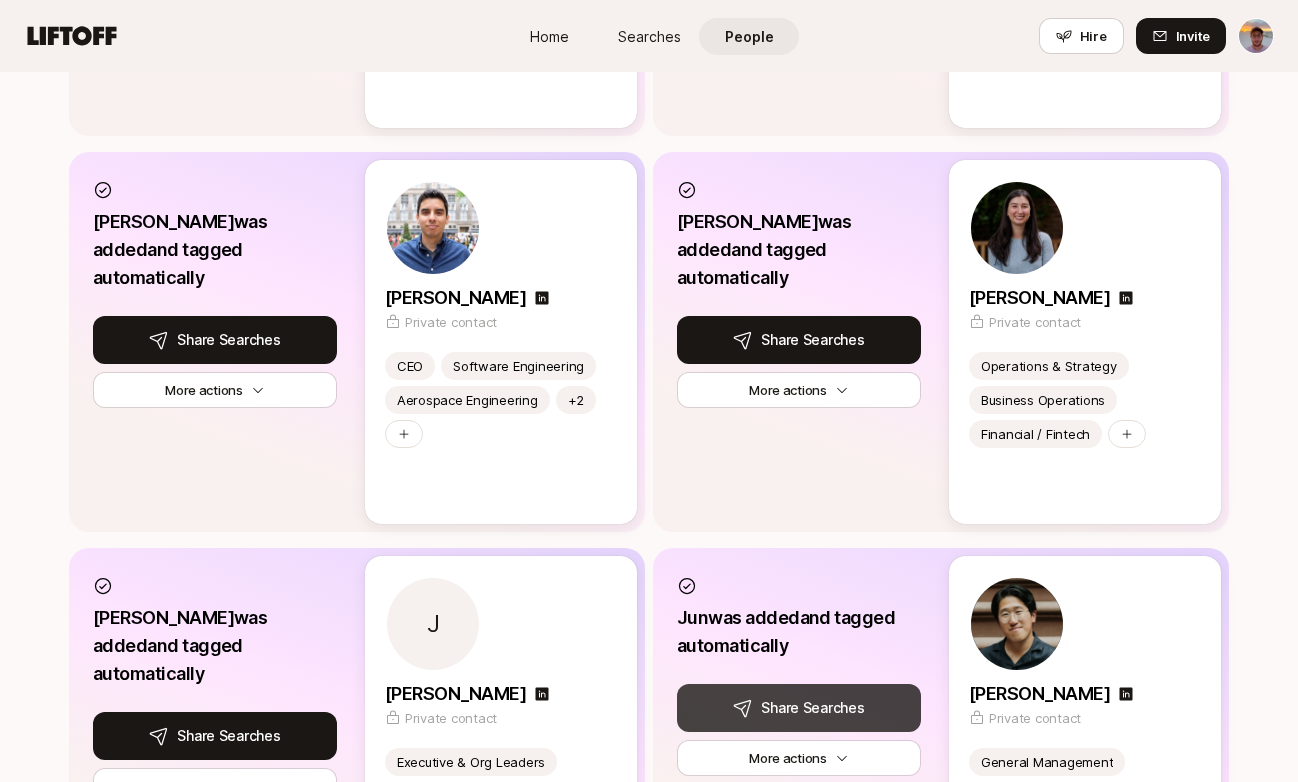 scroll, scrollTop: 2087, scrollLeft: 0, axis: vertical 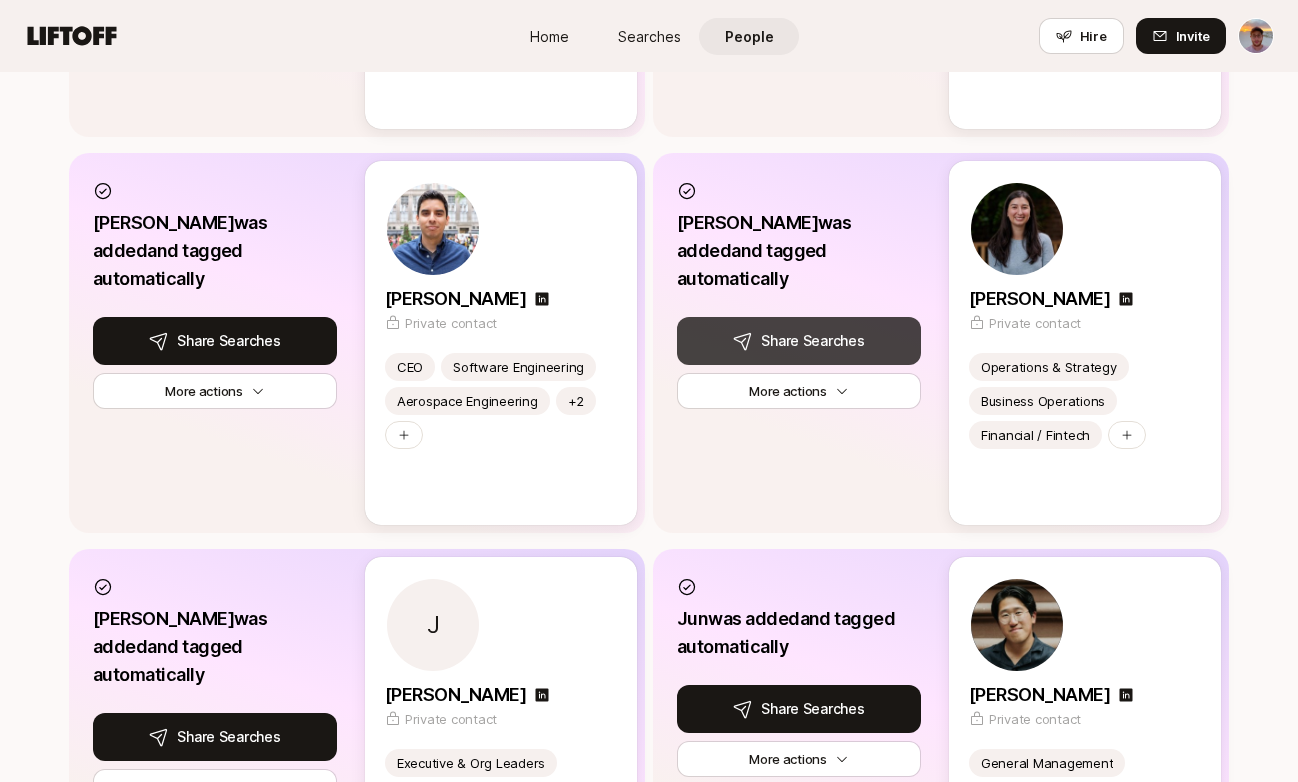 click on "Share Searches  with  Hannah" at bounding box center [812, 341] 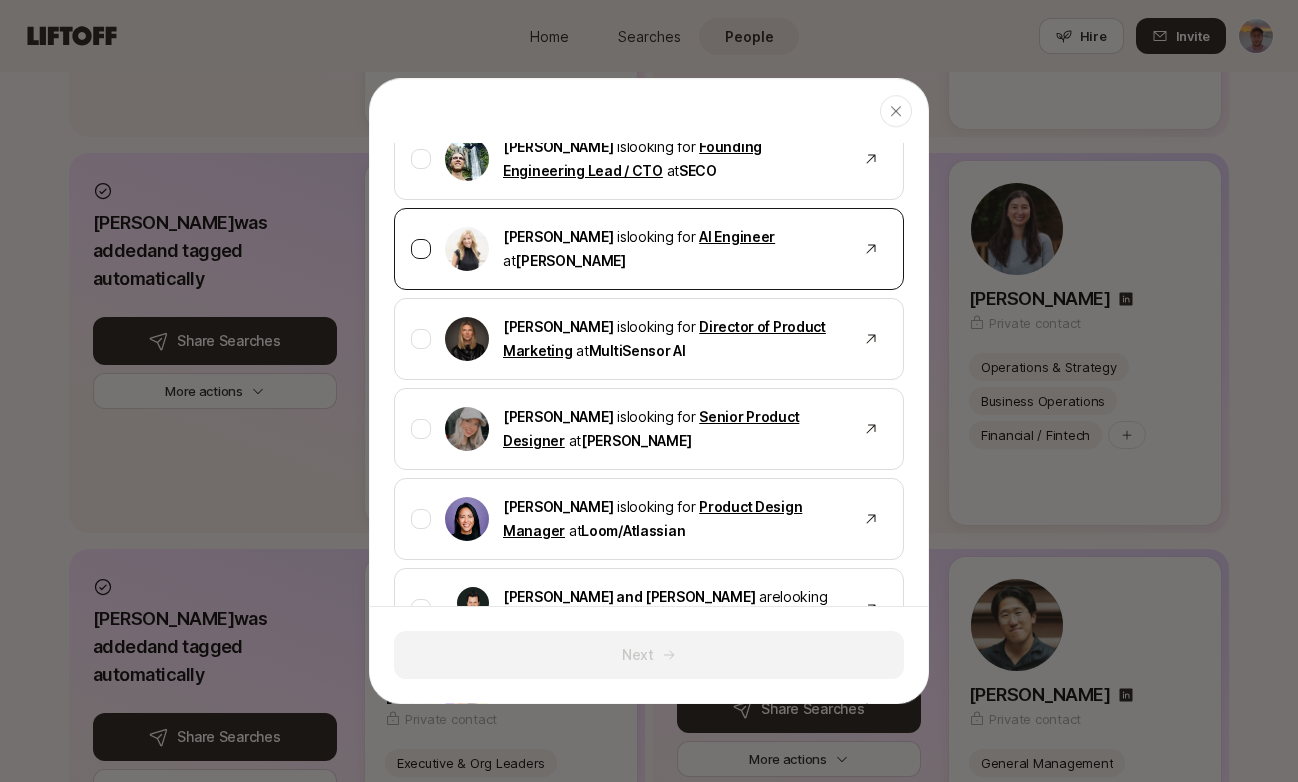 scroll, scrollTop: 191, scrollLeft: 0, axis: vertical 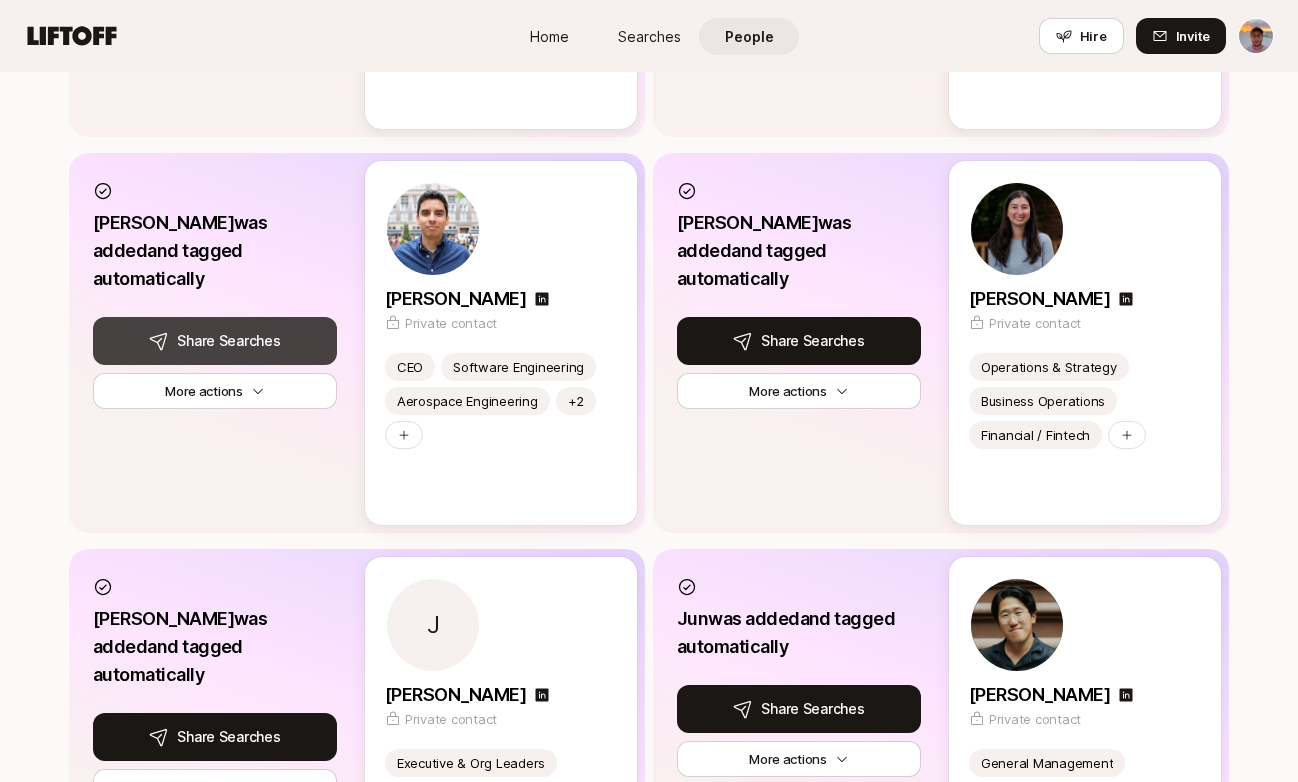 click on "Share Searches  with  Fernando" at bounding box center [228, 341] 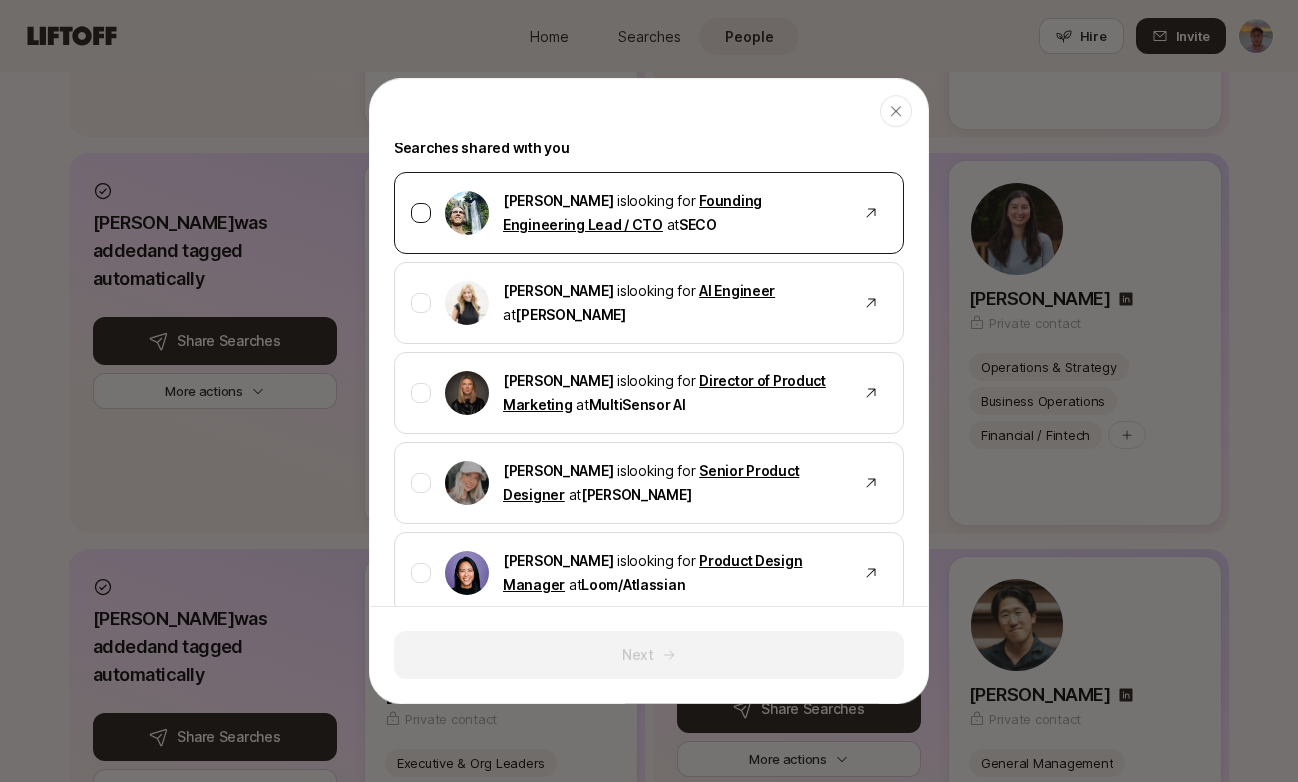 scroll, scrollTop: 131, scrollLeft: 0, axis: vertical 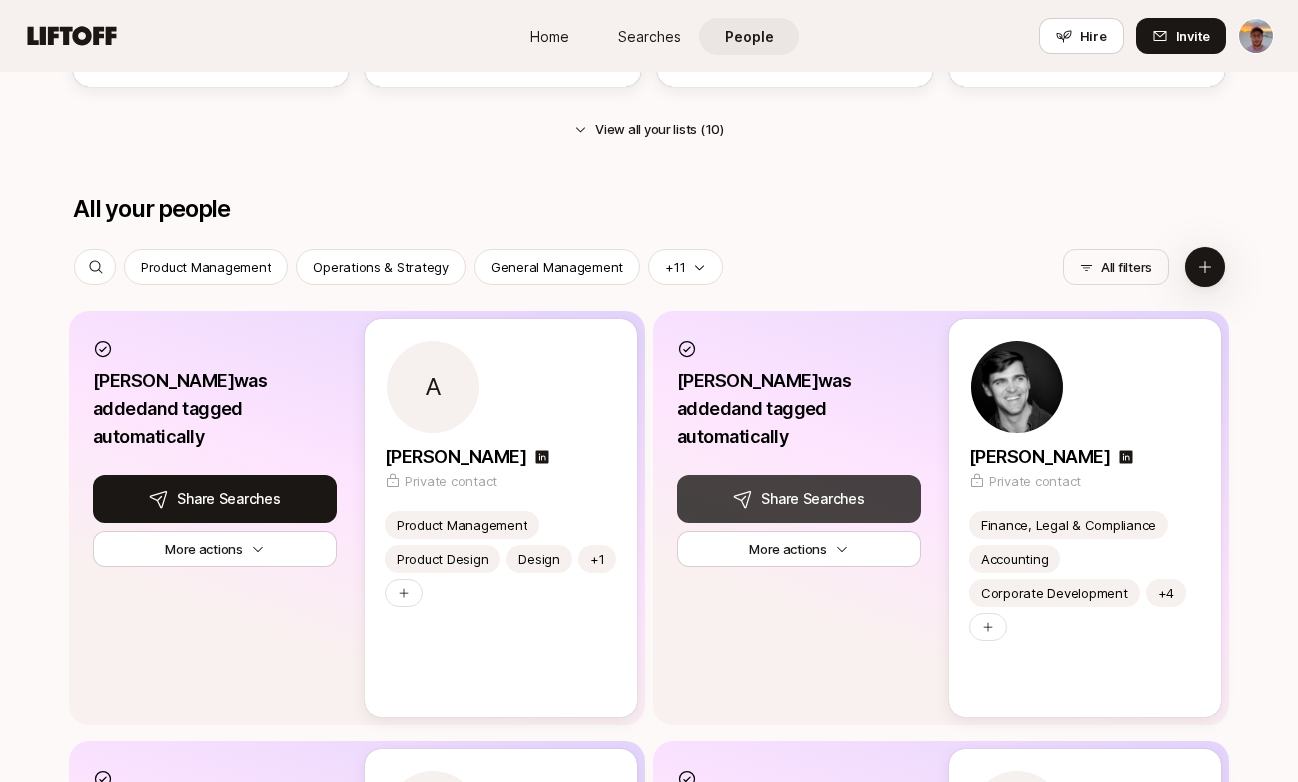 click 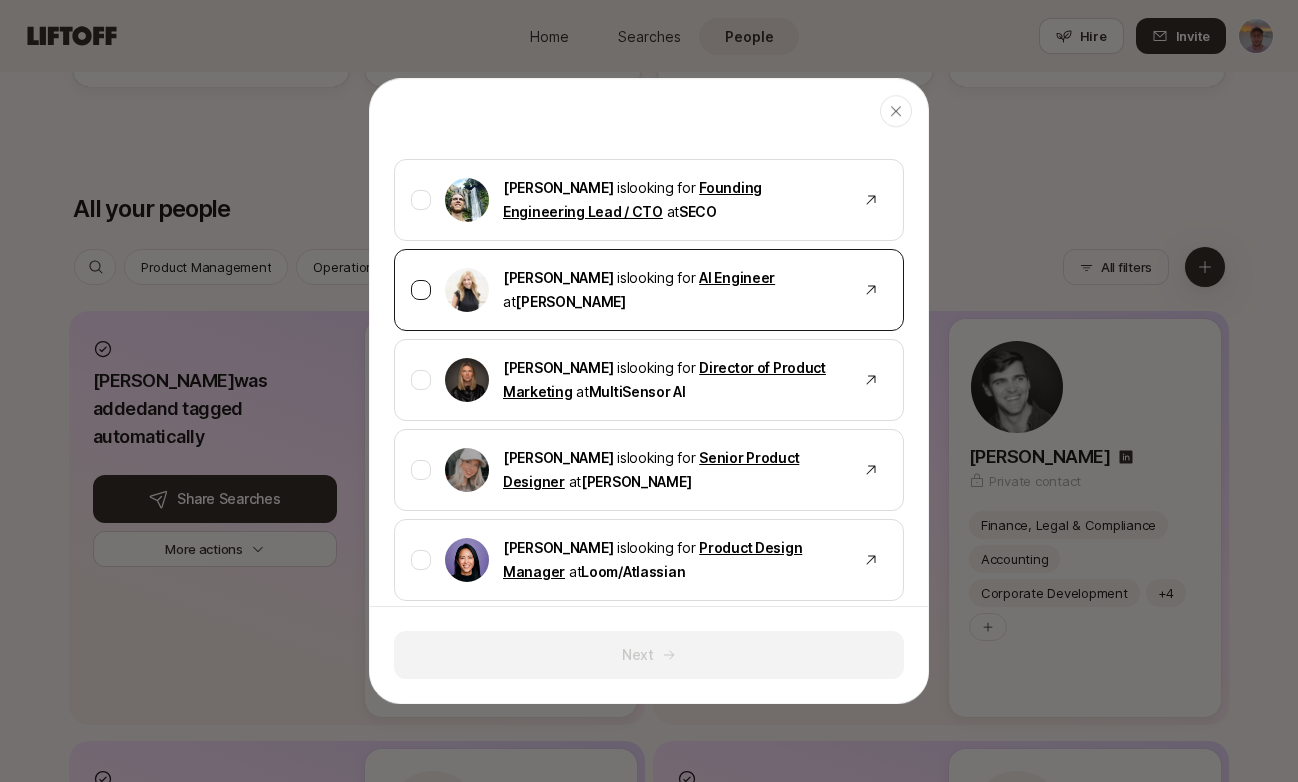 scroll, scrollTop: 157, scrollLeft: 0, axis: vertical 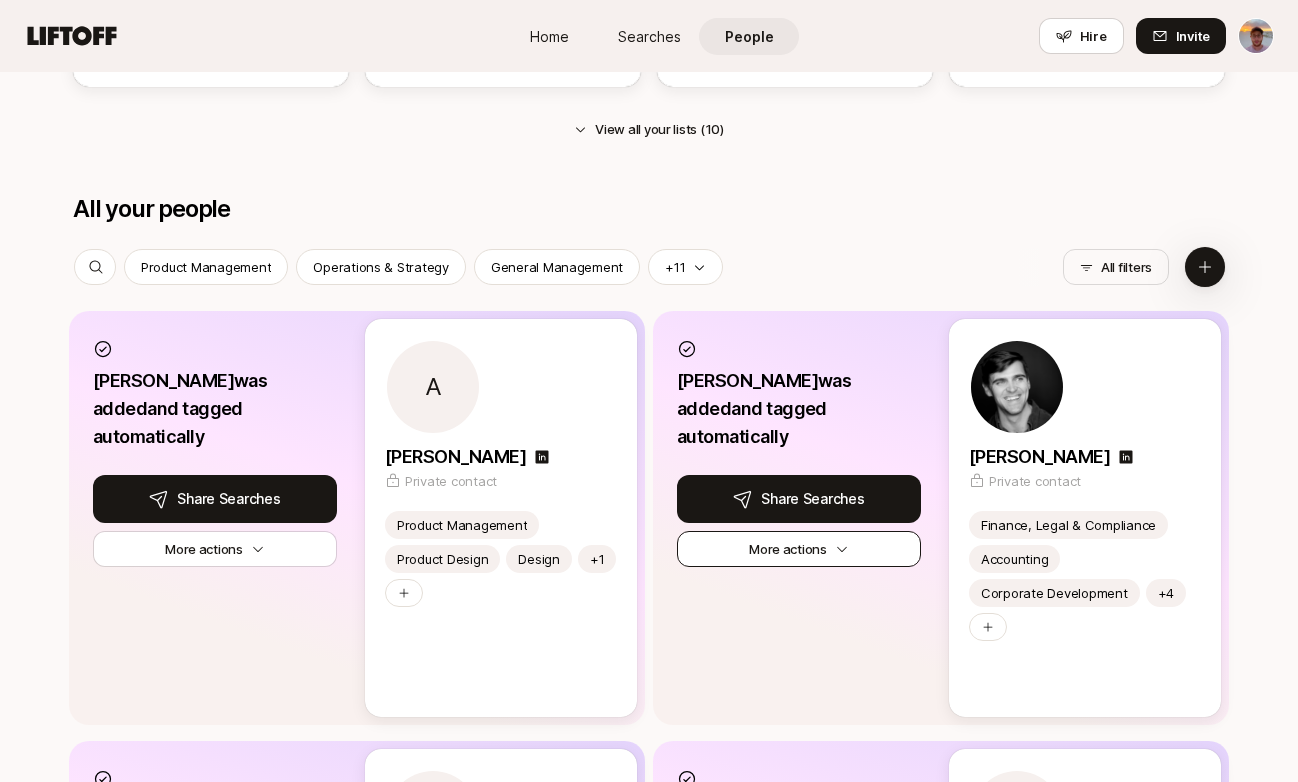 click on "More actions" at bounding box center (799, 549) 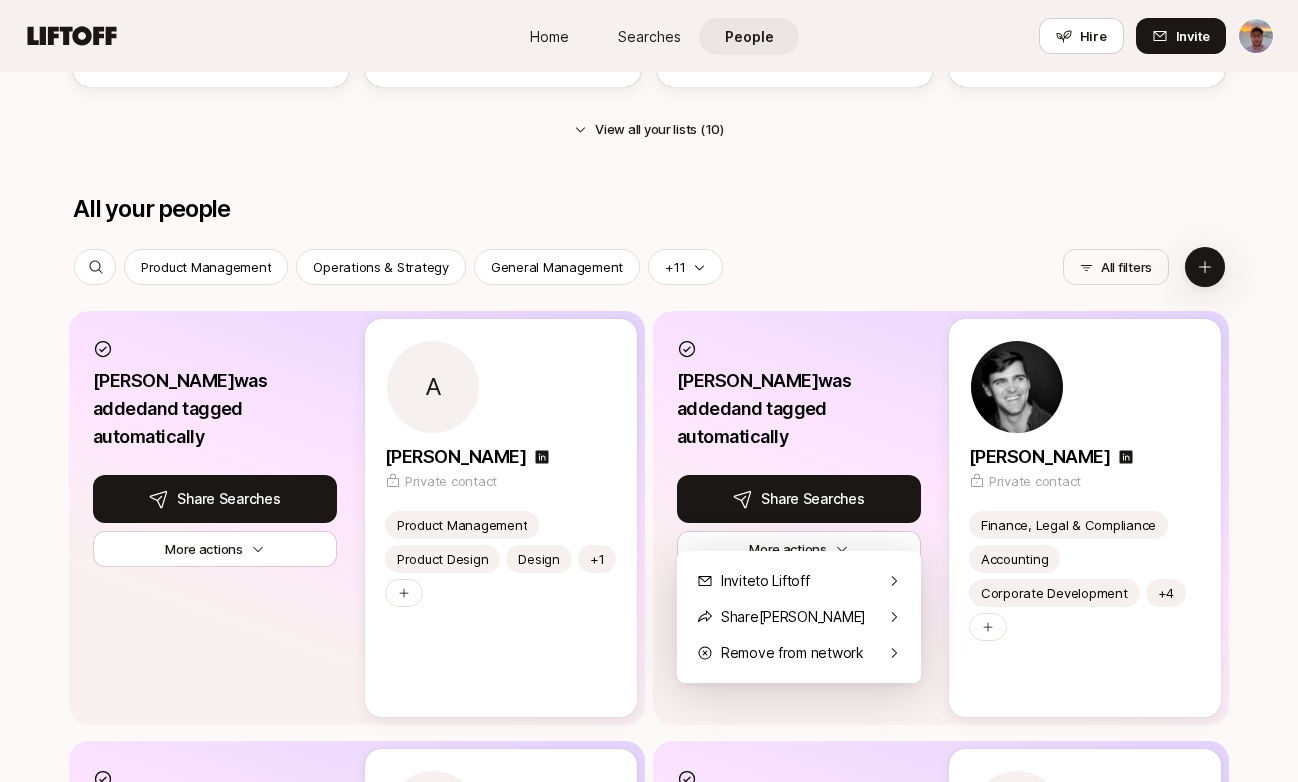 click on "Product Management Operations & Strategy General Management +11" at bounding box center [556, 267] 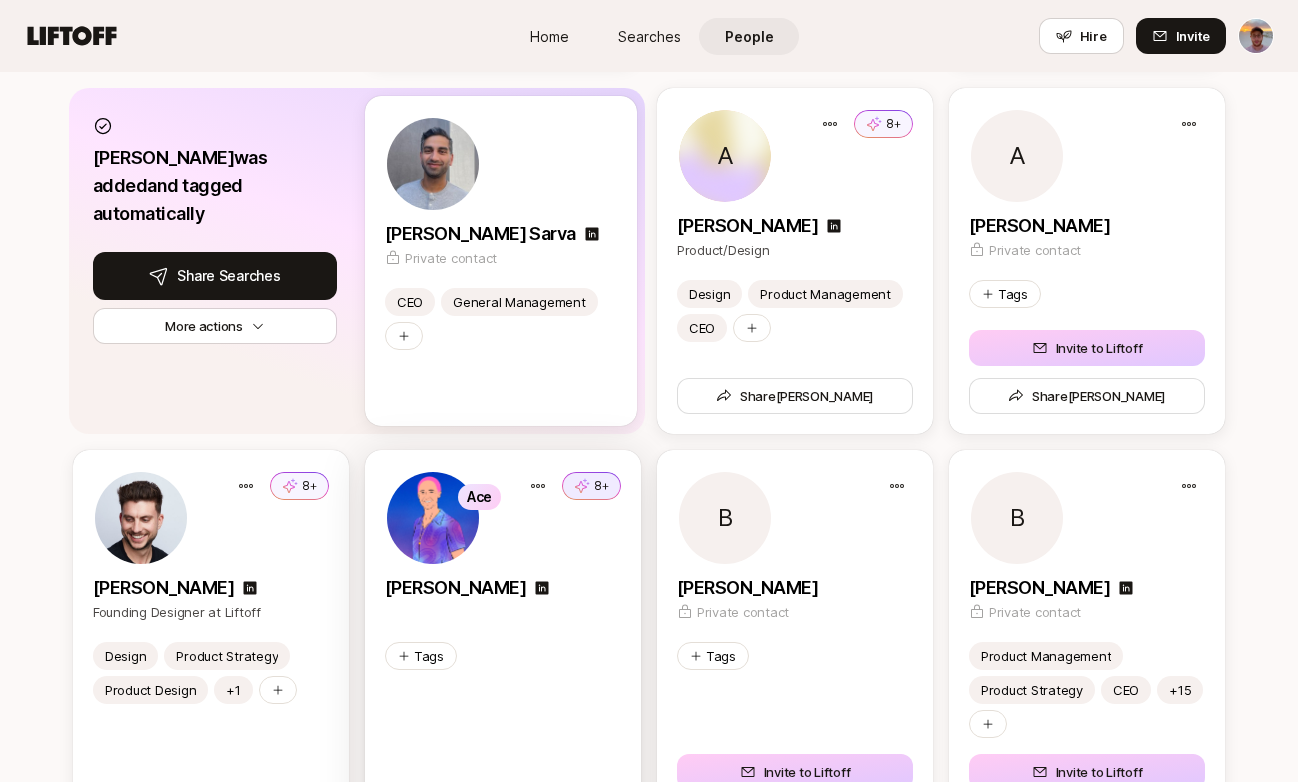 scroll, scrollTop: 3243, scrollLeft: 0, axis: vertical 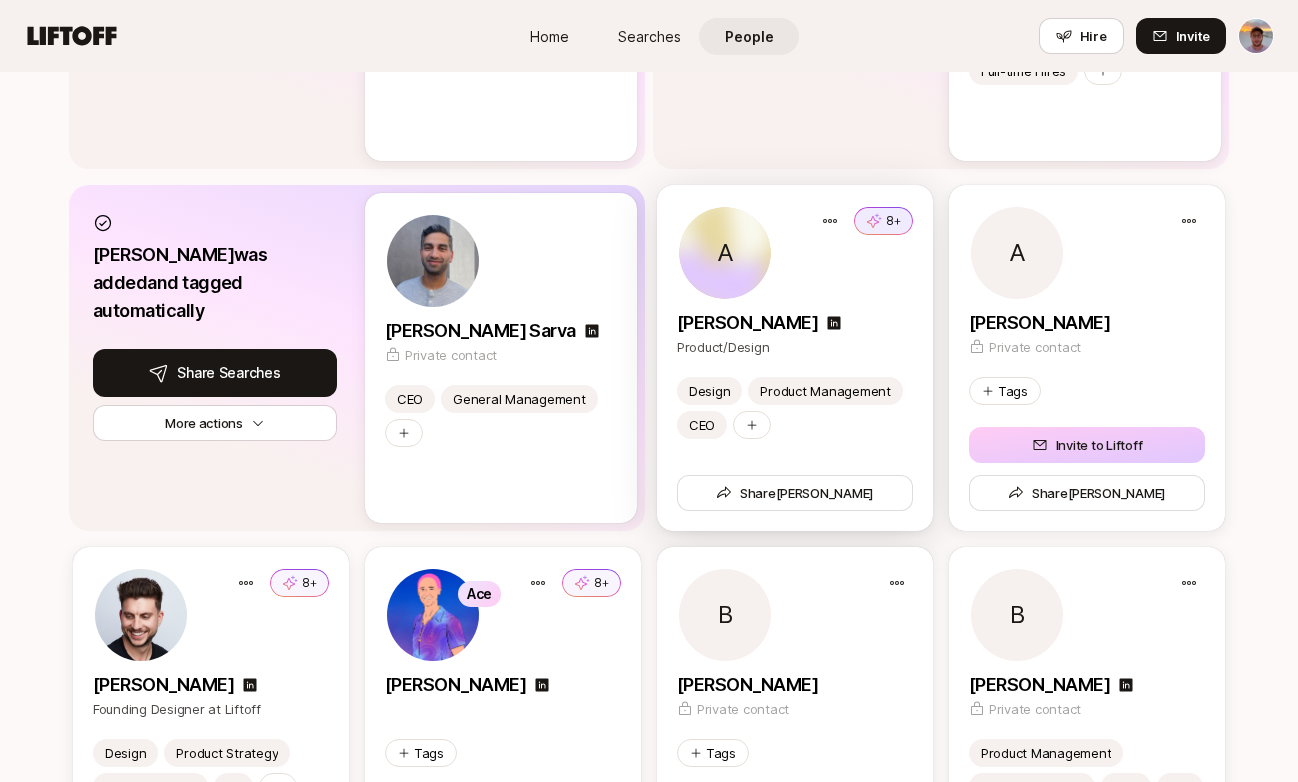 click on "8+" at bounding box center [893, 221] 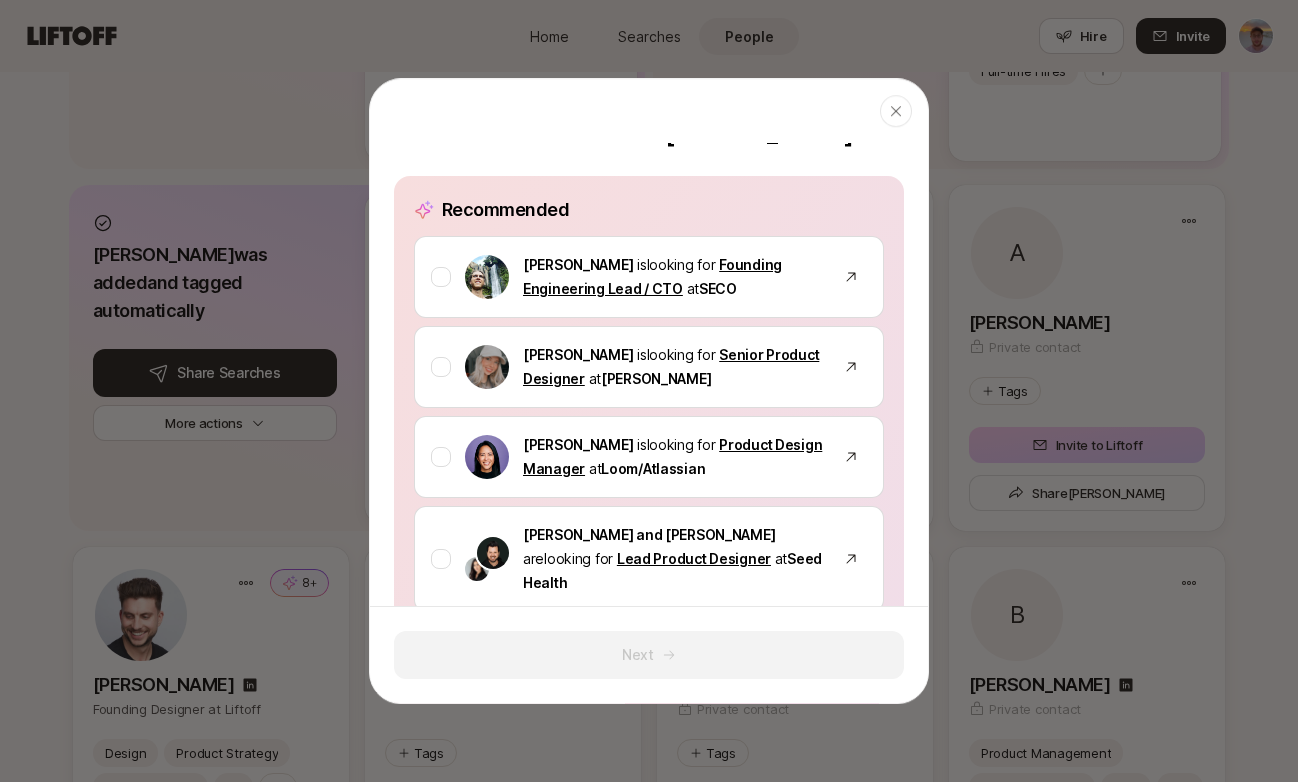 scroll, scrollTop: 94, scrollLeft: 0, axis: vertical 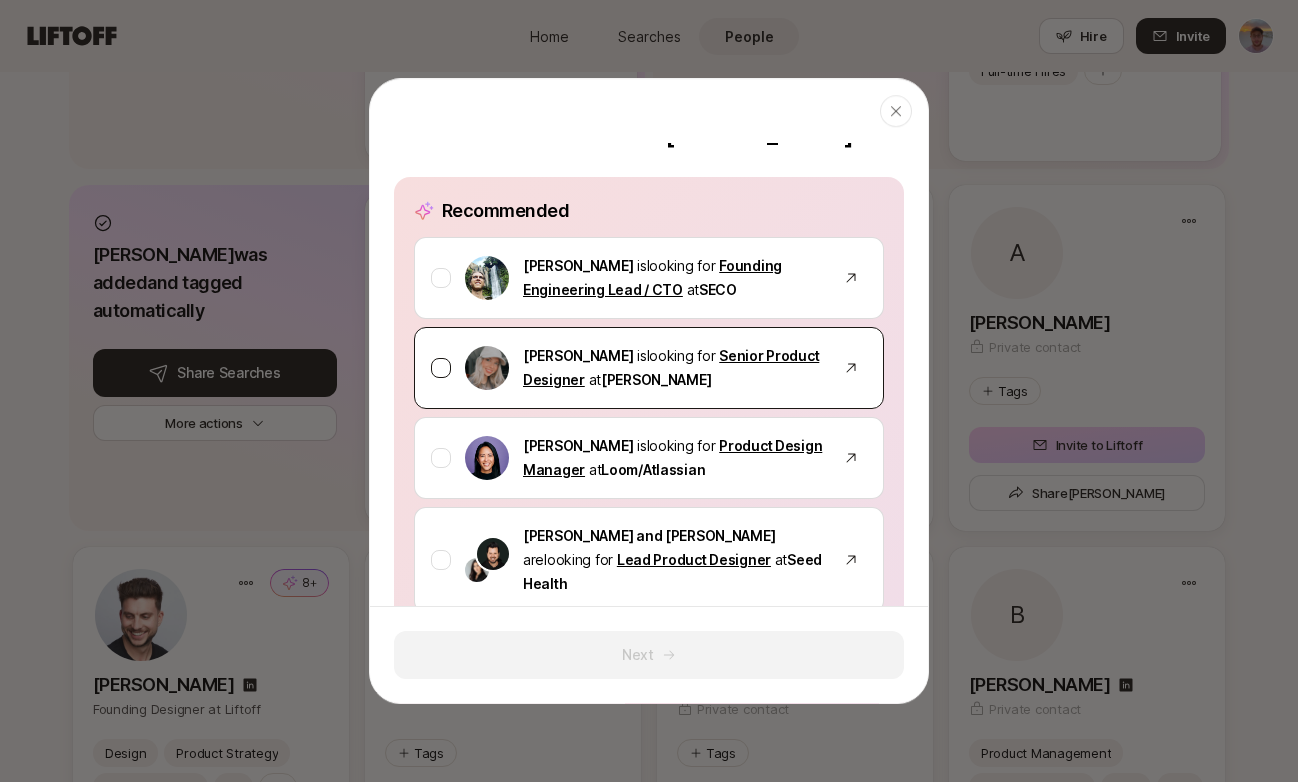 click at bounding box center [441, 368] 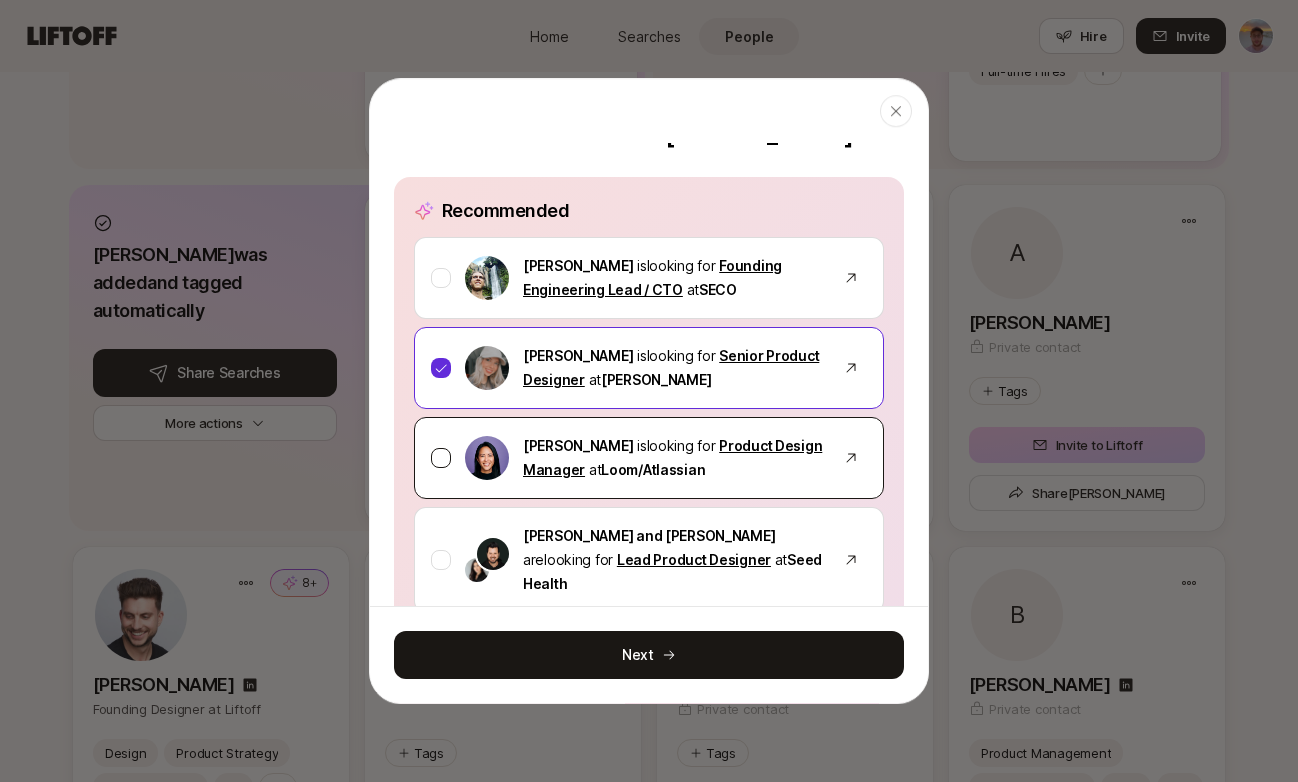 click at bounding box center [441, 458] 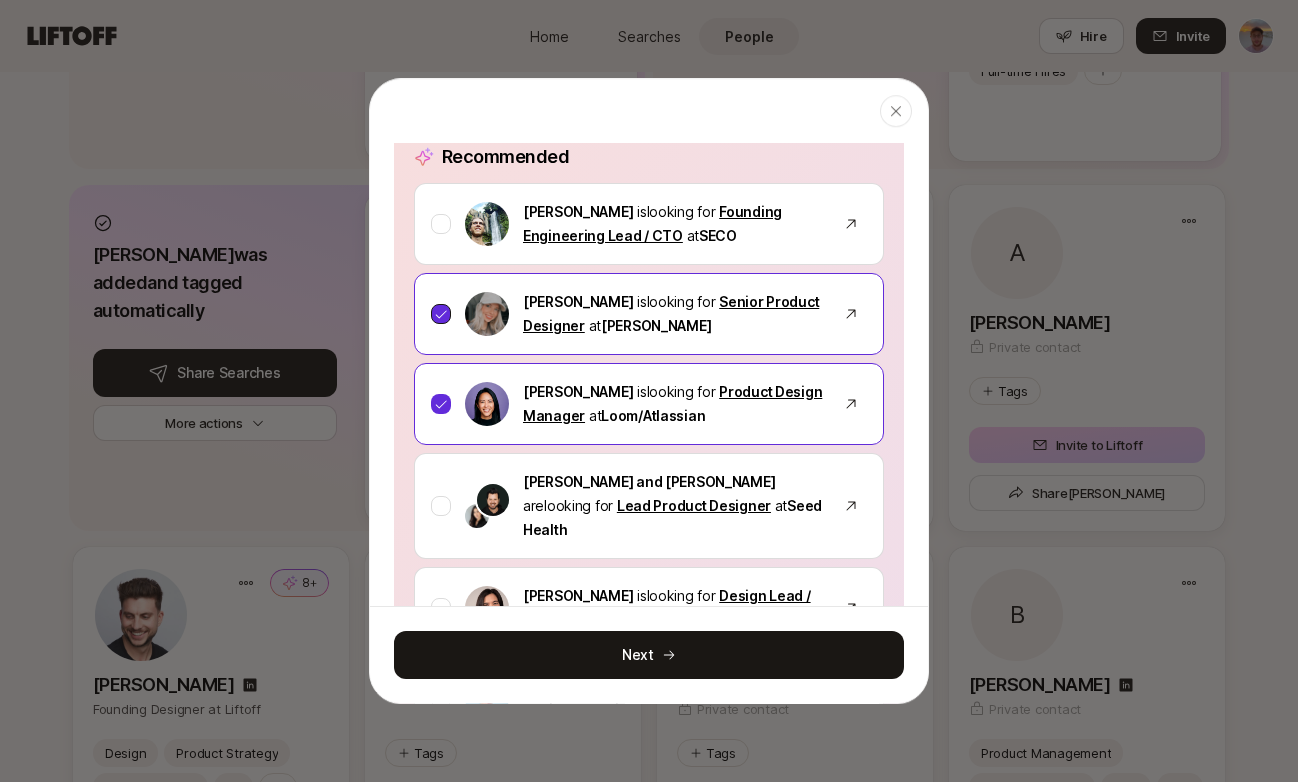 scroll, scrollTop: 149, scrollLeft: 0, axis: vertical 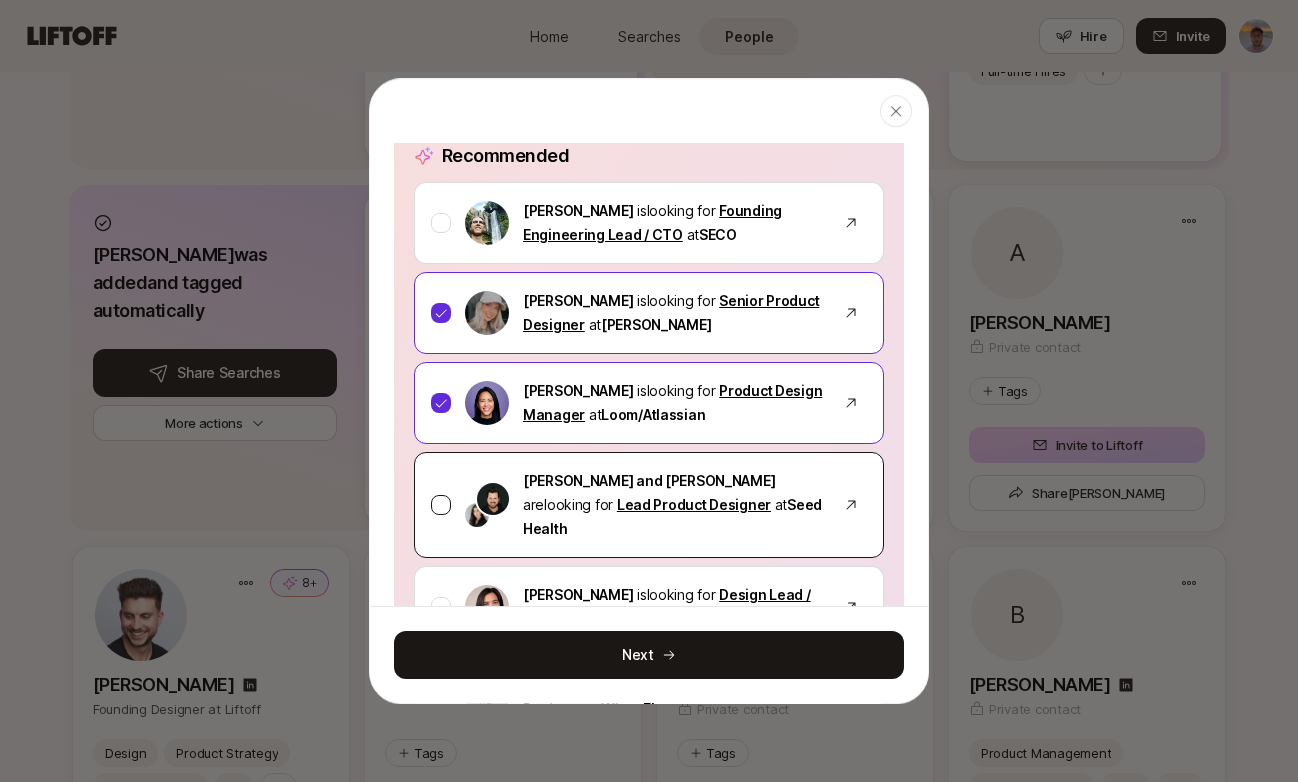 click at bounding box center (441, 505) 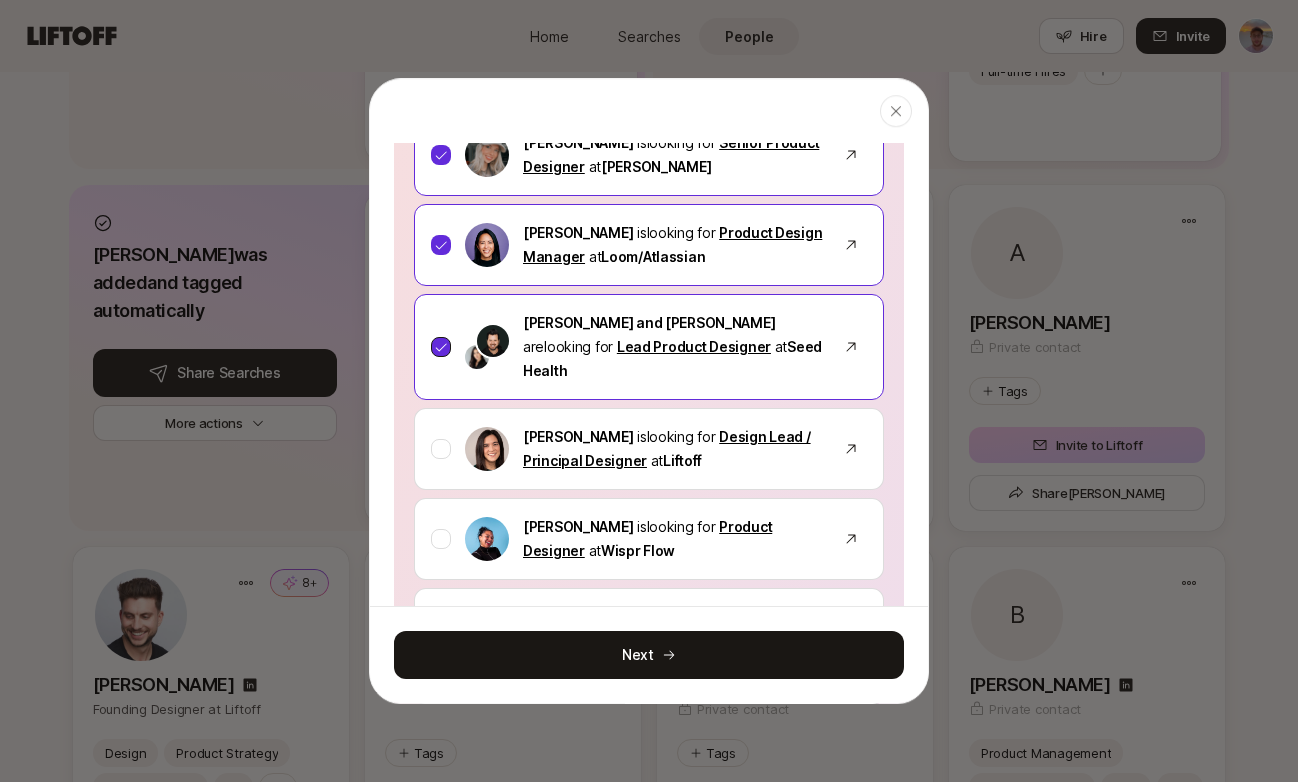 scroll, scrollTop: 315, scrollLeft: 0, axis: vertical 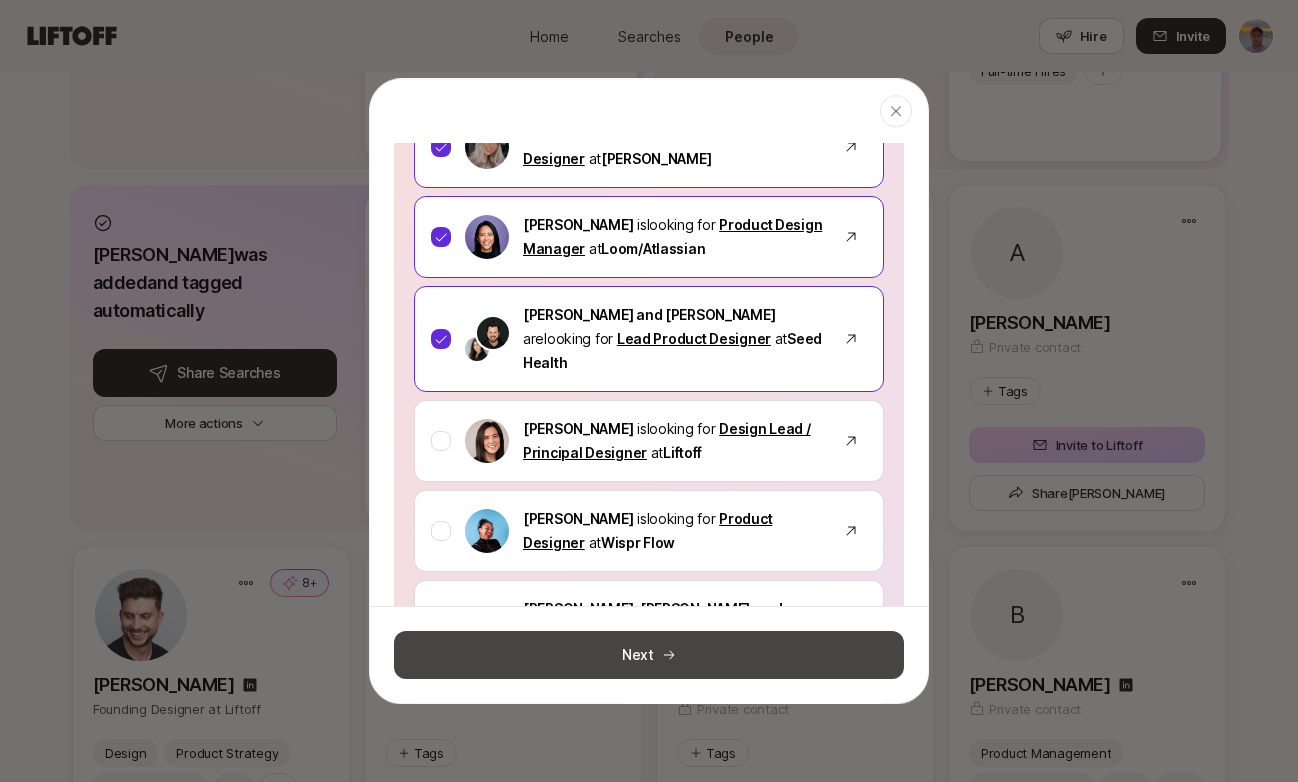 click on "Next" at bounding box center (649, 655) 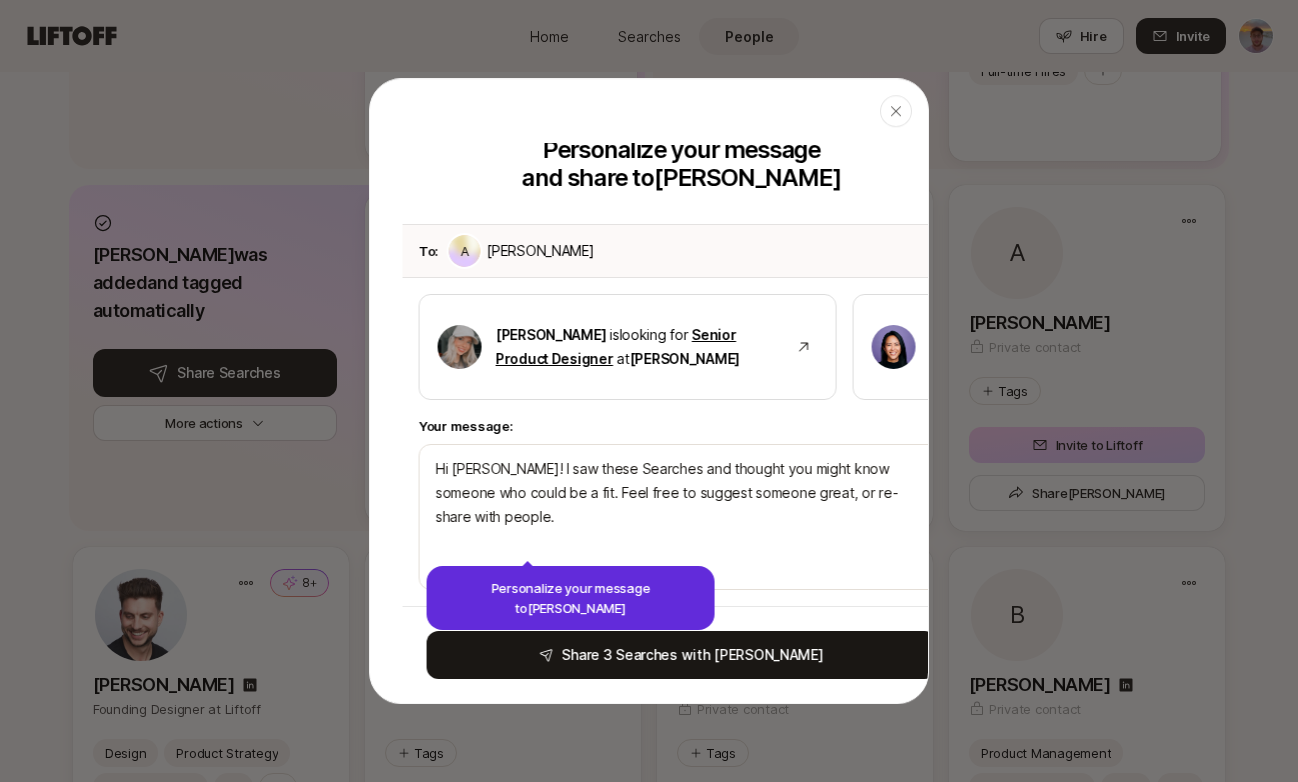 scroll, scrollTop: 0, scrollLeft: 0, axis: both 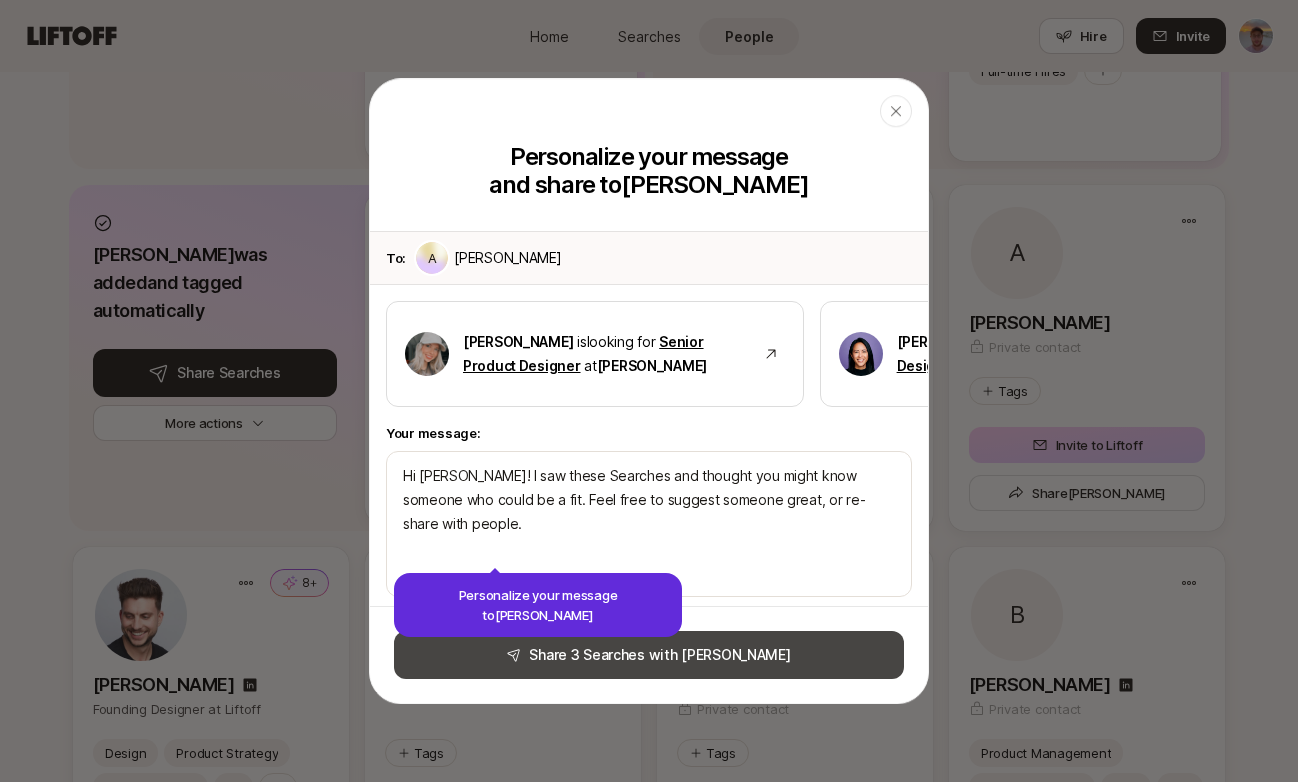 click on "Share 3 Searches with Alex" at bounding box center [649, 655] 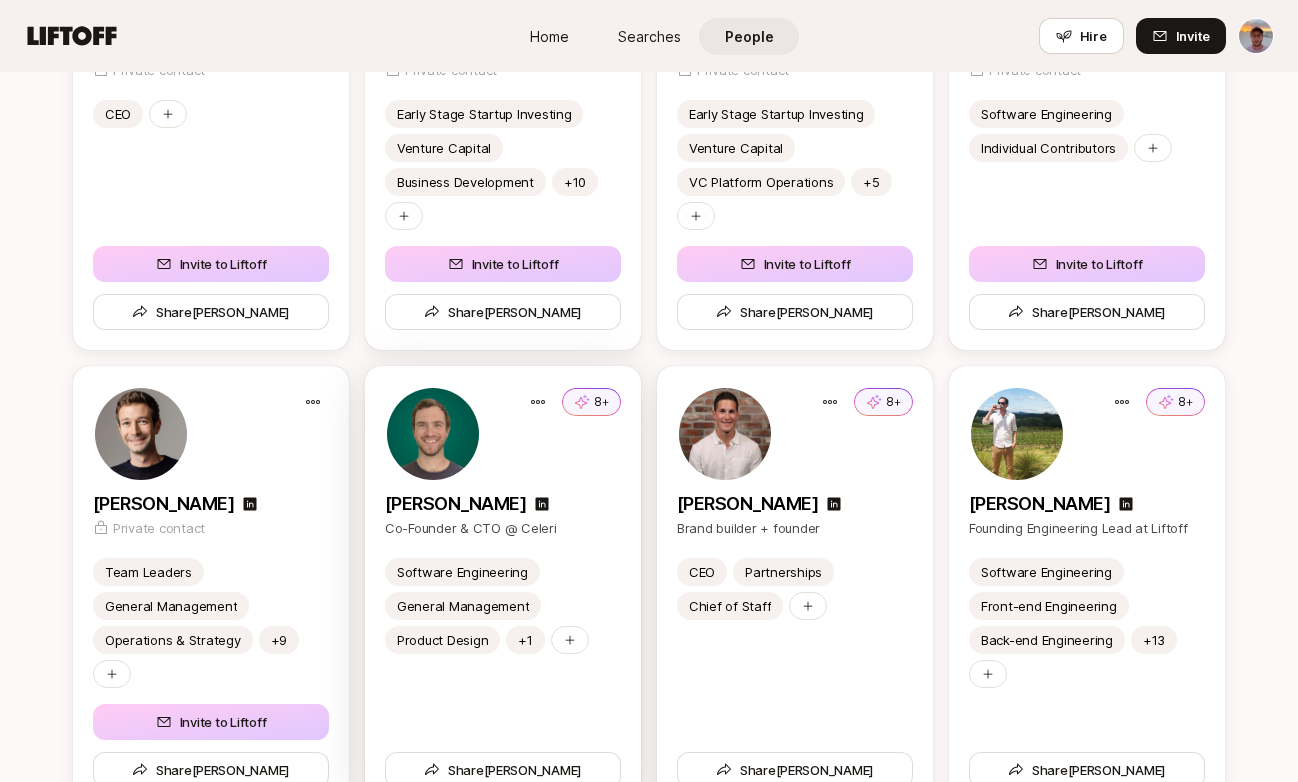 scroll, scrollTop: 6449, scrollLeft: 0, axis: vertical 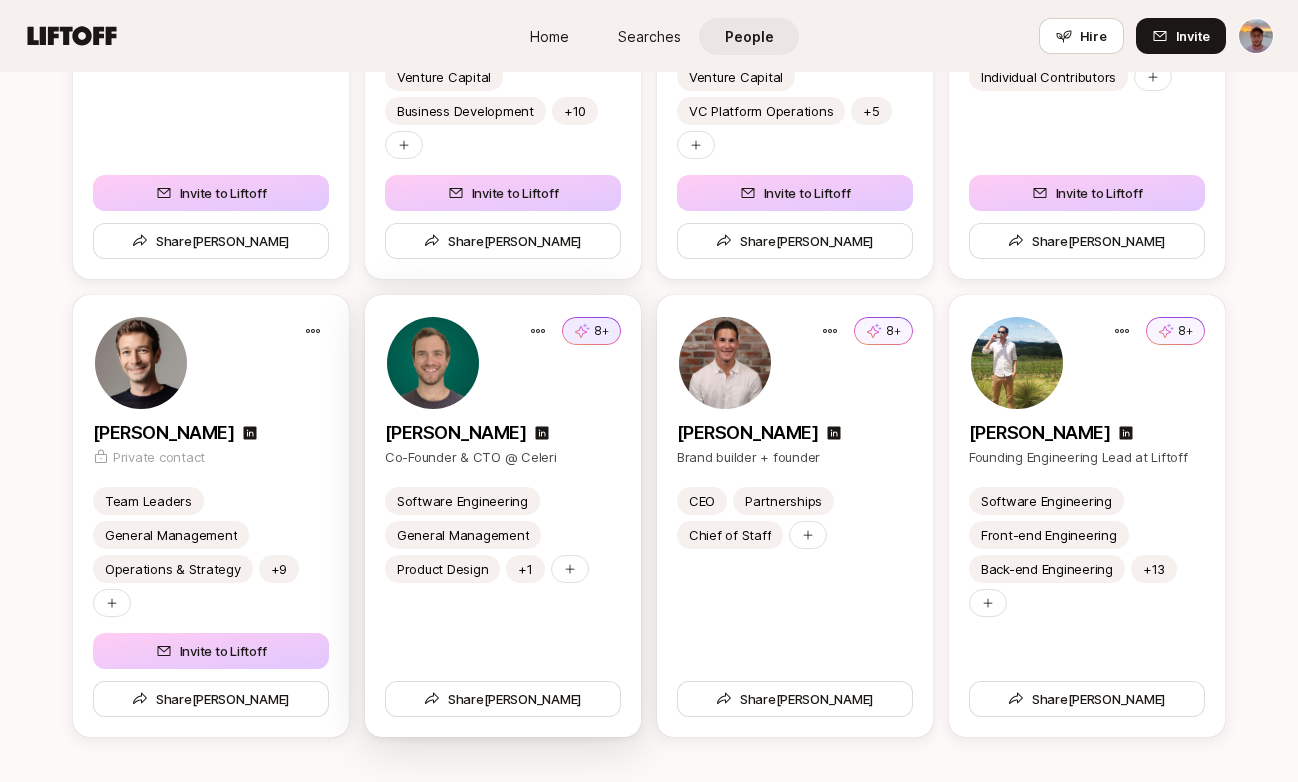 click 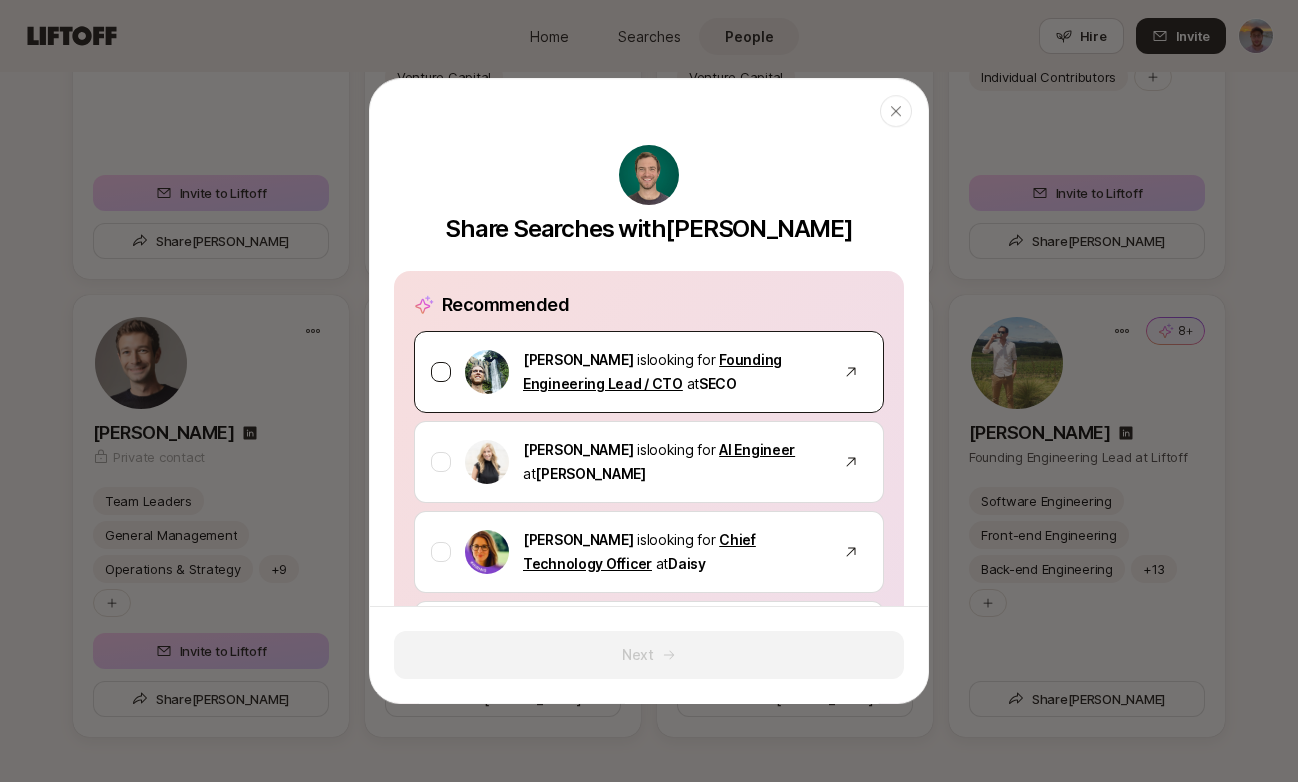 click on "Carter Cleveland   is  looking for   Founding Engineering Lead / CTO   at  SECO" at bounding box center (649, 372) 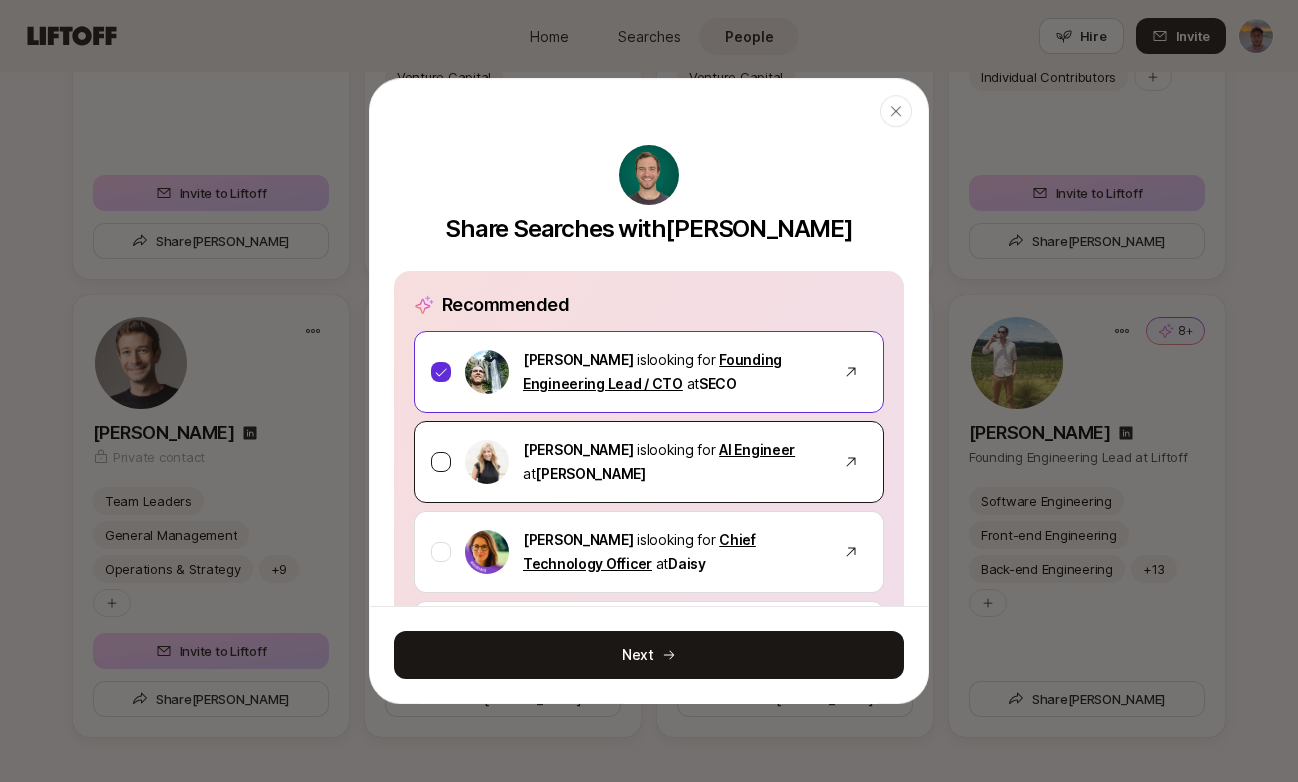 click on "Kait Stephens   is  looking for   AI Engineer   at  Brij" at bounding box center [649, 462] 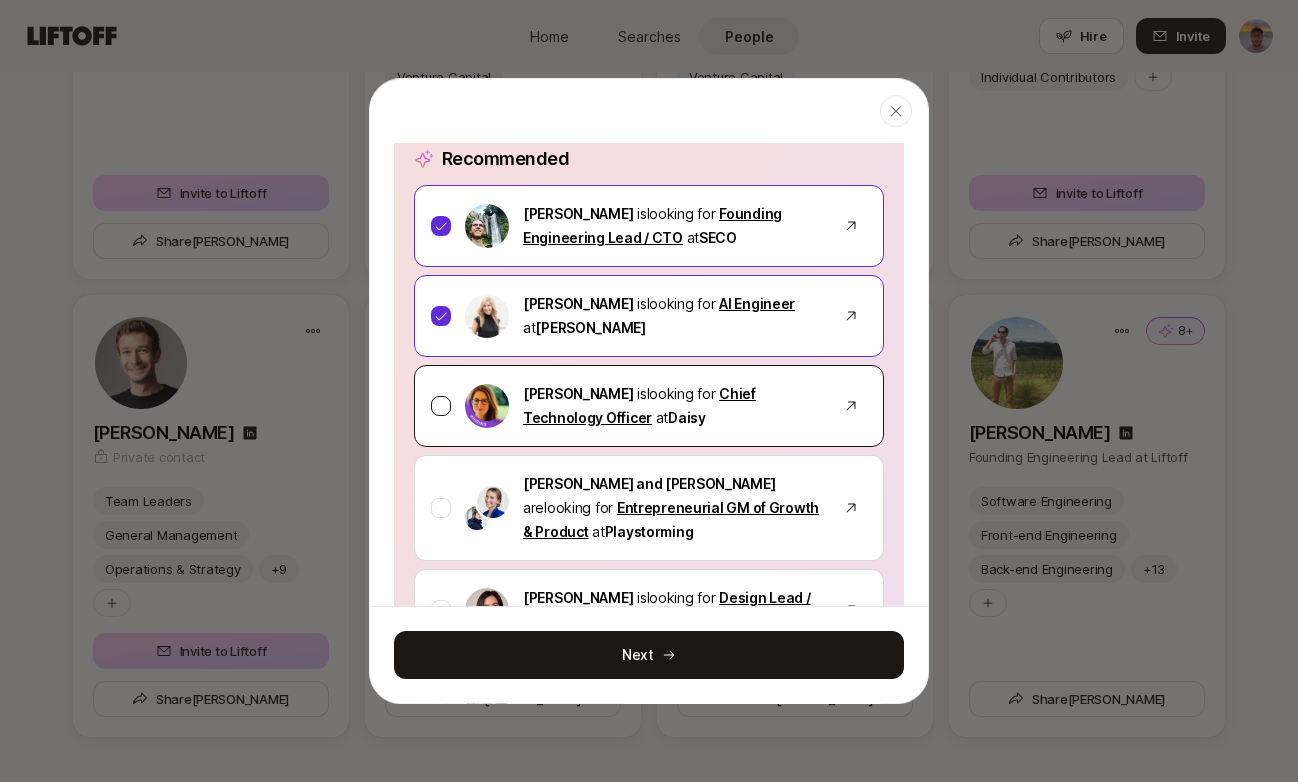 scroll, scrollTop: 179, scrollLeft: 0, axis: vertical 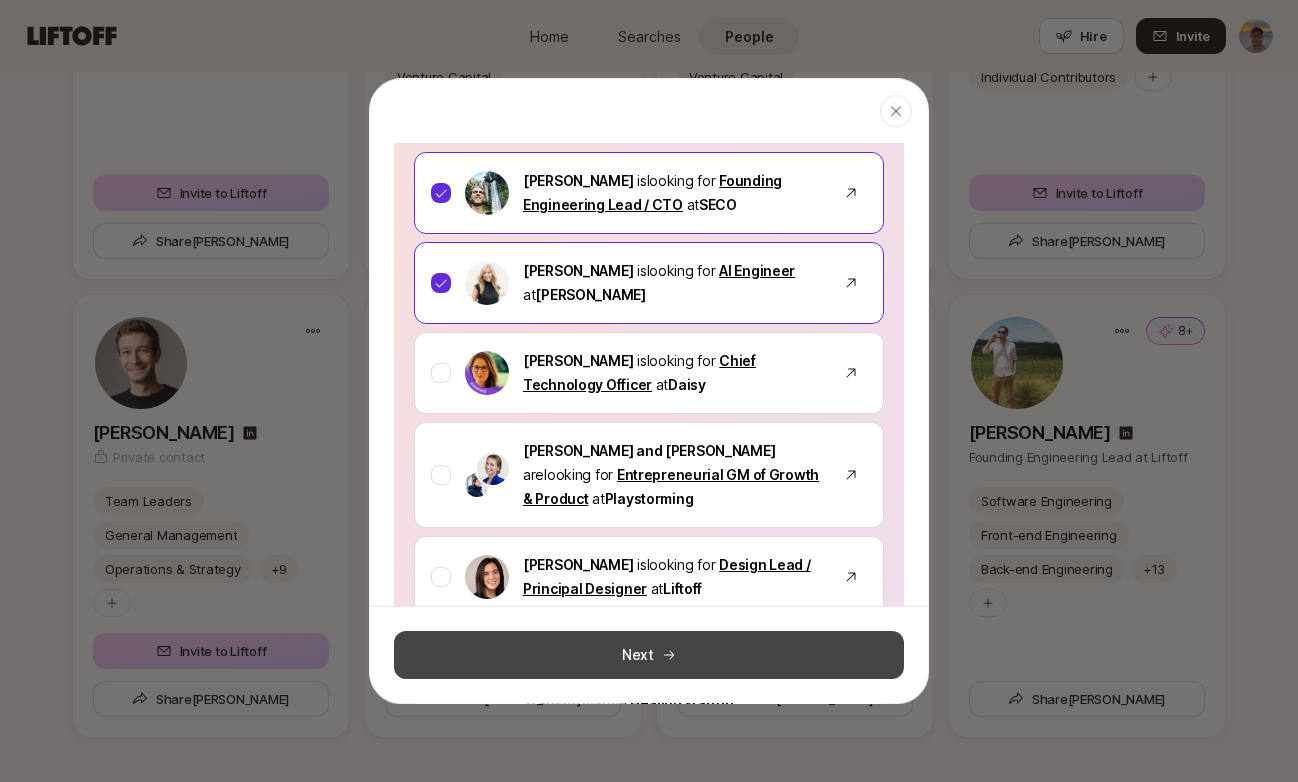 click on "Next" at bounding box center [649, 655] 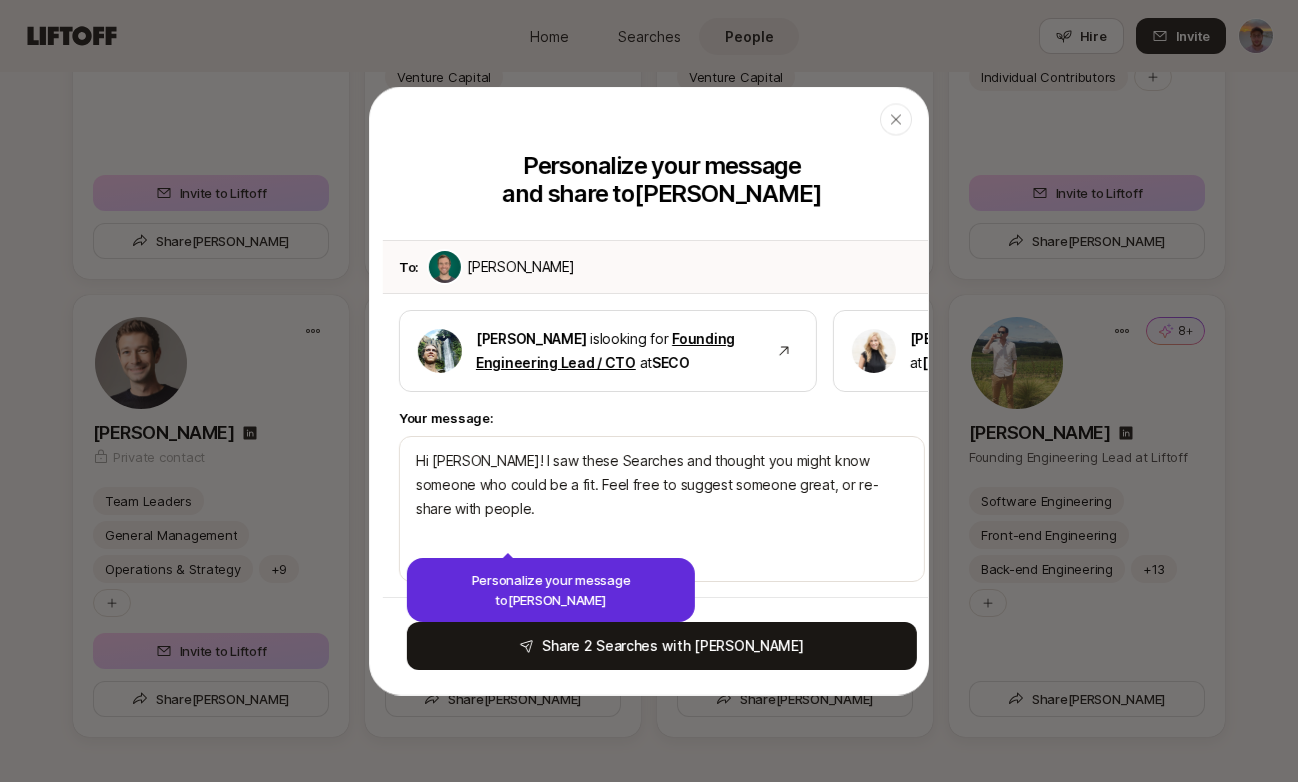 scroll, scrollTop: 0, scrollLeft: 0, axis: both 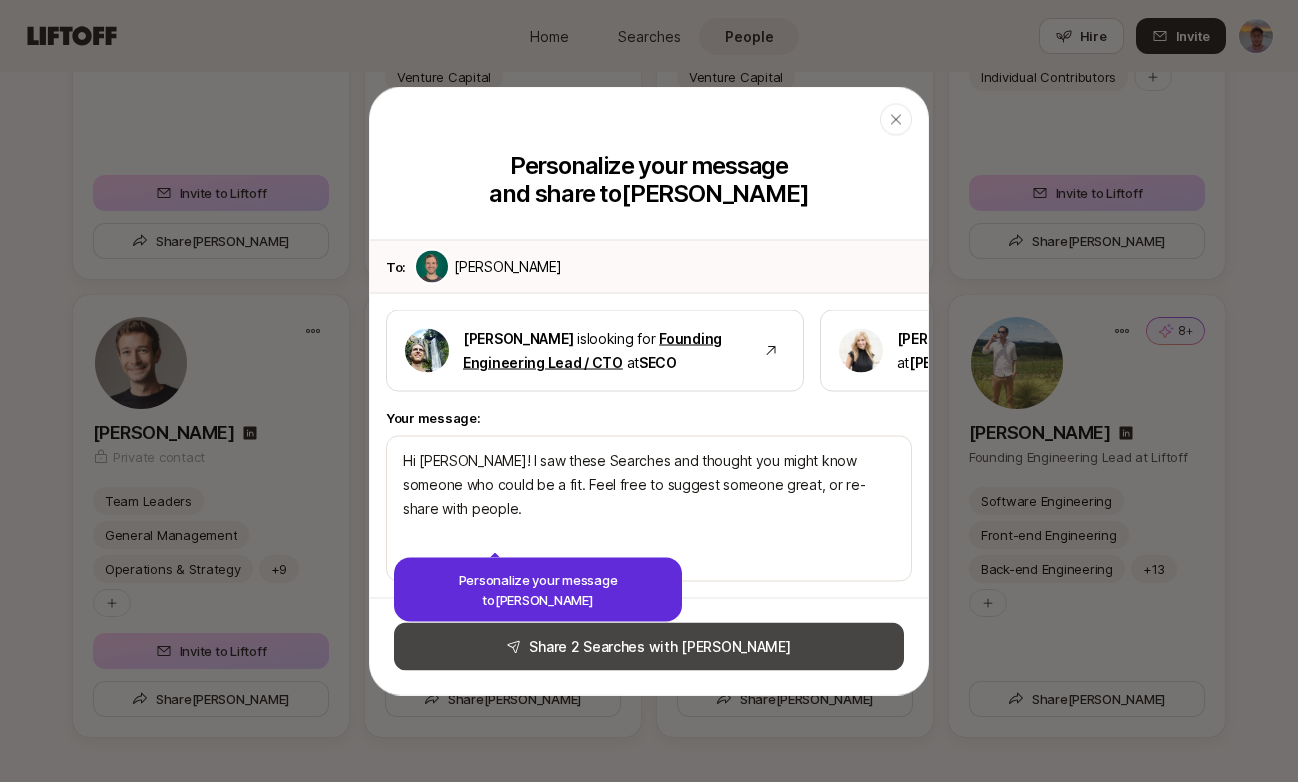 click on "Share 2 Searches with Sean" at bounding box center (649, 647) 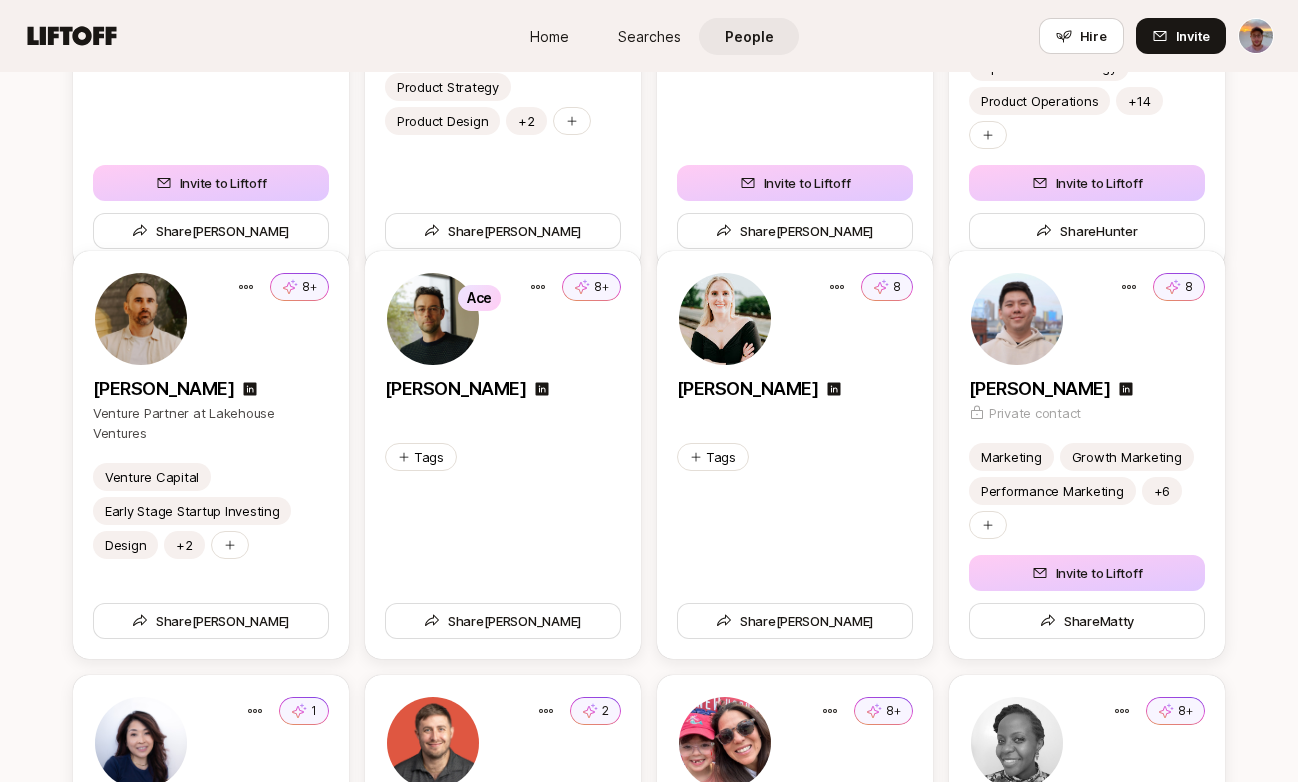 scroll, scrollTop: 5186, scrollLeft: 0, axis: vertical 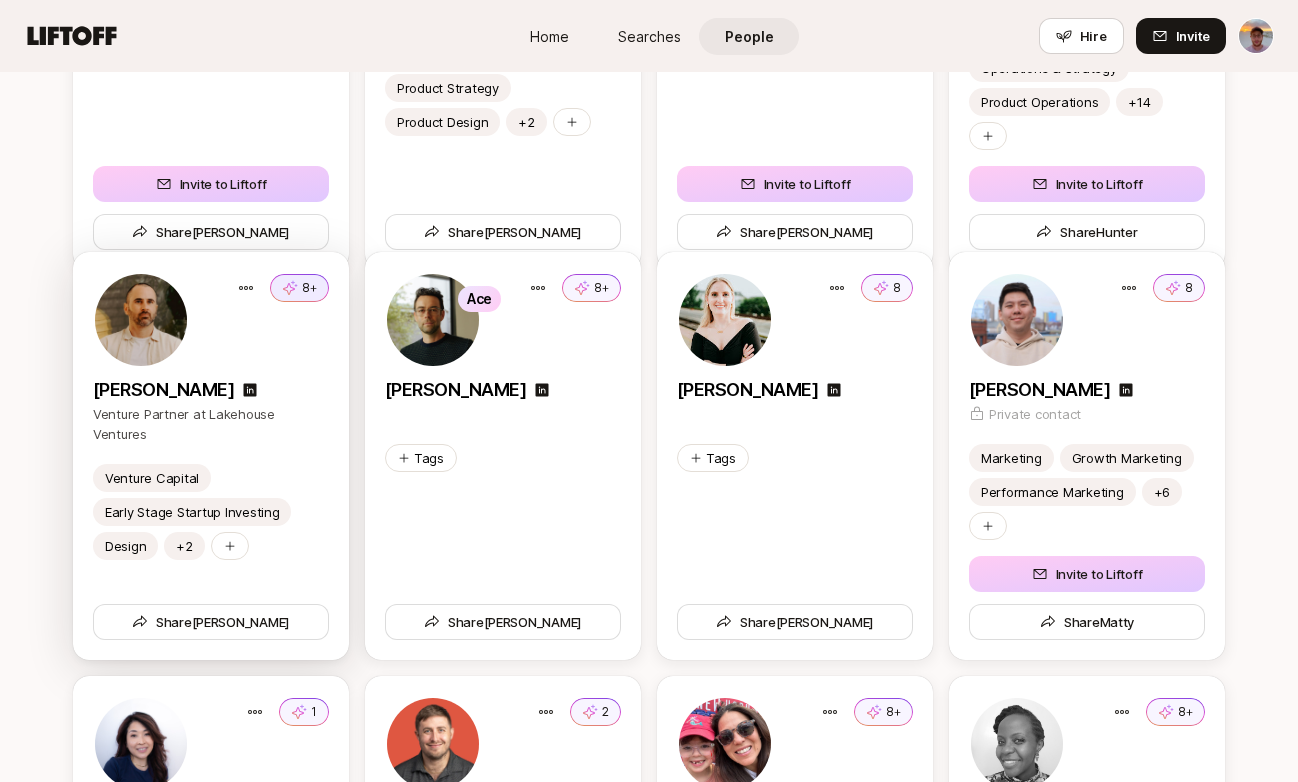 click 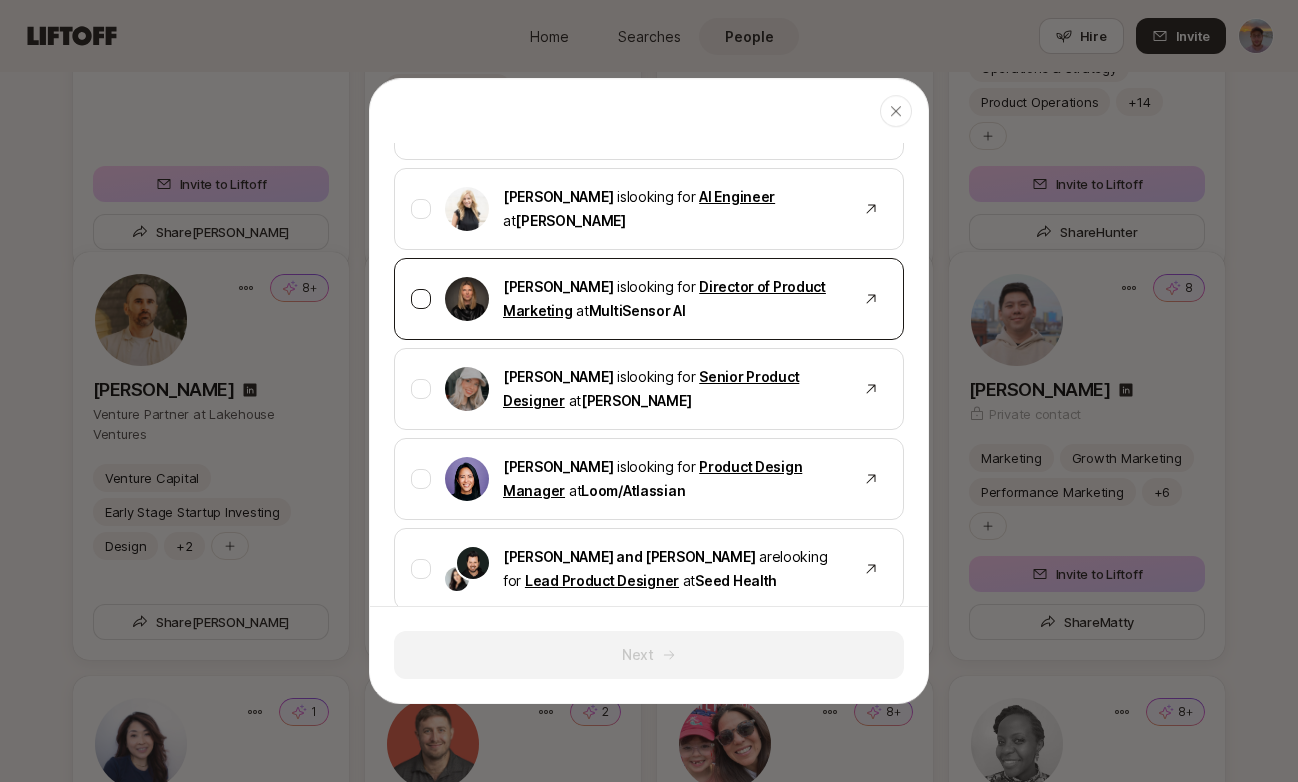 scroll, scrollTop: 1657, scrollLeft: 0, axis: vertical 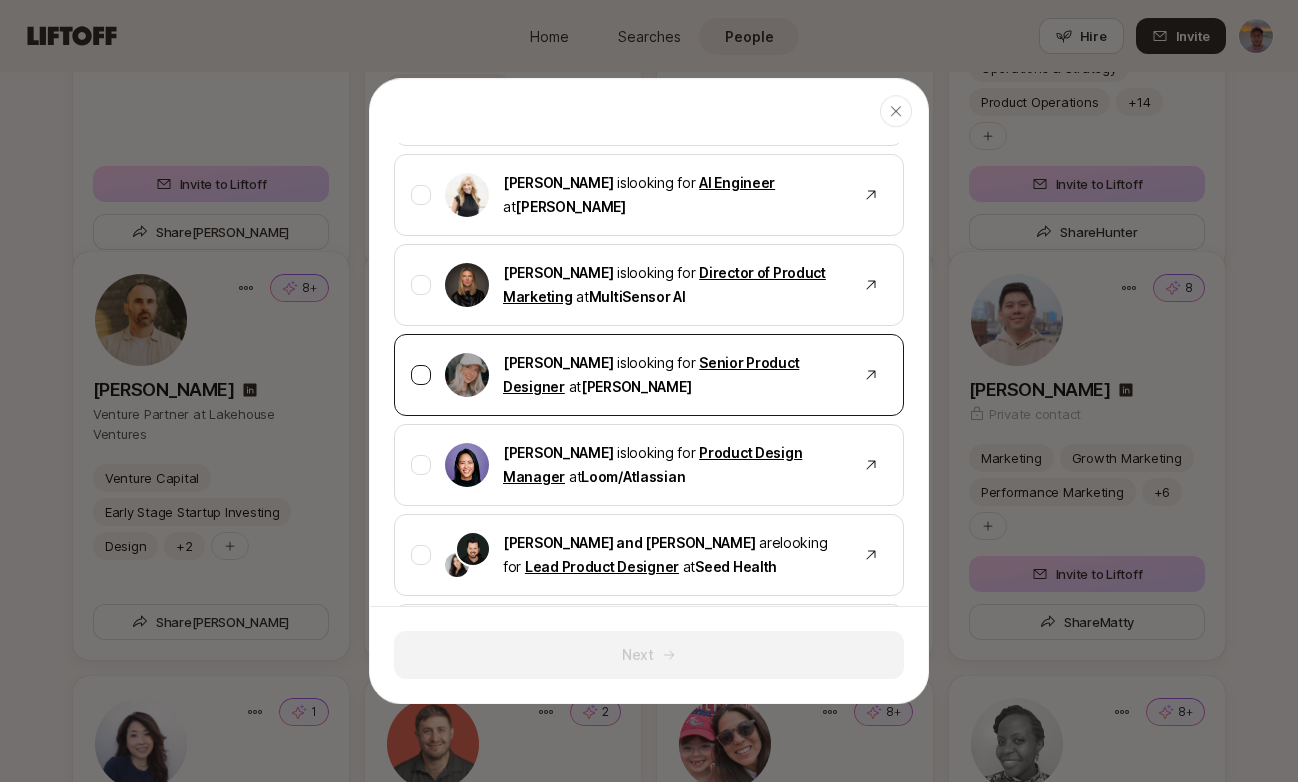 click at bounding box center (421, 375) 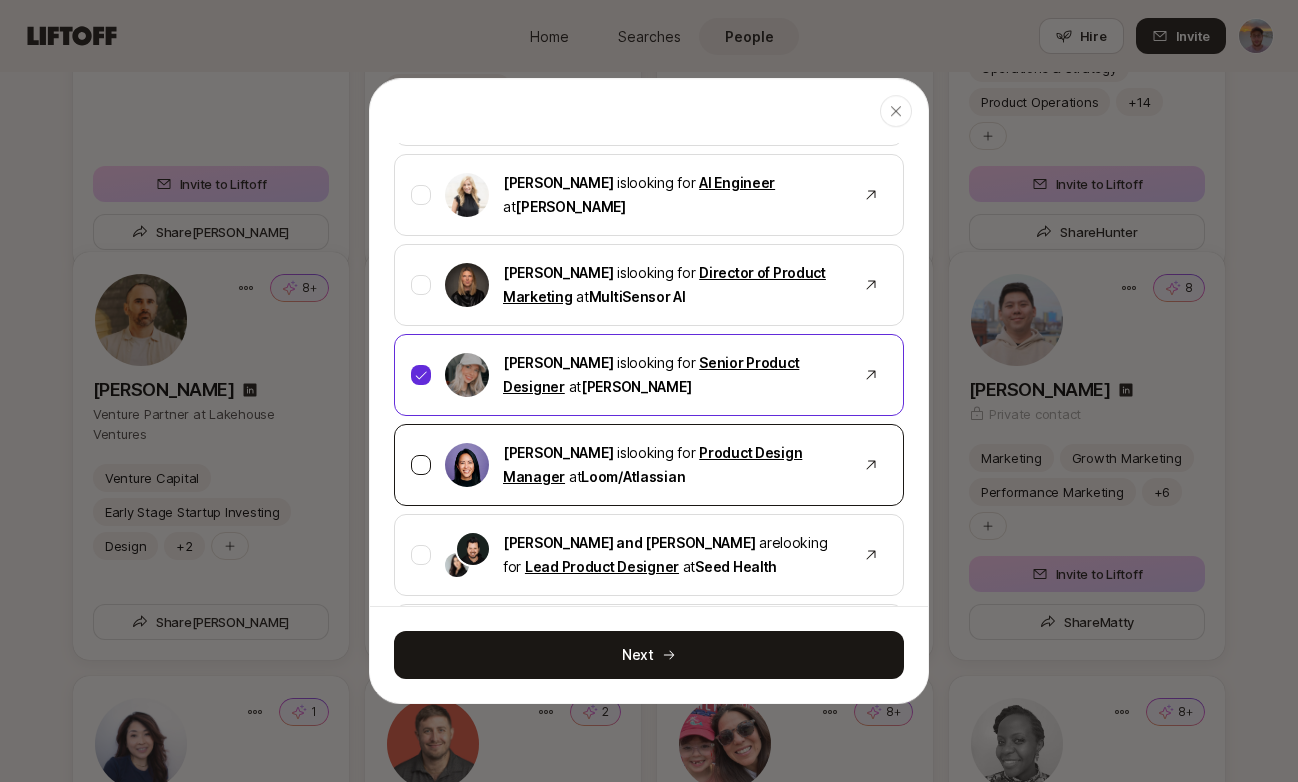 click at bounding box center [421, 465] 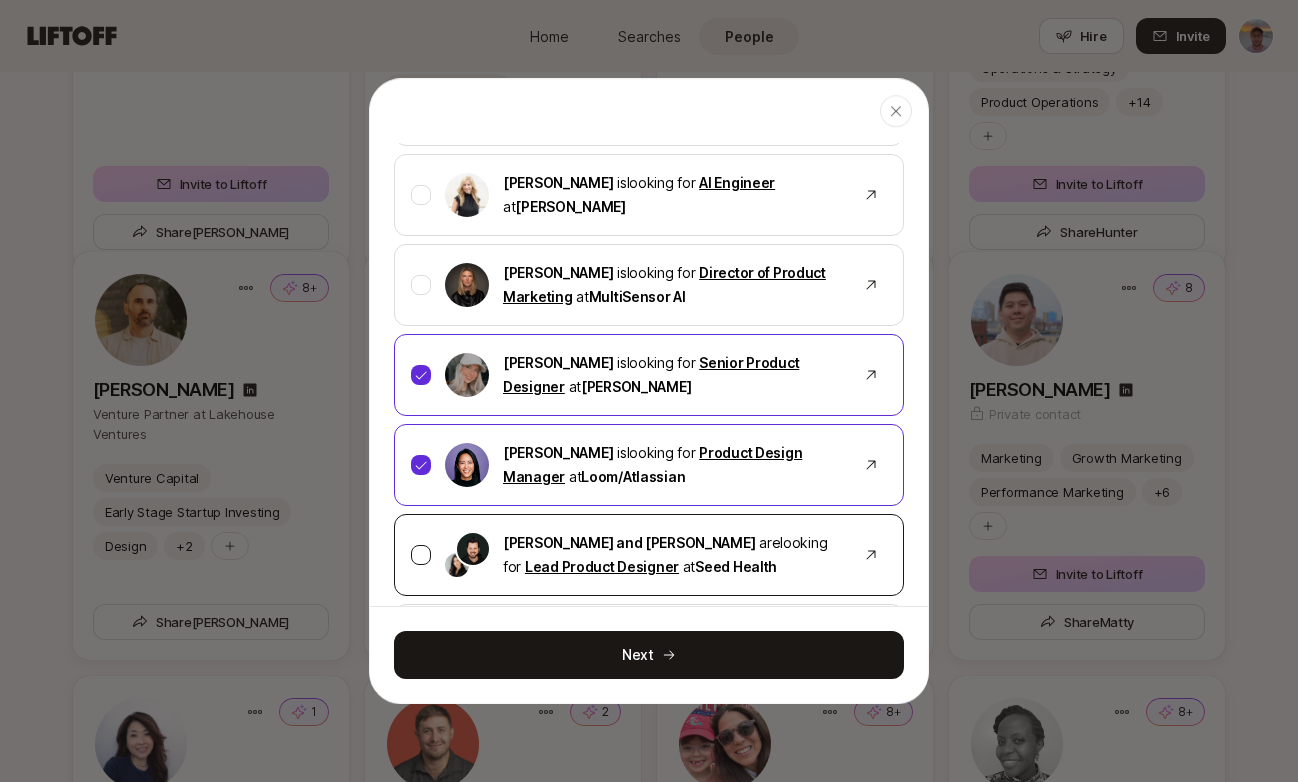 click at bounding box center [421, 555] 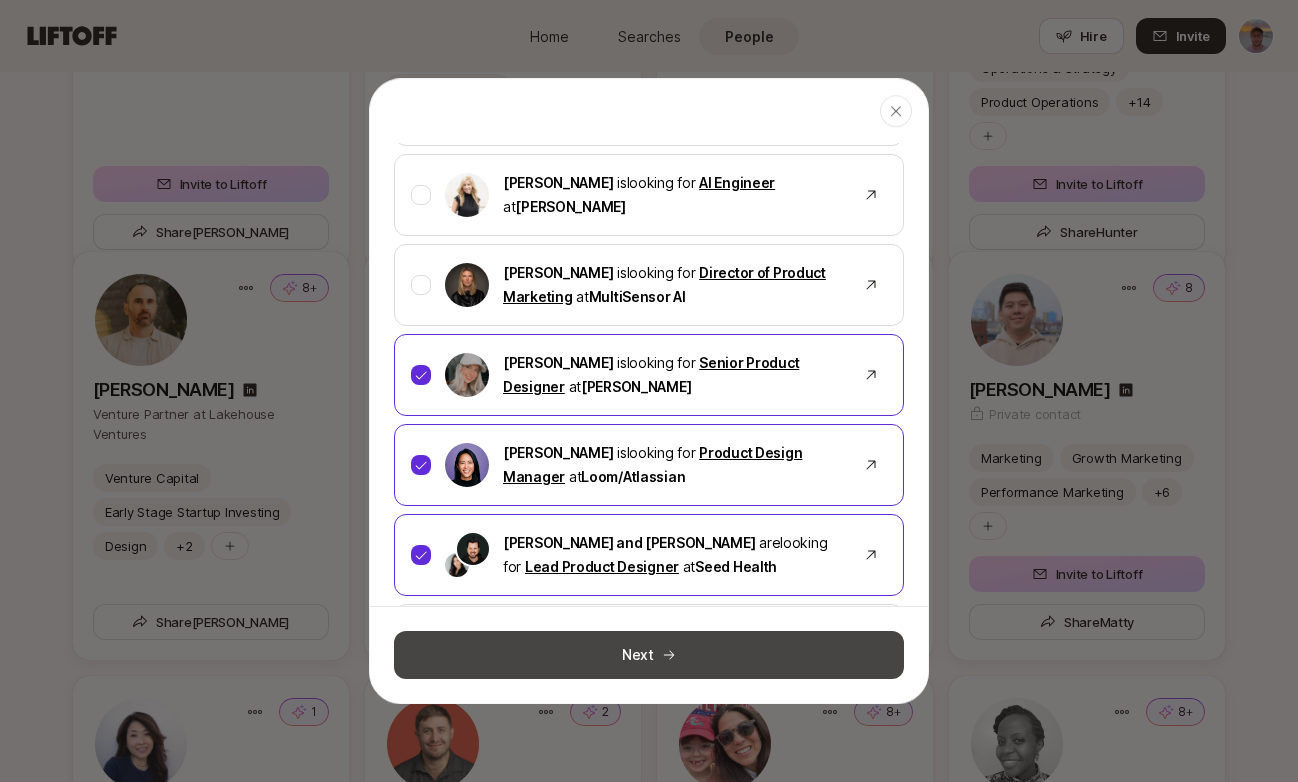 click on "Next" at bounding box center (649, 655) 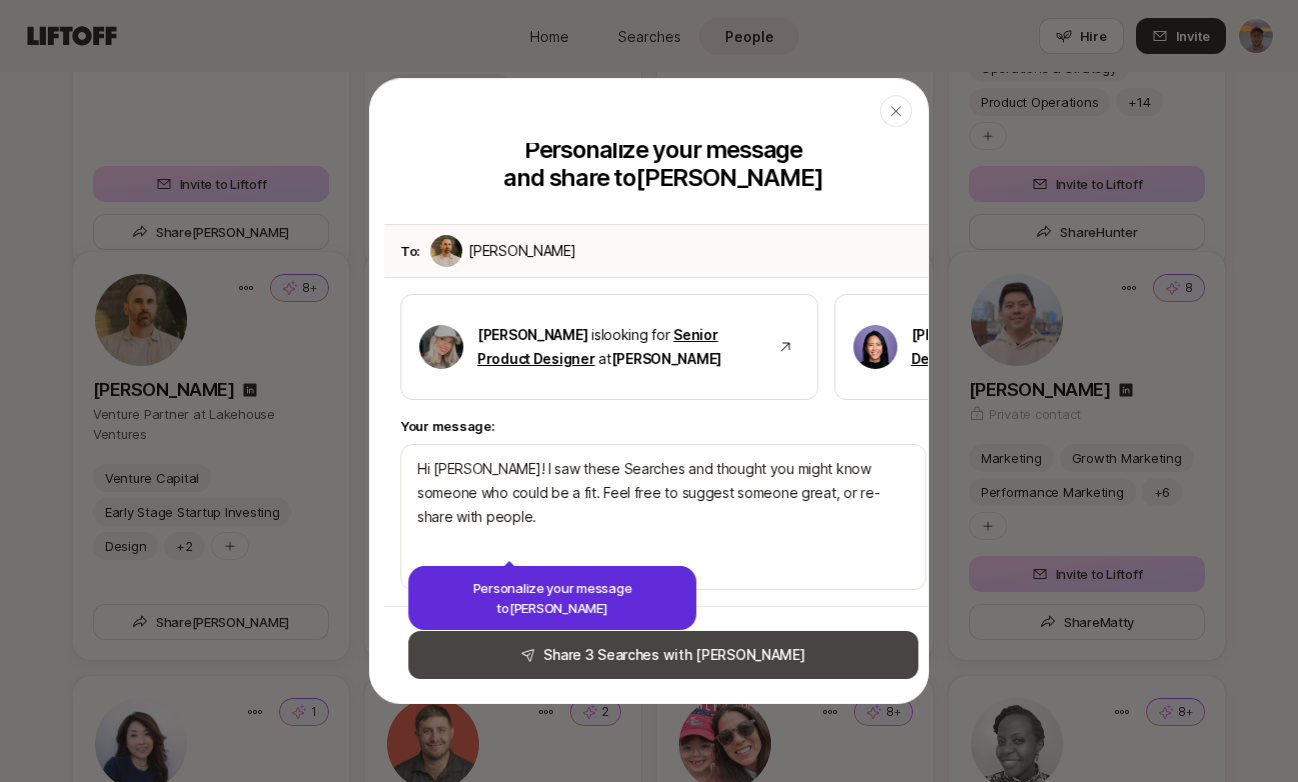 scroll, scrollTop: 0, scrollLeft: 0, axis: both 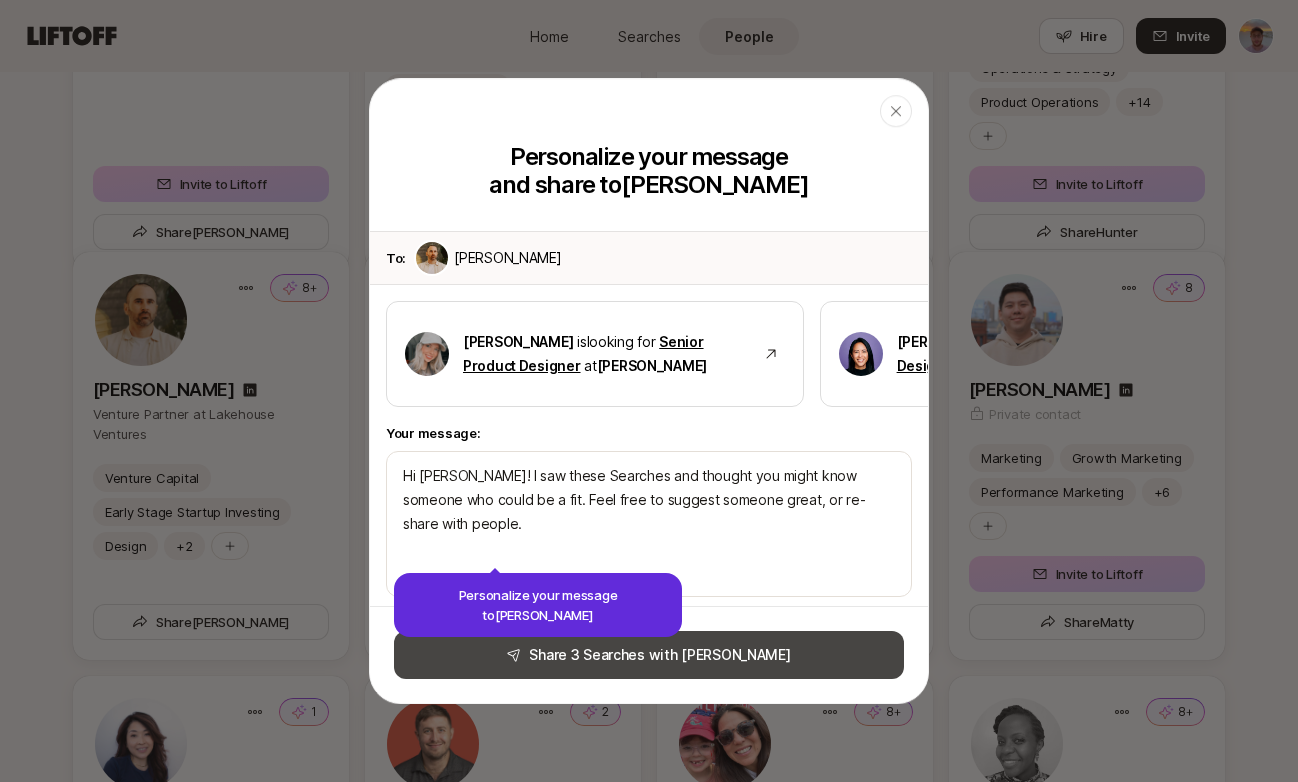 click on "Share 3 Searches with Isaac" at bounding box center [649, 655] 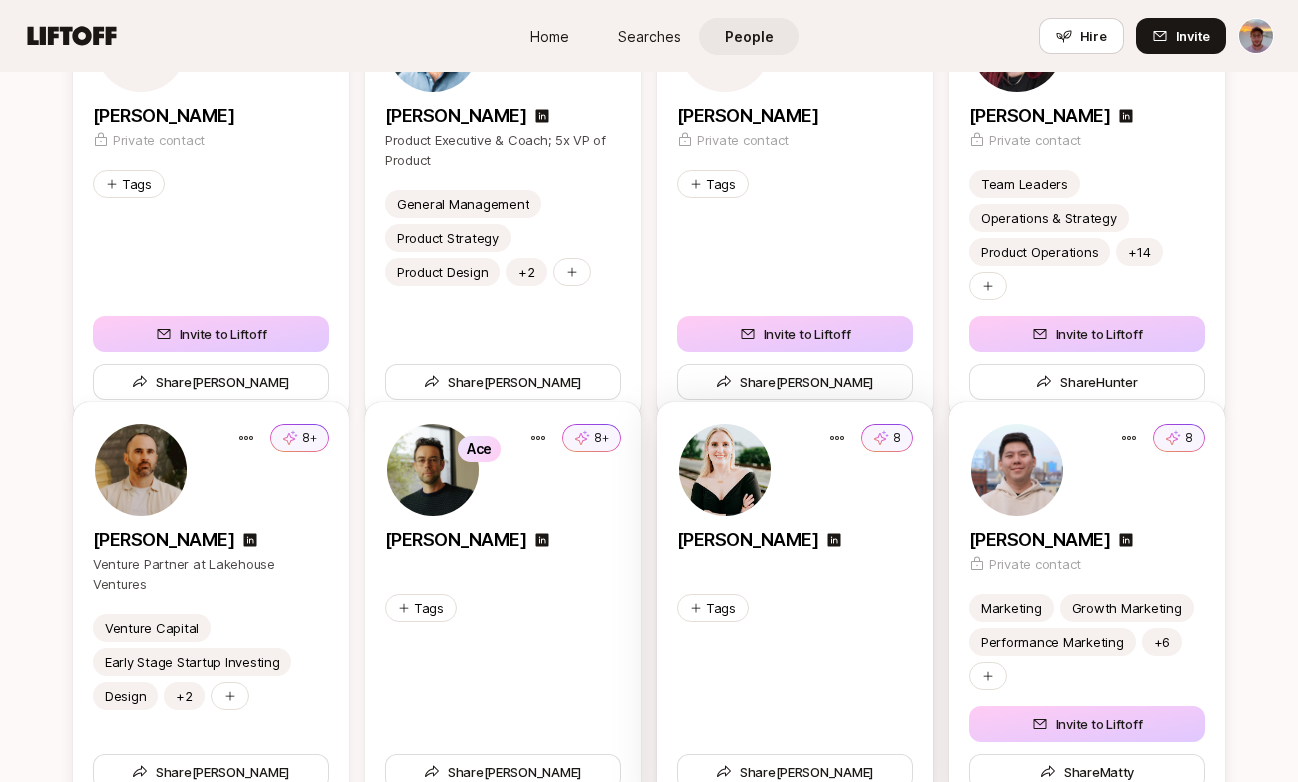 scroll, scrollTop: 5042, scrollLeft: 0, axis: vertical 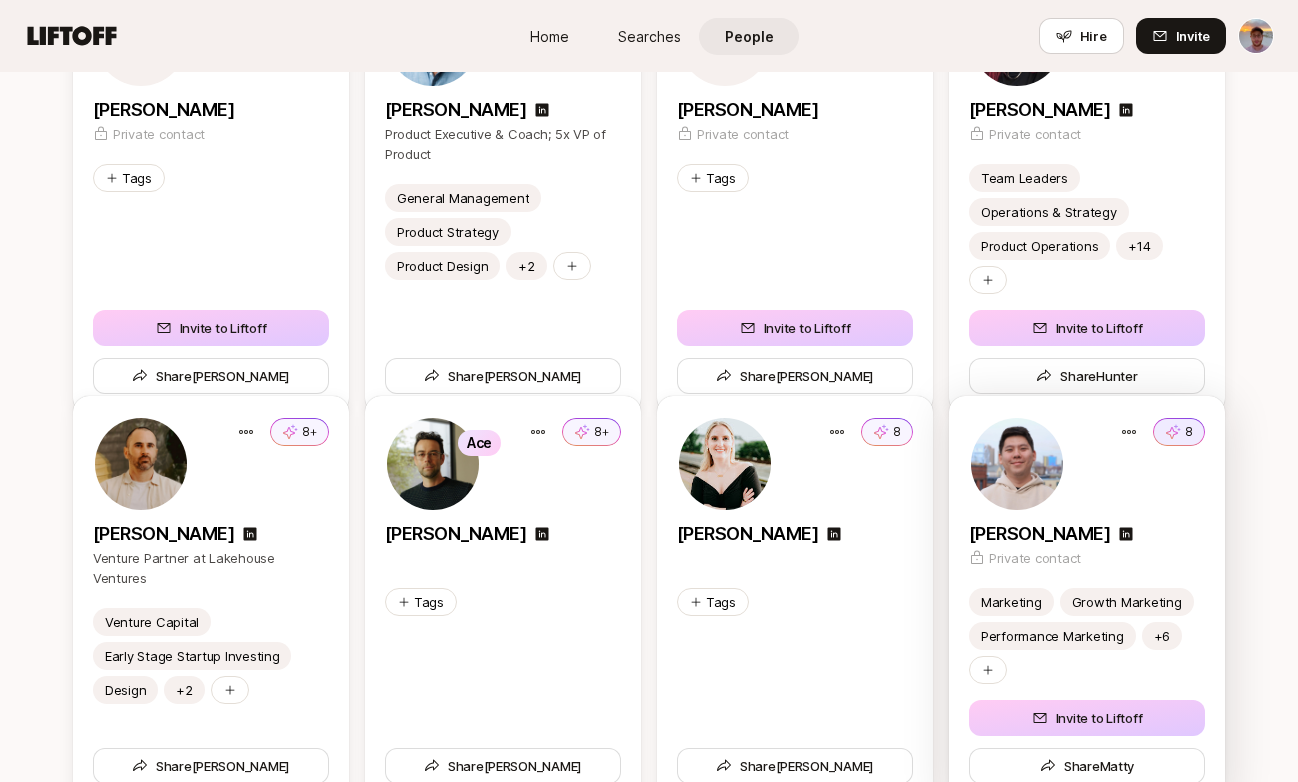 click 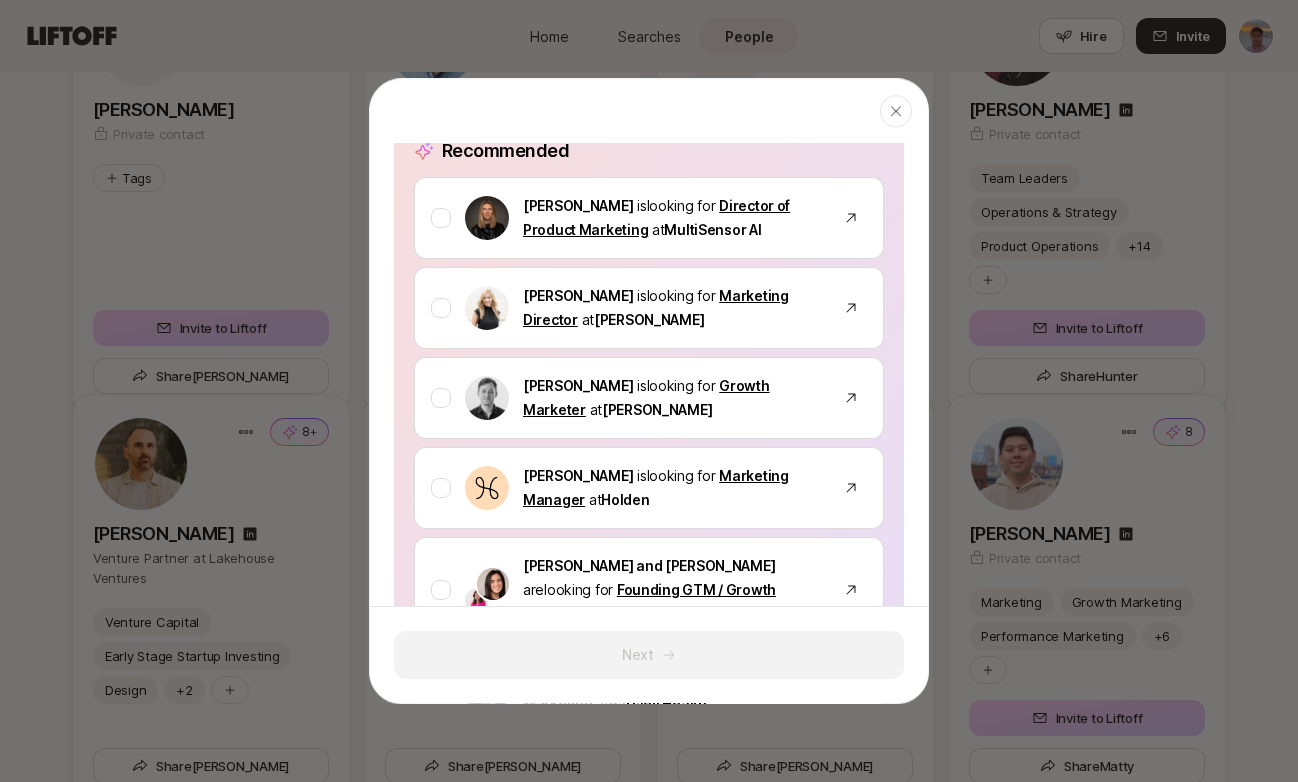 scroll, scrollTop: 152, scrollLeft: 0, axis: vertical 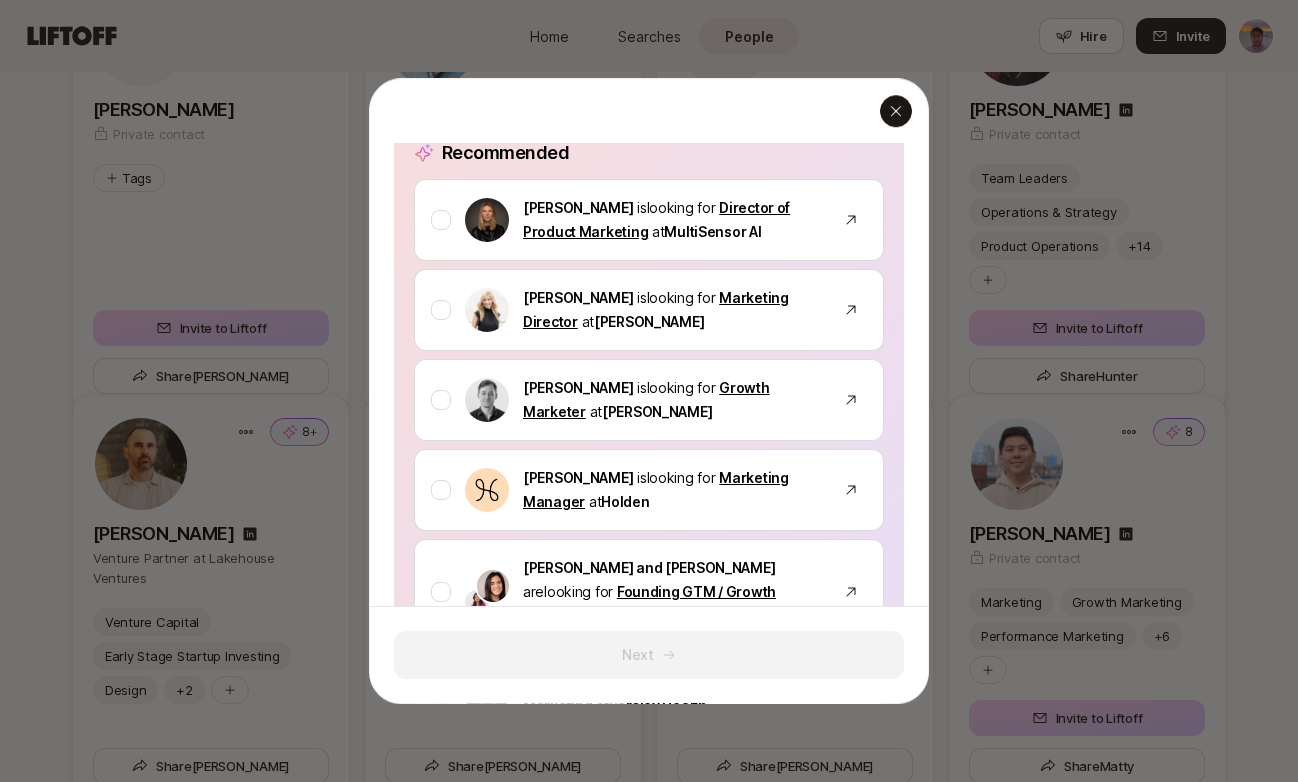 click 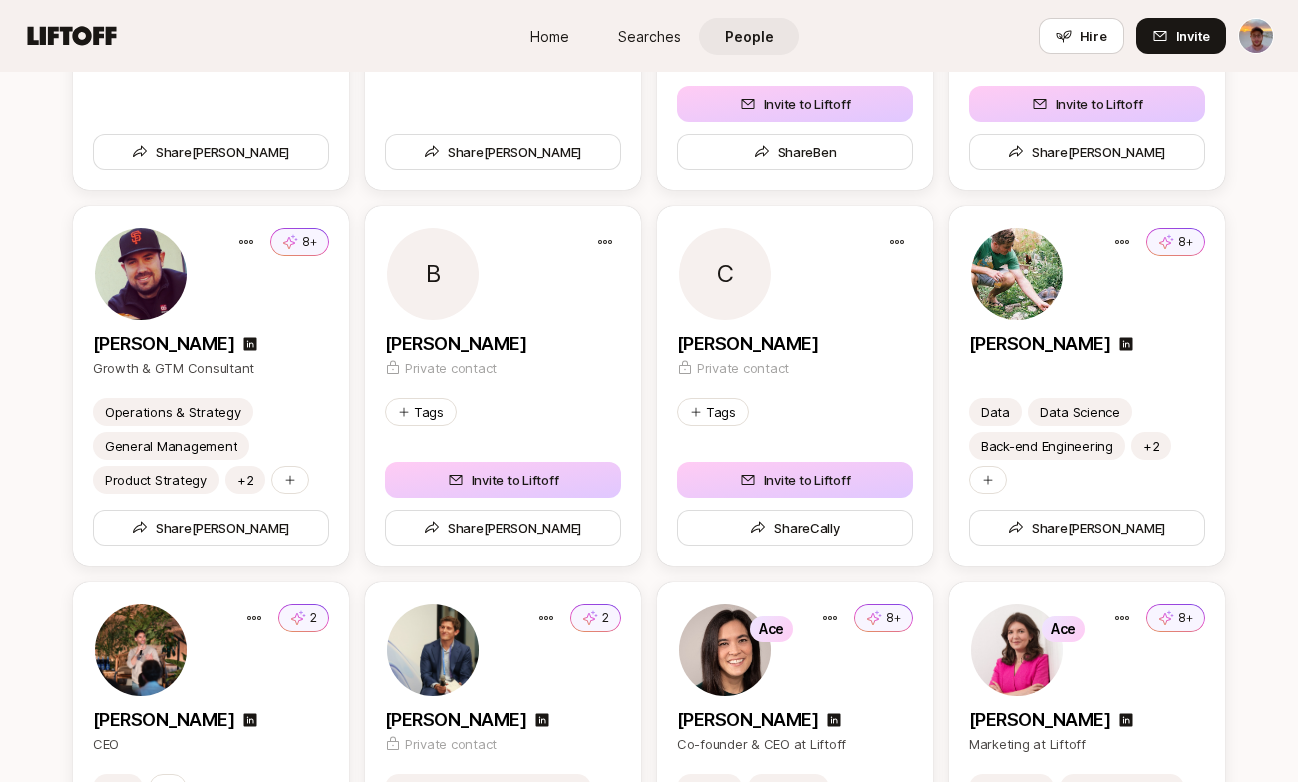 scroll, scrollTop: 4014, scrollLeft: 0, axis: vertical 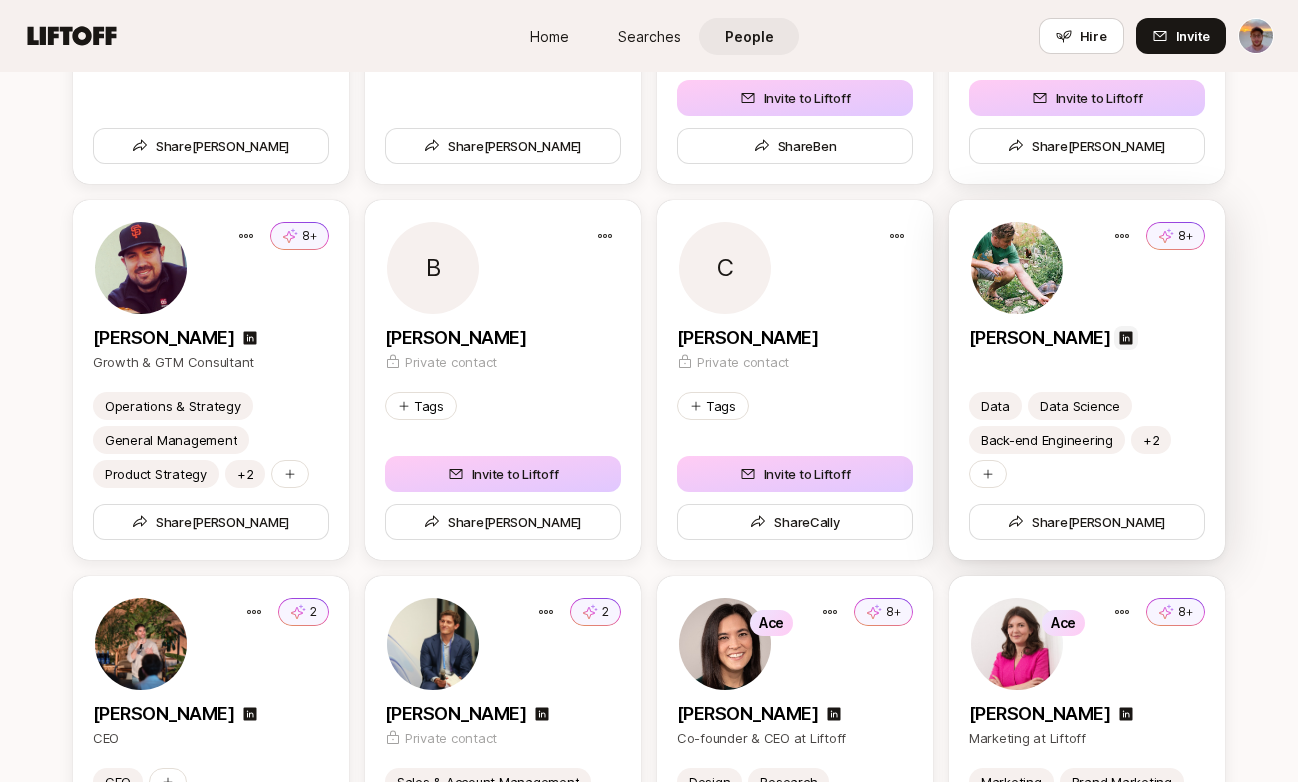 click 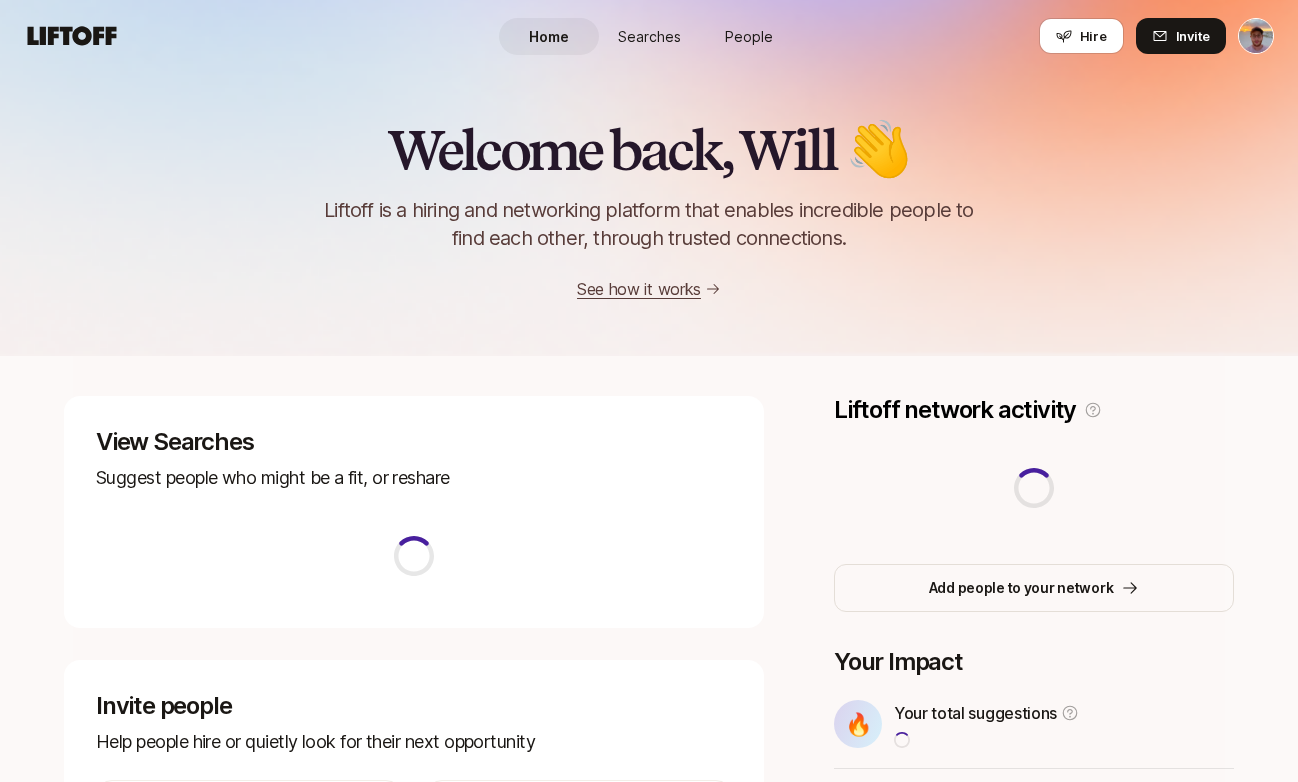 scroll, scrollTop: 0, scrollLeft: 0, axis: both 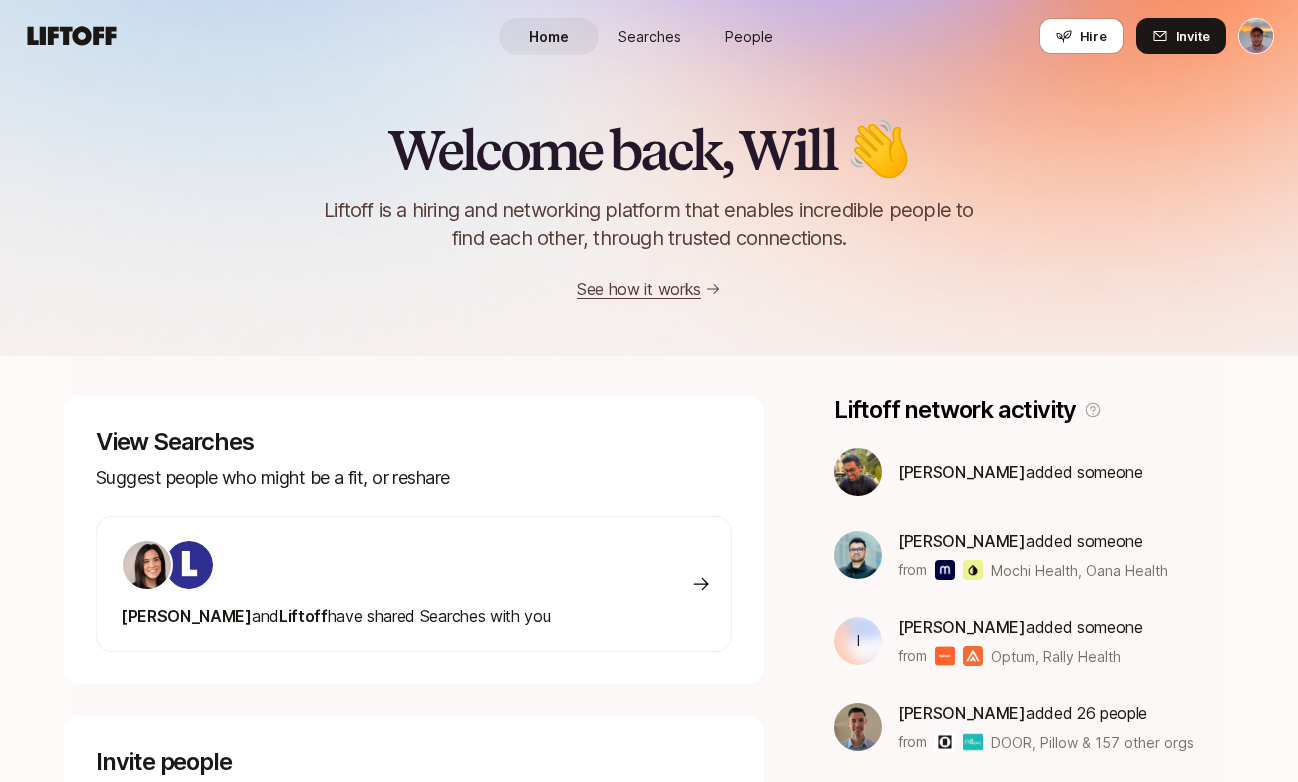 click on "People" at bounding box center [749, 36] 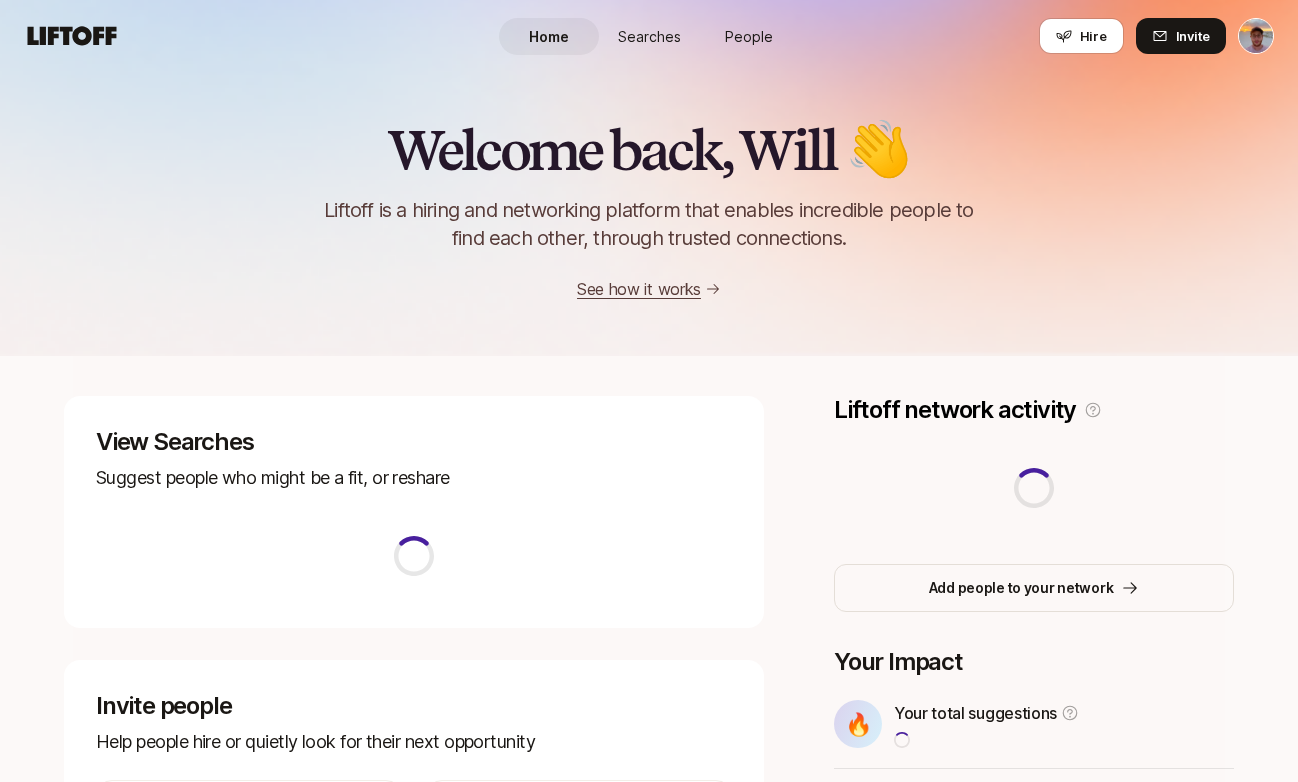 scroll, scrollTop: 0, scrollLeft: 0, axis: both 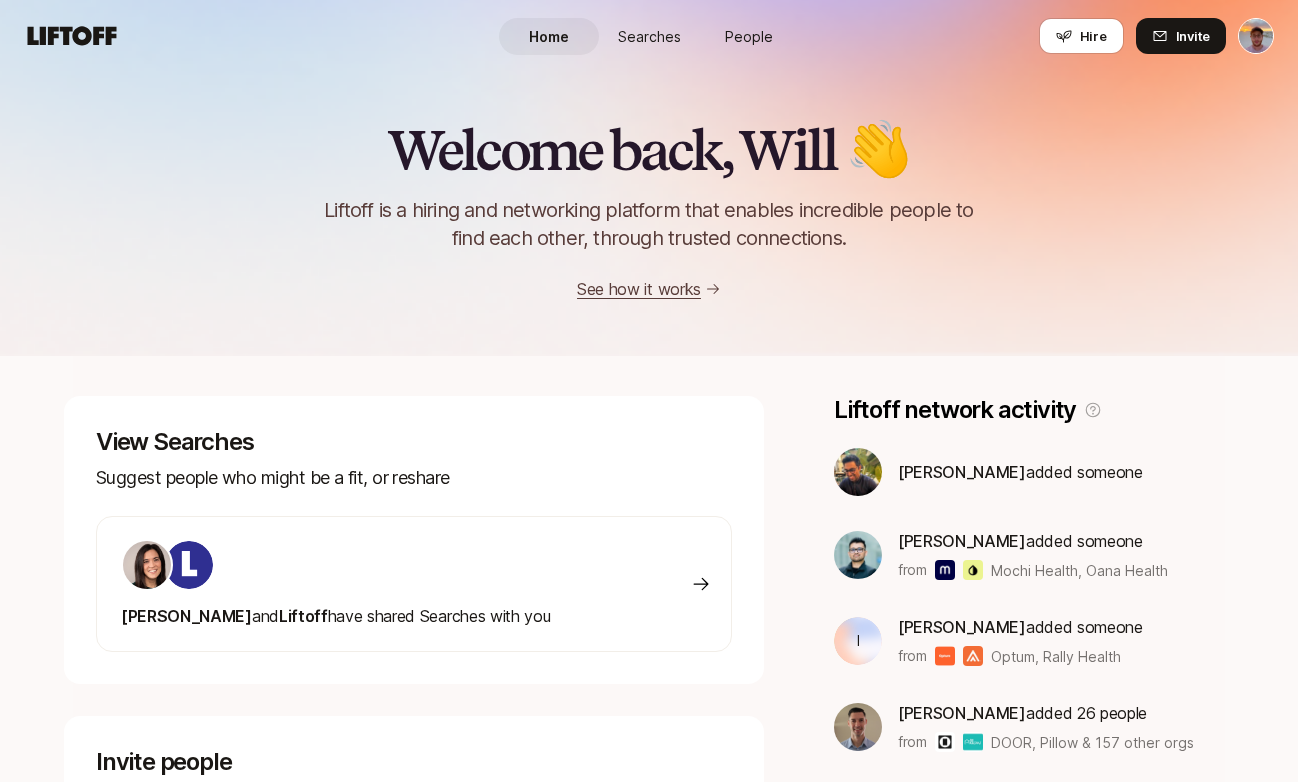 click on "People" at bounding box center (749, 36) 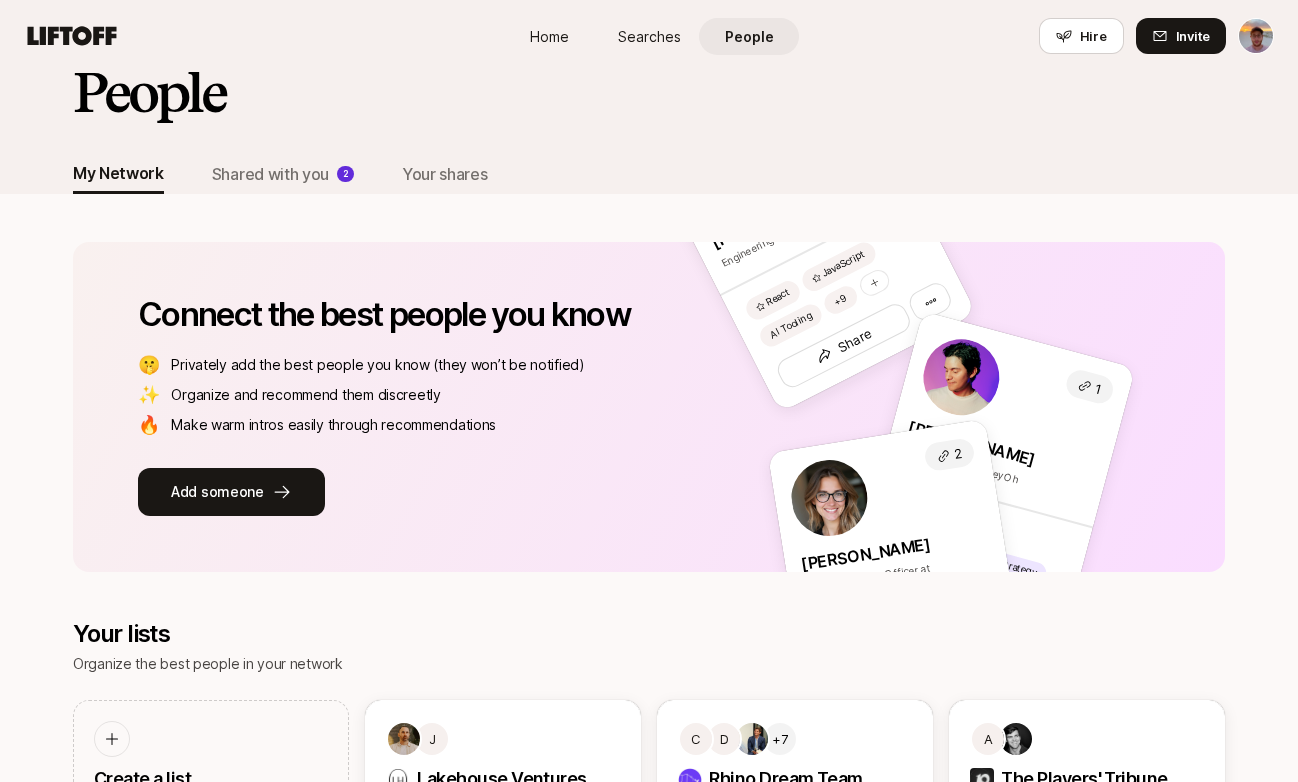 scroll, scrollTop: 29, scrollLeft: 0, axis: vertical 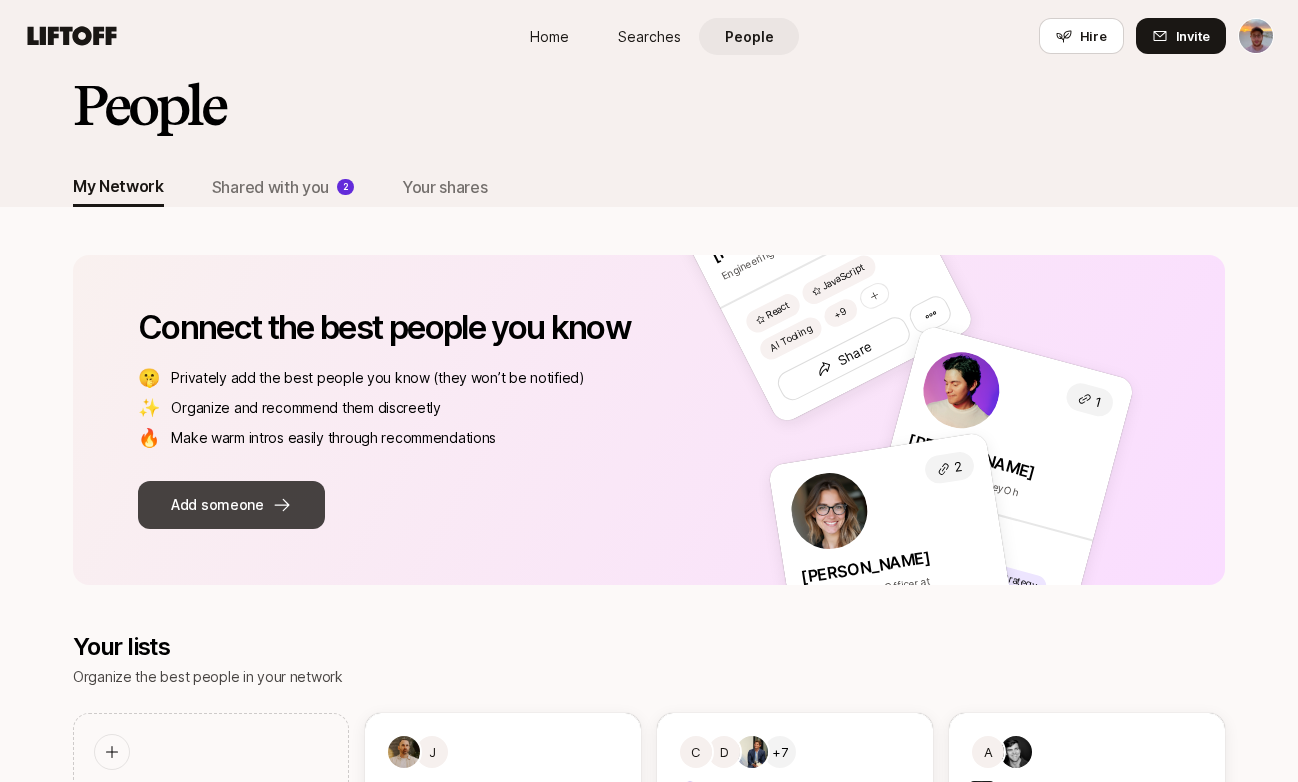 click on "Add someone" at bounding box center (231, 505) 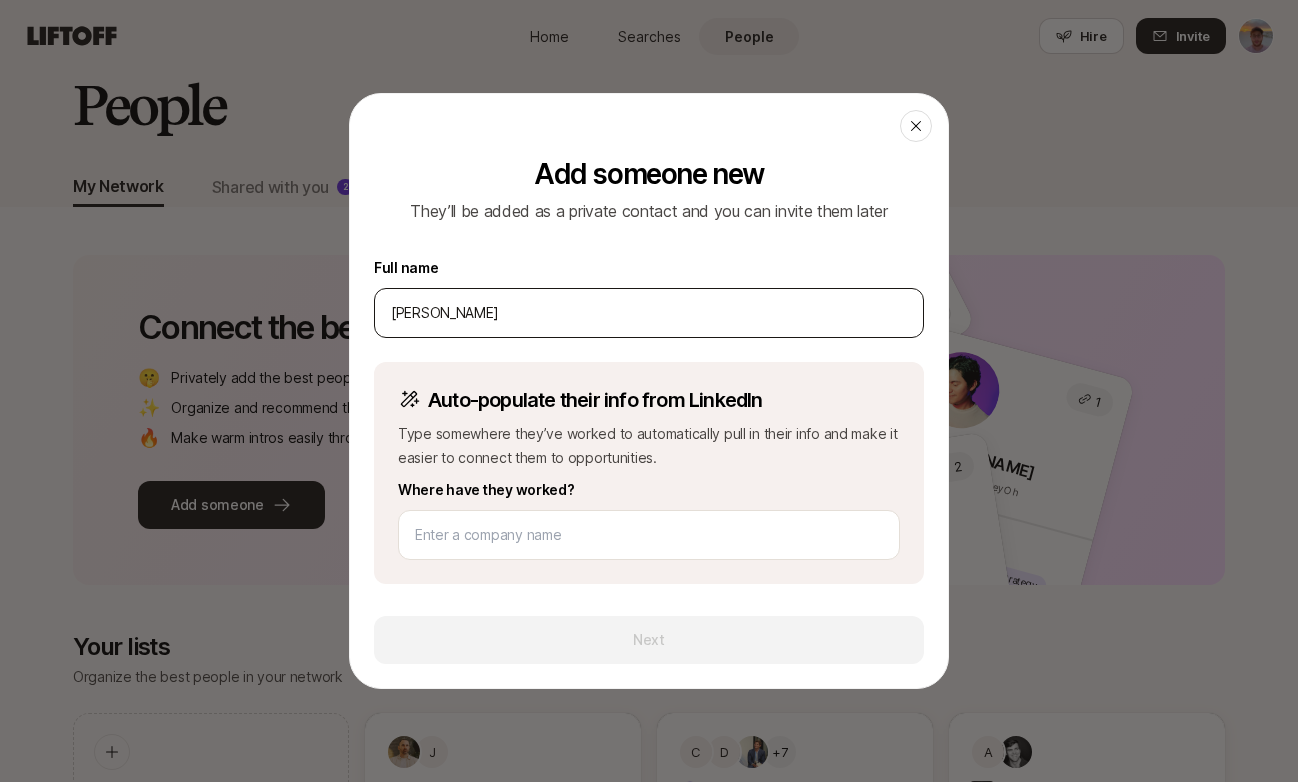 type on "trevor john" 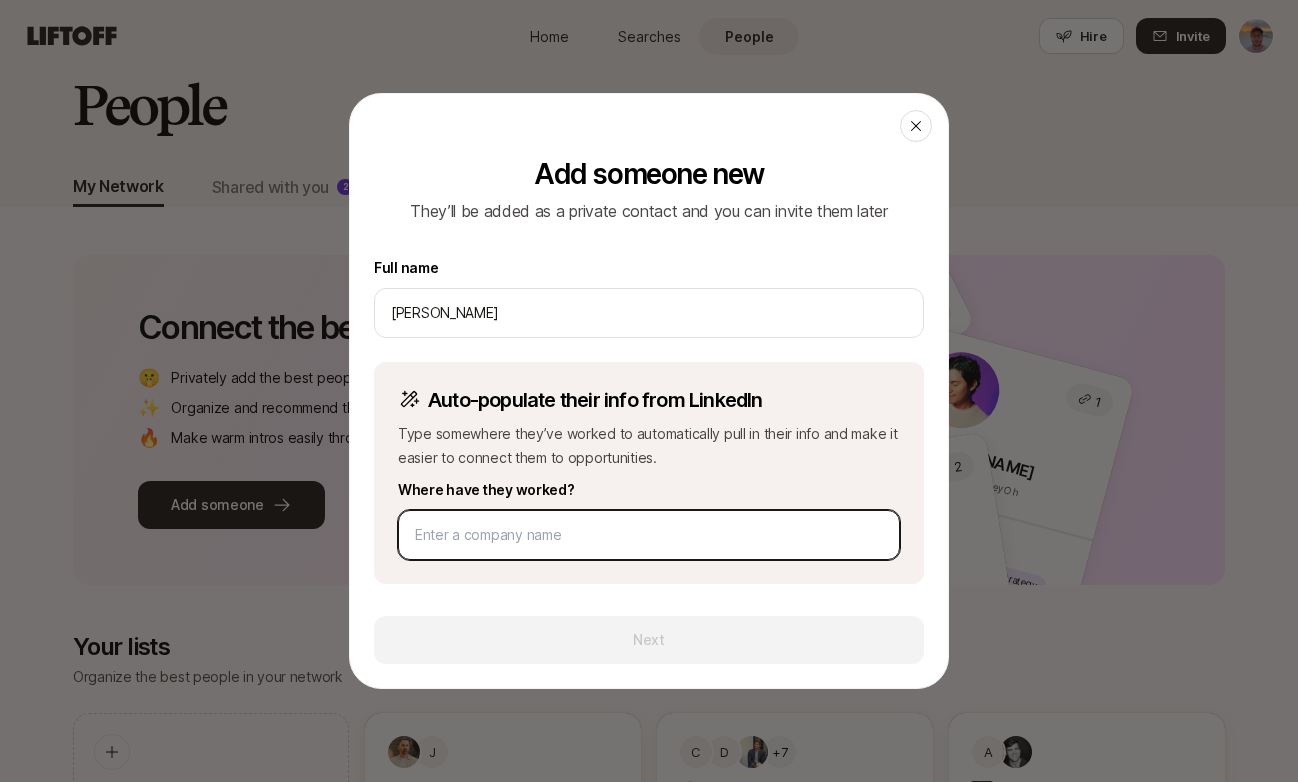 click at bounding box center [649, 535] 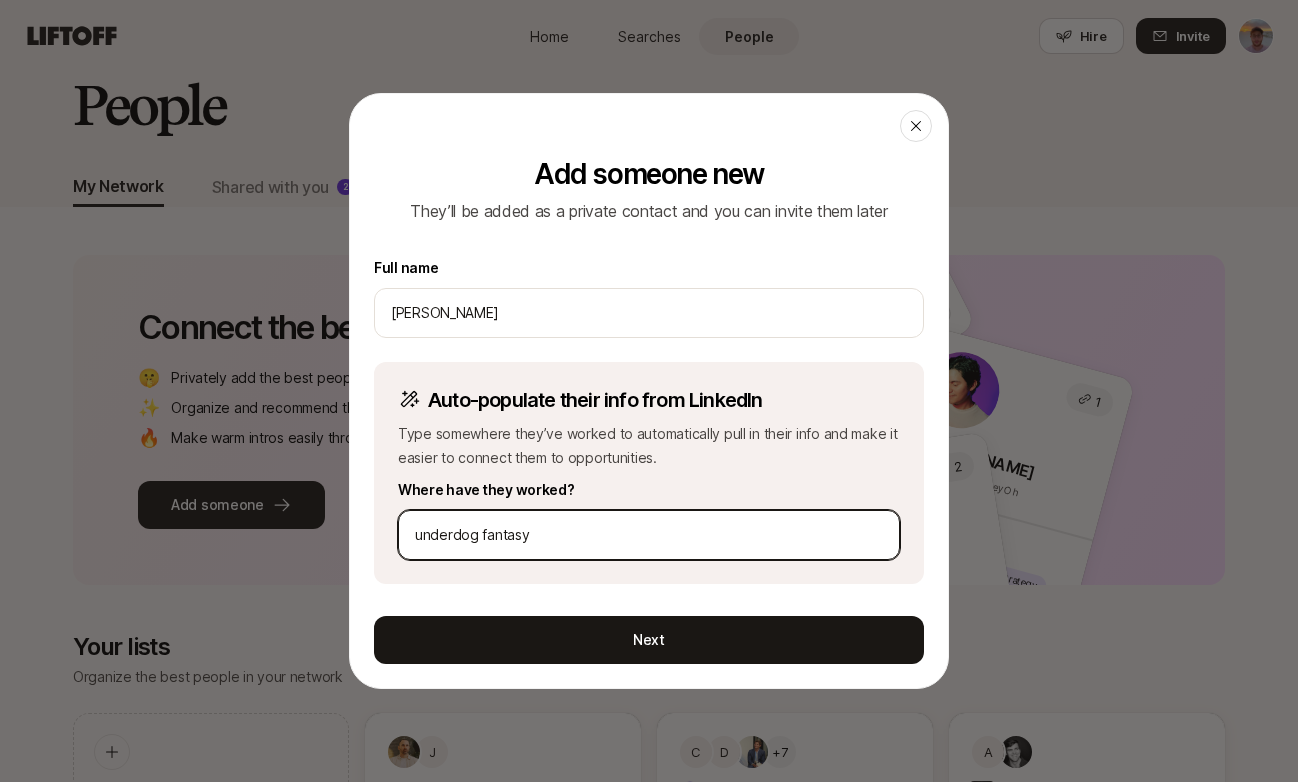 type on "underdog fantasy" 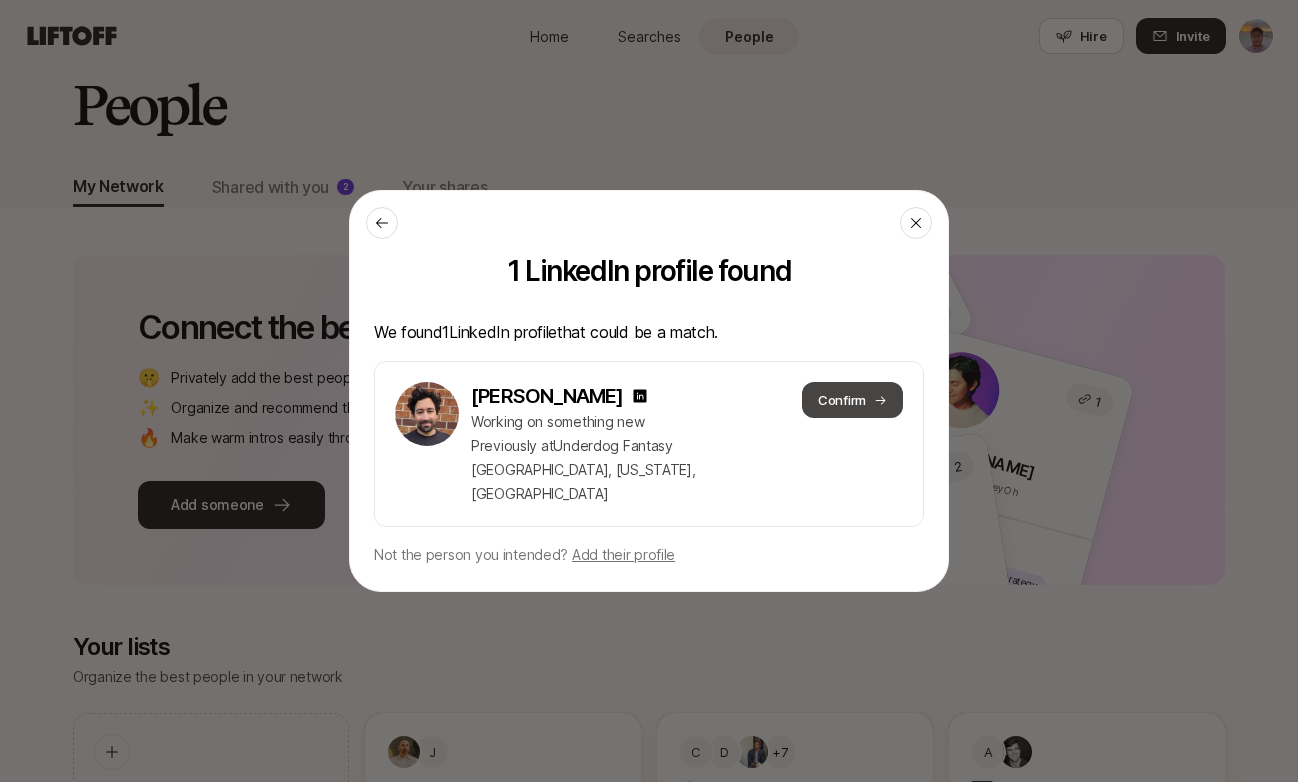 click on "Confirm" at bounding box center [852, 400] 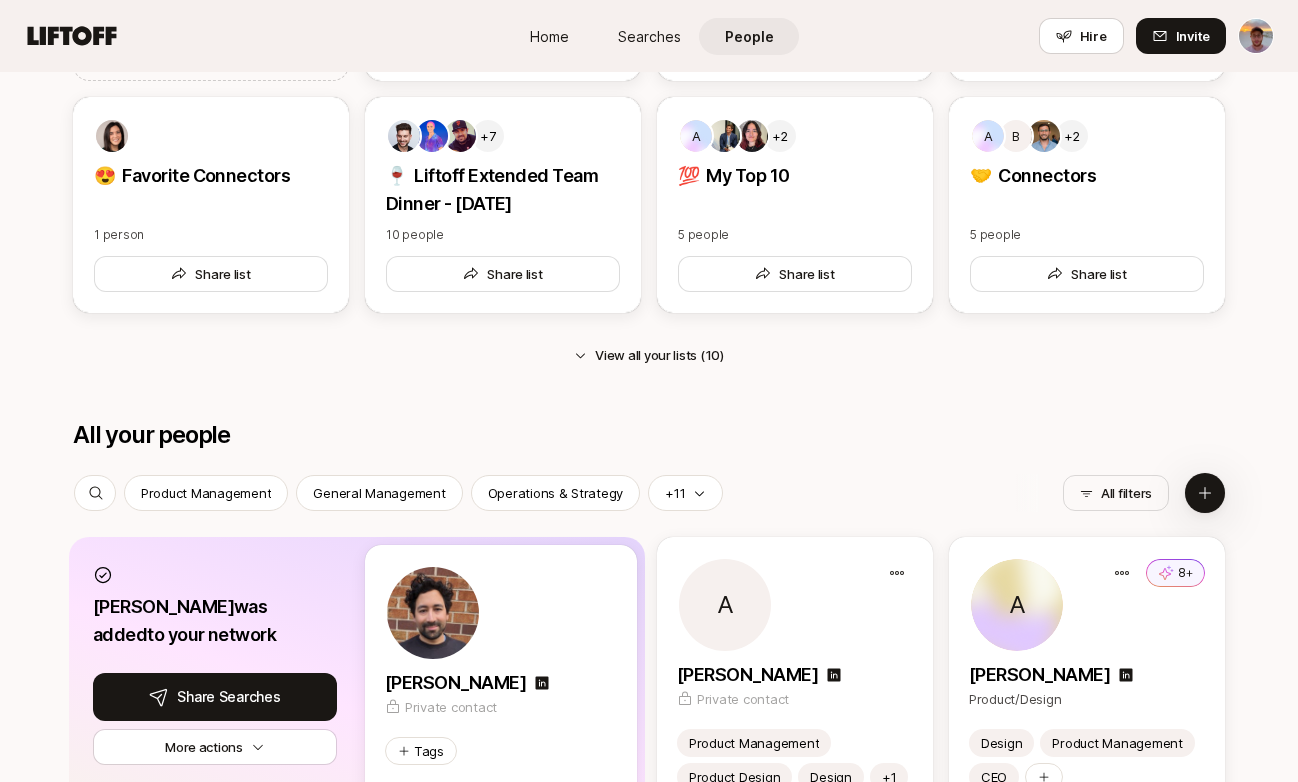 scroll, scrollTop: 0, scrollLeft: 0, axis: both 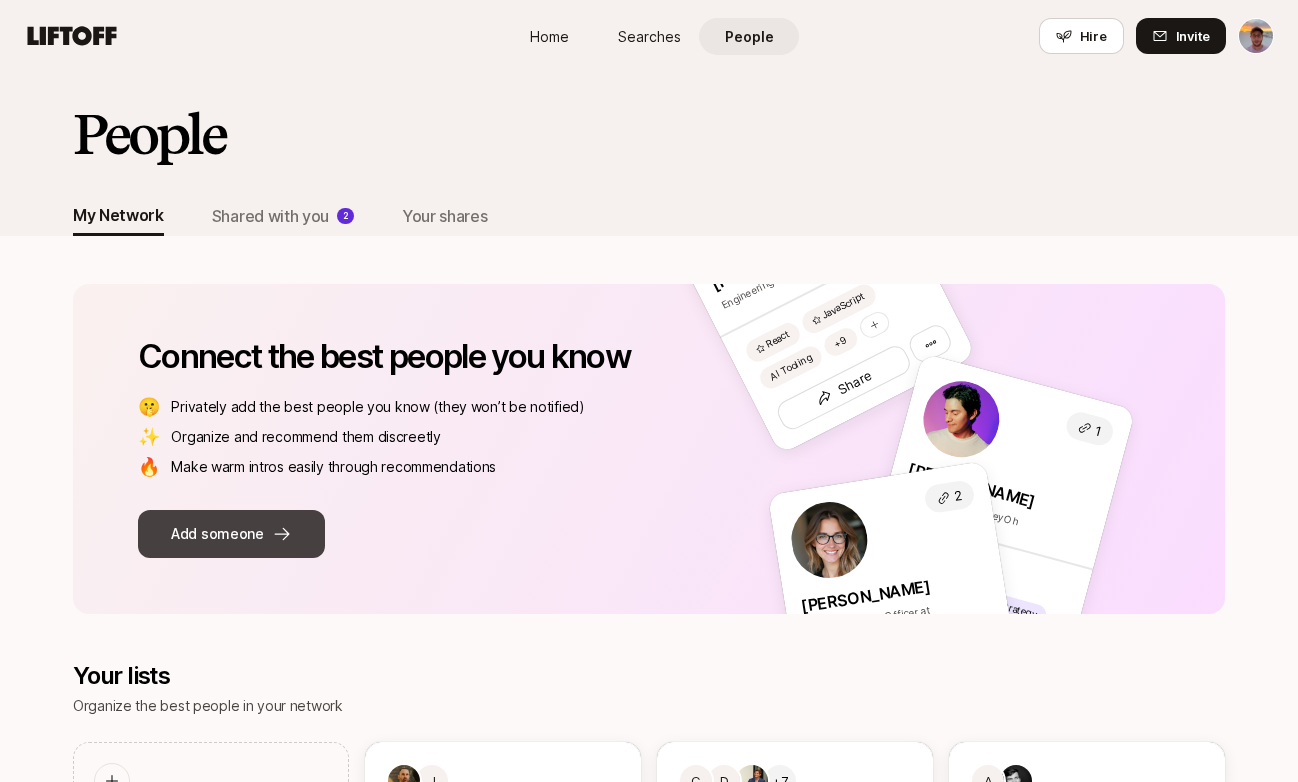 click on "Add someone" at bounding box center [231, 534] 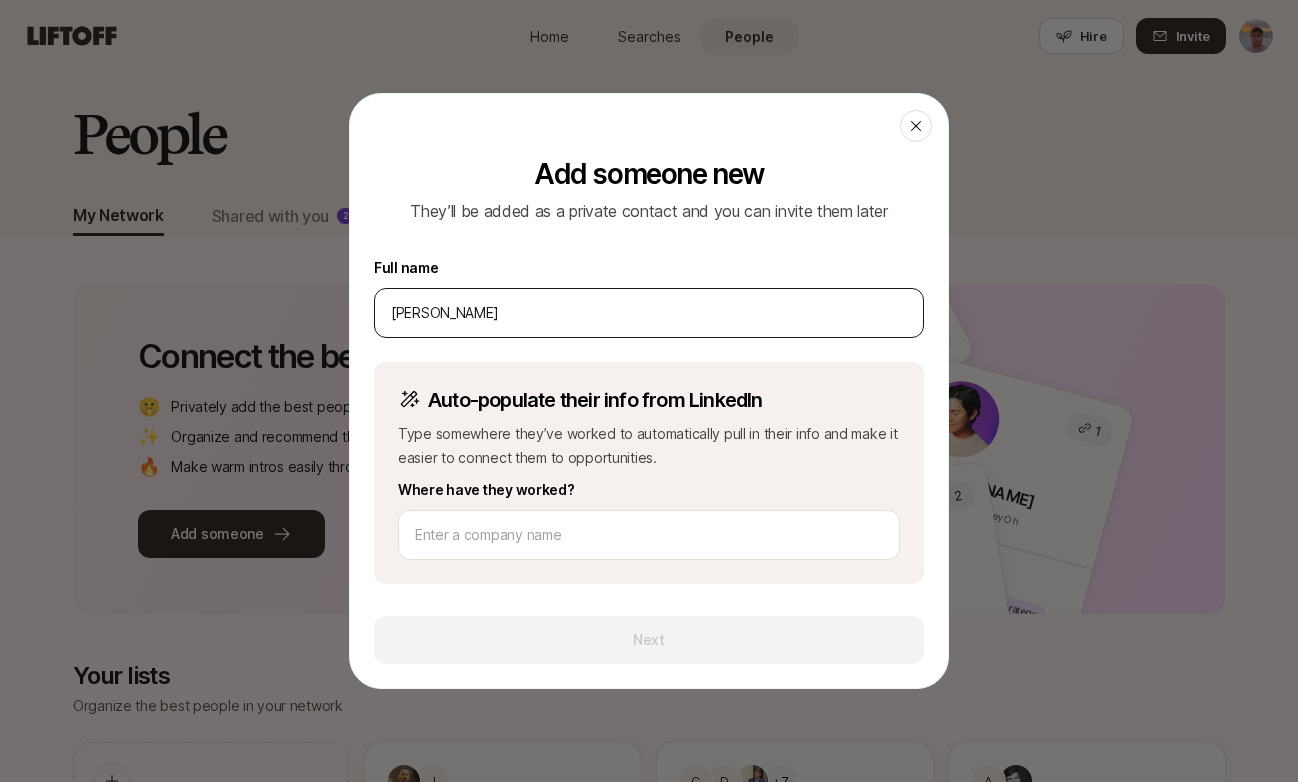 type on "richie farman" 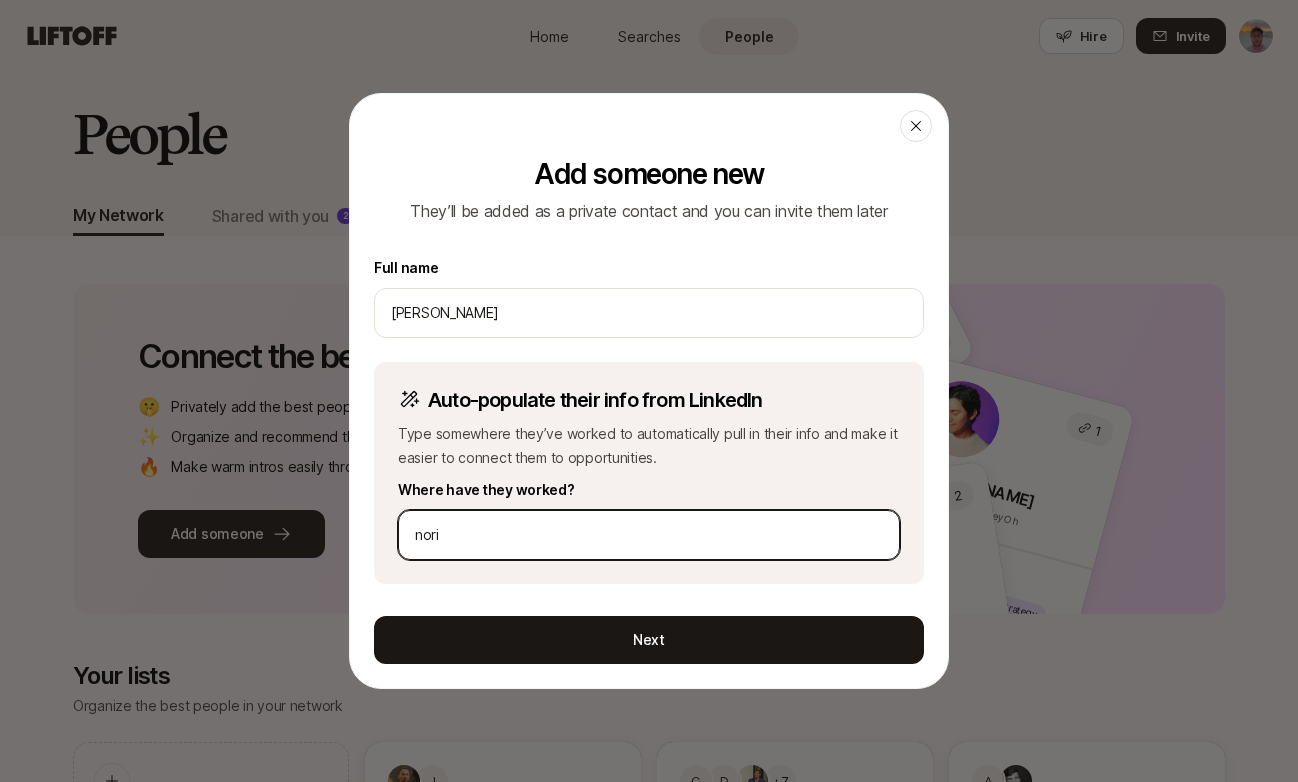 type on "nori" 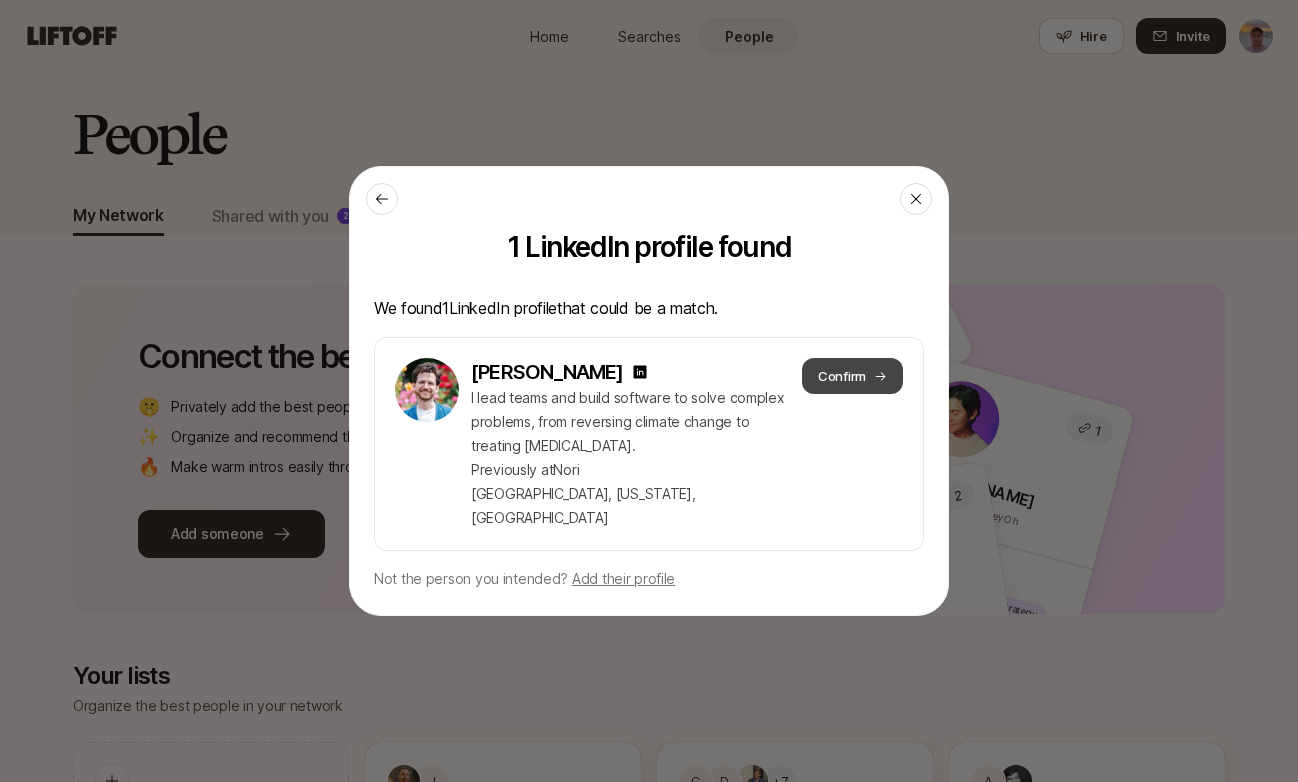 click on "Confirm" at bounding box center (852, 376) 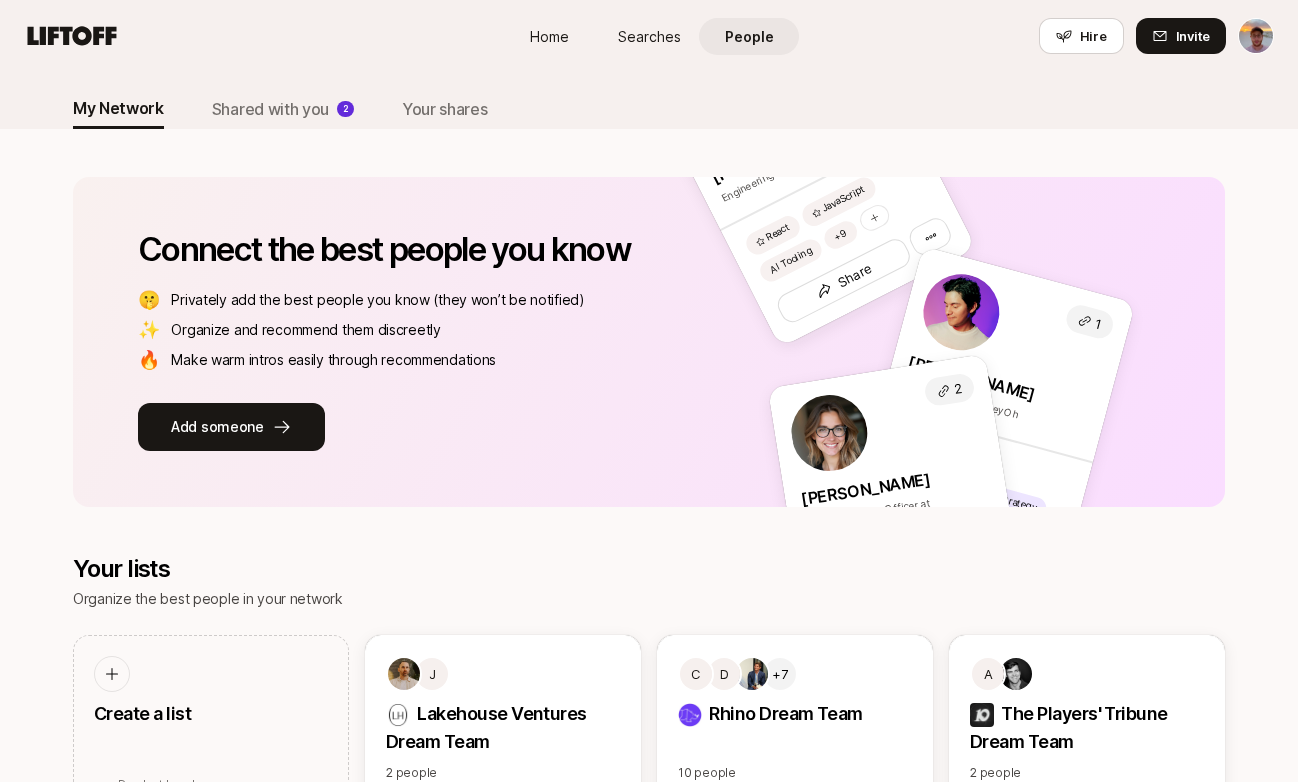scroll, scrollTop: 109, scrollLeft: 0, axis: vertical 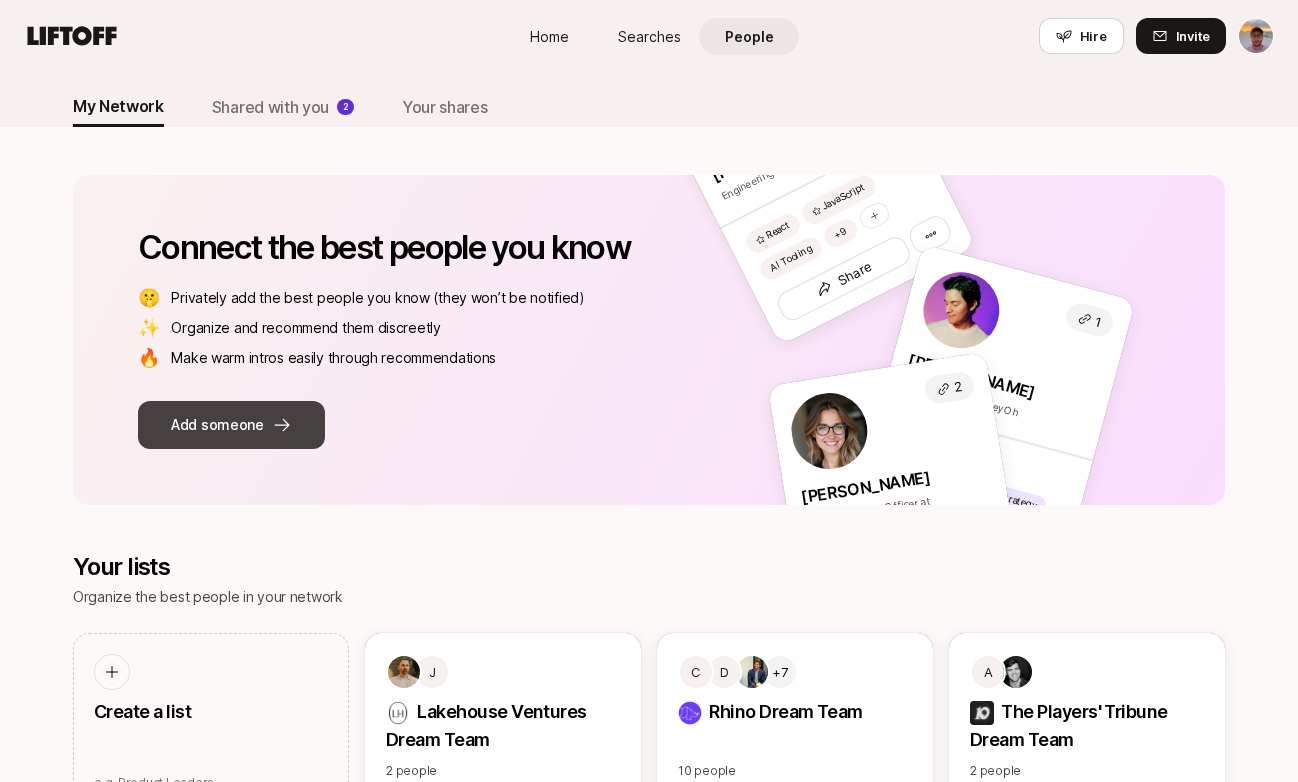 click 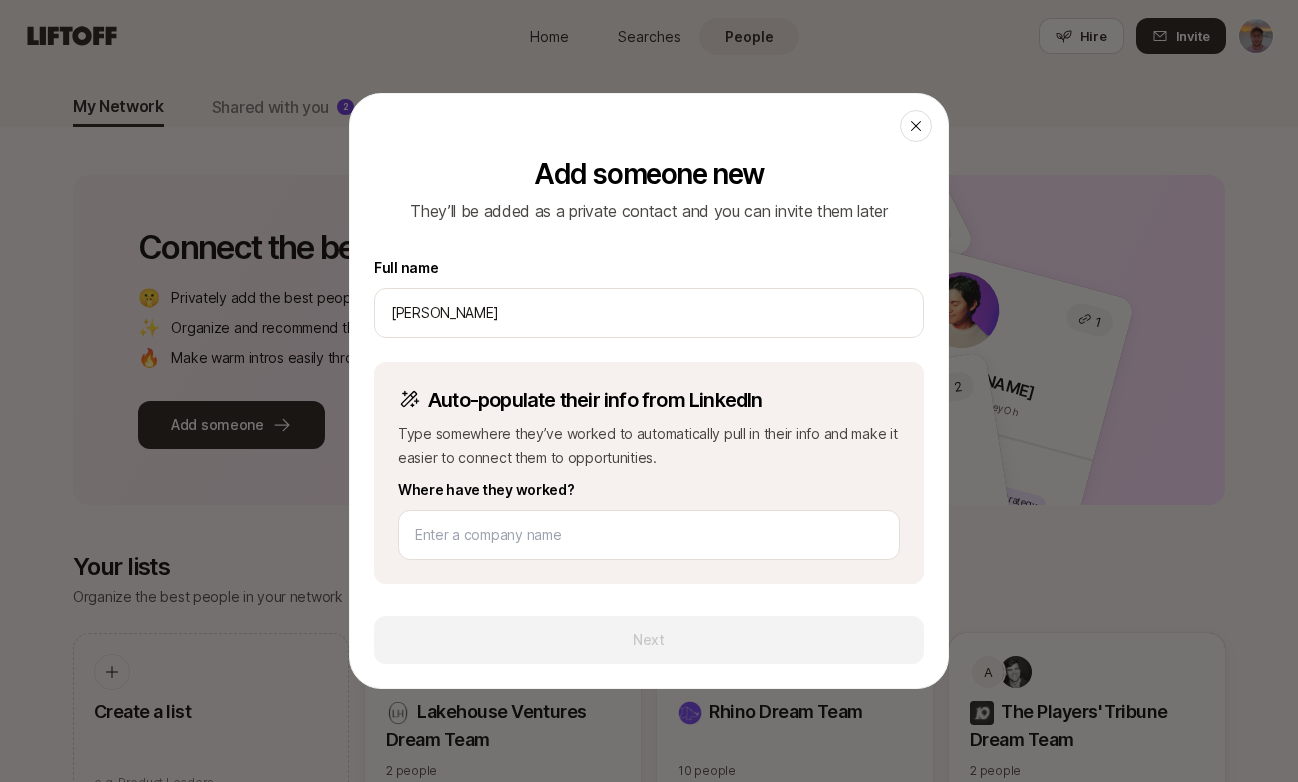type on "eric smith" 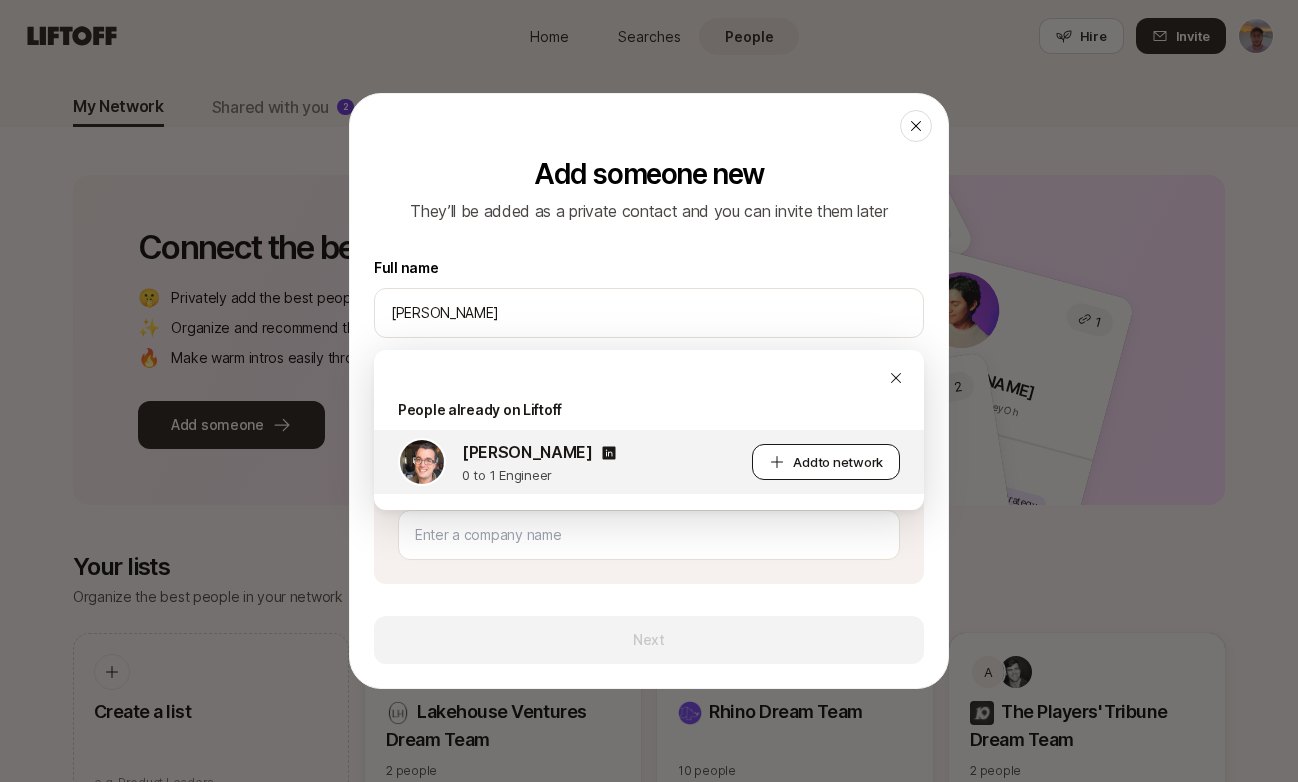 click on "to network" at bounding box center [850, 462] 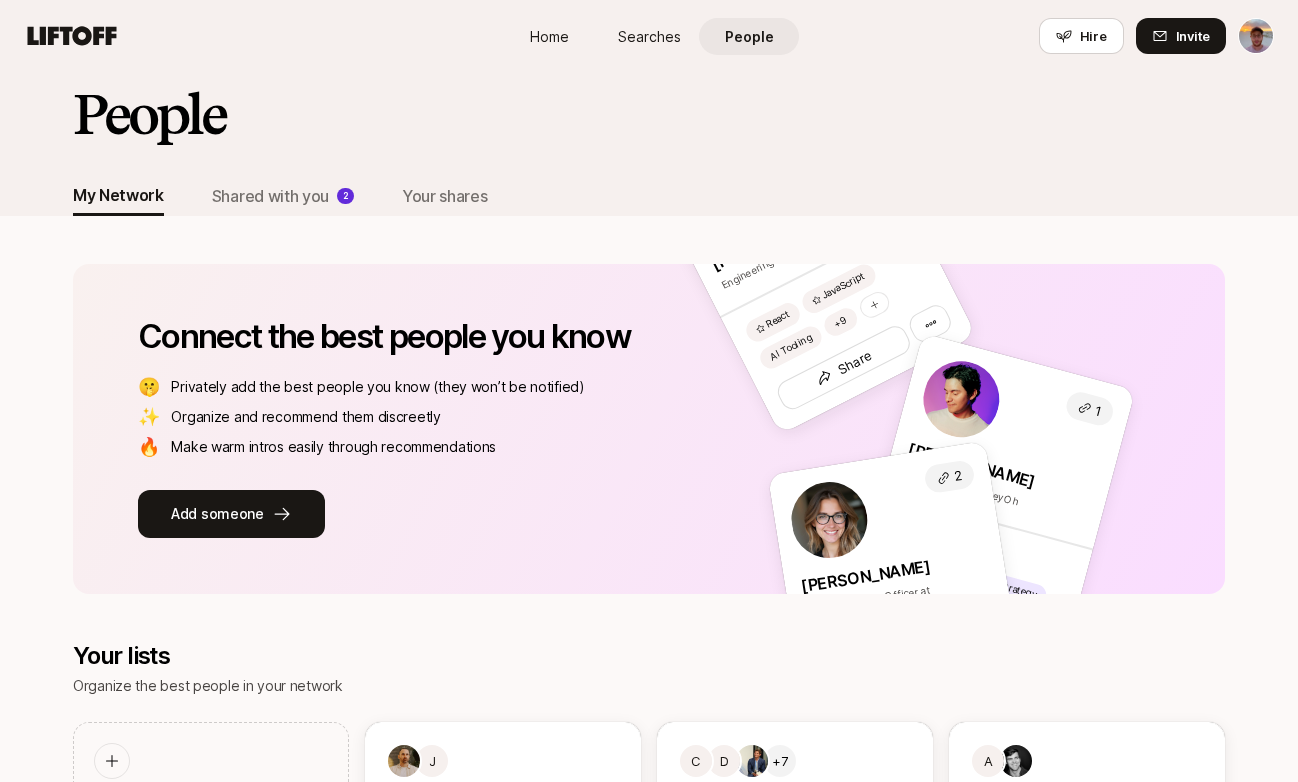 scroll, scrollTop: 0, scrollLeft: 0, axis: both 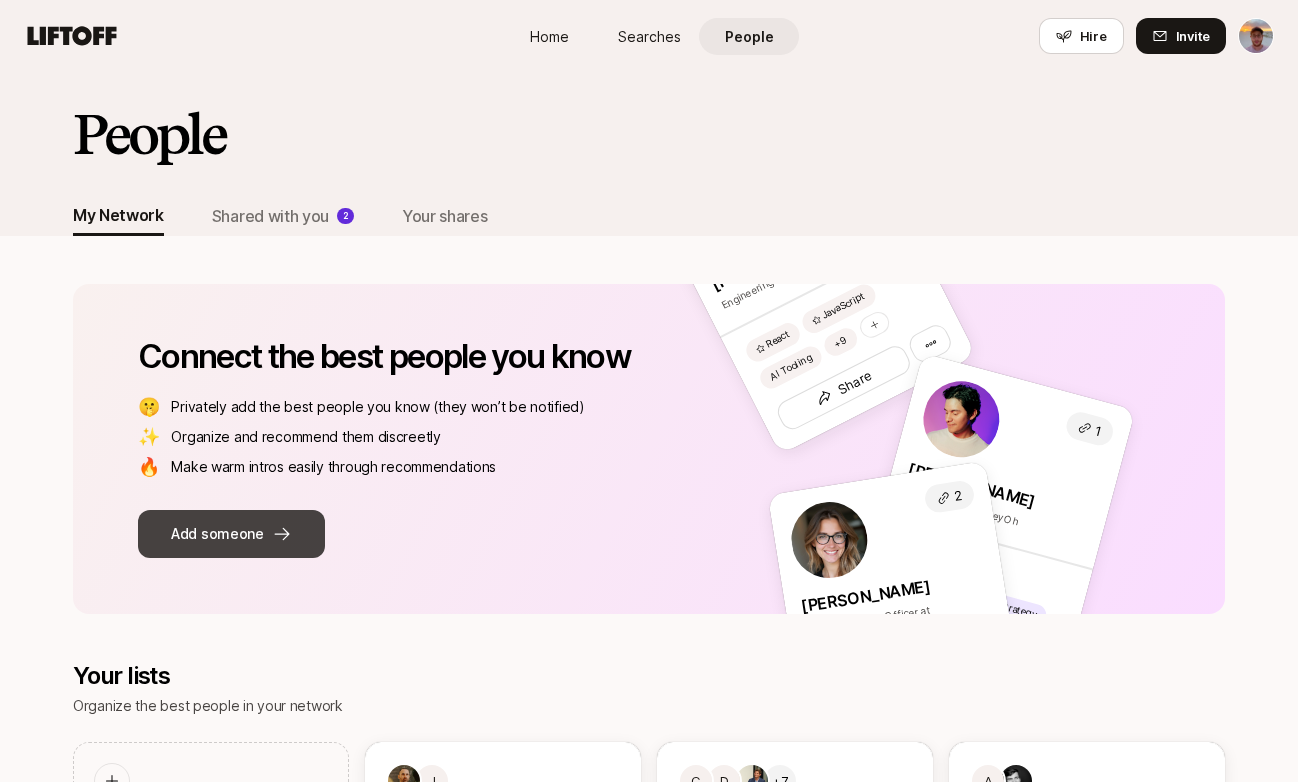 click on "Add someone" at bounding box center (231, 534) 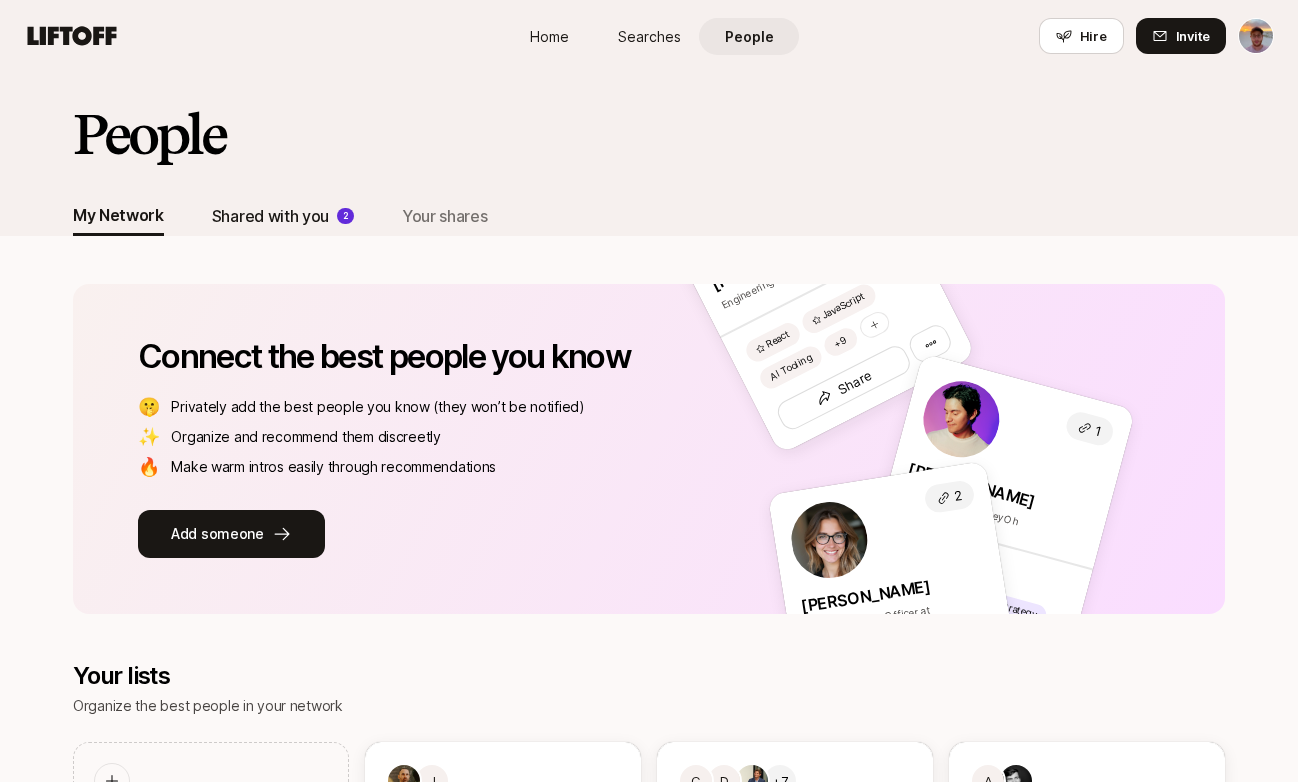 click on "Shared with you" at bounding box center (270, 216) 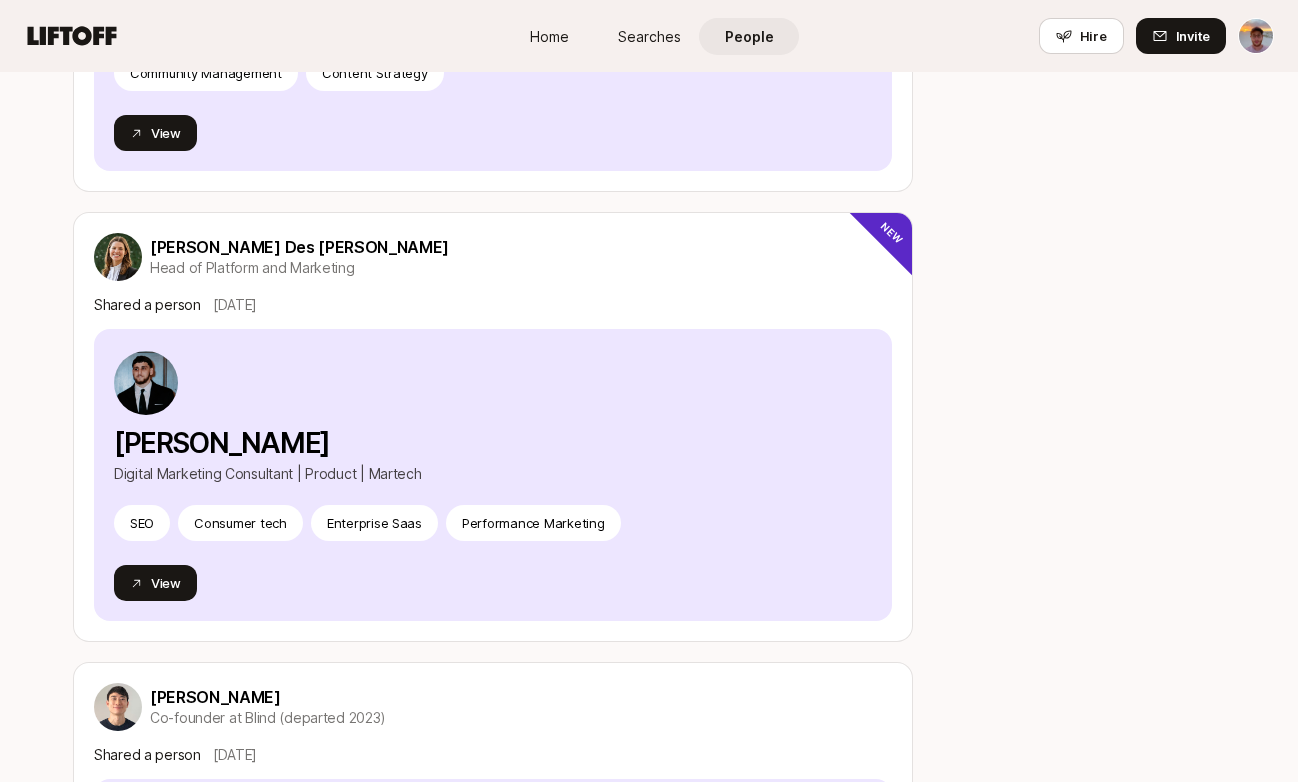 scroll, scrollTop: 2956, scrollLeft: 0, axis: vertical 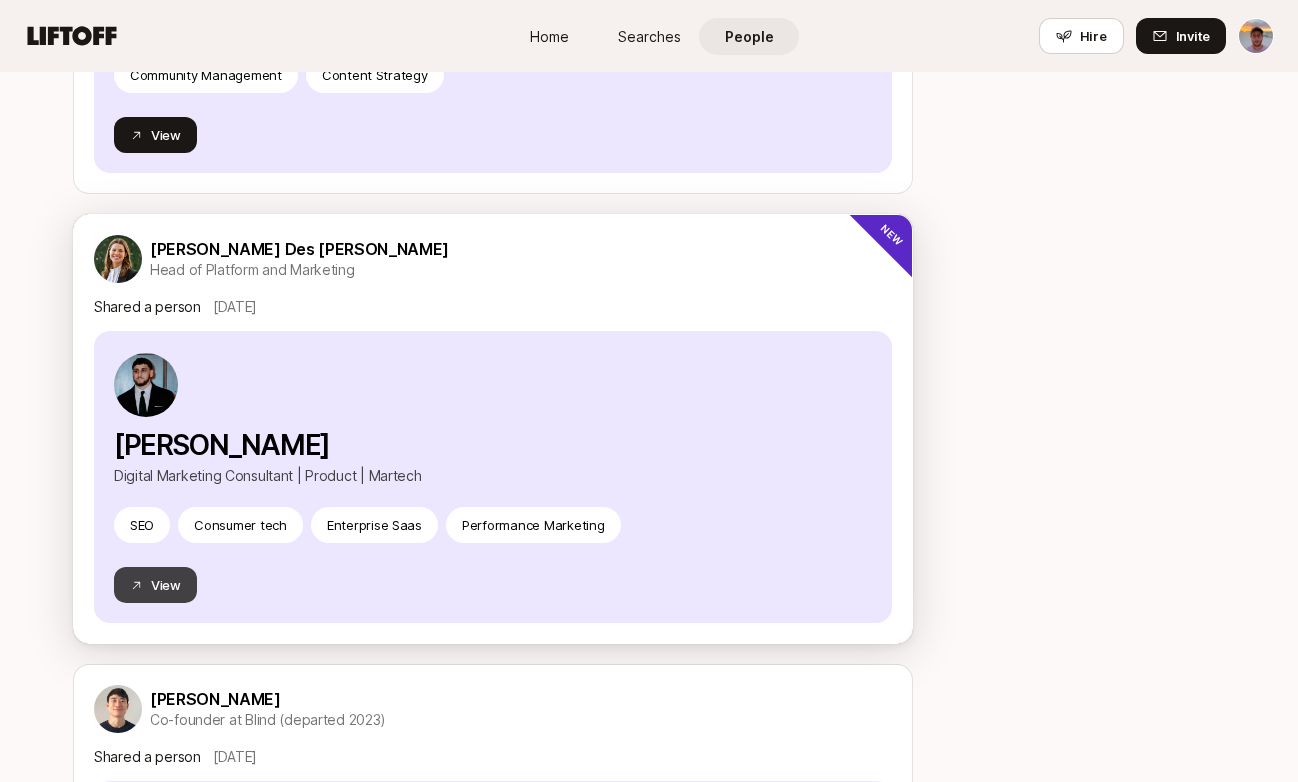click on "View" at bounding box center (155, 585) 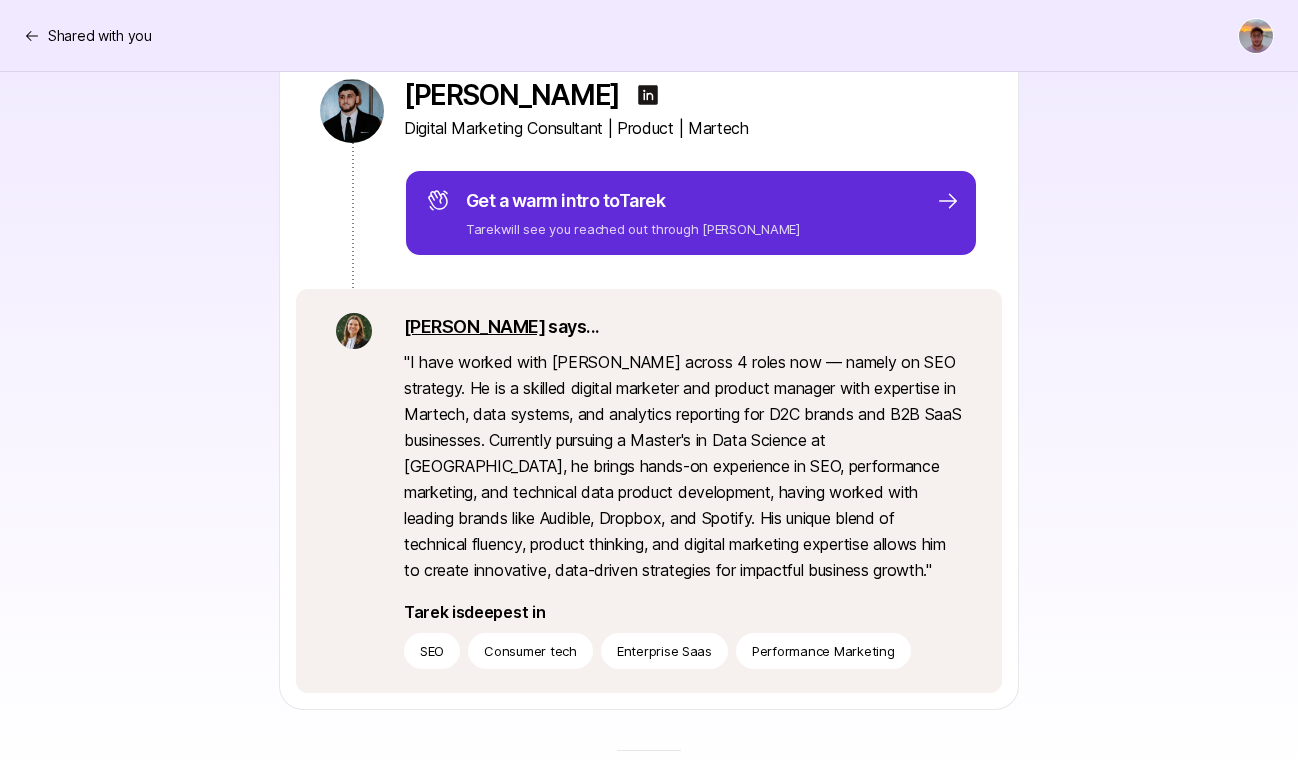 scroll, scrollTop: 332, scrollLeft: 0, axis: vertical 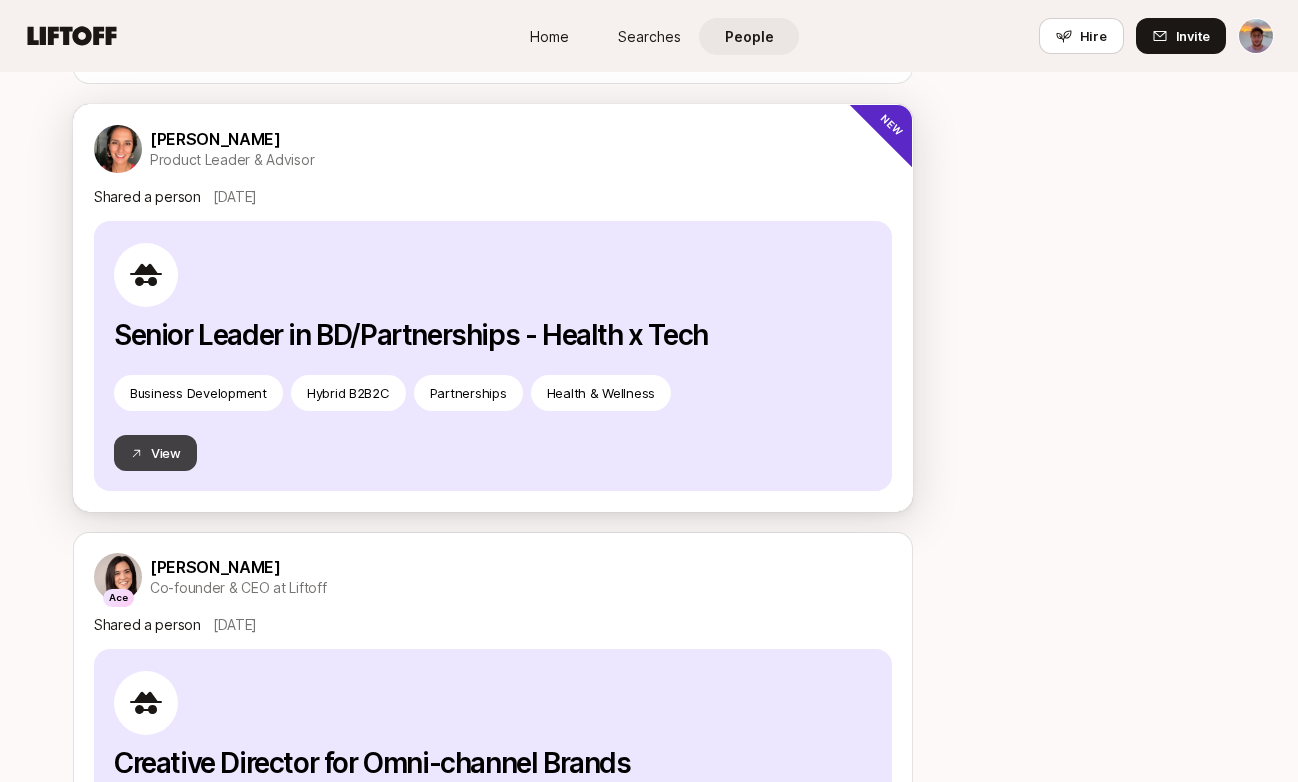 click on "View" at bounding box center (155, 453) 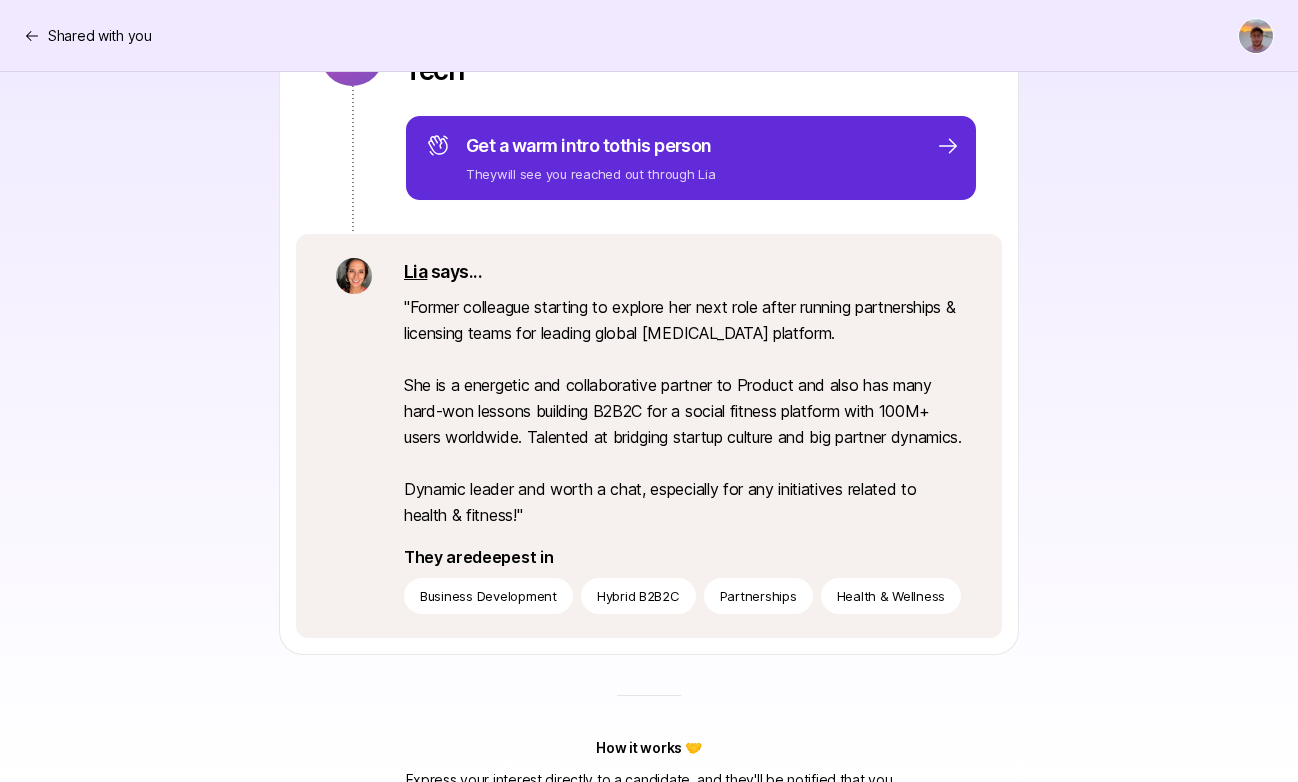 scroll, scrollTop: 459, scrollLeft: 0, axis: vertical 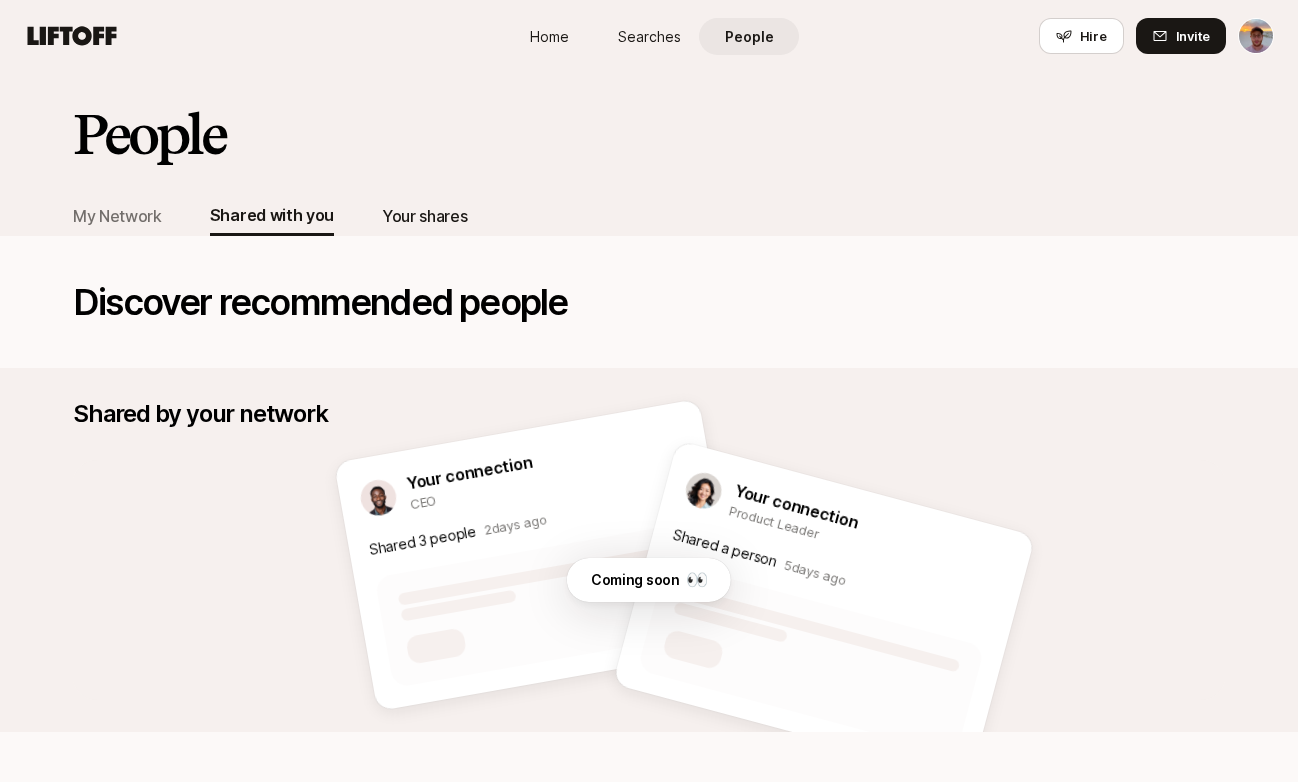 click on "Your shares" at bounding box center [424, 216] 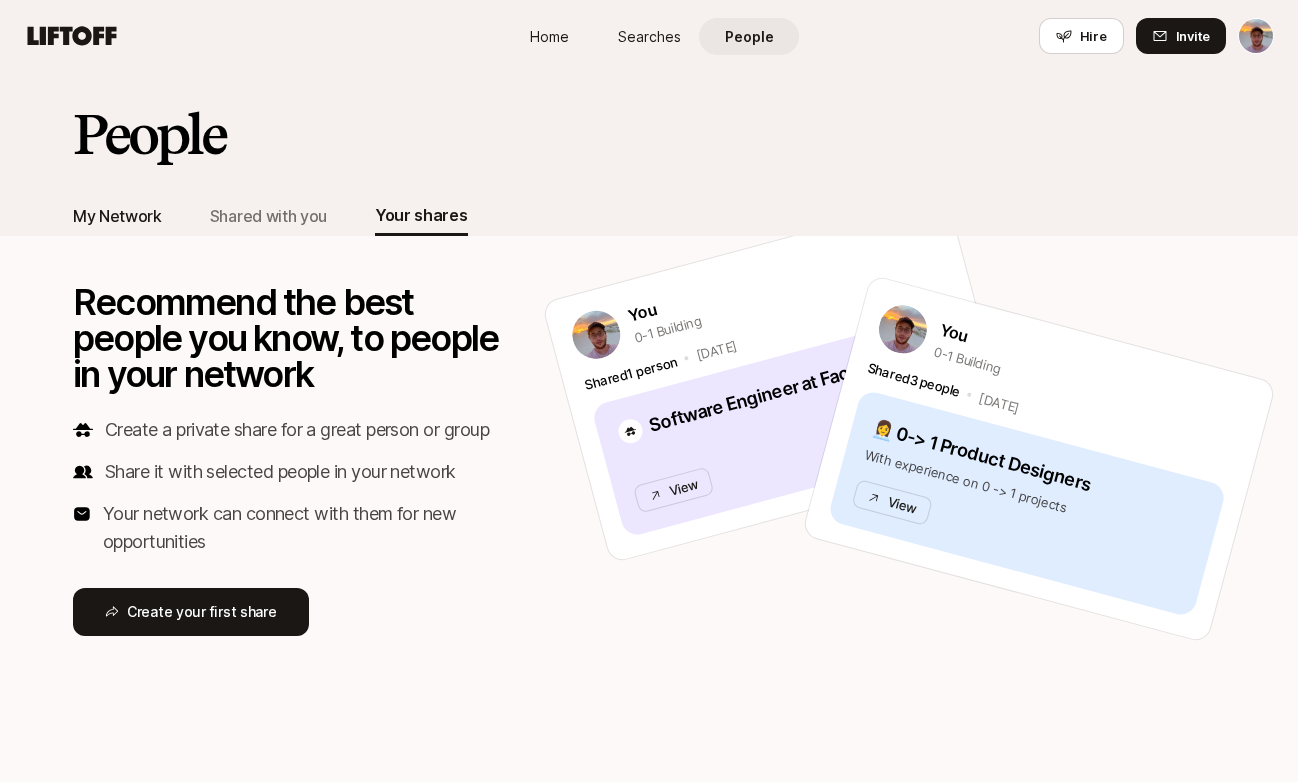 click on "My Network" at bounding box center [117, 216] 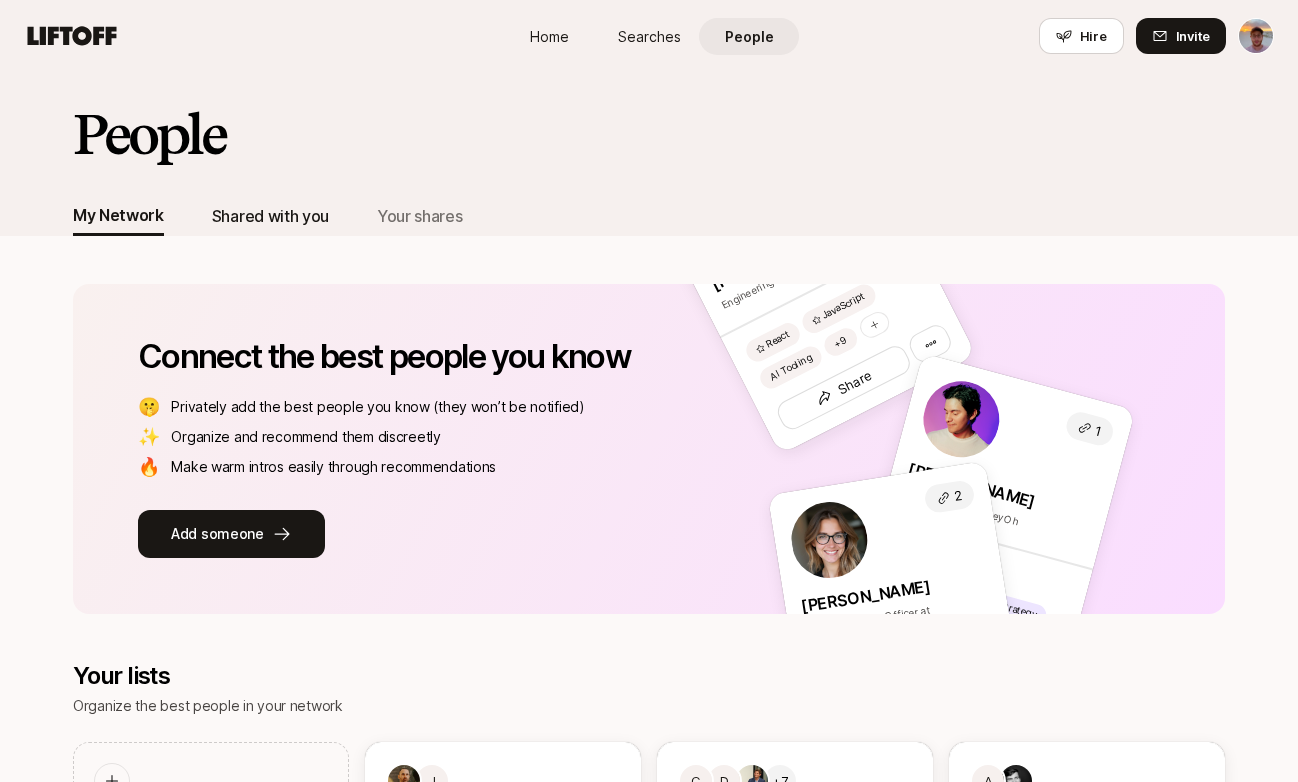 click on "Shared with you" at bounding box center [270, 216] 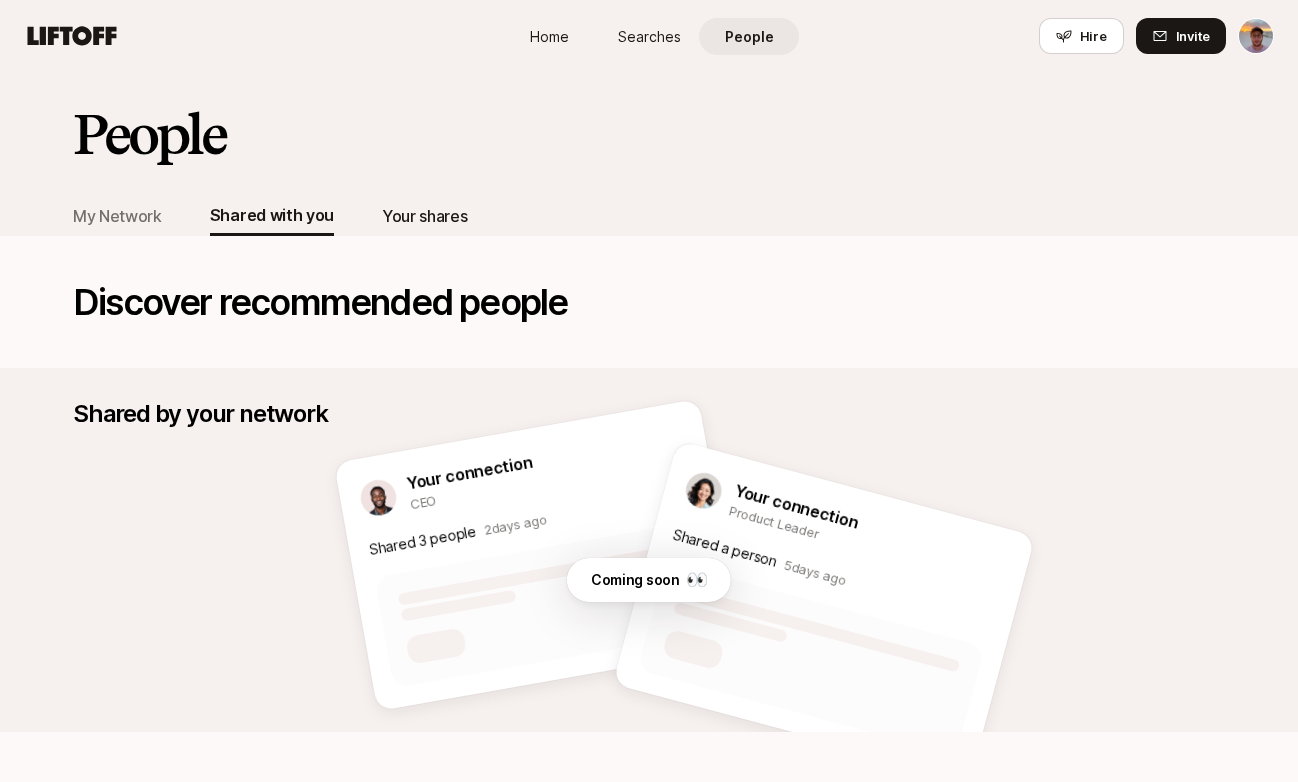 click on "Your shares" at bounding box center (424, 216) 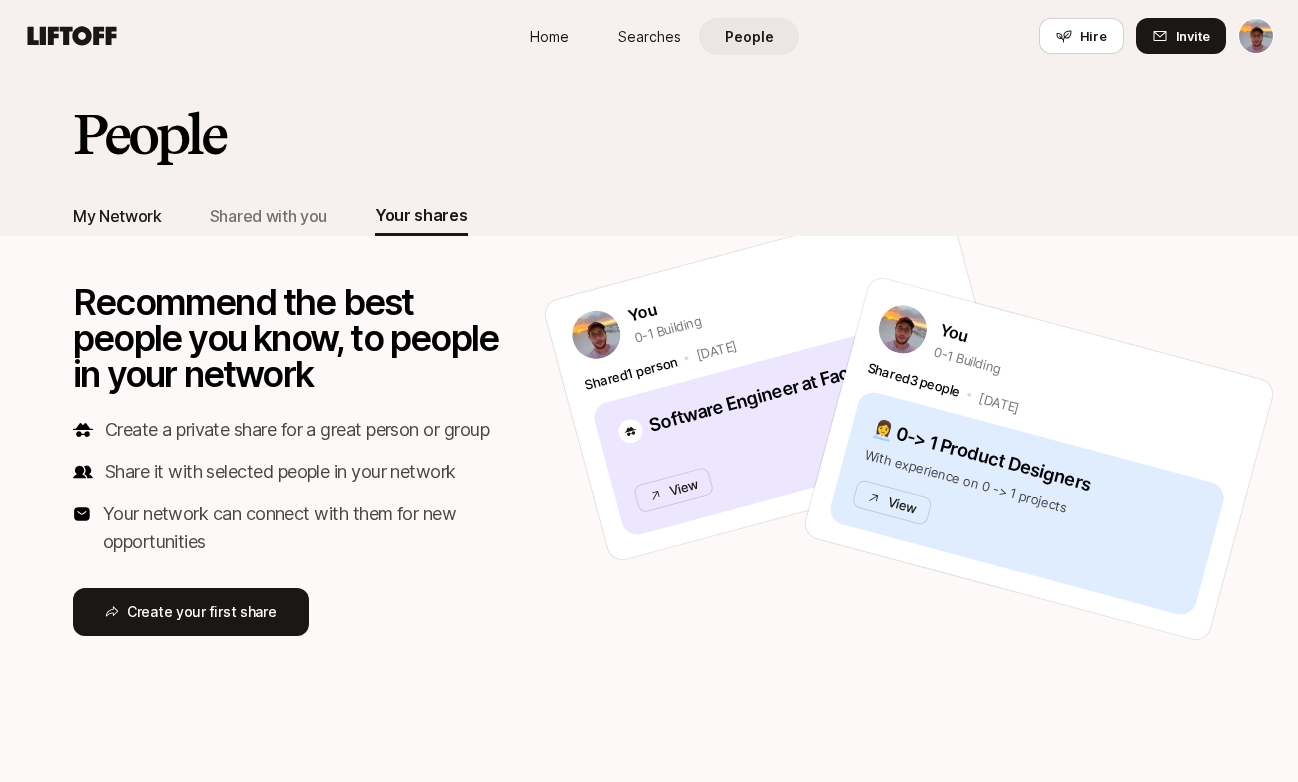 click on "My Network" at bounding box center (117, 216) 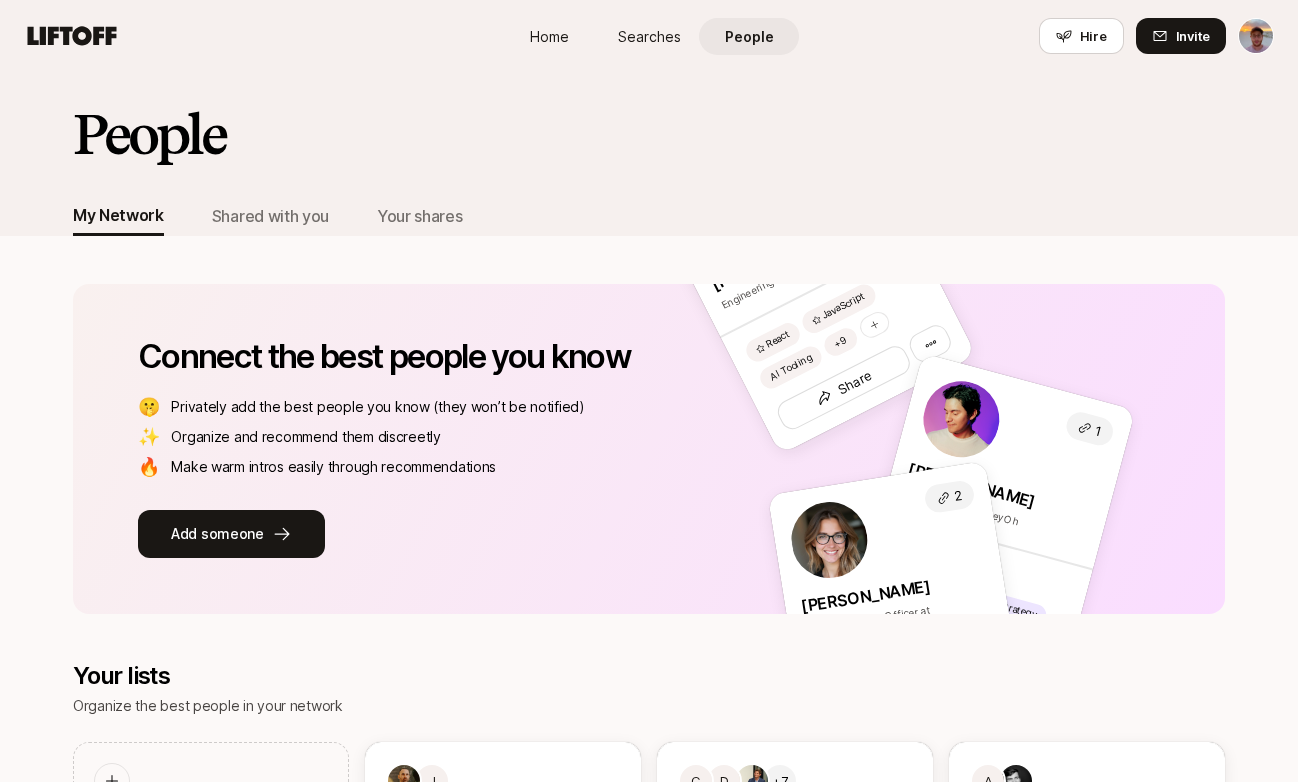 click on "Home Searches People Hire Home Searches People Hire Hire Invite People My Network Shared with you Your shares  Connect the best people you know 🤫 Privately add the best people you know (they won’t be notified) ✨ Organize and recommend them discreetly 🔥 Make warm intros easily through recommendations Add someone  1 [PERSON_NAME] Engineering Leader React JavaScript AI Tooling +9 Share 1 [PERSON_NAME] Product Design at HeyOh Marketing Growth Hacking Strategy +4 Share 2 [PERSON_NAME] Chief Marketing Officer at HeyAI Design Product Design Contractor +12 Share Your lists Organize the best people in your network Create a list e.g. Product Leaders, [DEMOGRAPHIC_DATA] Founders, 10x Engineers, Contract Designers J   Lakehouse Ventures Dream Team 2 people Share list C D +7   Rhino Dream Team 10 people Share list A   The Players' Tribune Dream Team 2 people Share list 😍    Favorite Connectors 1 person Share list +7 🍷    Liftoff Extended Team Dinner - [DATE] 10 people Share list A +2 💯    My Top 10 5 people A" at bounding box center (649, 391) 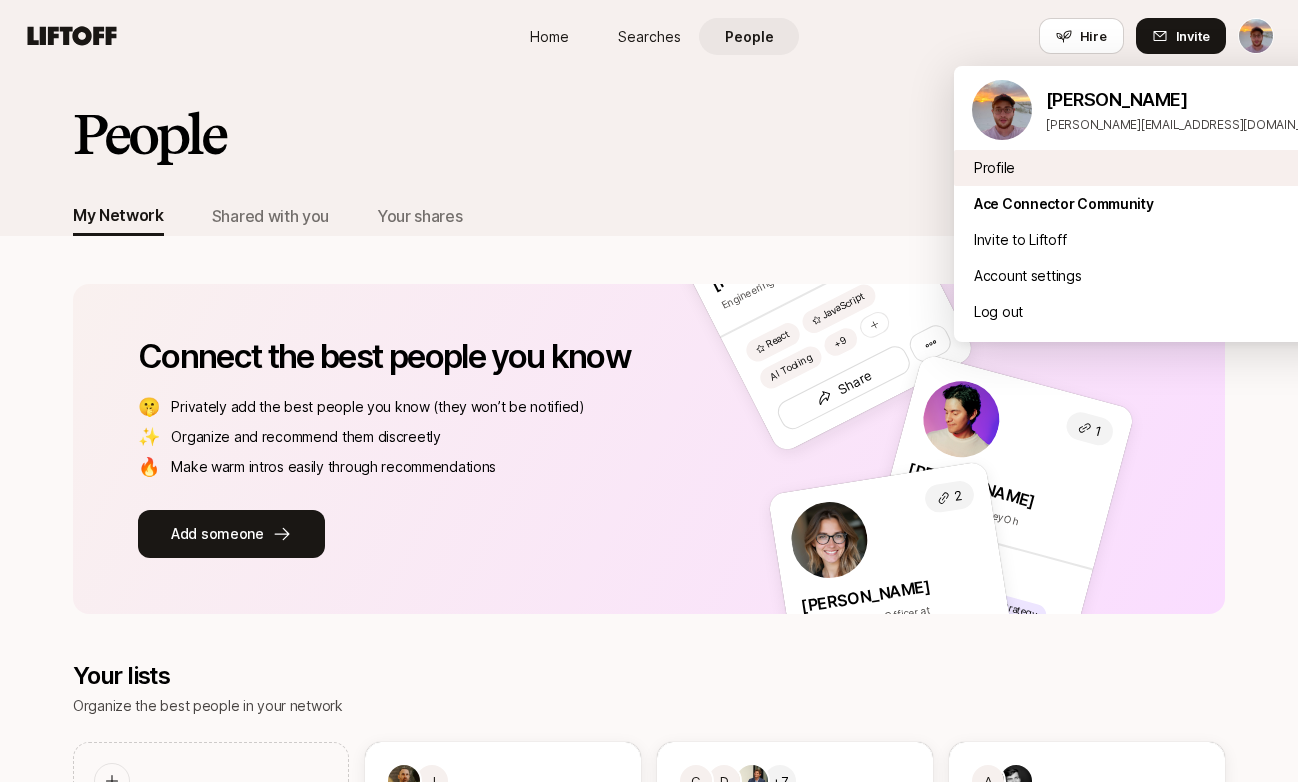 click on "Profile" at bounding box center [1154, 168] 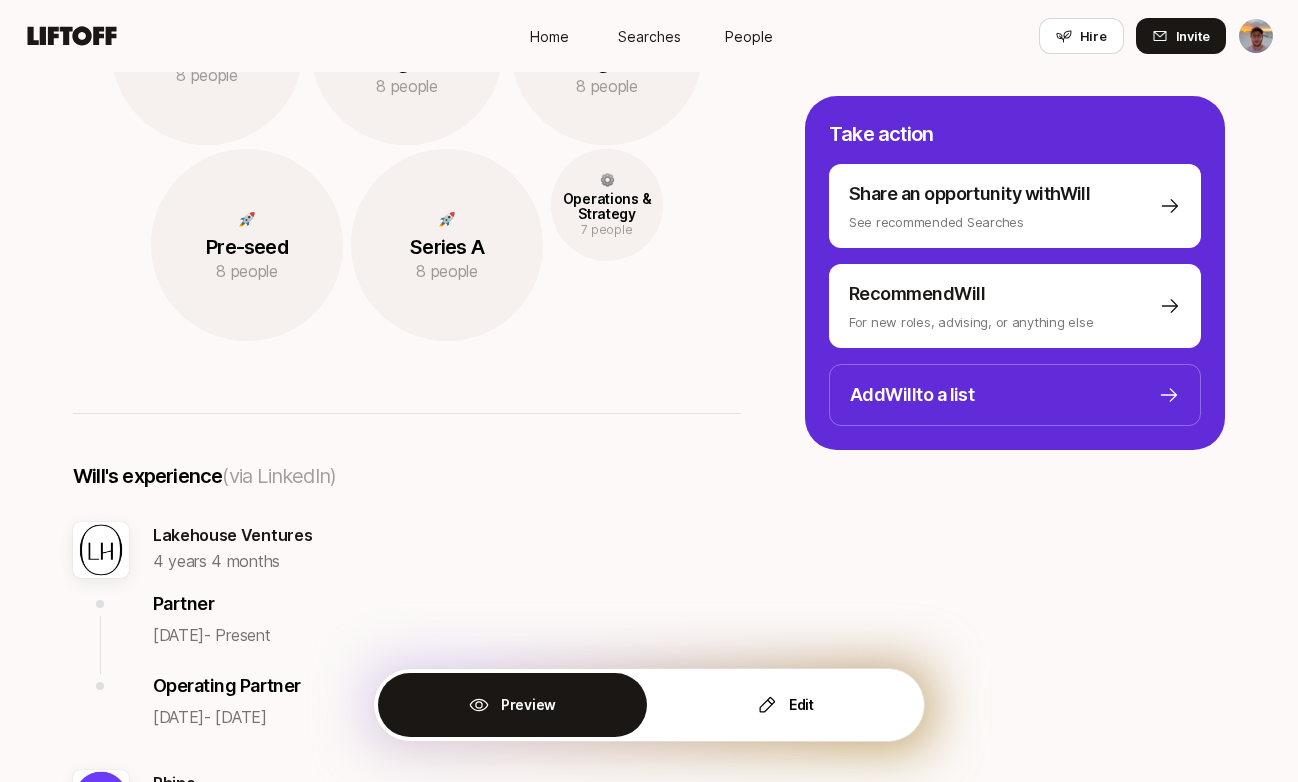 scroll, scrollTop: 0, scrollLeft: 0, axis: both 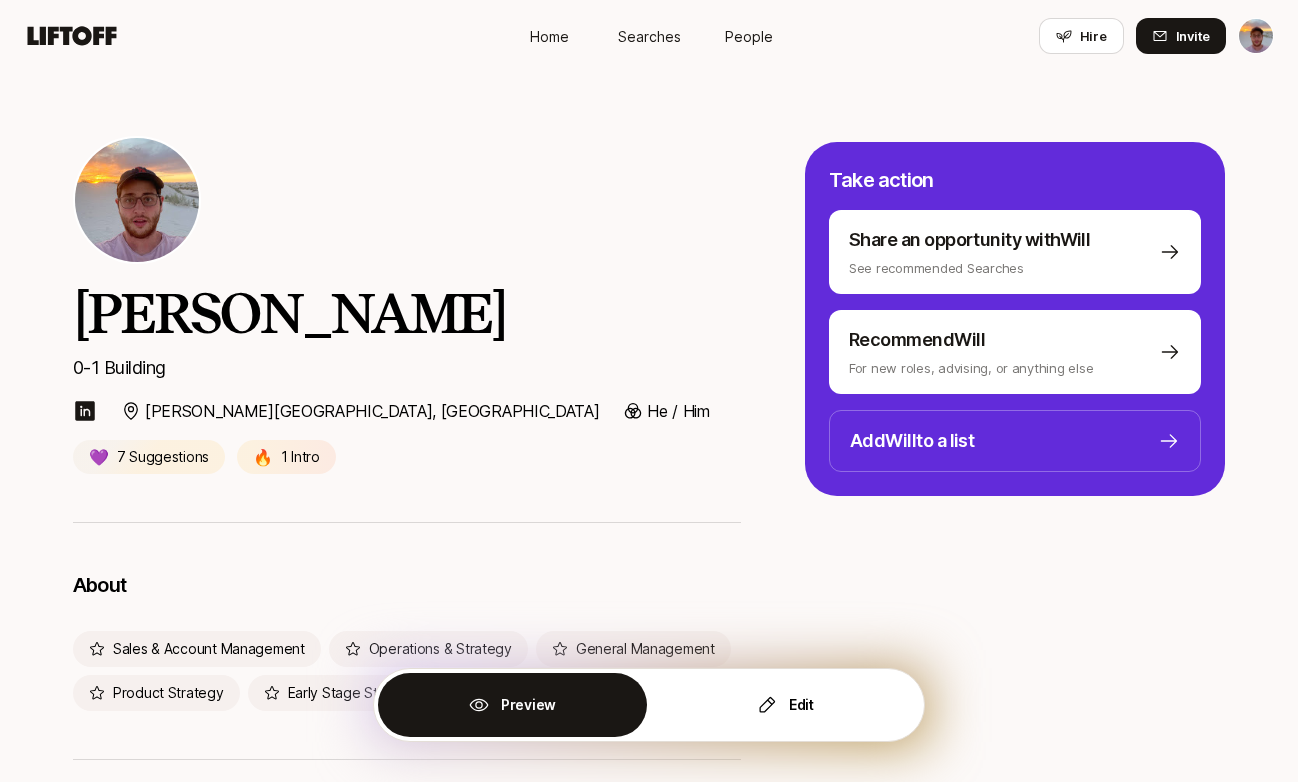 click on "Preview Edit" at bounding box center [649, 705] 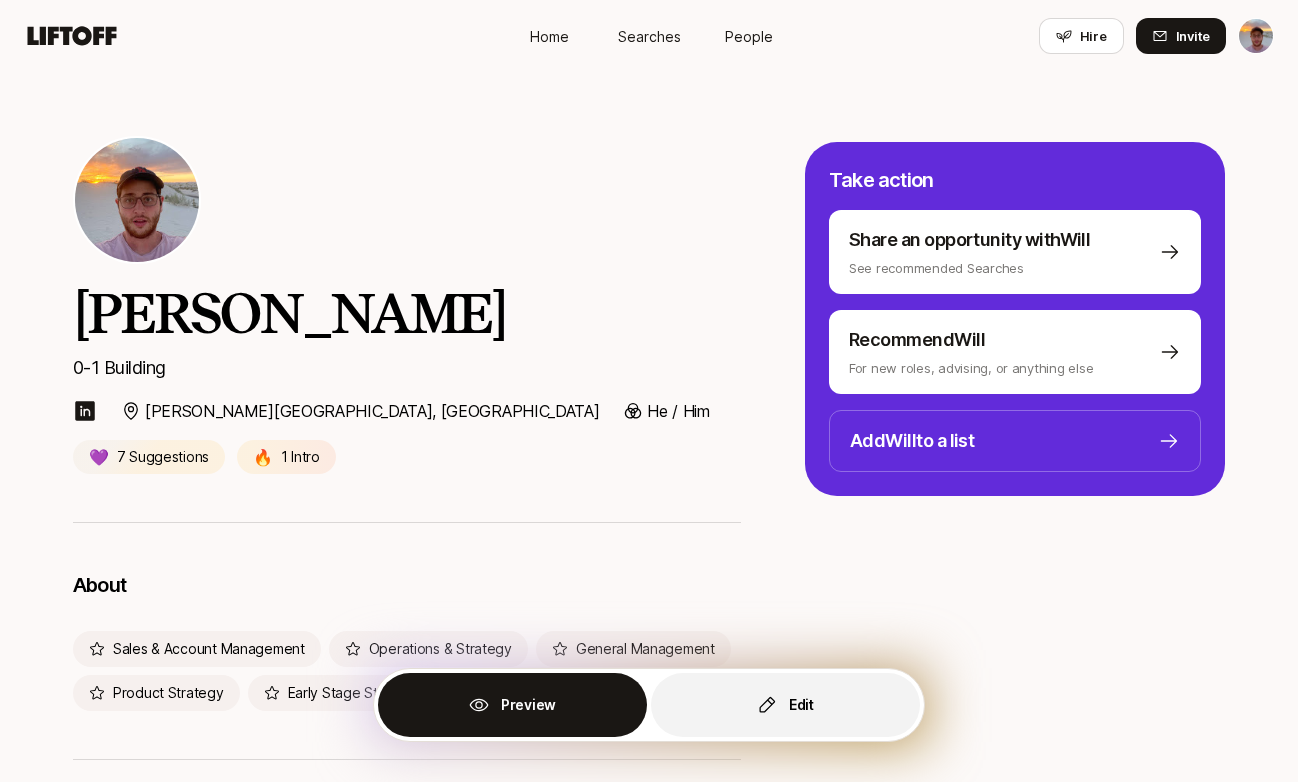 click on "Edit" at bounding box center [801, 705] 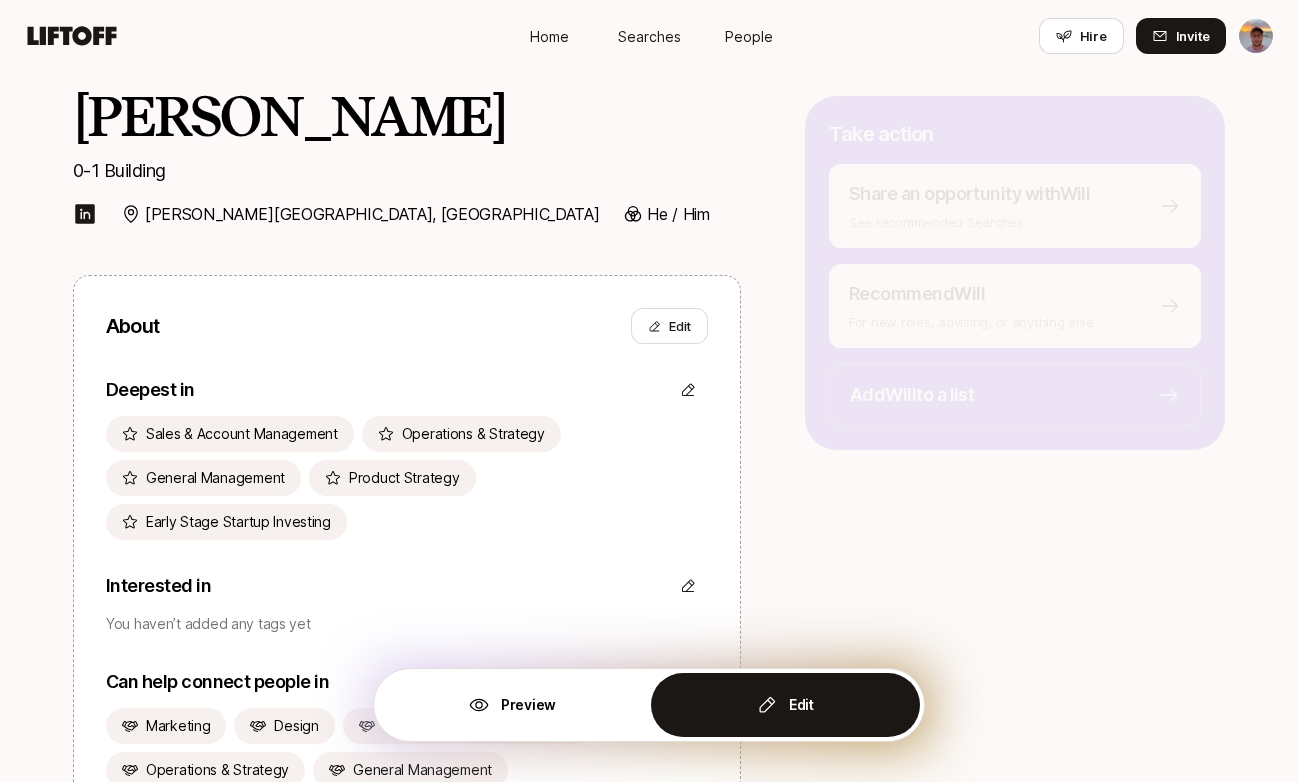 scroll, scrollTop: 116, scrollLeft: 0, axis: vertical 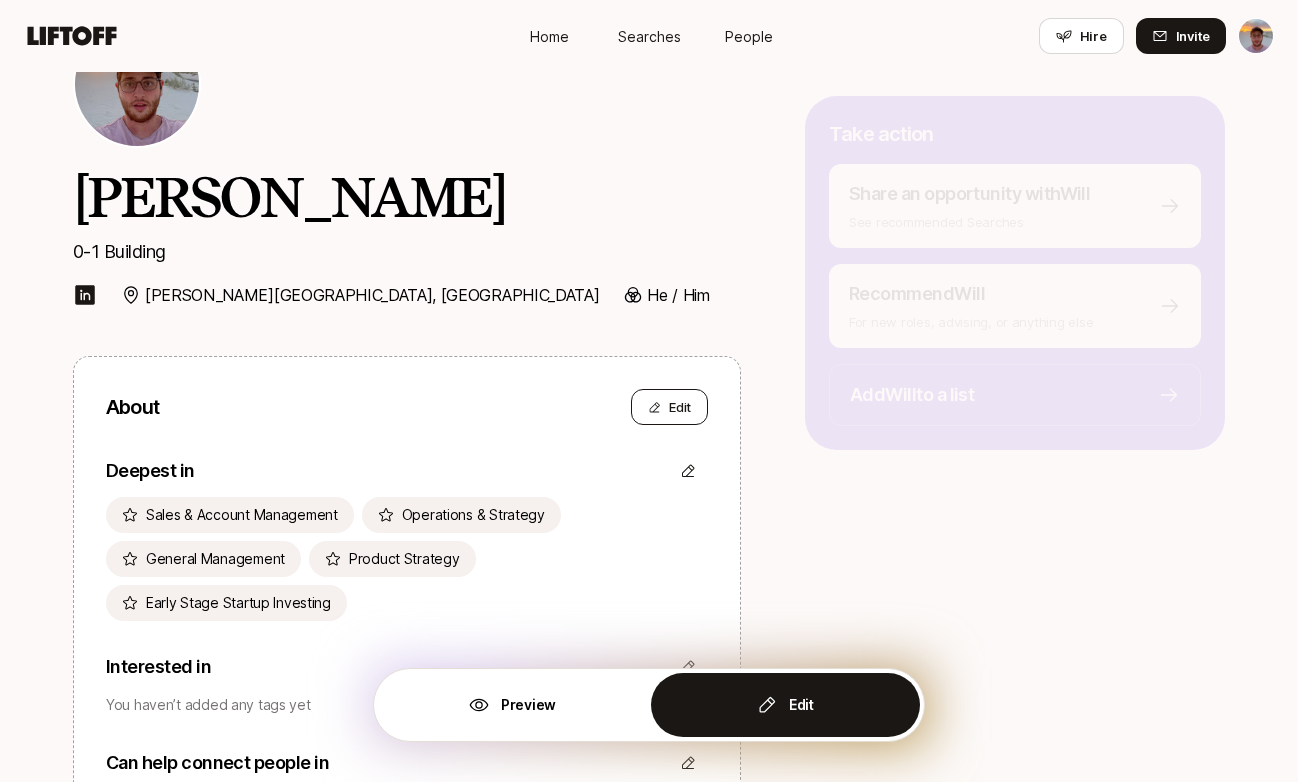 click on "Edit" at bounding box center (669, 407) 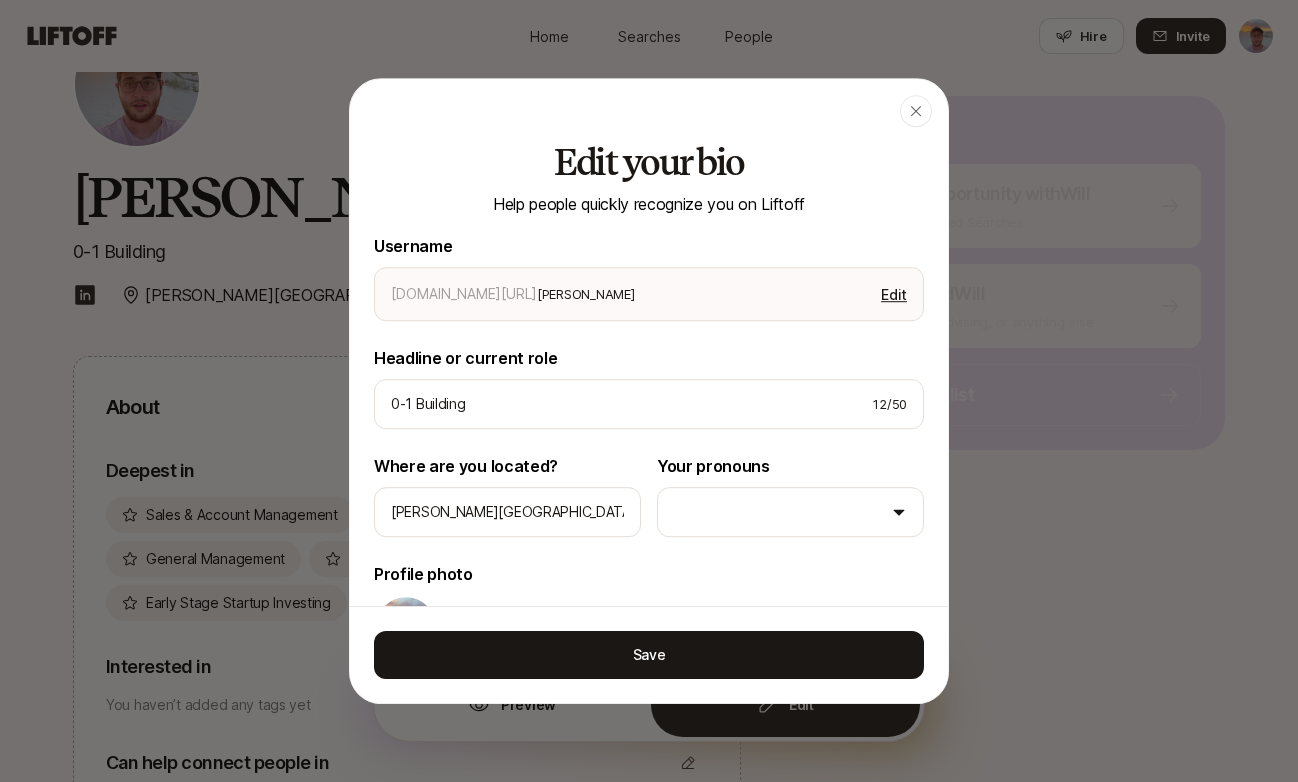 type on "x" 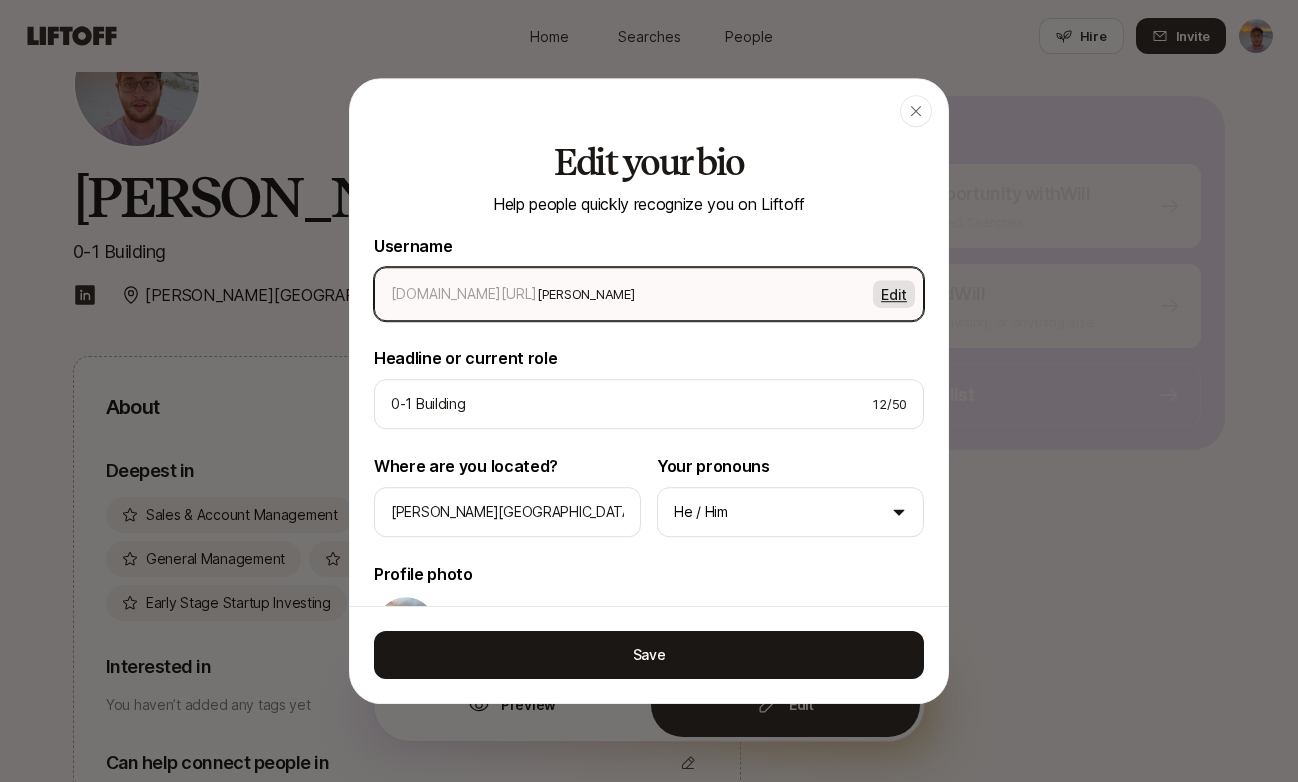 click on "Edit" at bounding box center (894, 294) 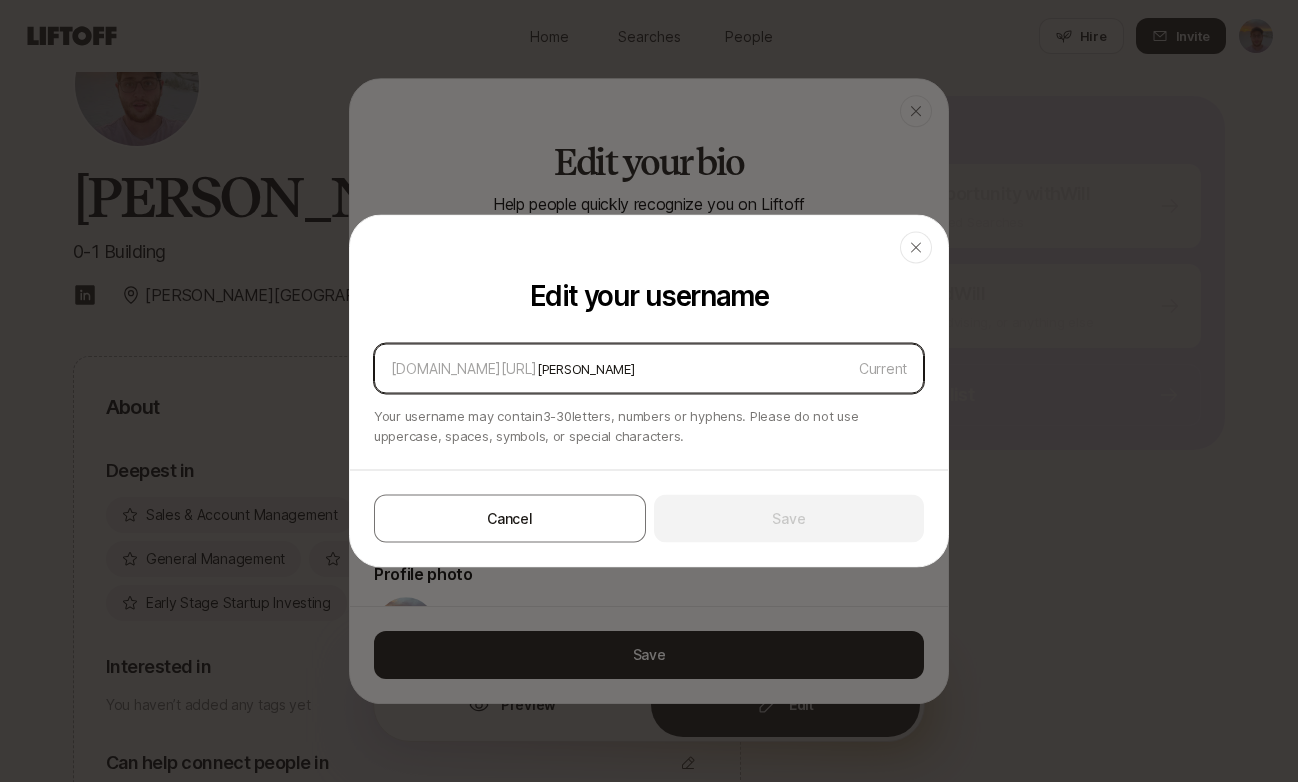 drag, startPoint x: 507, startPoint y: 370, endPoint x: 634, endPoint y: 430, distance: 140.45996 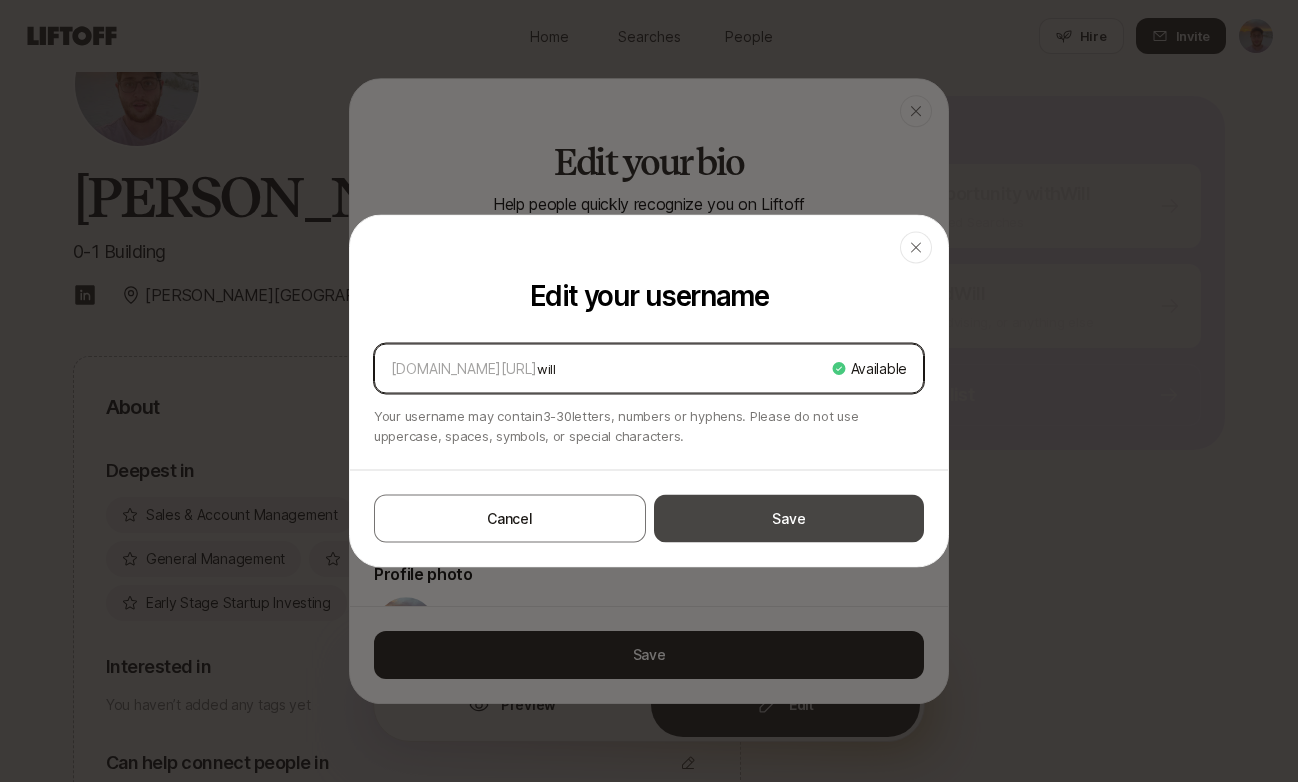 type on "will" 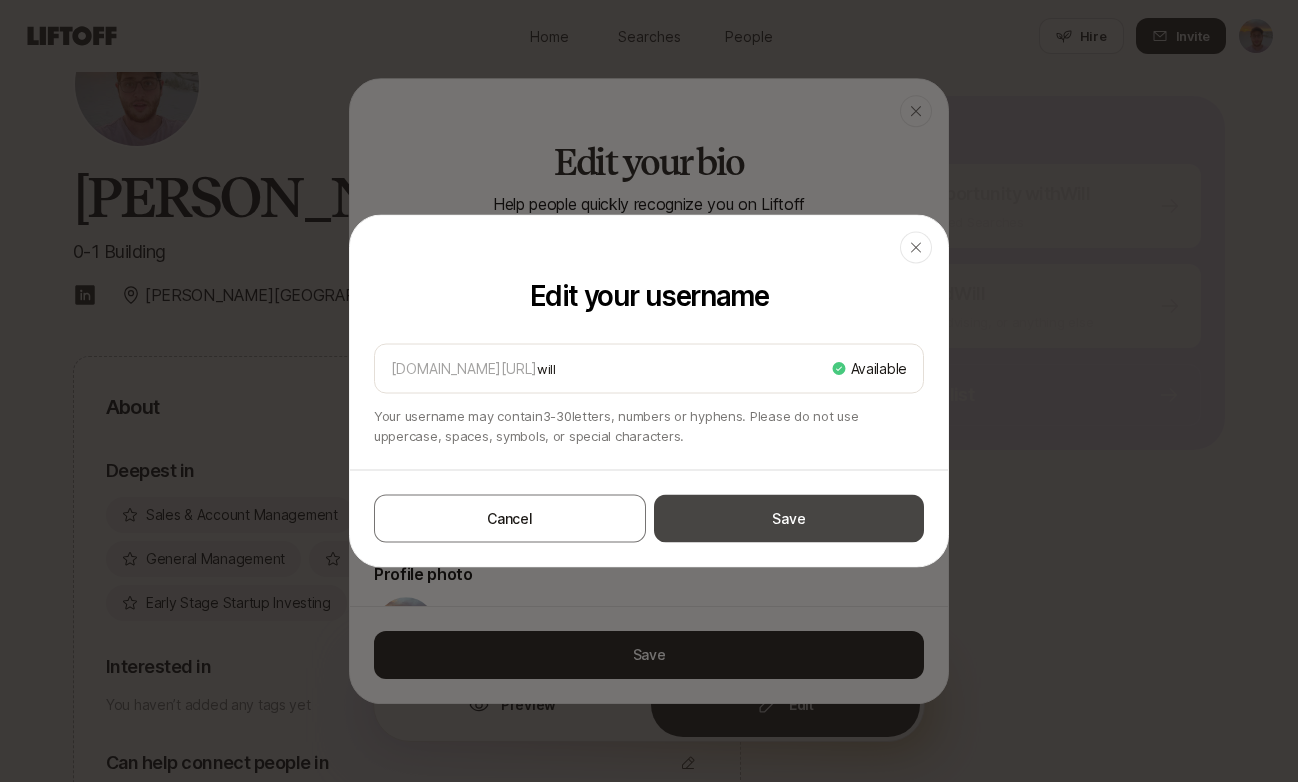 click on "Save" at bounding box center [789, 519] 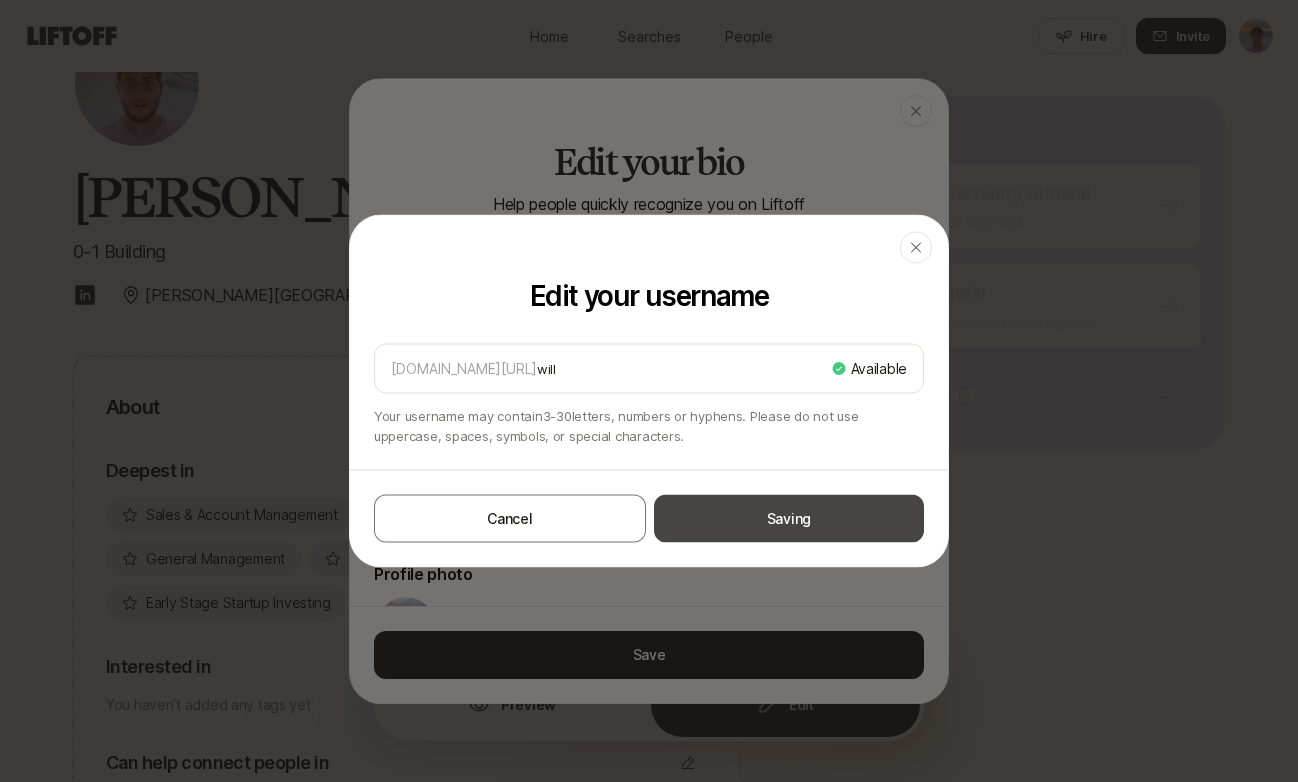 type on "x" 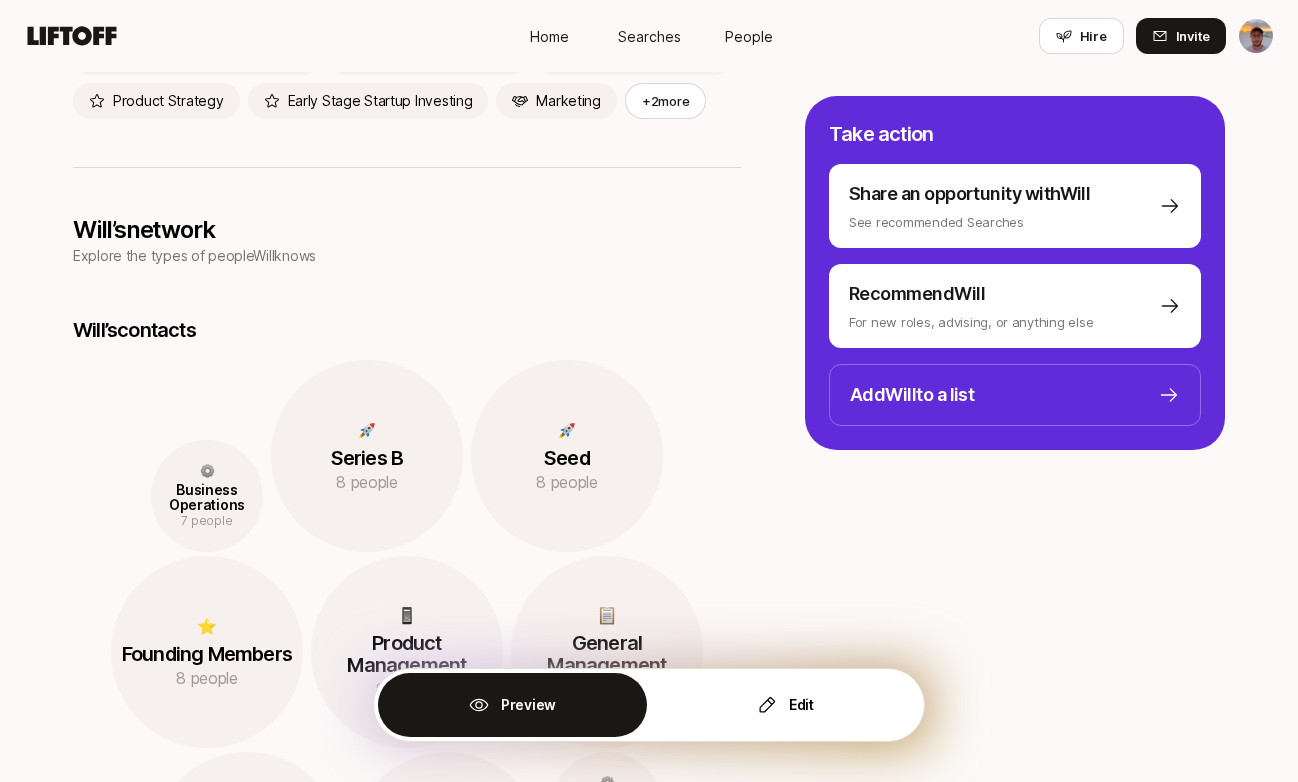 scroll, scrollTop: 748, scrollLeft: 0, axis: vertical 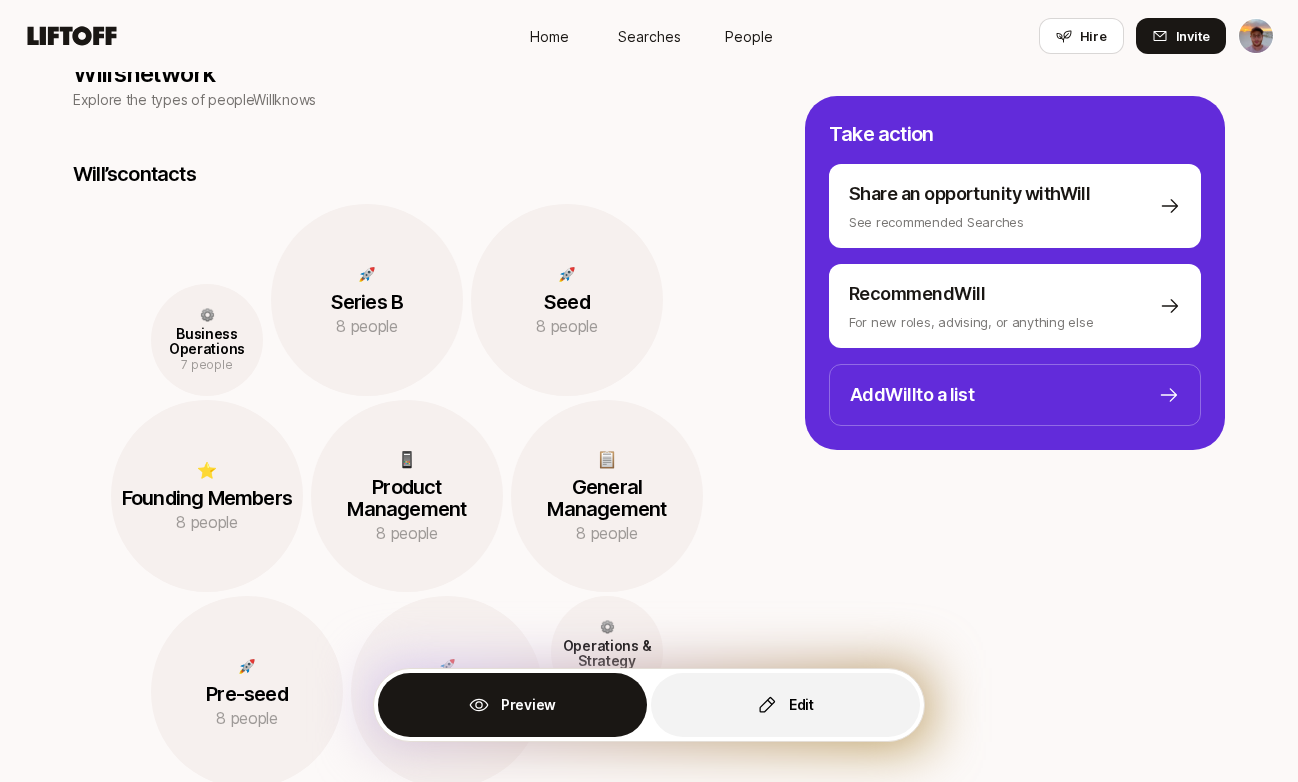 click on "Edit" at bounding box center (785, 705) 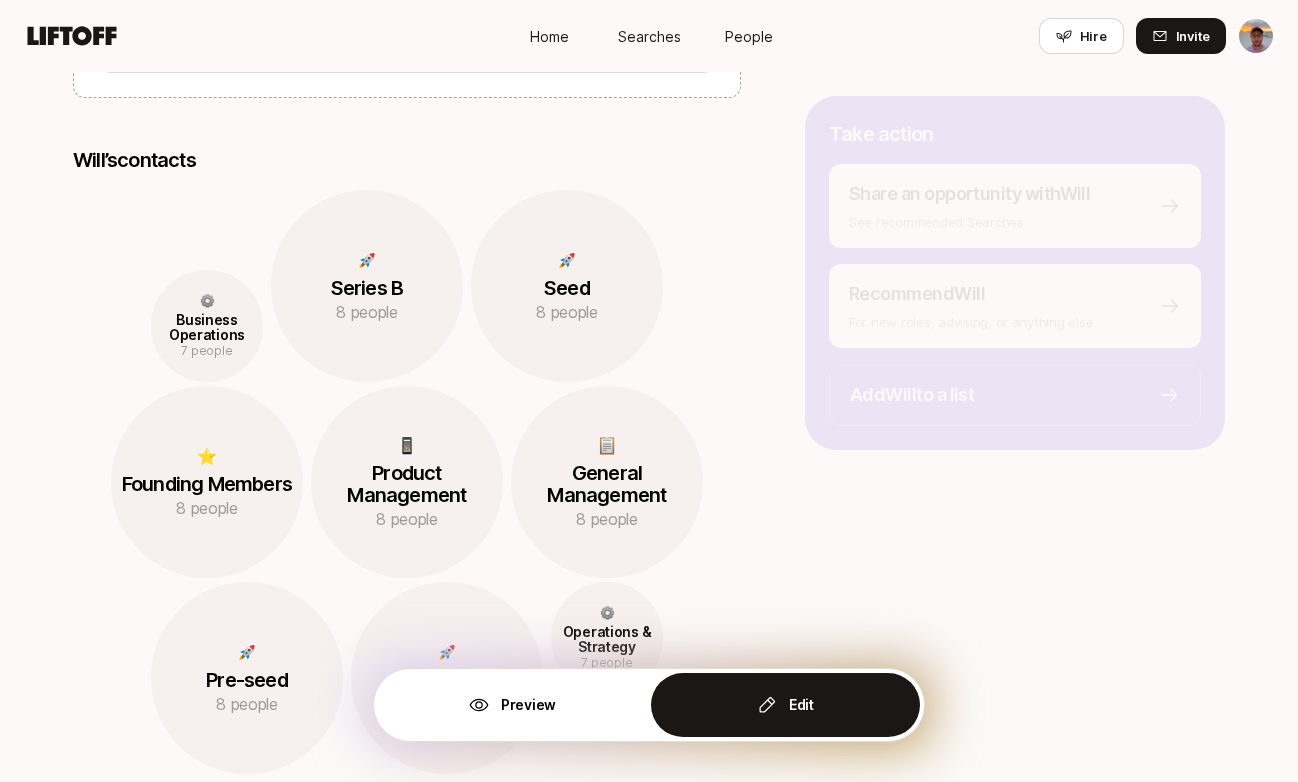 scroll, scrollTop: 2134, scrollLeft: 0, axis: vertical 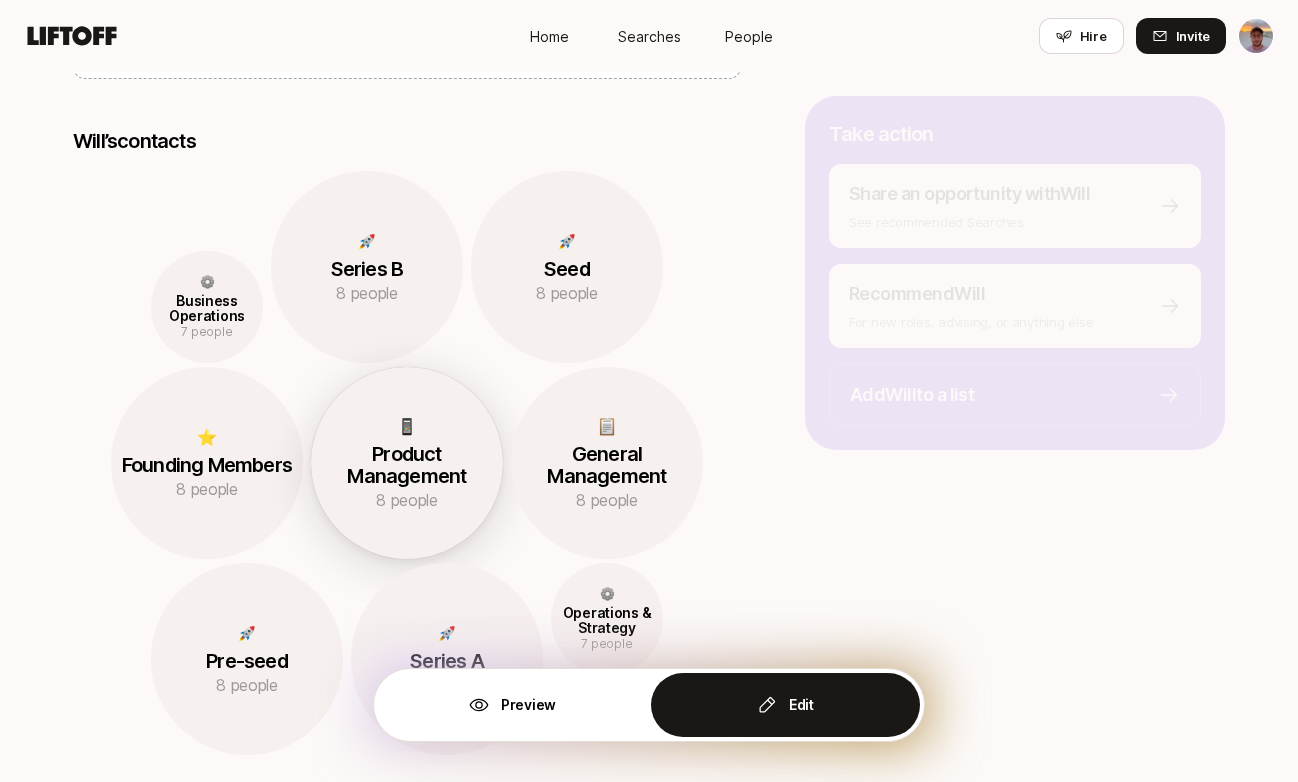 click on "📱" at bounding box center (407, 426) 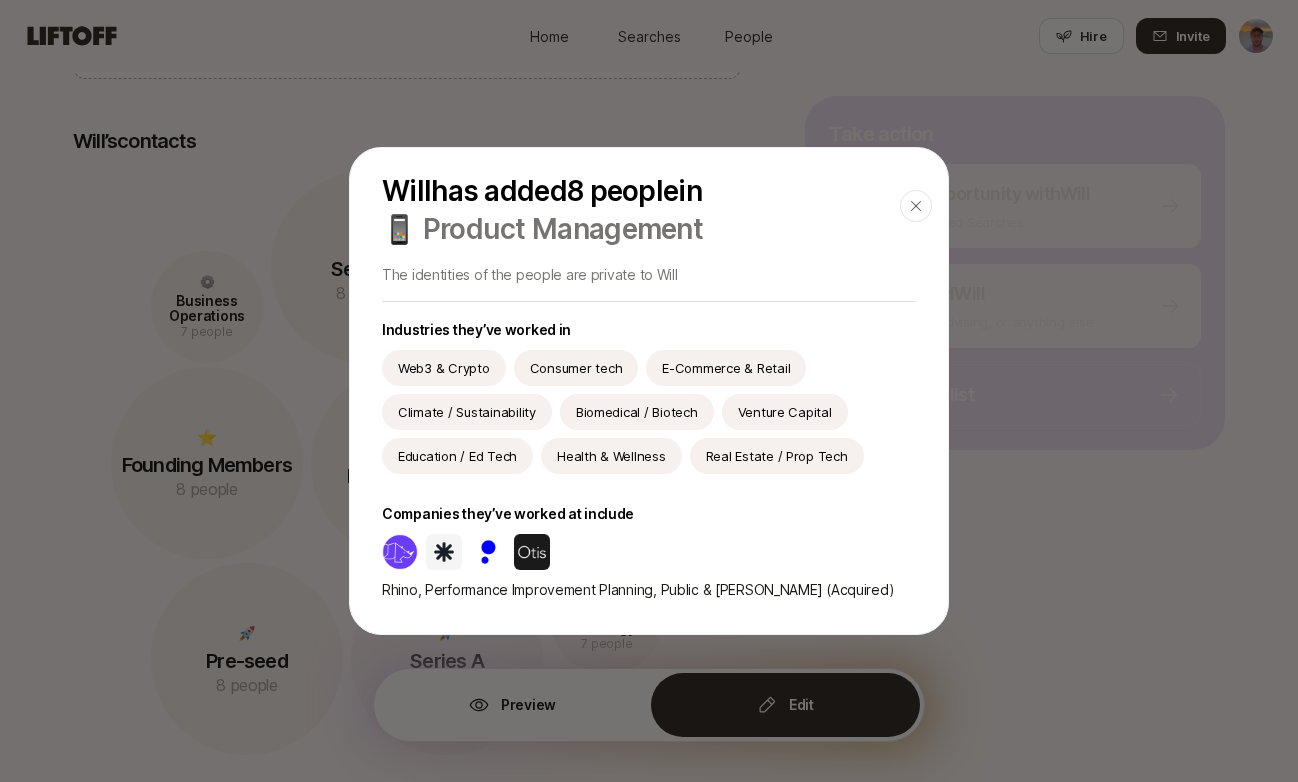 click on "Will  has added  8 people  in 📱   Product Management Close" at bounding box center (649, 206) 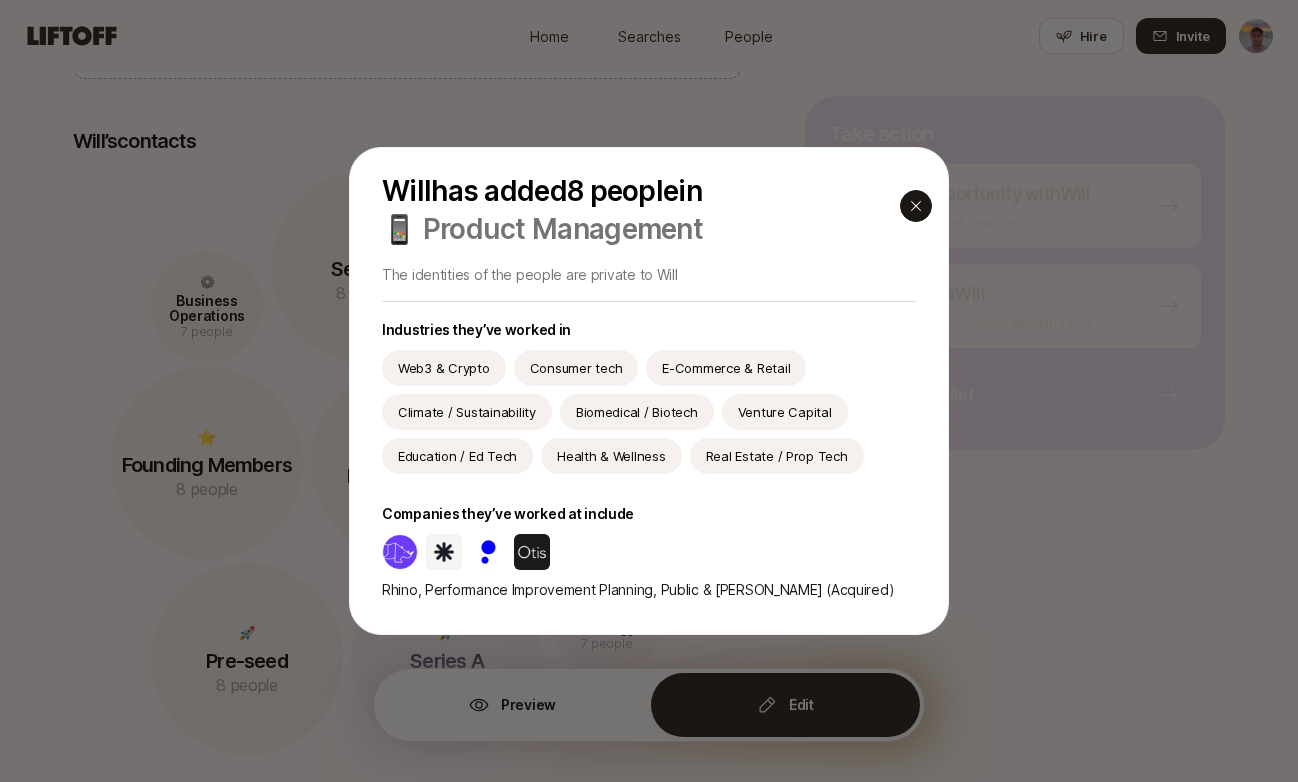 click at bounding box center [916, 206] 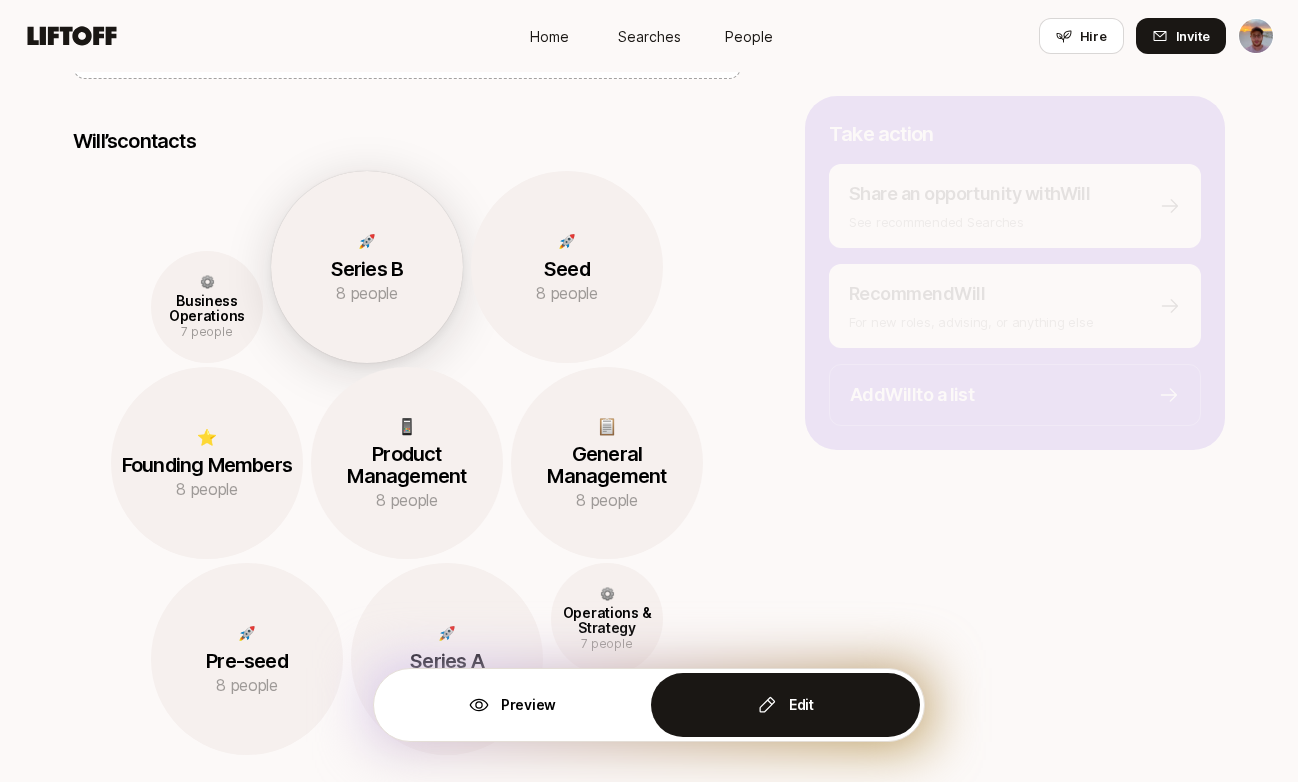 click on "🚀" at bounding box center [367, 241] 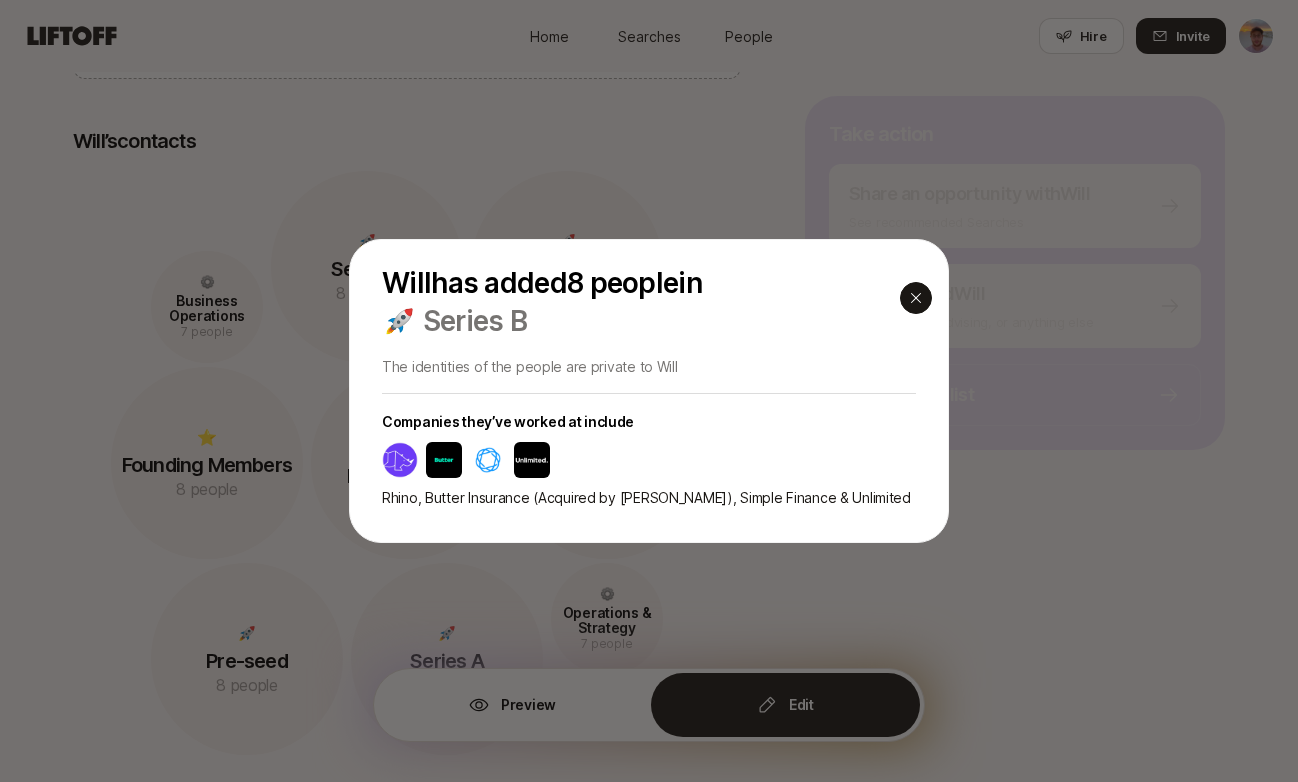 click 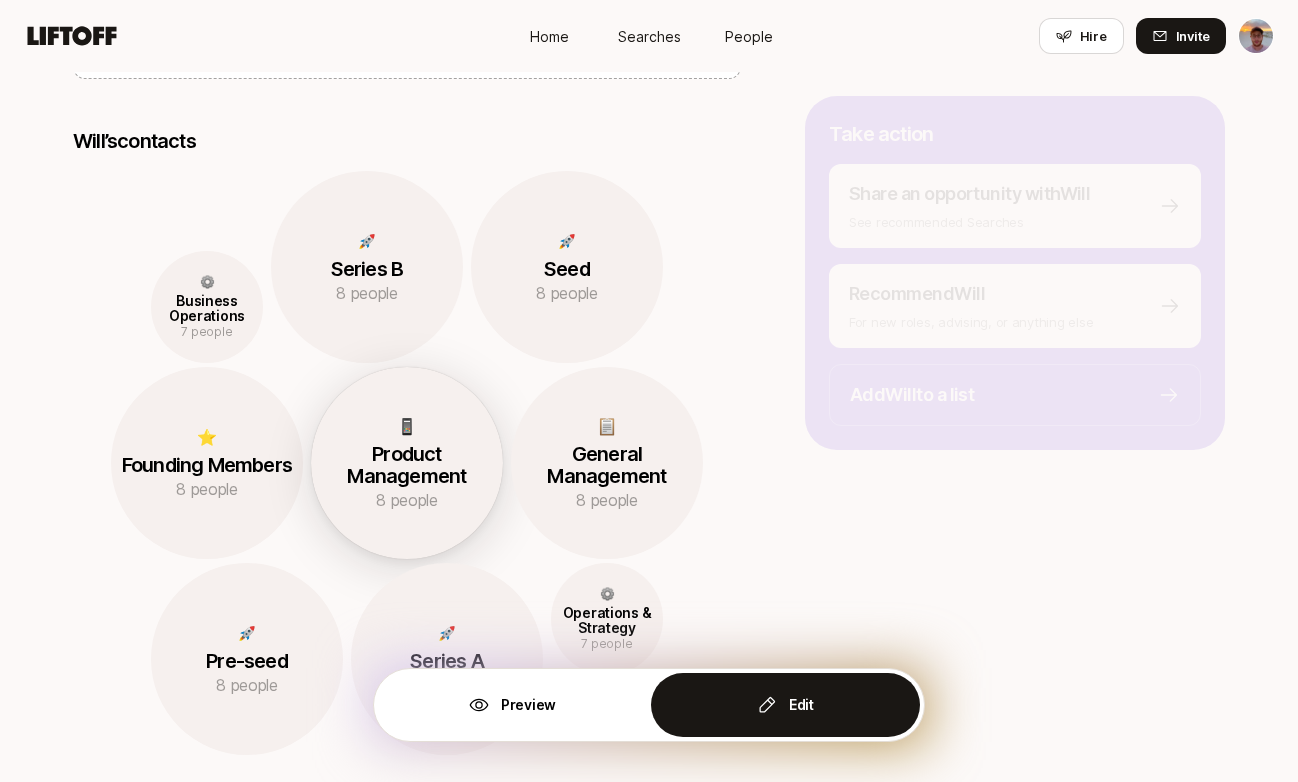 click on "📱" at bounding box center (407, 426) 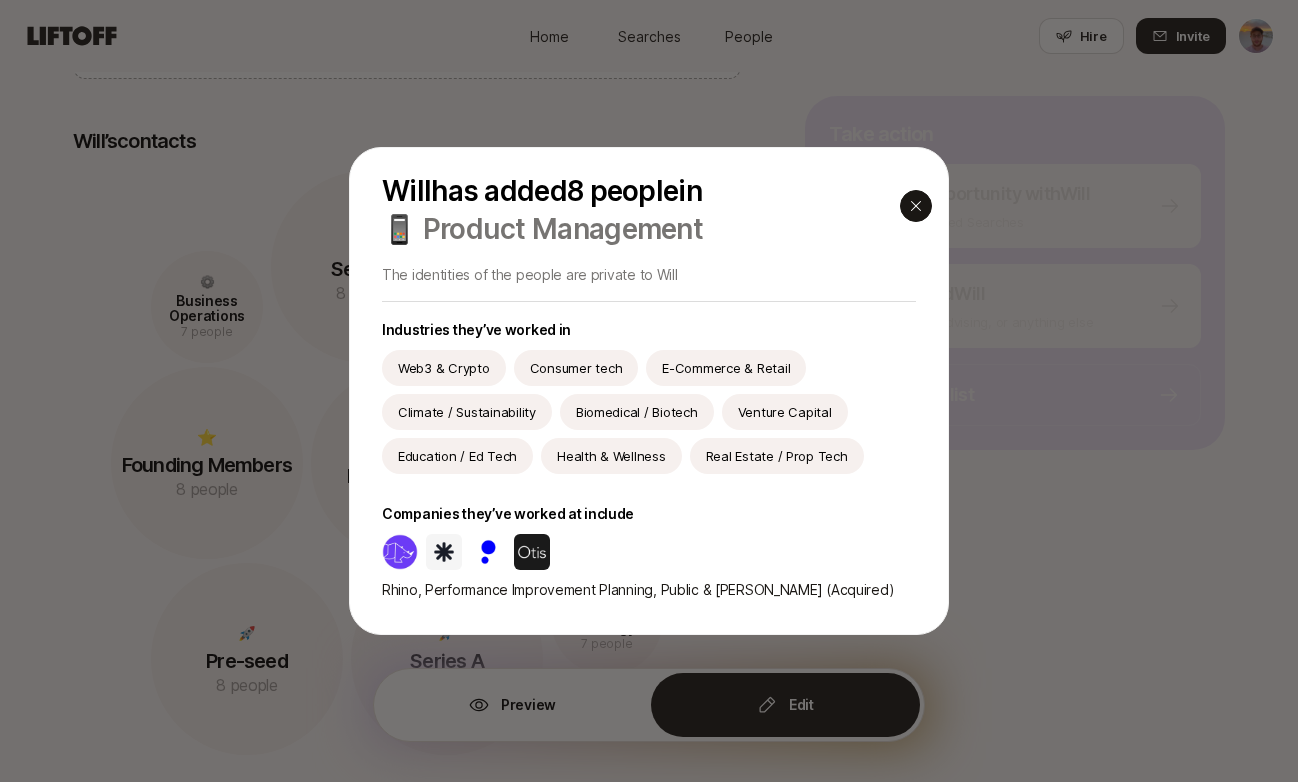 click at bounding box center (916, 206) 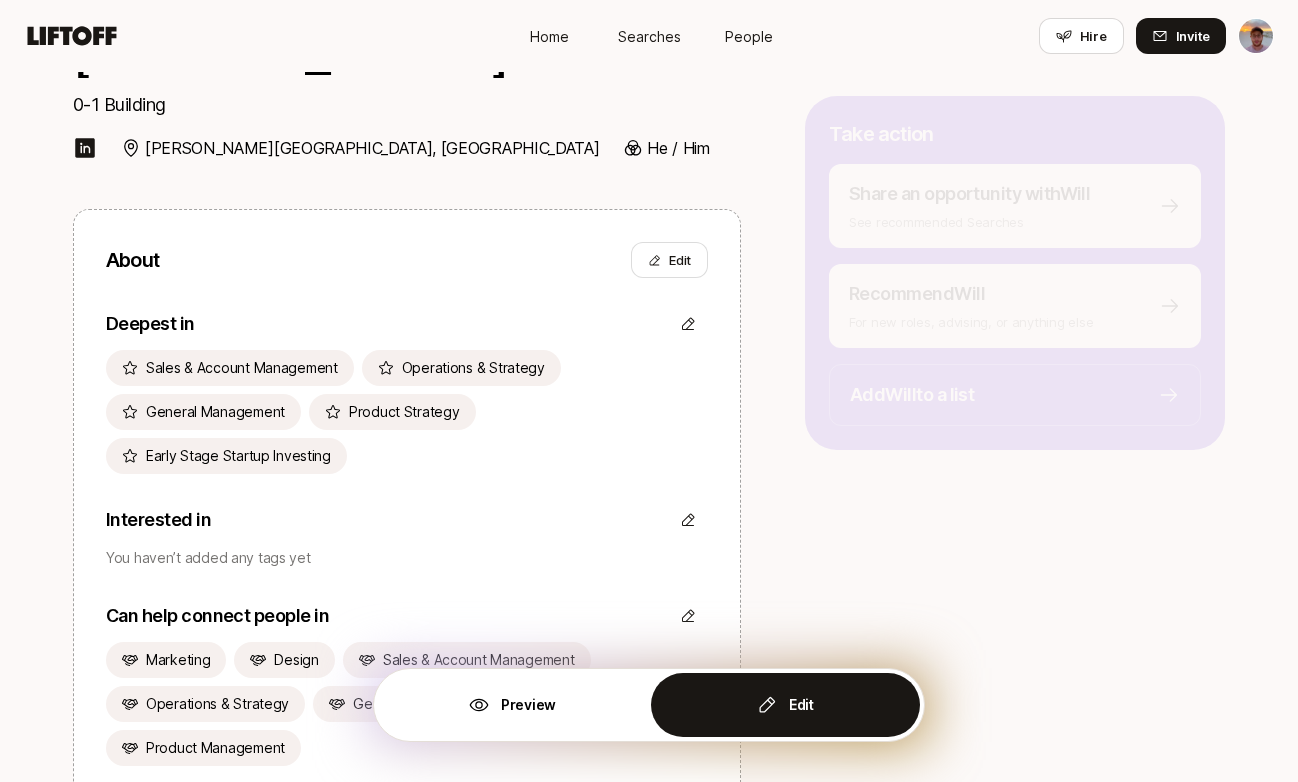 scroll, scrollTop: 46, scrollLeft: 0, axis: vertical 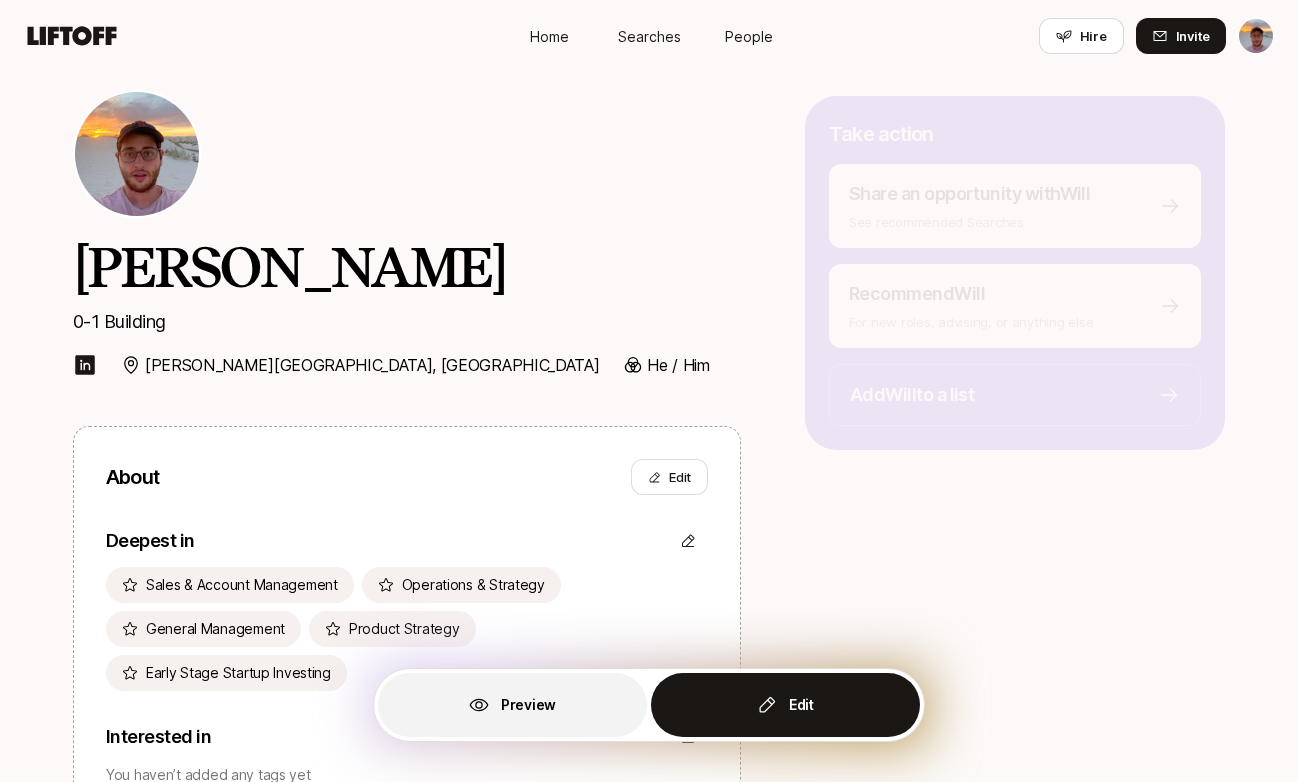 click on "Preview" at bounding box center [512, 705] 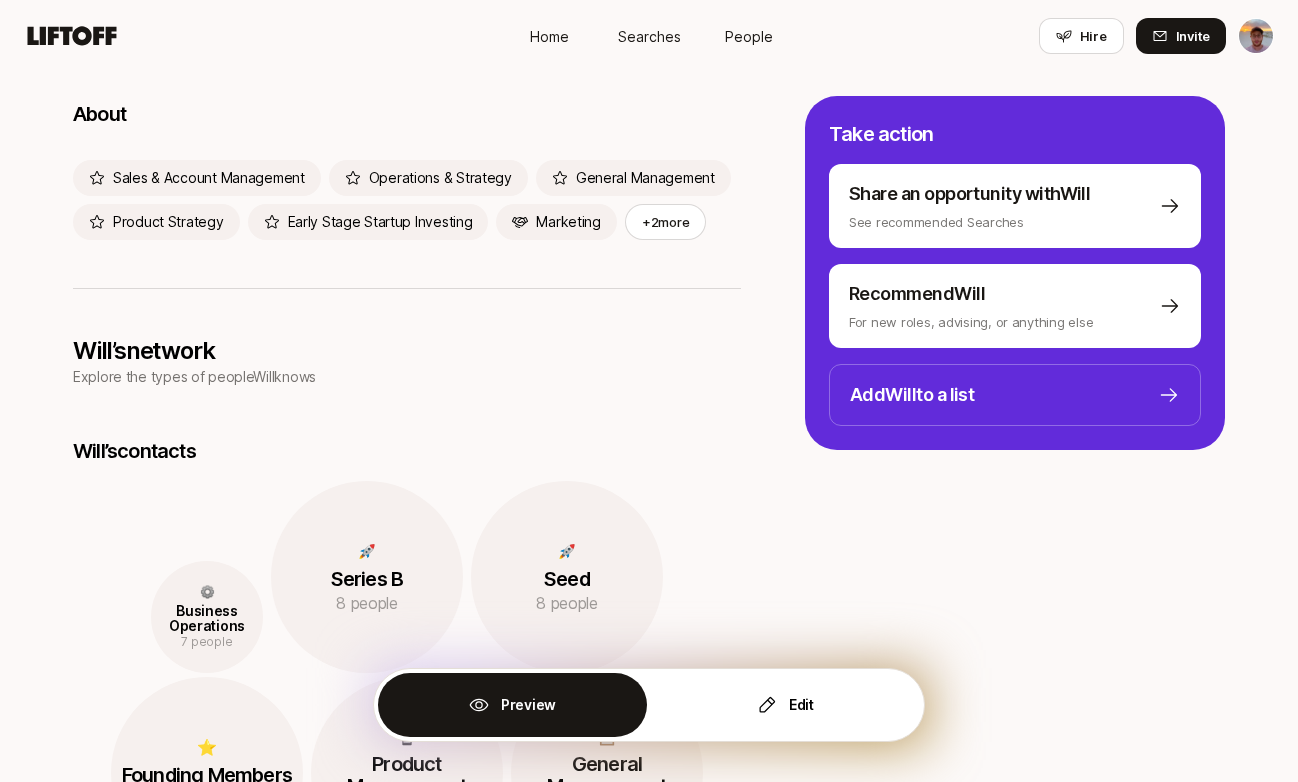 scroll, scrollTop: 68, scrollLeft: 0, axis: vertical 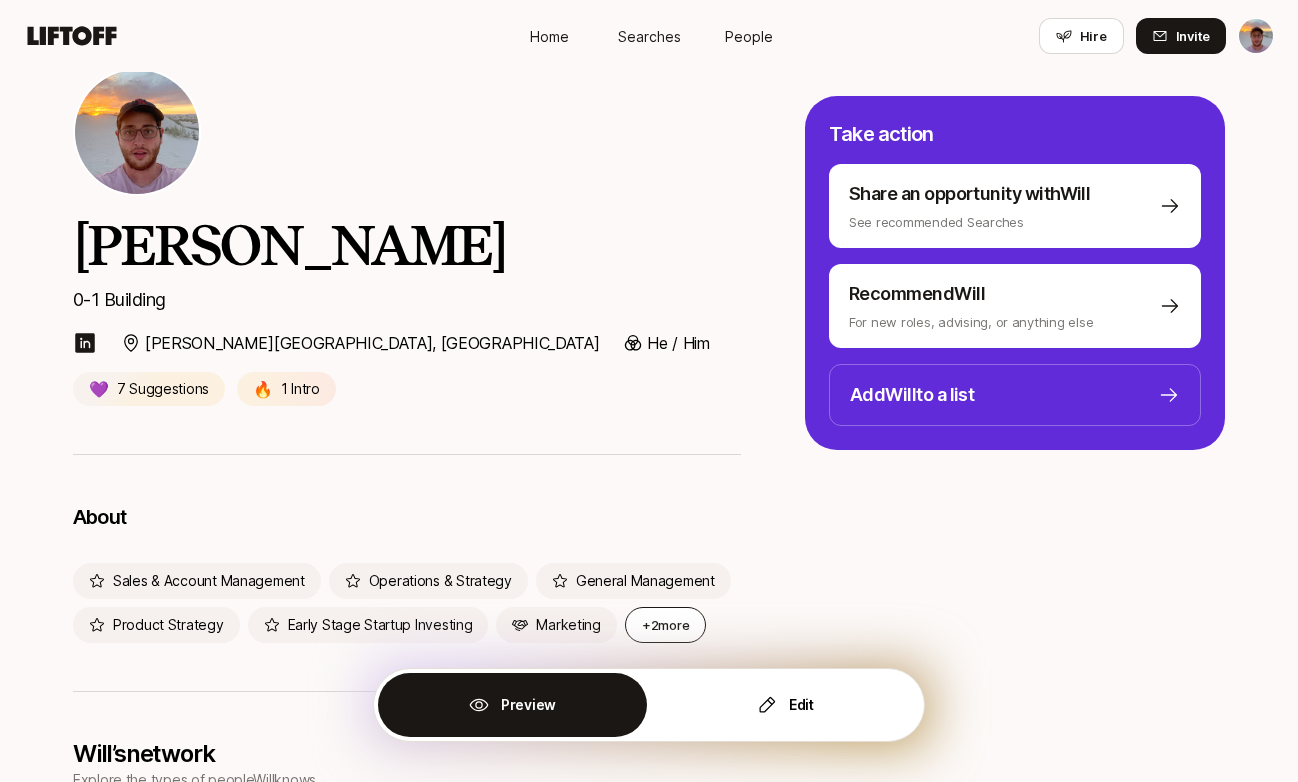 click on "+2  more" at bounding box center (665, 625) 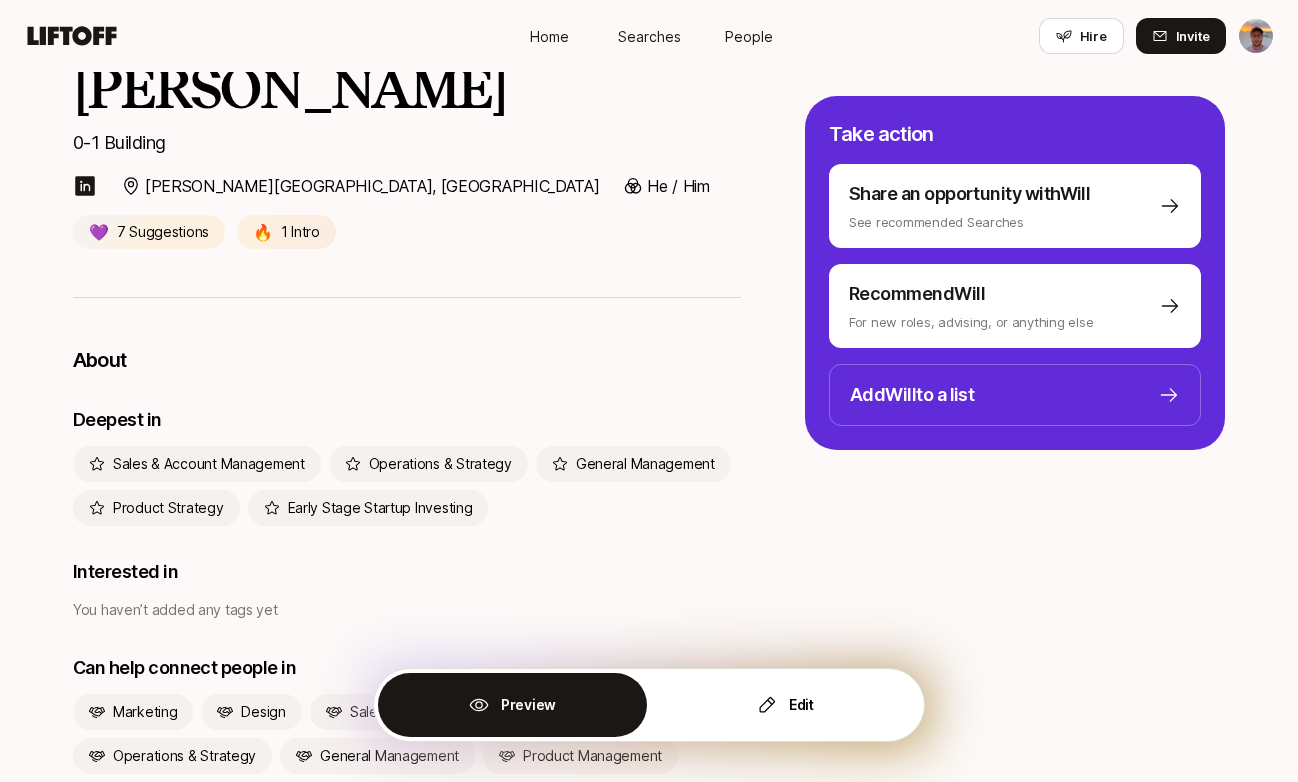 scroll, scrollTop: 267, scrollLeft: 0, axis: vertical 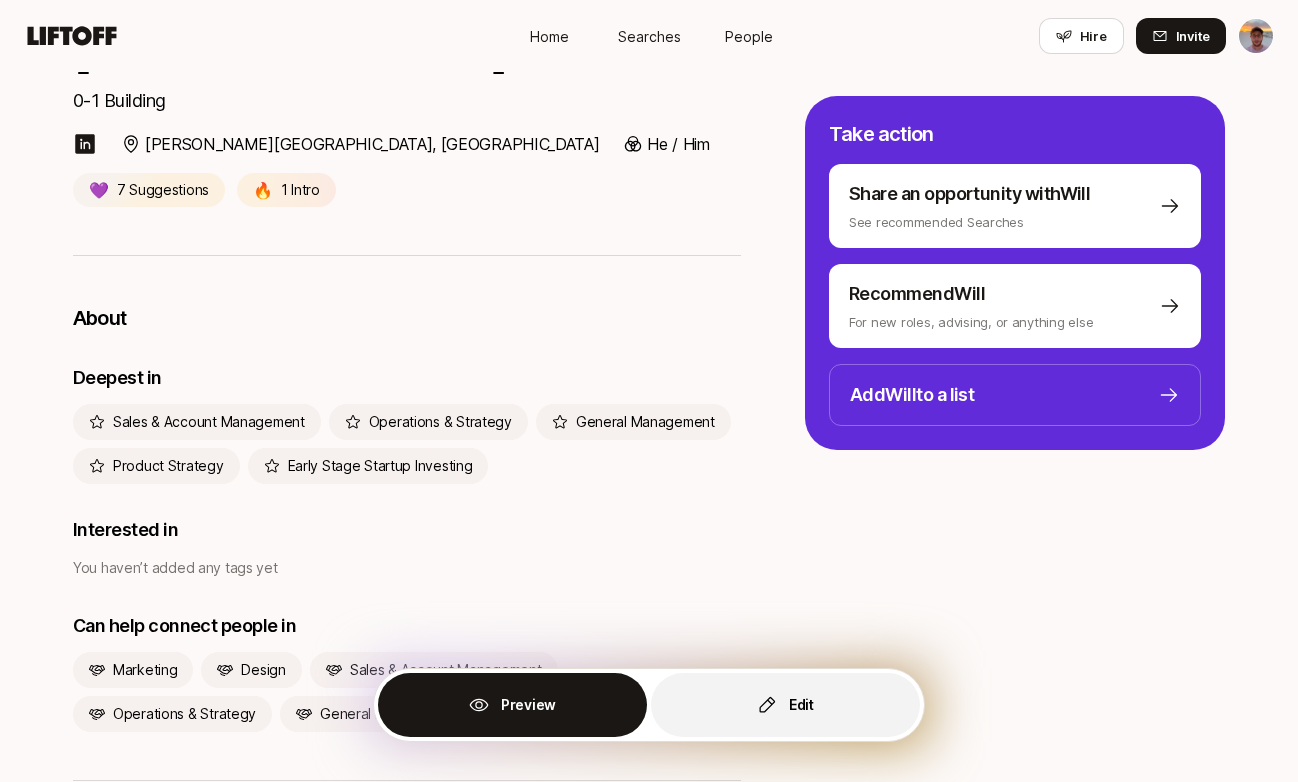 click on "Edit" at bounding box center (785, 705) 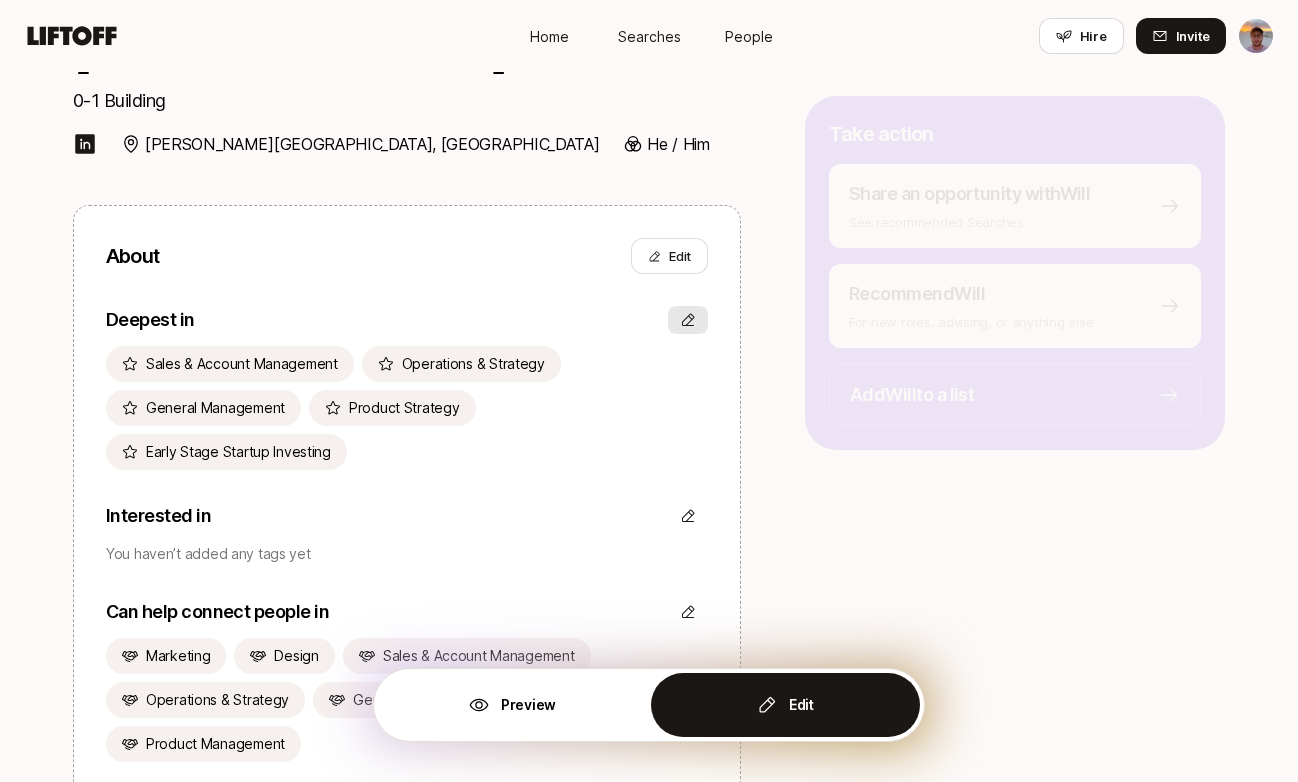 click at bounding box center [688, 320] 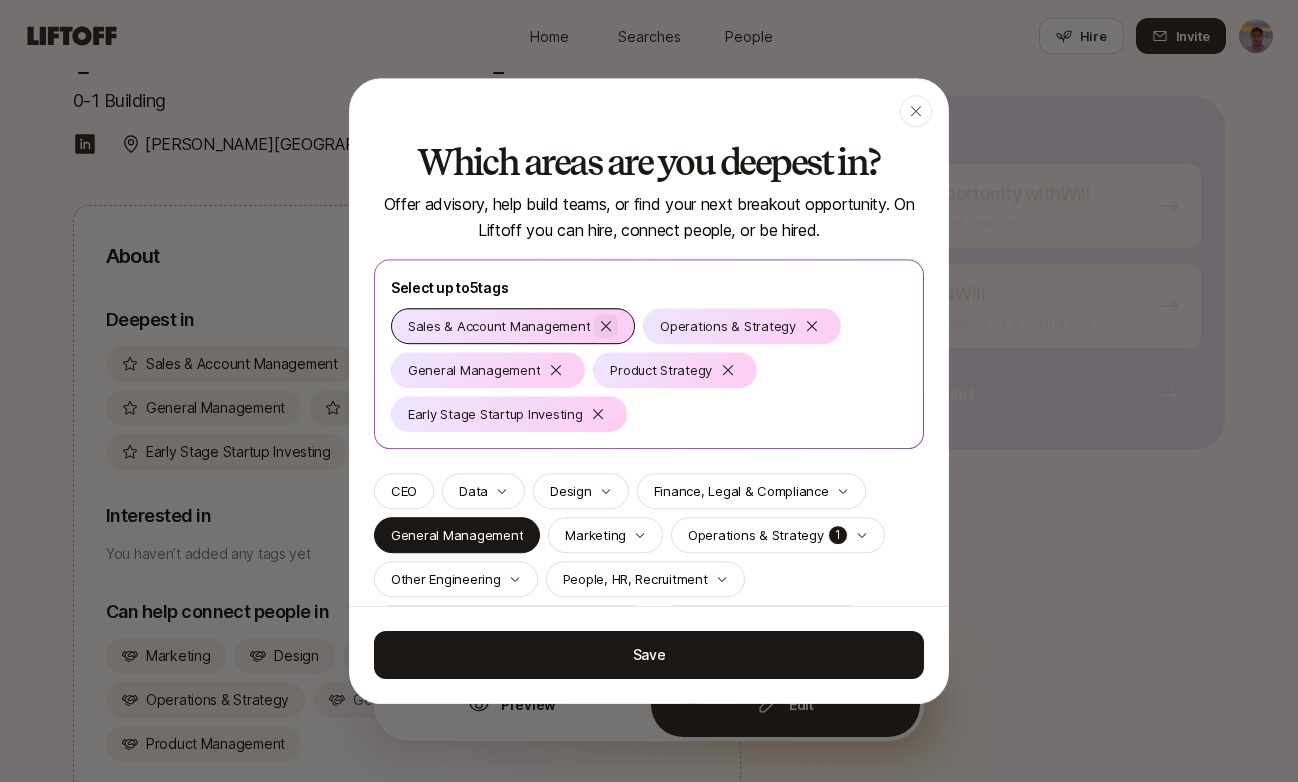 drag, startPoint x: 457, startPoint y: 322, endPoint x: 609, endPoint y: 330, distance: 152.21039 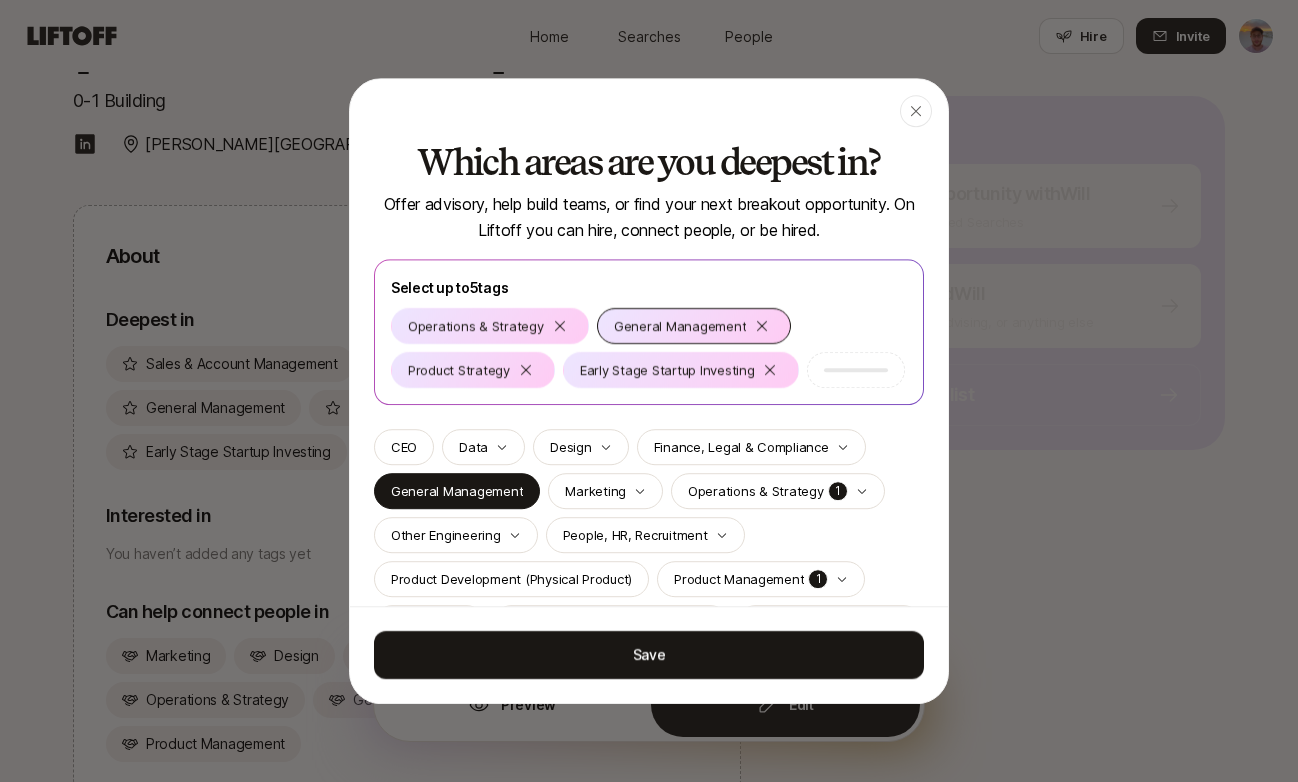 click on "General Management" at bounding box center [694, 326] 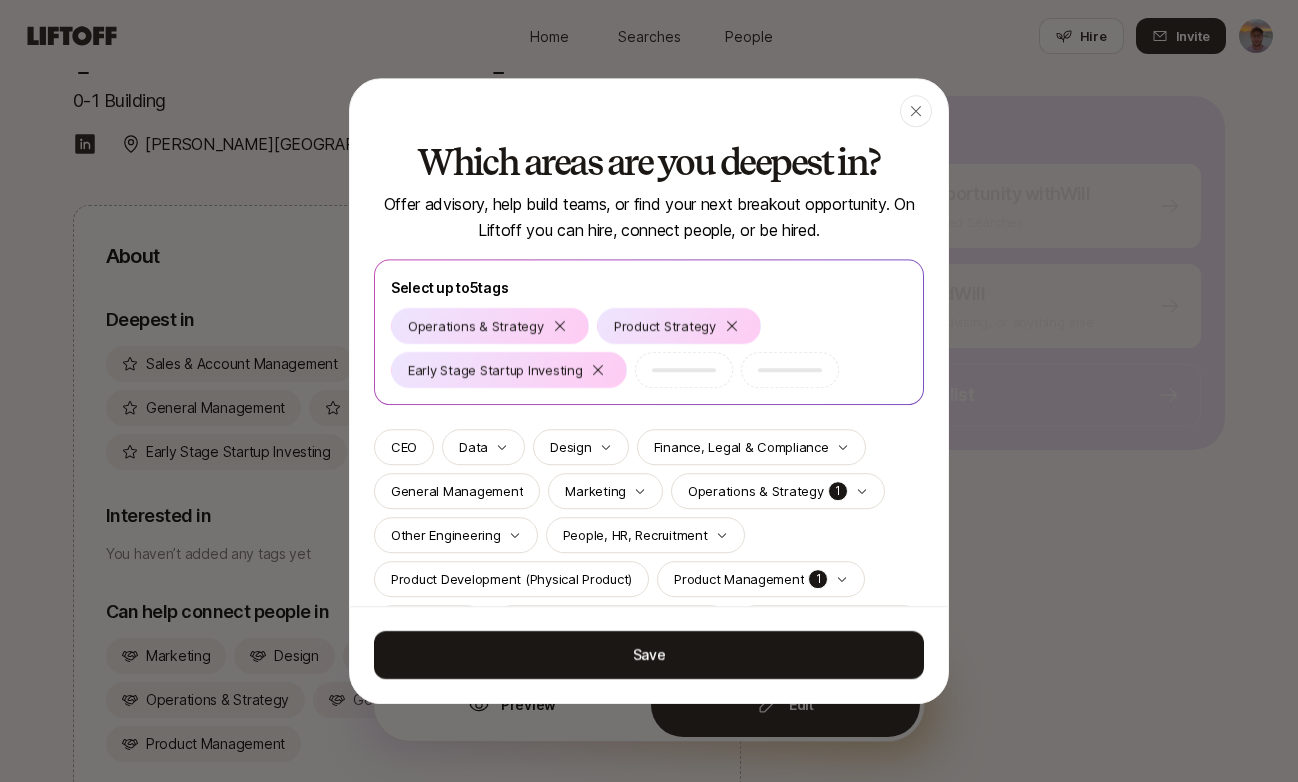 drag, startPoint x: 677, startPoint y: 84, endPoint x: 1013, endPoint y: 214, distance: 360.27213 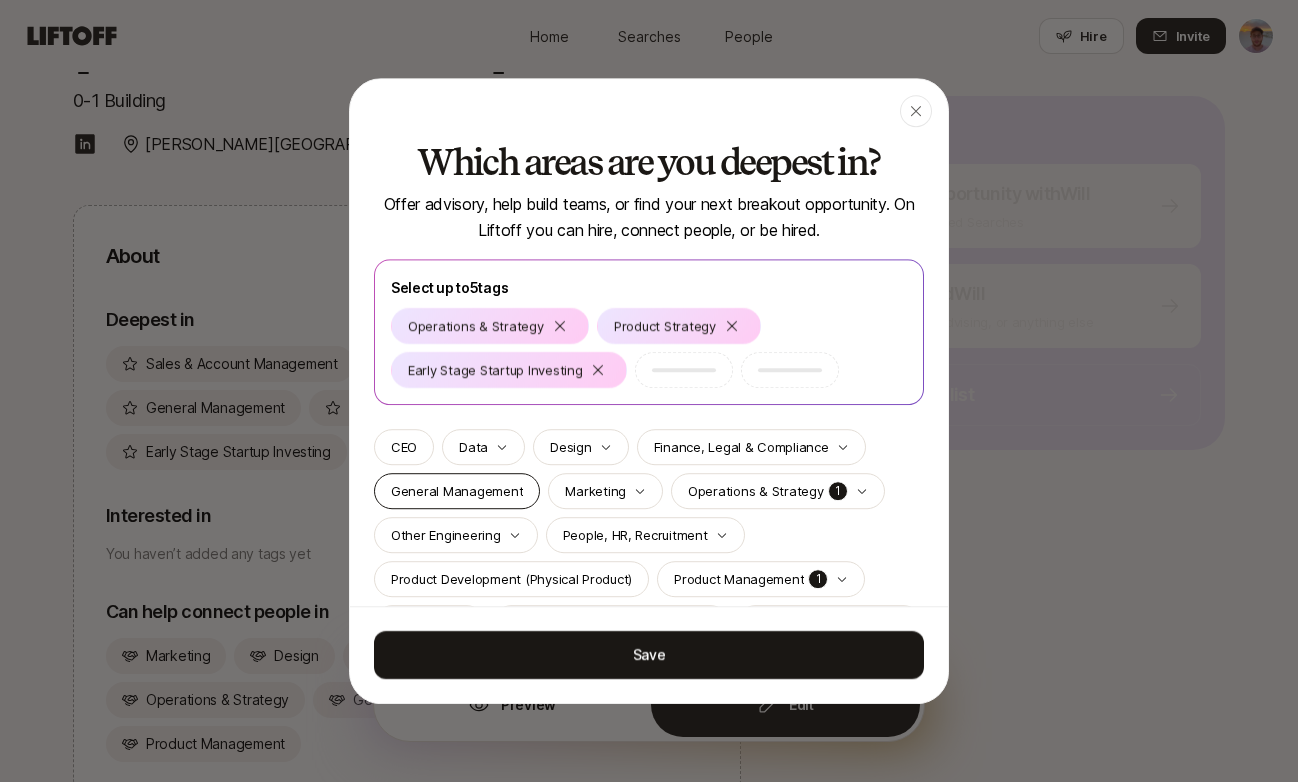 click on "General Management" at bounding box center [457, 491] 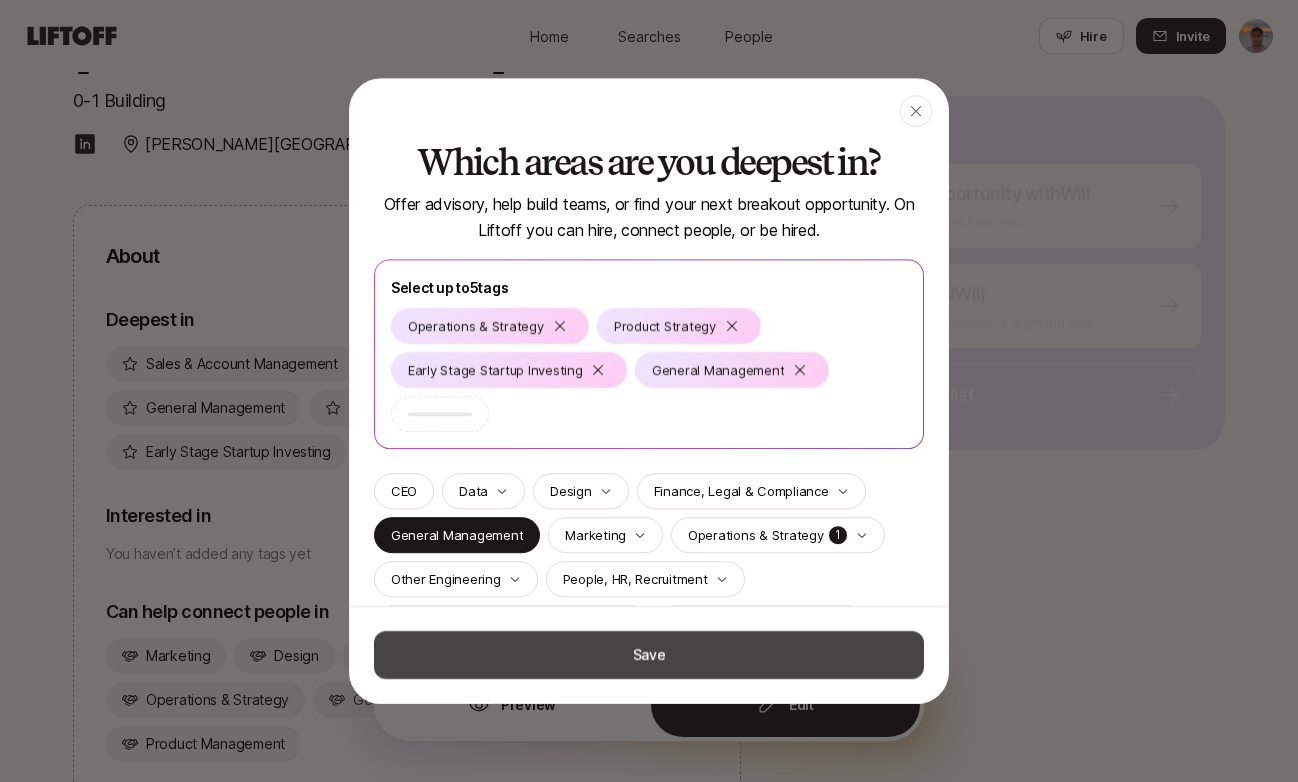 click on "Save" at bounding box center [649, 655] 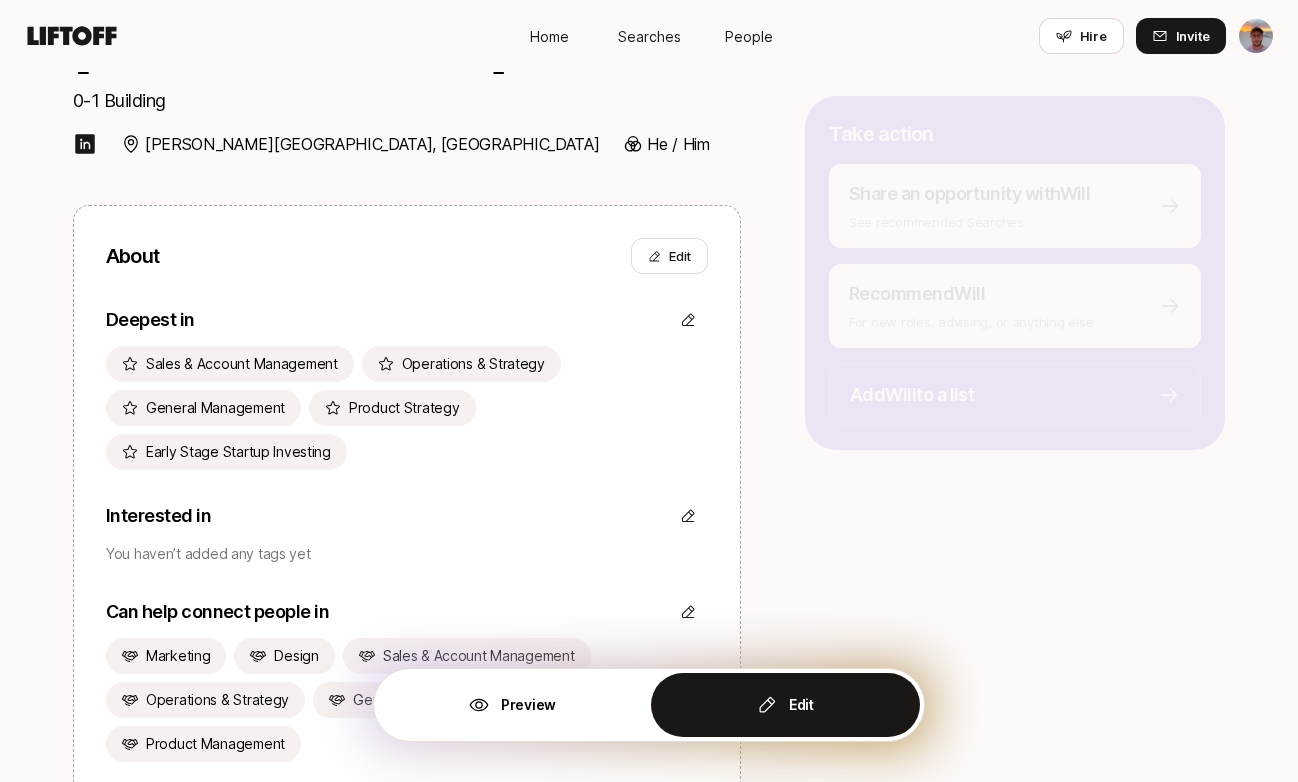 scroll, scrollTop: 0, scrollLeft: 0, axis: both 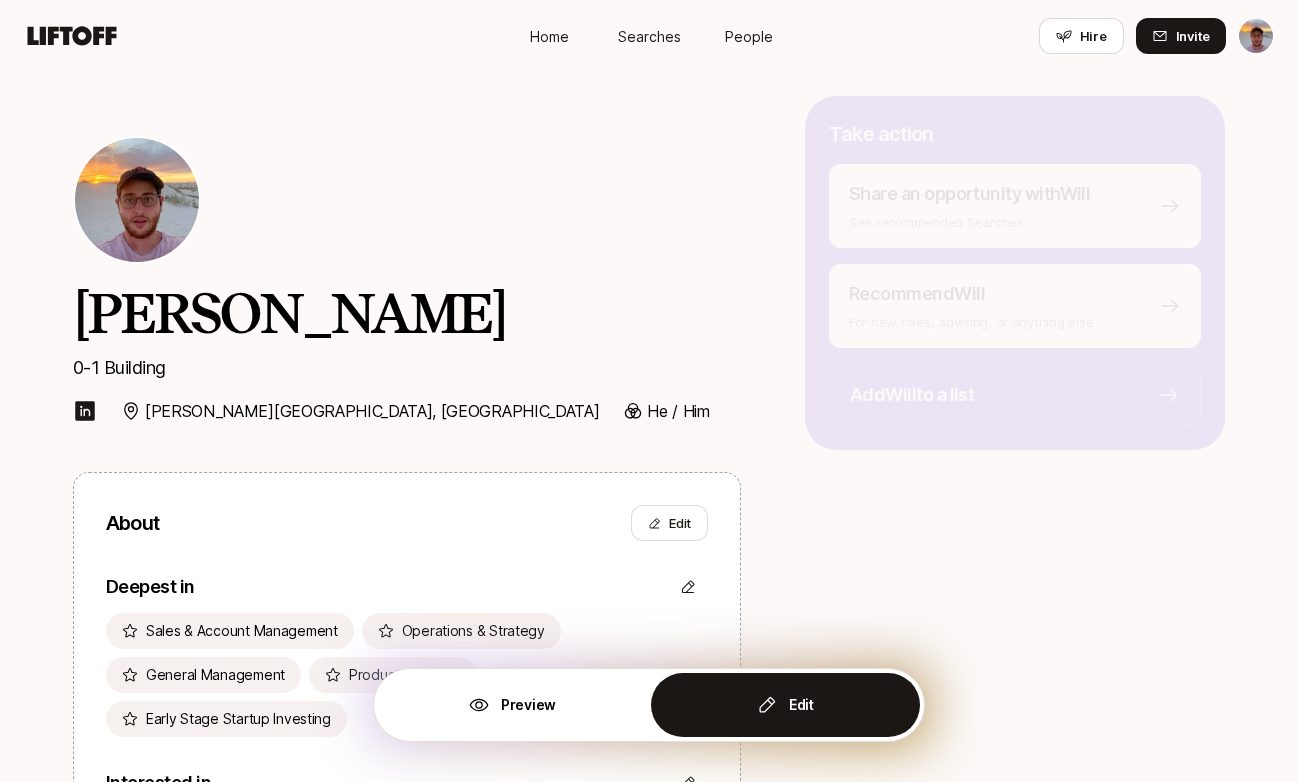 click on "Home" at bounding box center (549, 36) 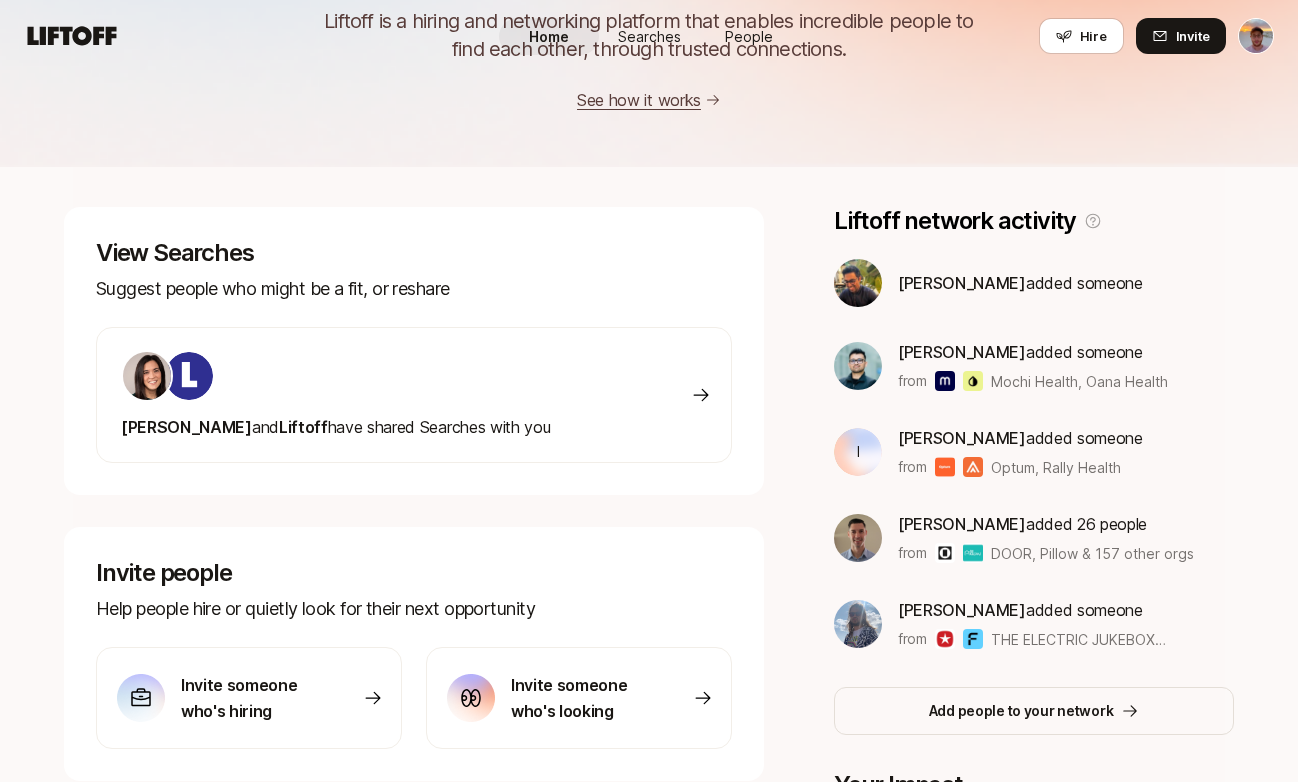 scroll, scrollTop: 0, scrollLeft: 0, axis: both 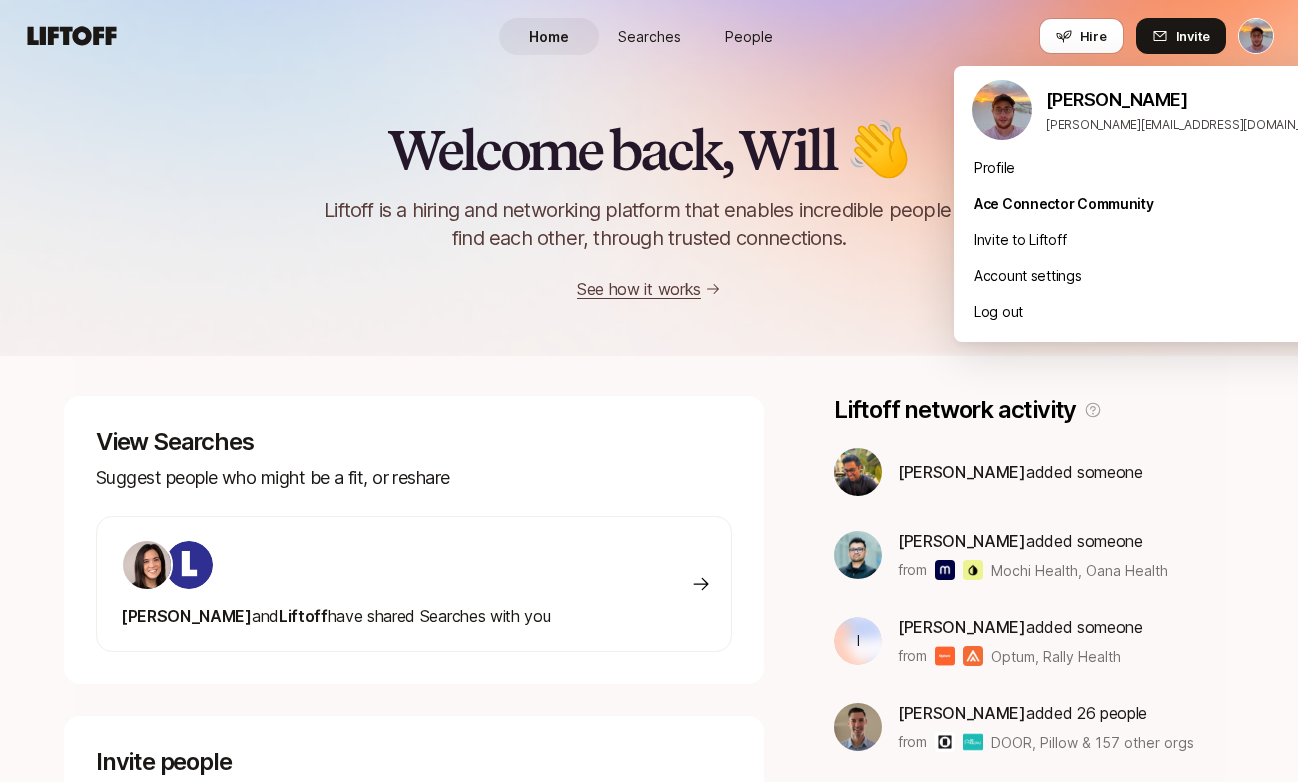 click on "Home Searches People Hire Home Searches People Hire Hire Invite Welcome back, Will 👋 Liftoff is a hiring and networking platform that enables incredible people to find each other, through trusted connections. See how it works View Searches Suggest people who might be a fit, or reshare Eleanor  and  Liftoff  have shared Searches with you Invite people Help people hire or quietly look for their next opportunity Invite someone who's hiring Invite someone who's looking Build your network Organize and recommend the best people in your network Go to your network Liftoff network activity Nayan Jain  added   someone Imran Sheikh  added   someone from Mochi Health, Oana Health I Isabelle Bilmes  added   someone from Optum, Rally Health Ben Levinson  added   26 people from DOOR, Pillow & 157 other orgs George Efremov  added   someone from THE ELECTRIC JUKEBOX COMPANY, FIBR UK Add people to your network Your Impact 🔥 Your total suggestions 7 🎉 Your total intros 1 🙌 Hires from your network 0 x Will Berkowitz" at bounding box center (649, 391) 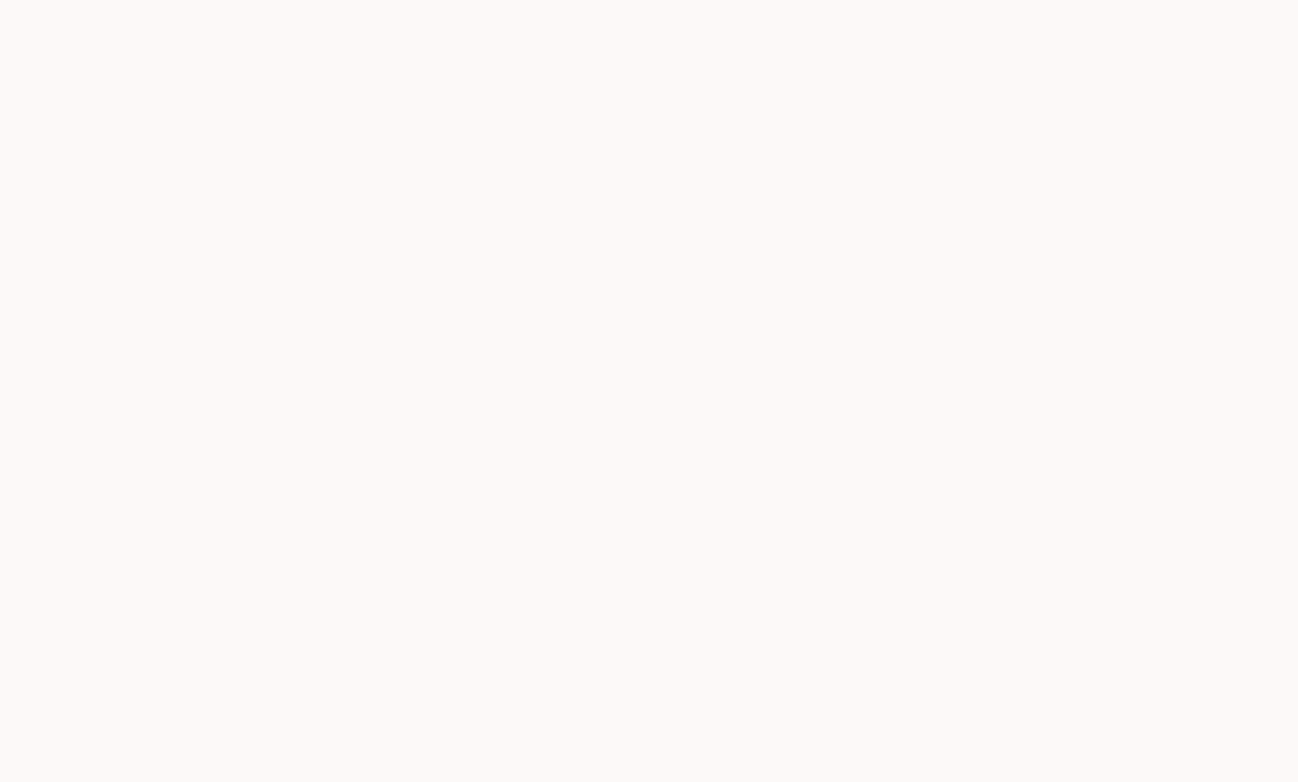 scroll, scrollTop: 0, scrollLeft: 0, axis: both 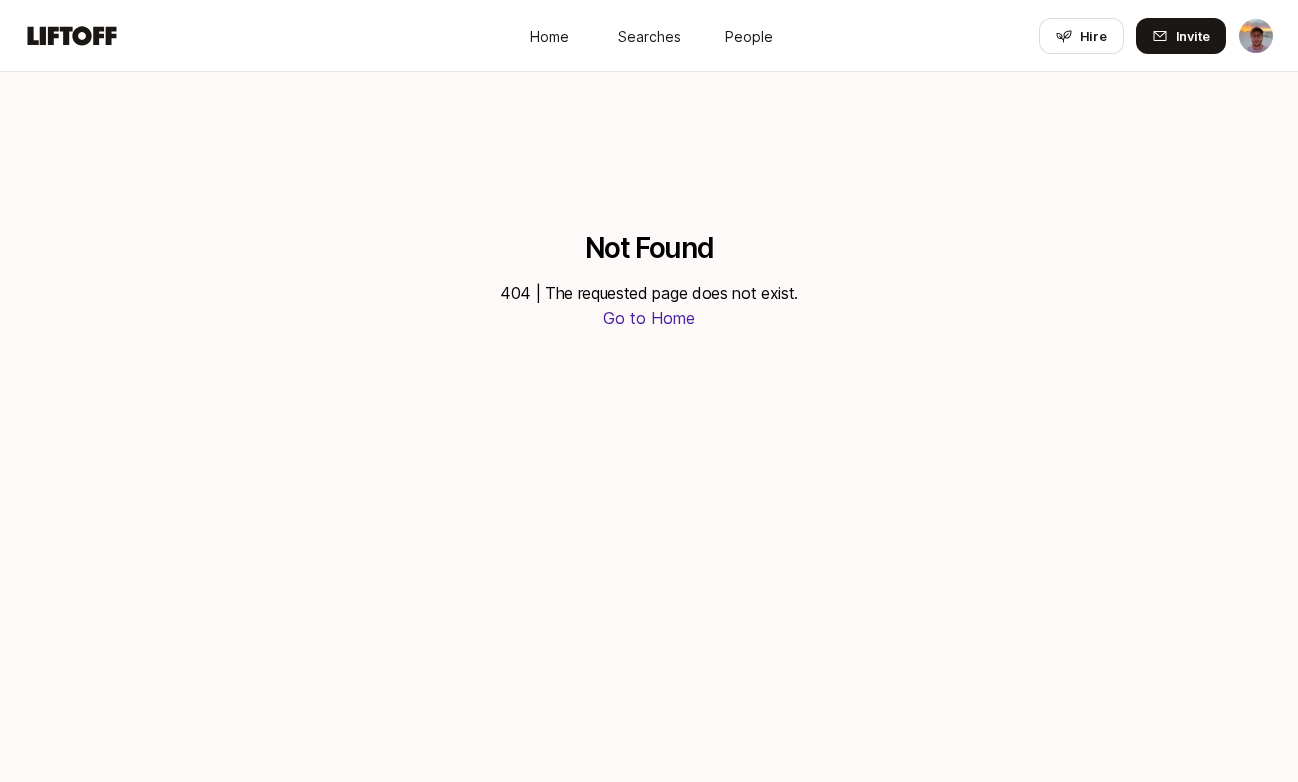 click on "Home Searches People Hire Hire Invite" at bounding box center [649, 36] 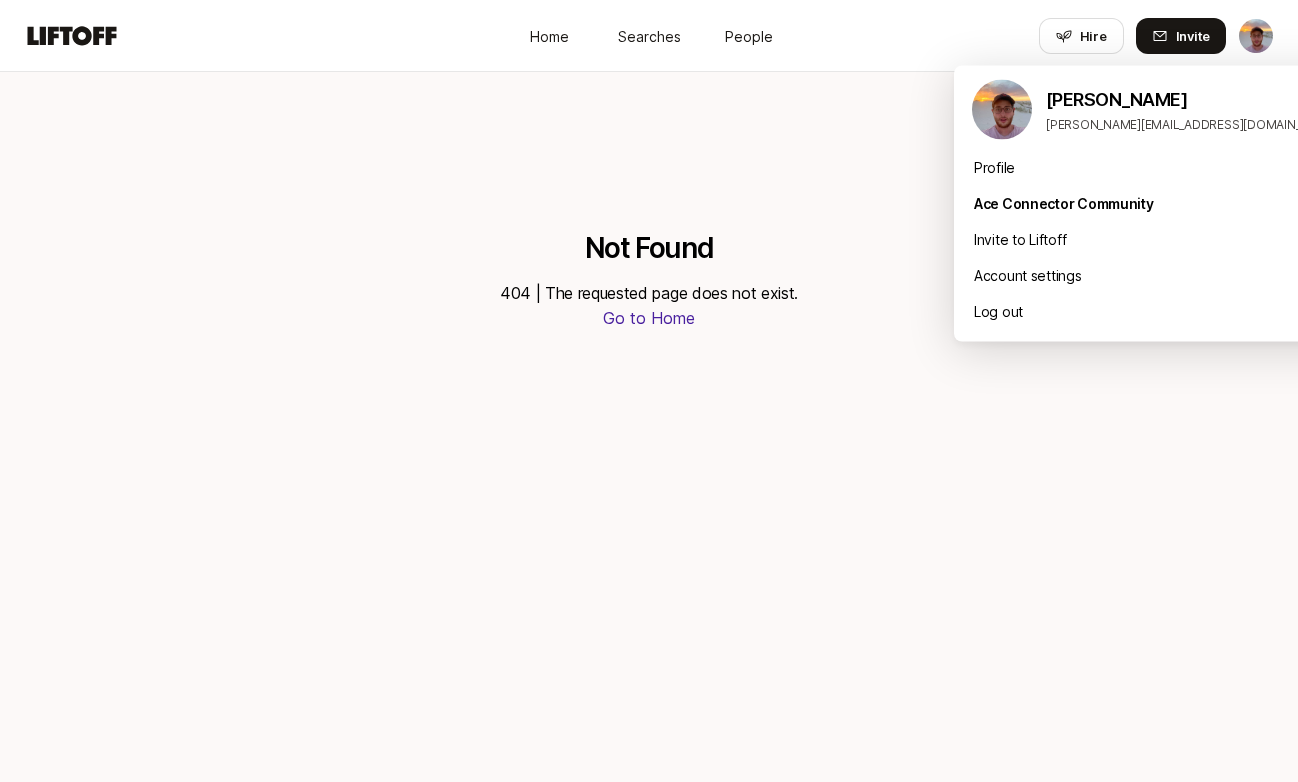 click on "Profile" at bounding box center (1154, 168) 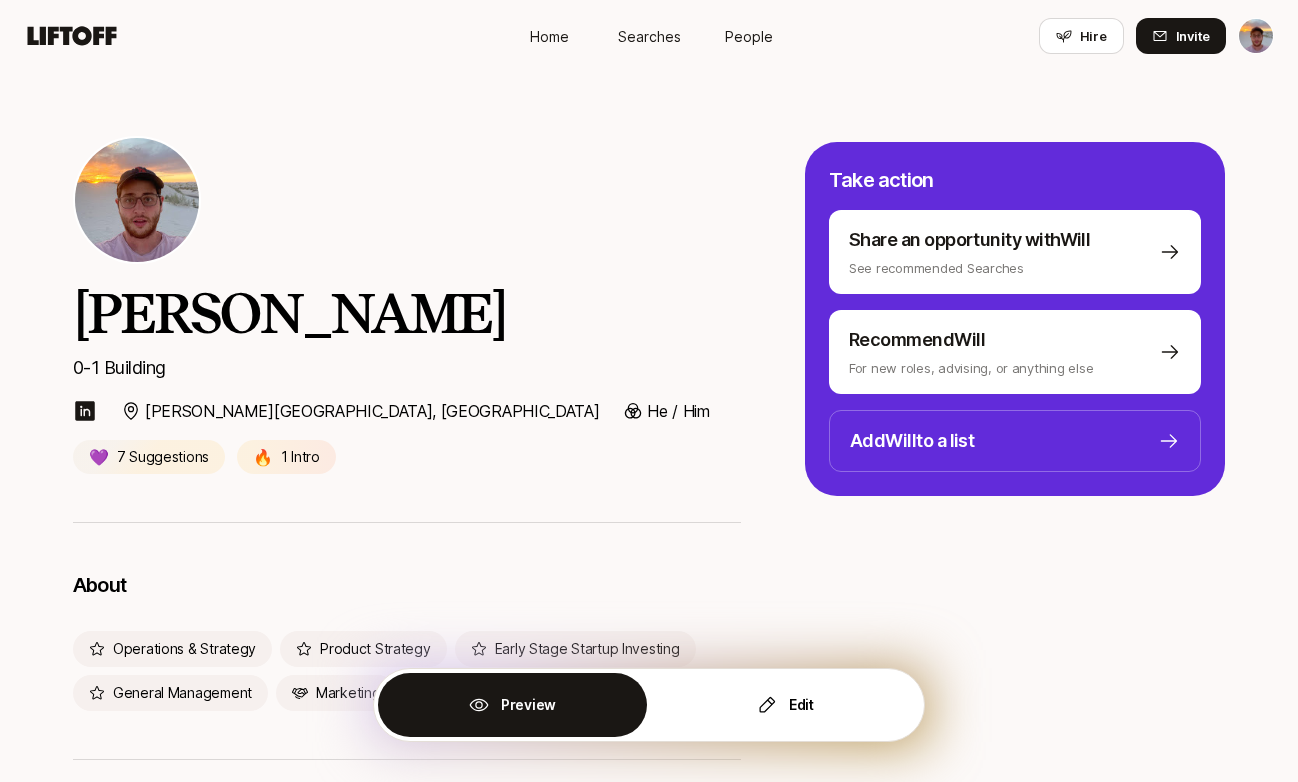 click on "Home Searches People Hire Home Searches People Hire Hire Invite [PERSON_NAME]   0-1 Building [PERSON_NAME][GEOGRAPHIC_DATA], [GEOGRAPHIC_DATA] He / Him 💜 7   Suggestions 🔥 1   Intro About Operations & Strategy Product Strategy Early Stage Startup Investing General Management Marketing Design +2  more Will’s  network Explore the types of people  Will  knows Will’s  contacts ⚙️ Business Operations 7 people 🚀 Series B 8 people 🚀 Seed 8 people ⭐ Founding Members 8 people 📱 Product Management 8 people 📋 General Management 8 people 🚀 Pre-seed 8 people 🚀 Series A 8 people ⚙️ Operations & Strategy 7 people Will 's experience  (via LinkedIn) Lakehouse Ventures 4 years 4 months Partner [DATE]  -   Present Operating Partner [DATE]  -   [DATE] Rhino 7 years 11 months Advisor + Employee #[DATE]  -   Present VP, Product & Strategy  [DATE]  -   [DATE] VP, Strategic Initiatives [DATE]  -   [DATE] VP, Revenue [DATE]  -   [DATE] VP, Strategy & Operations [DATE]  -   [DATE] [DATE]  -   •  -" at bounding box center [649, 391] 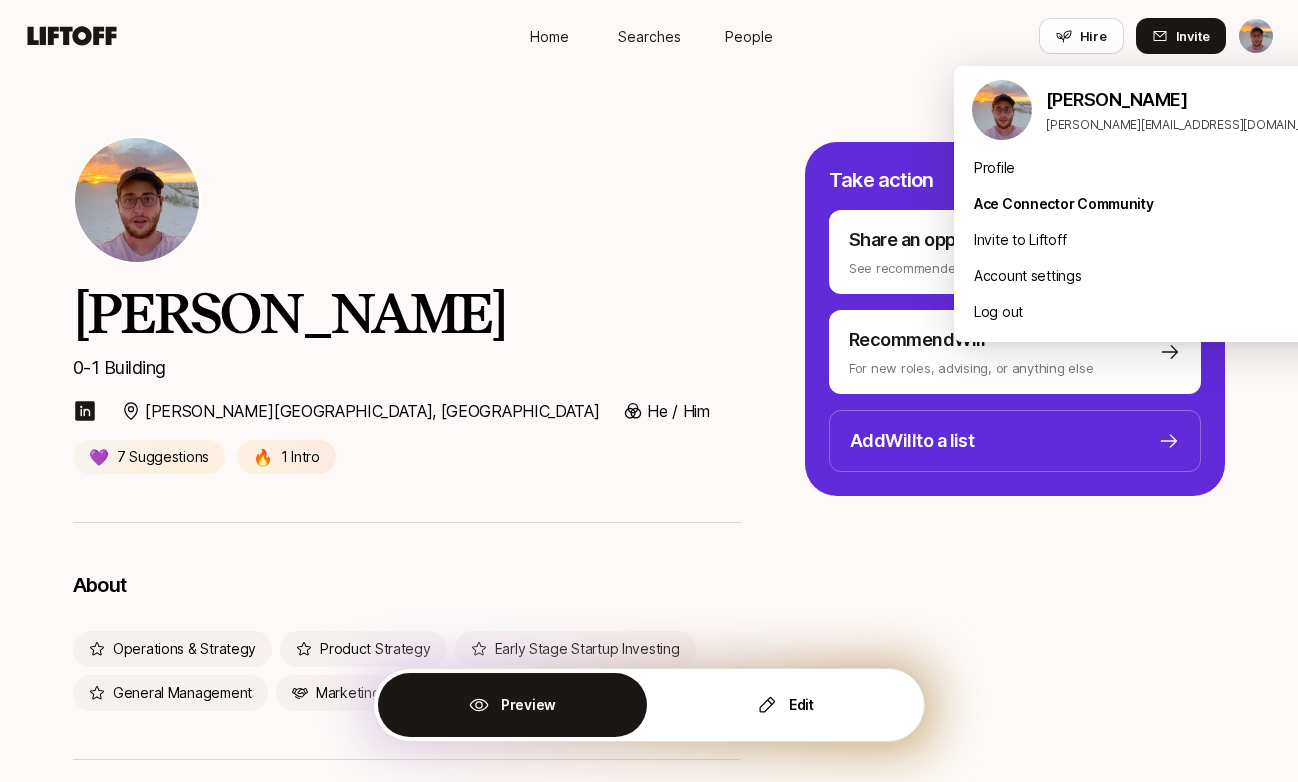 click on "Profile" at bounding box center (1154, 168) 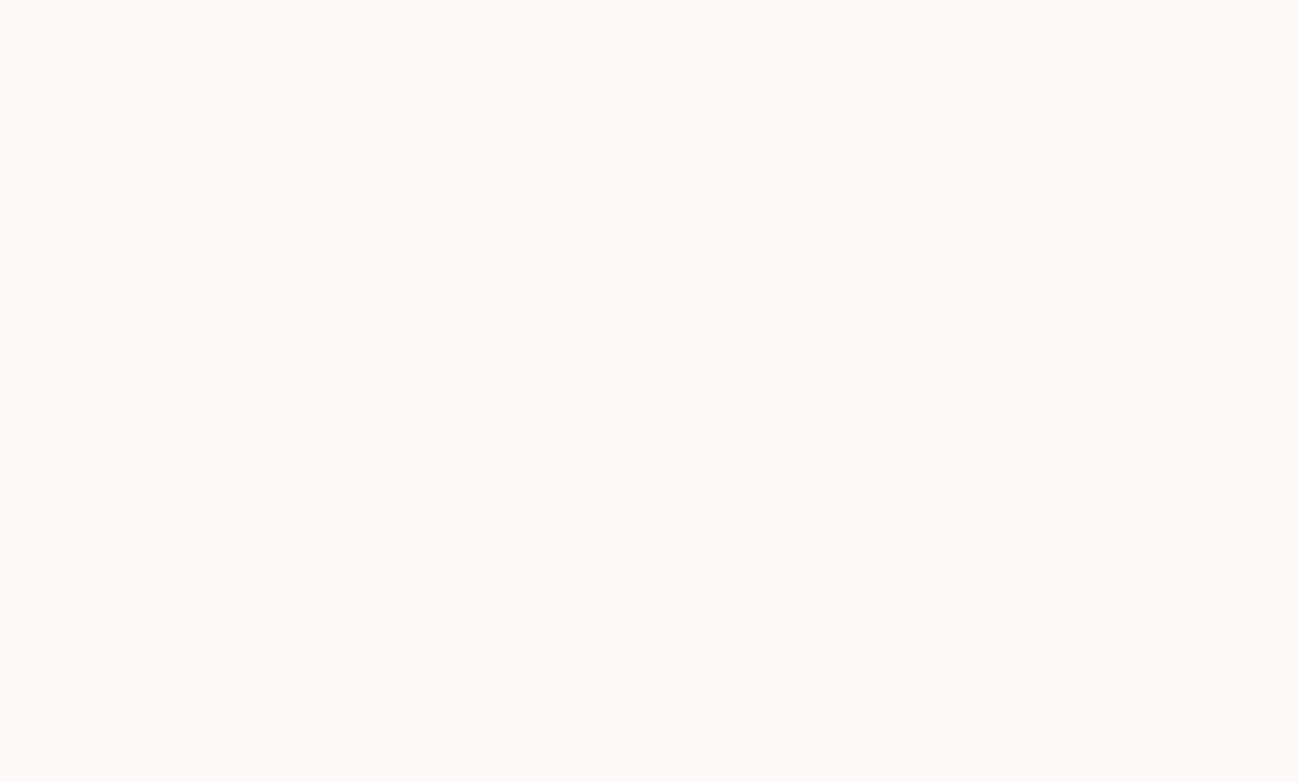 scroll, scrollTop: 0, scrollLeft: 0, axis: both 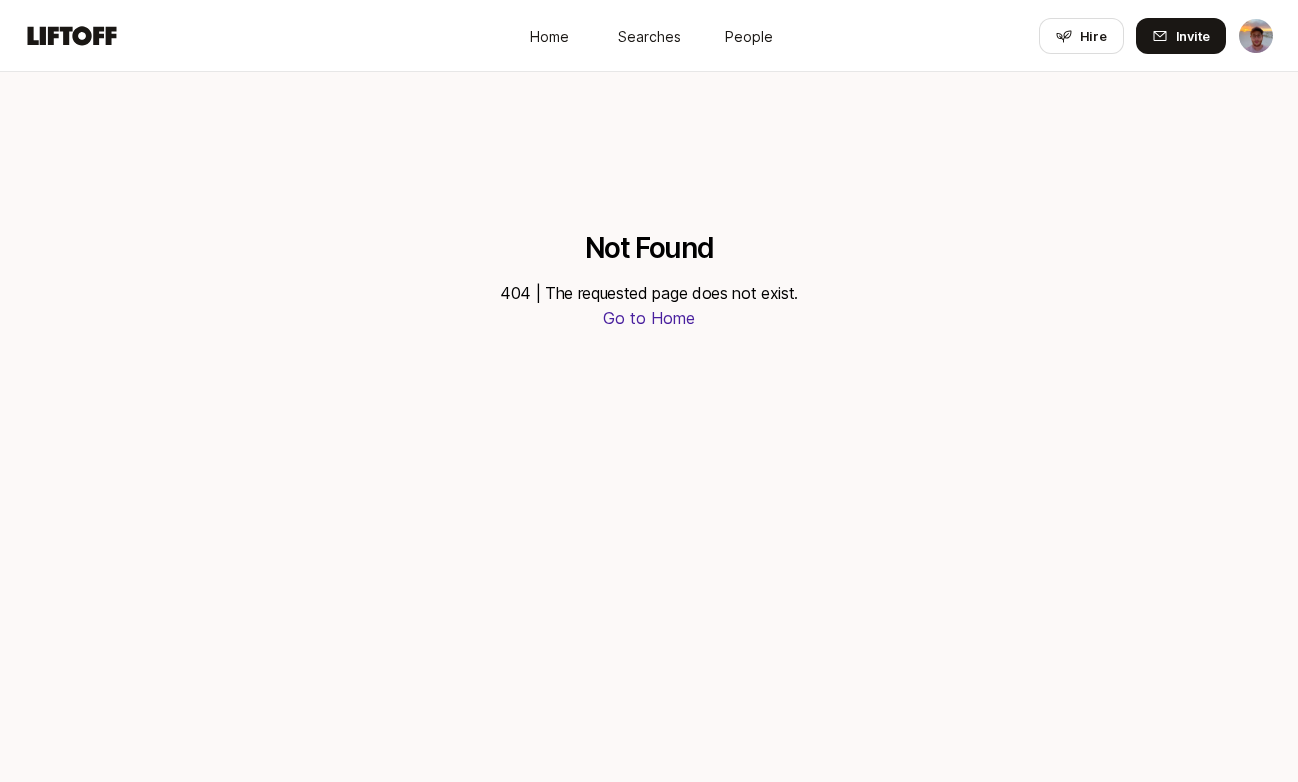 click on "Home" at bounding box center (549, 35) 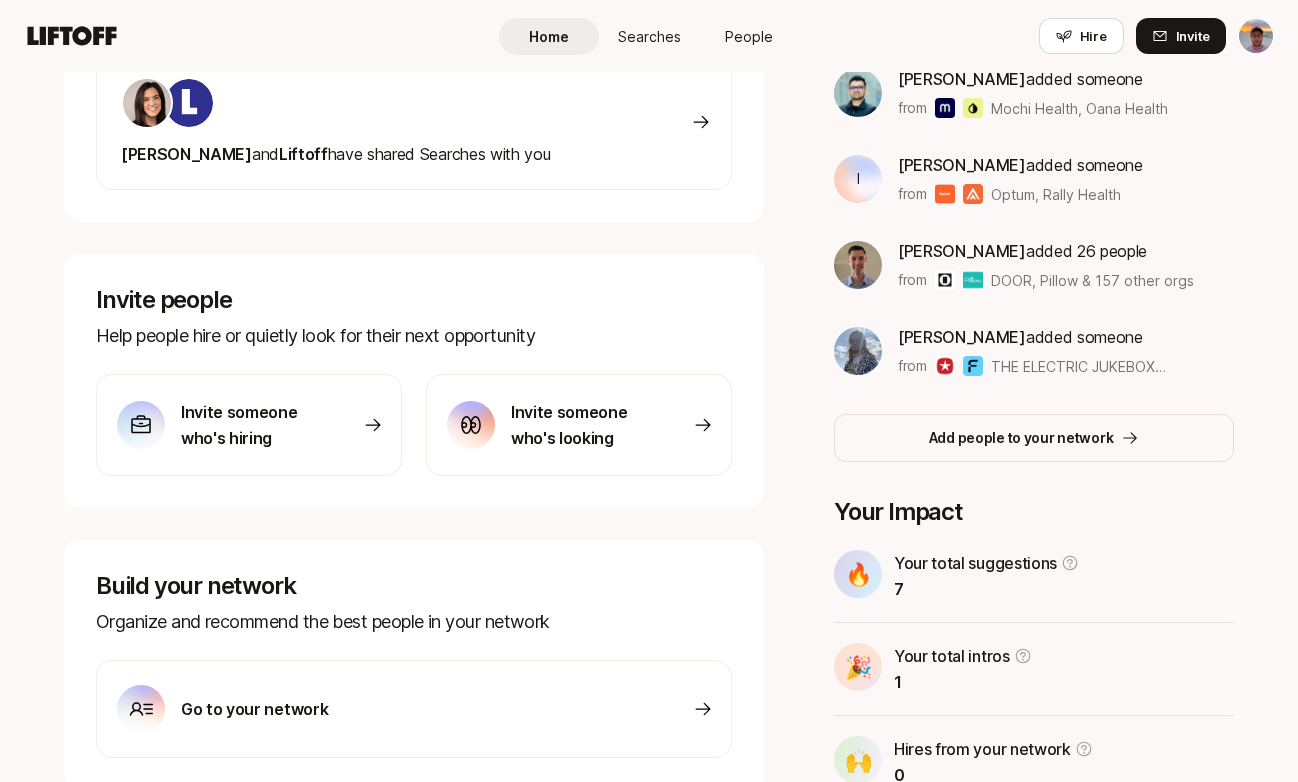 scroll, scrollTop: 550, scrollLeft: 0, axis: vertical 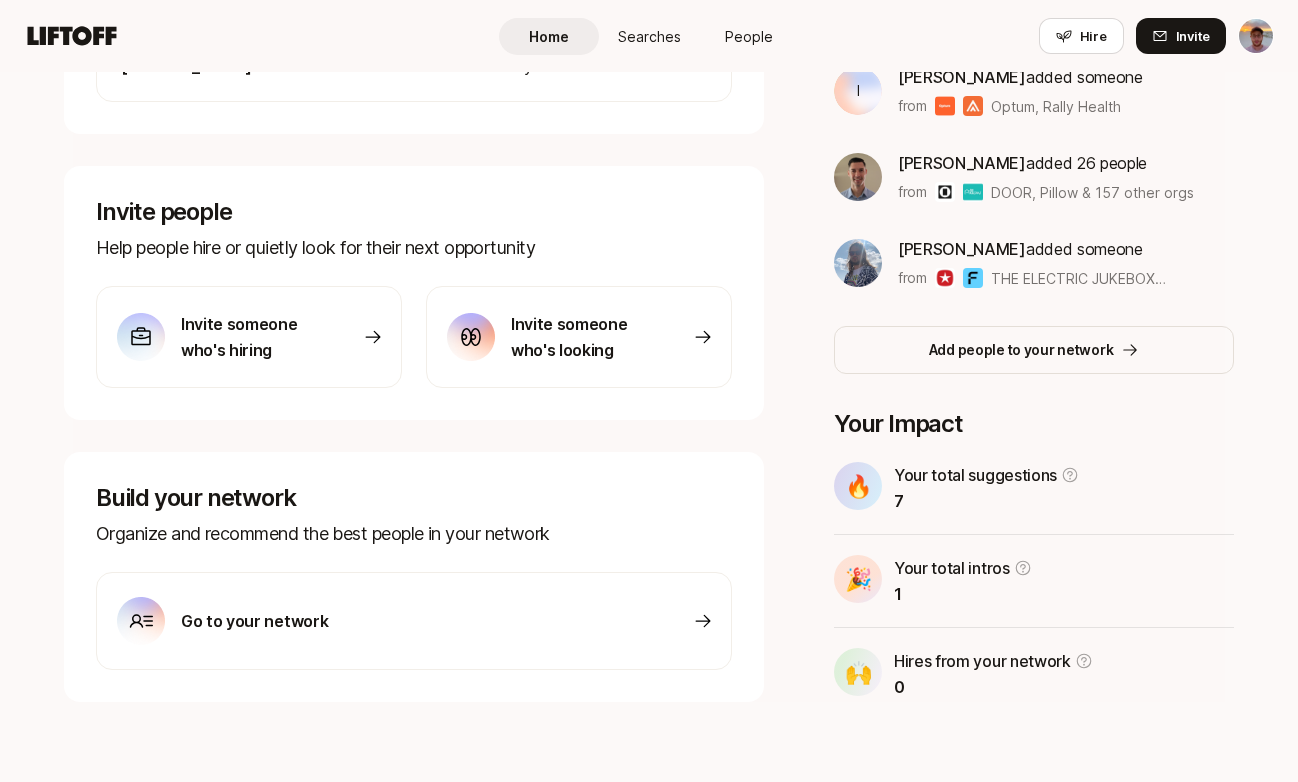 click on "People" at bounding box center [749, 36] 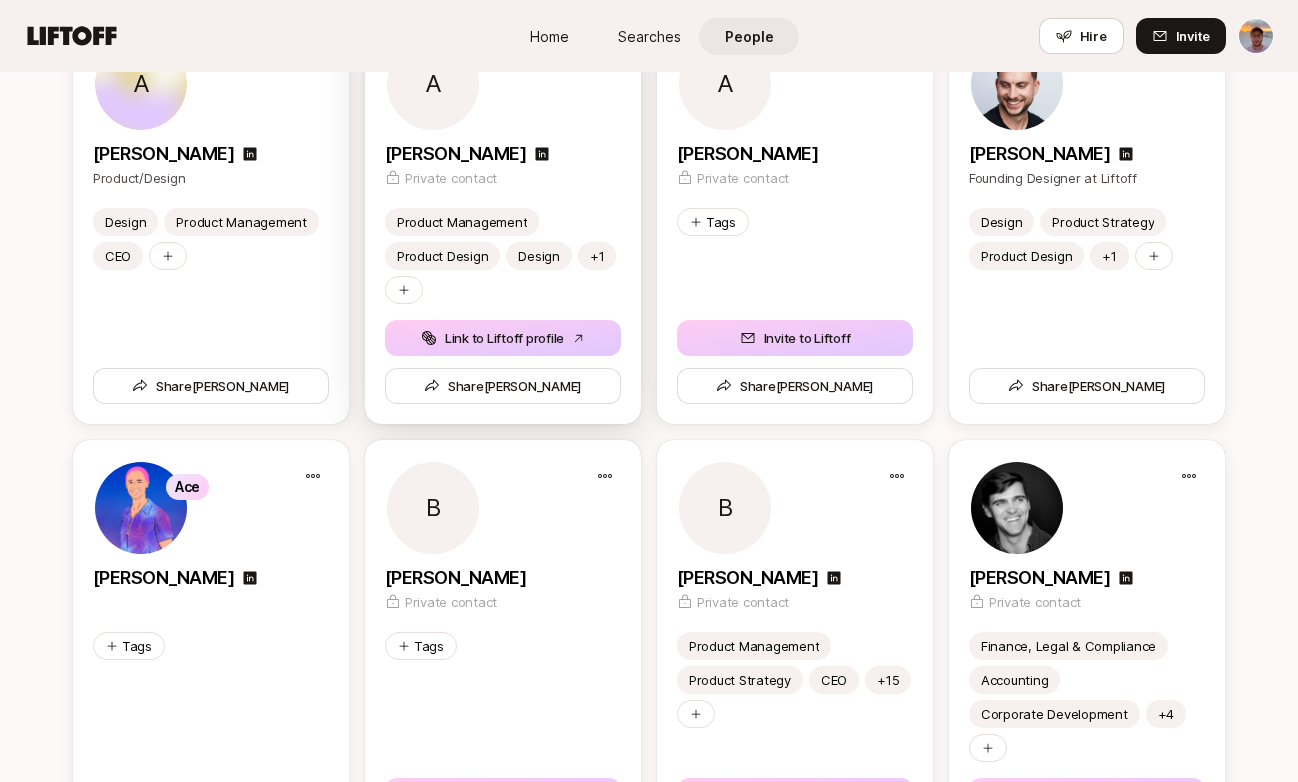 scroll, scrollTop: 1399, scrollLeft: 0, axis: vertical 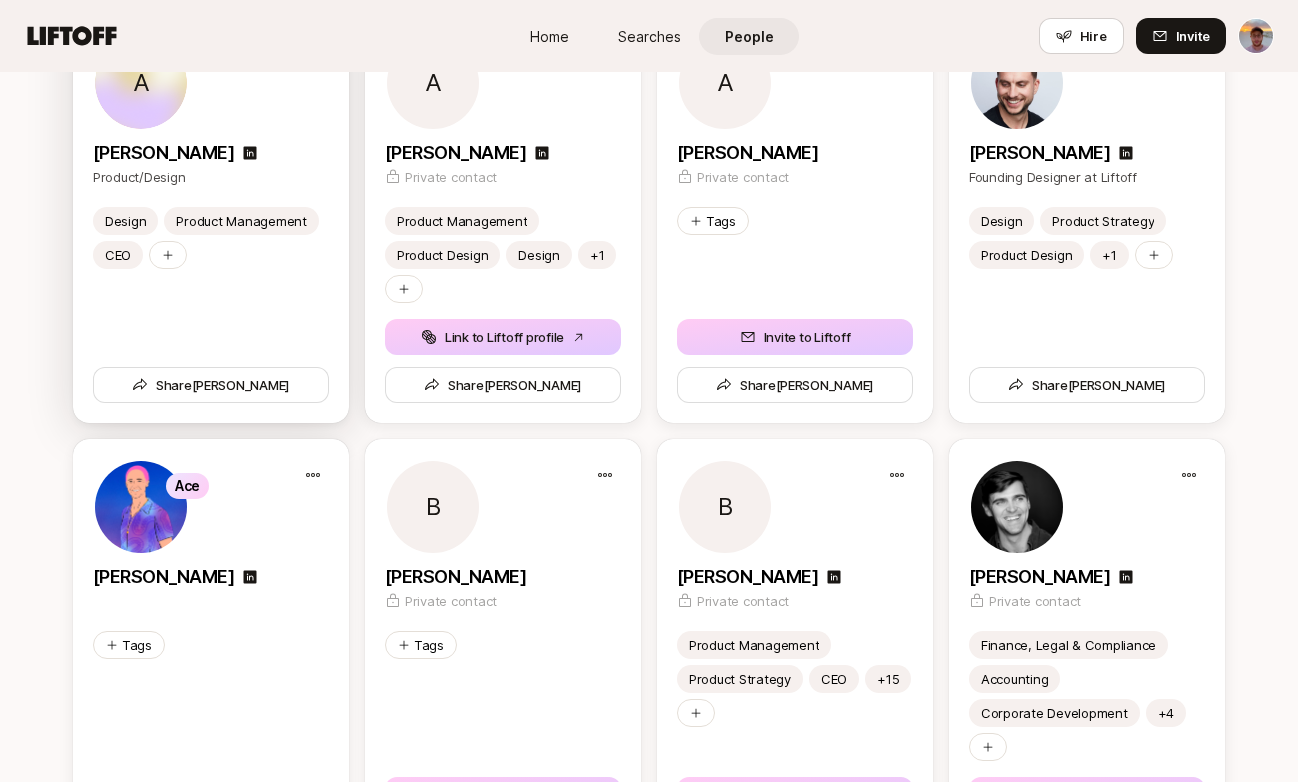 click on "[PERSON_NAME]" at bounding box center [163, 153] 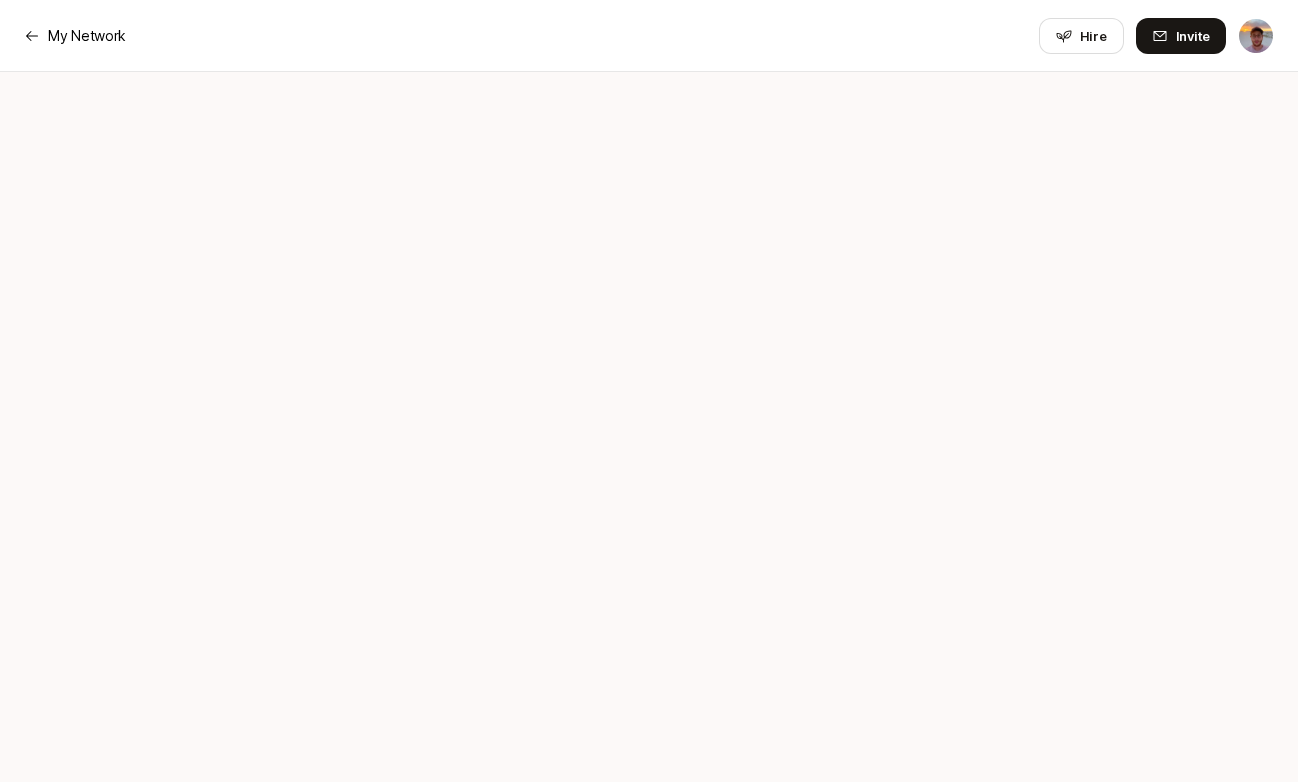 scroll, scrollTop: 0, scrollLeft: 0, axis: both 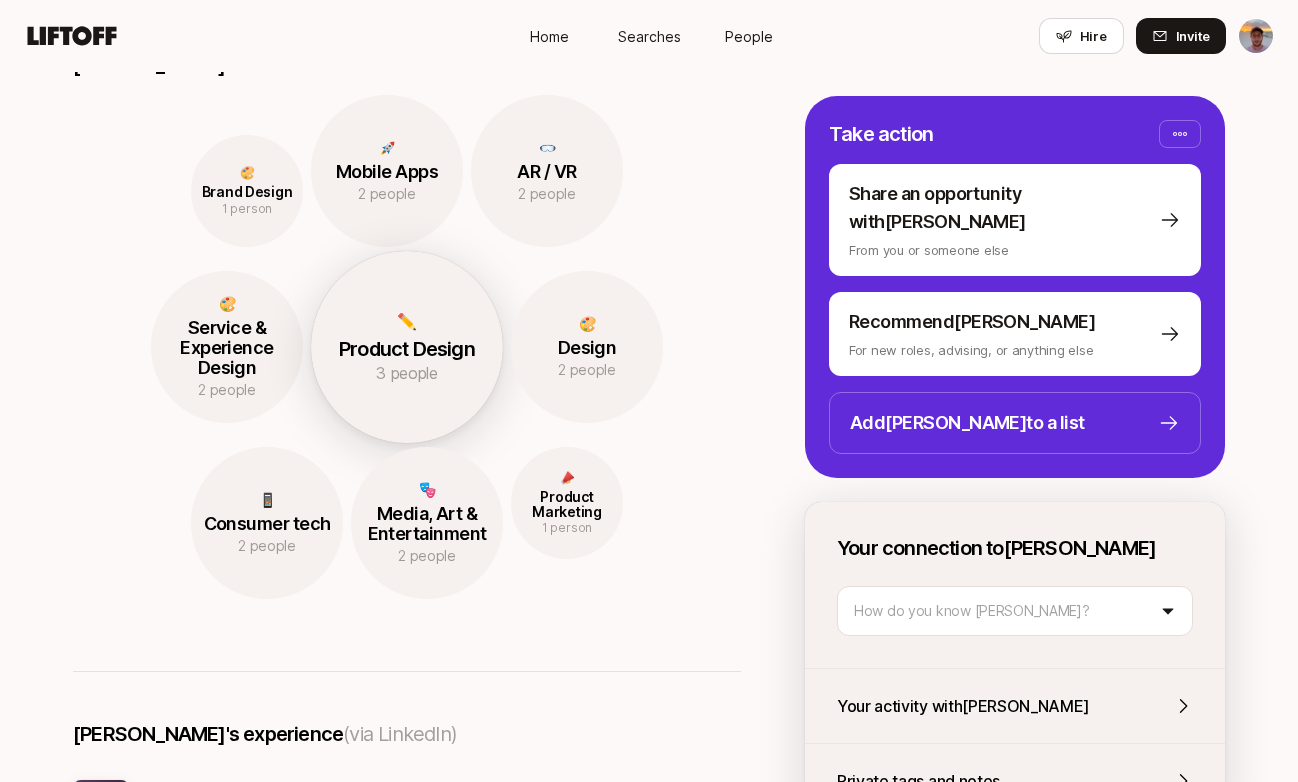 click on "✏️ Product Design 3 people" at bounding box center (407, 347) 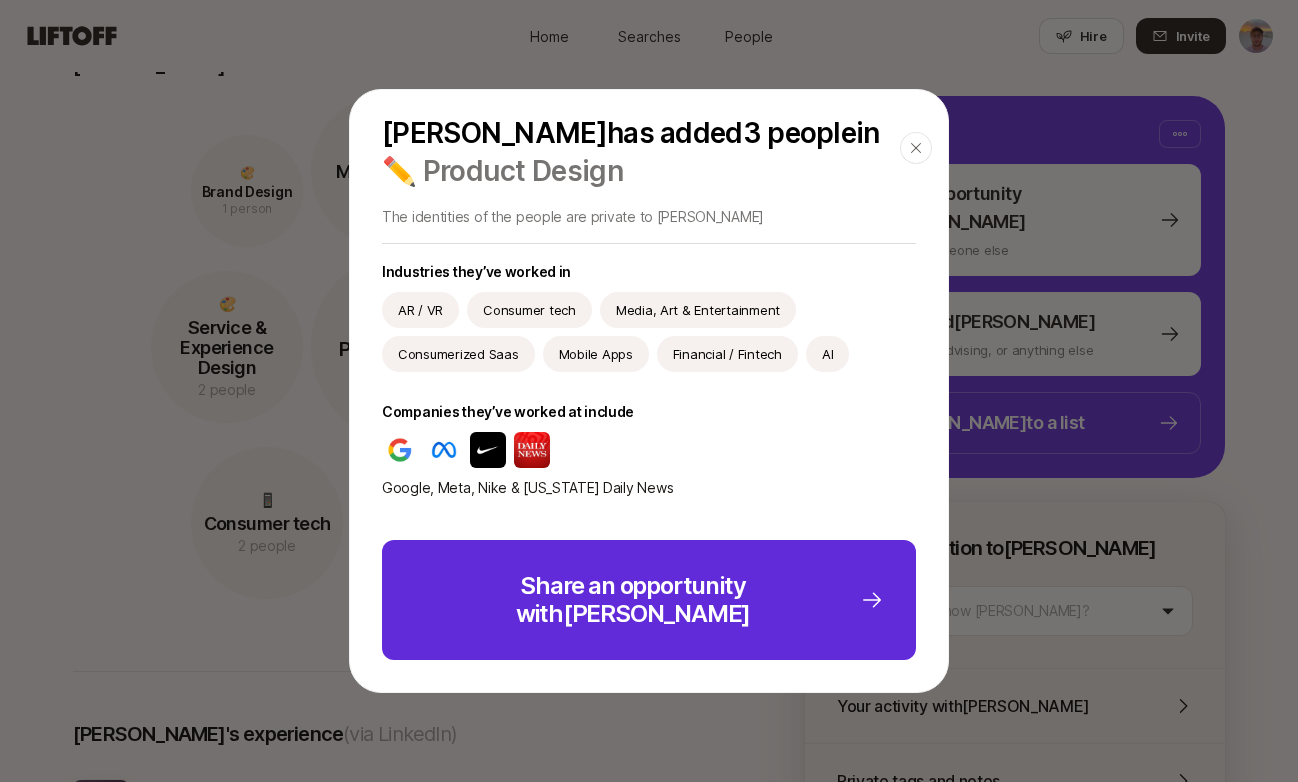 click on "Alex  has added  3 people  in ✏️   Product Design Close" at bounding box center [649, 148] 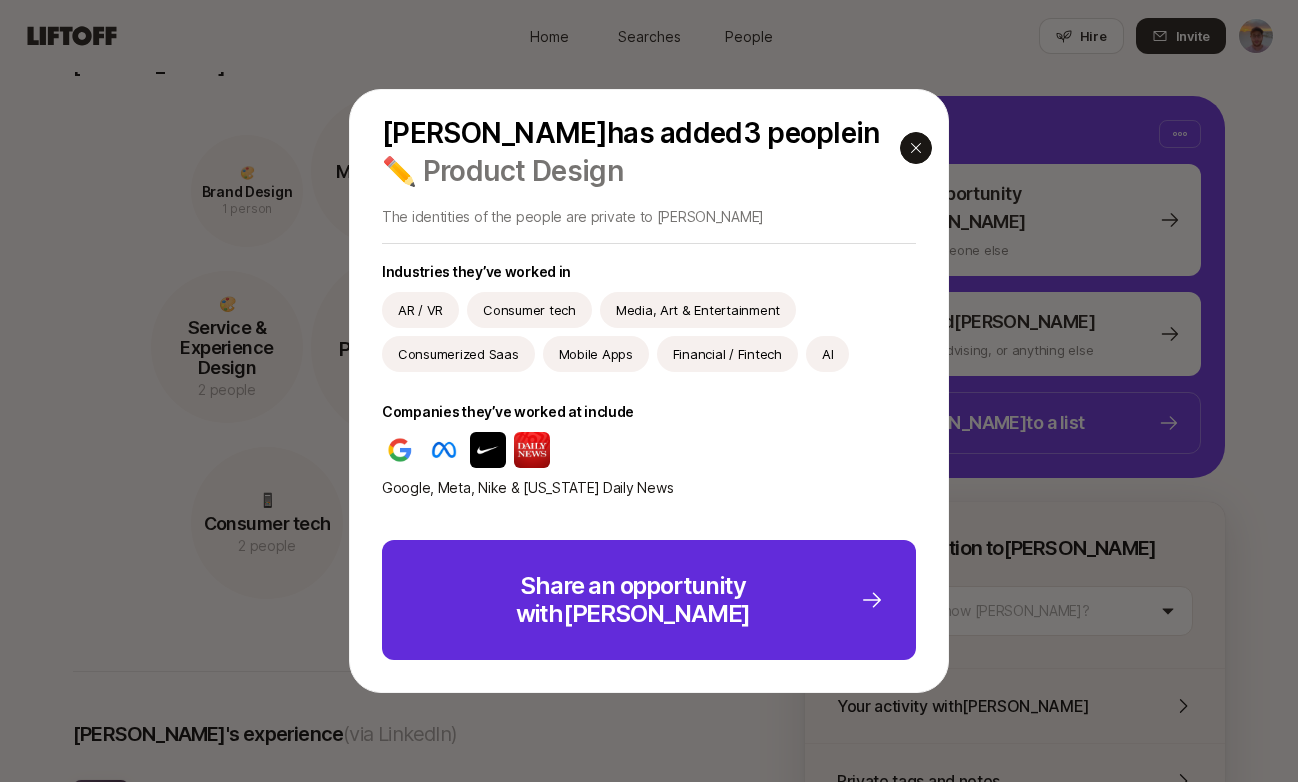 click at bounding box center [916, 148] 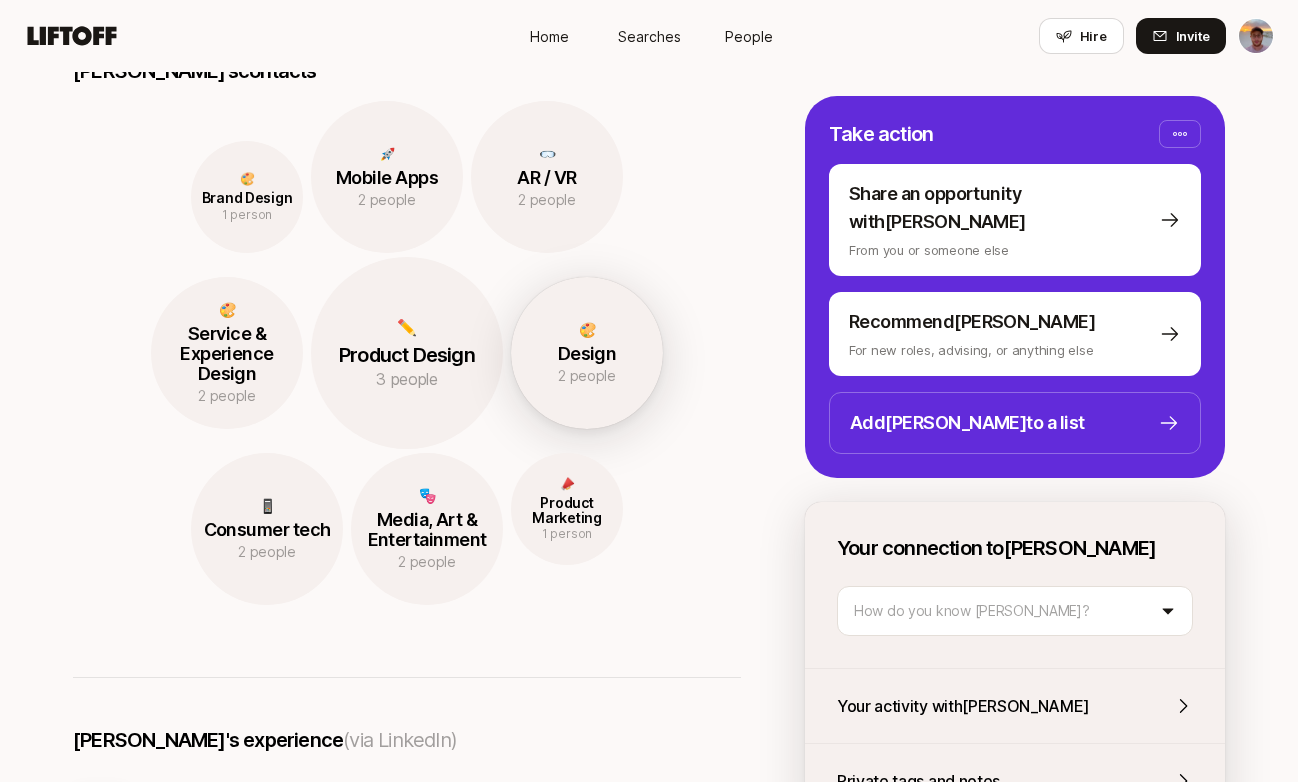 scroll, scrollTop: 854, scrollLeft: 0, axis: vertical 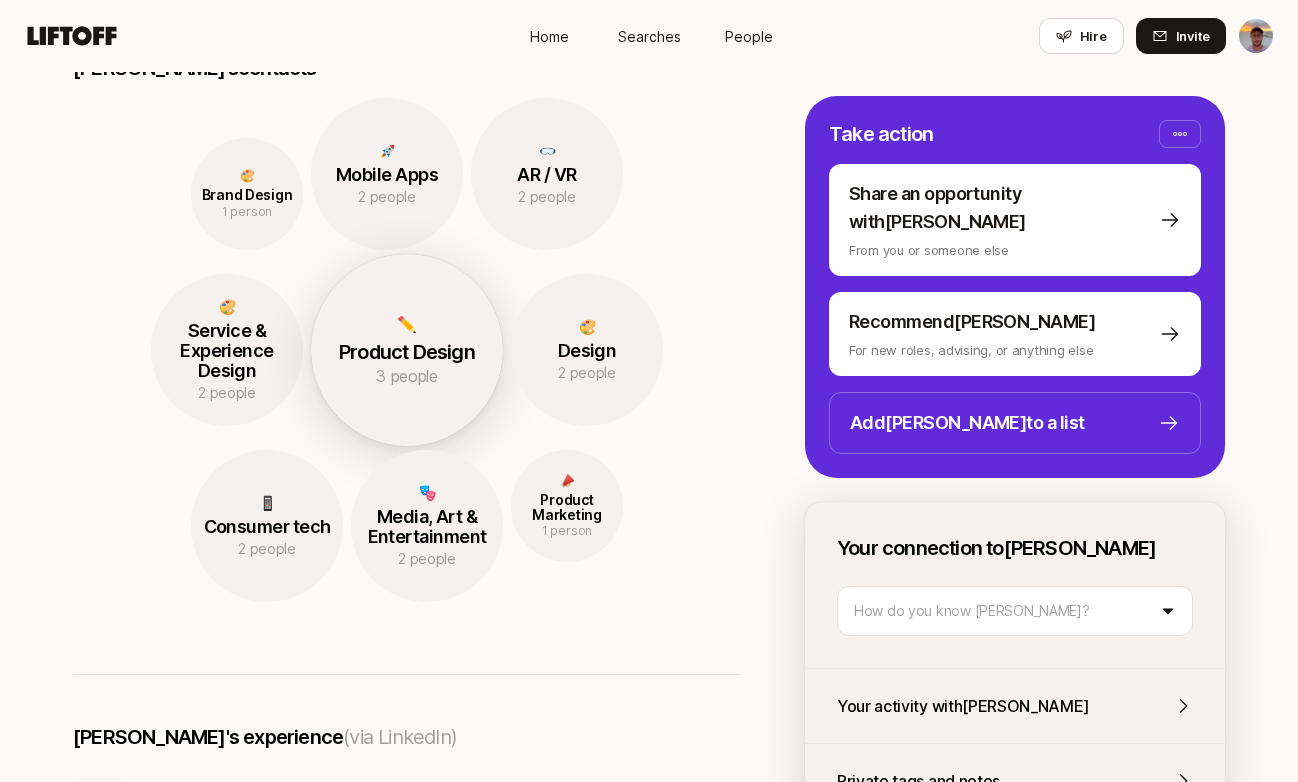 click on "Product Design" at bounding box center (407, 352) 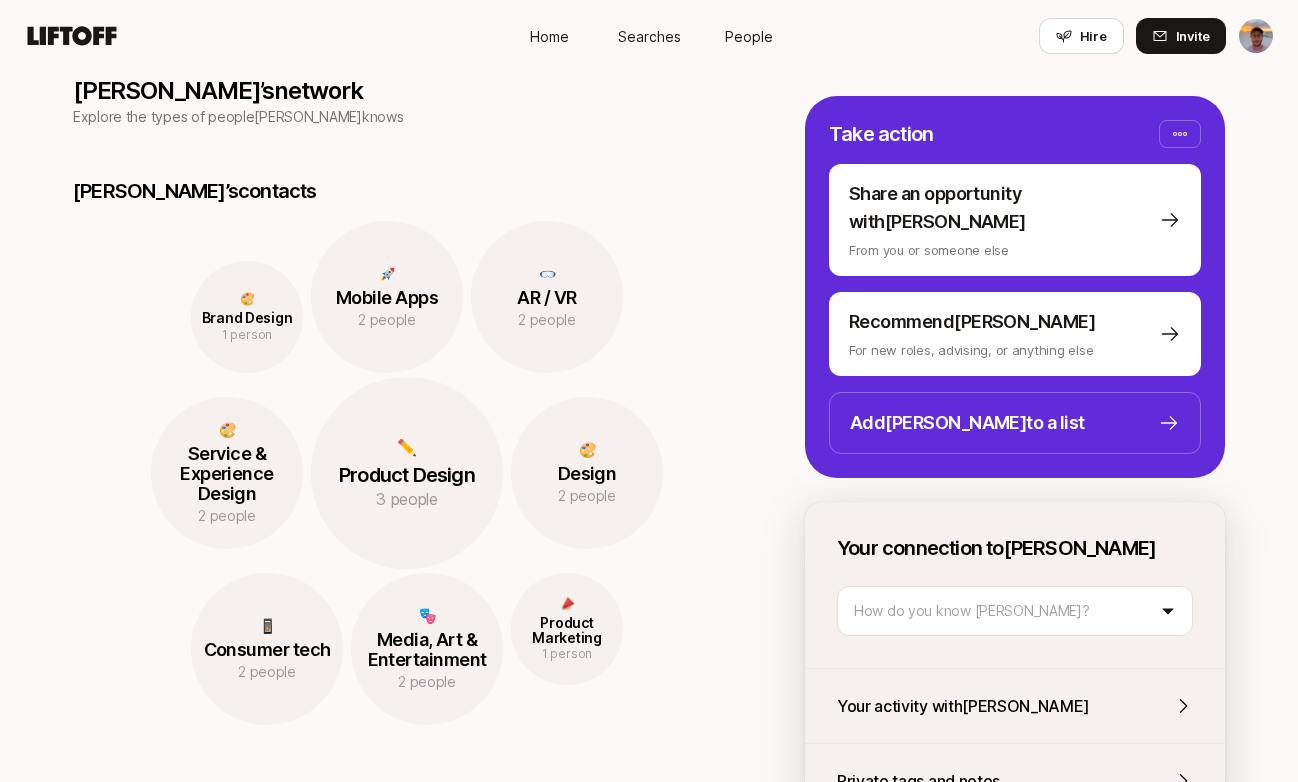 scroll, scrollTop: 737, scrollLeft: 0, axis: vertical 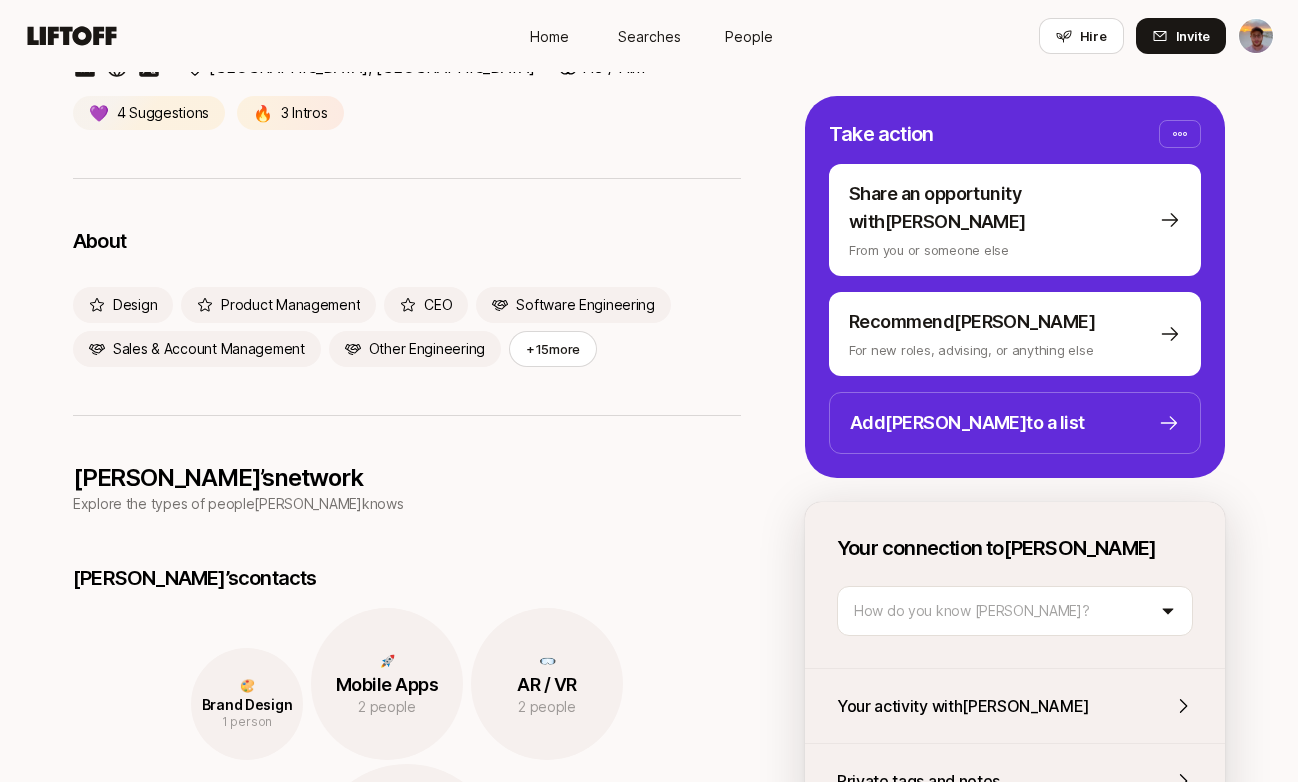 click on "People" at bounding box center (749, 36) 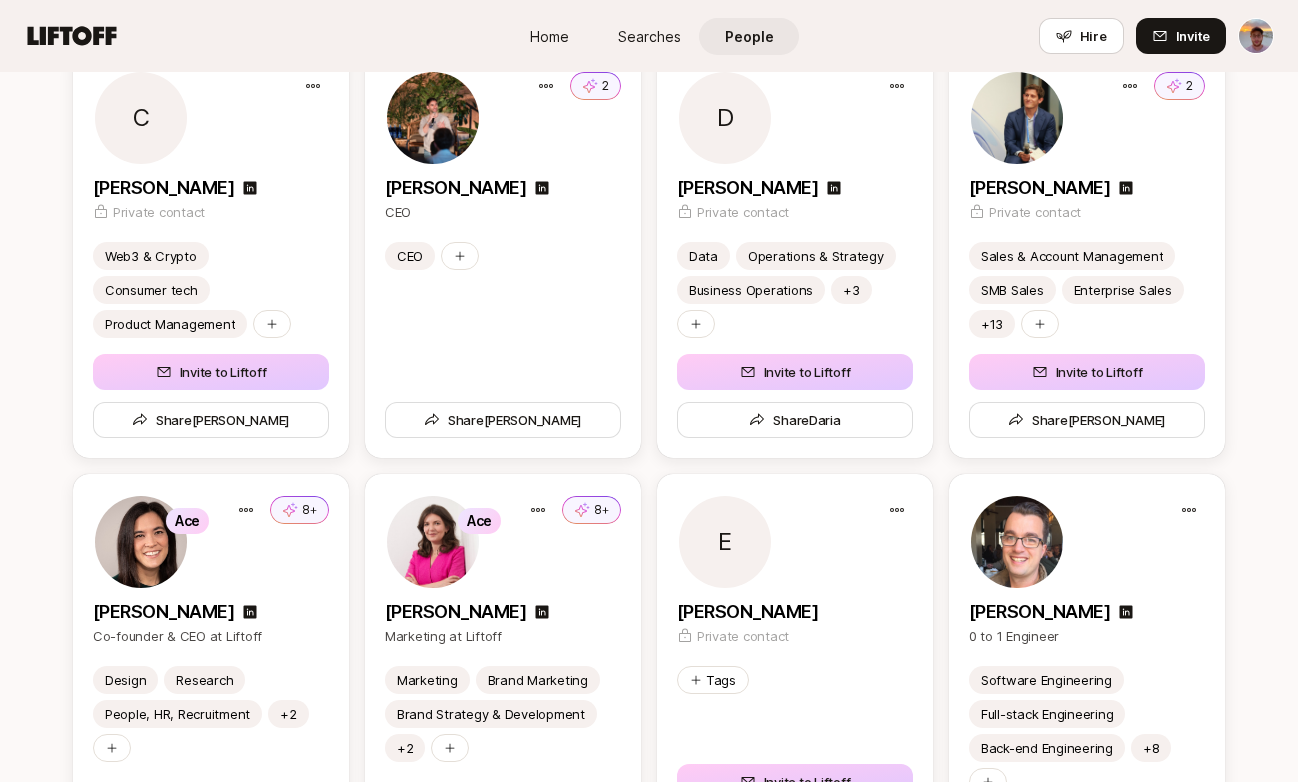 scroll, scrollTop: 2625, scrollLeft: 0, axis: vertical 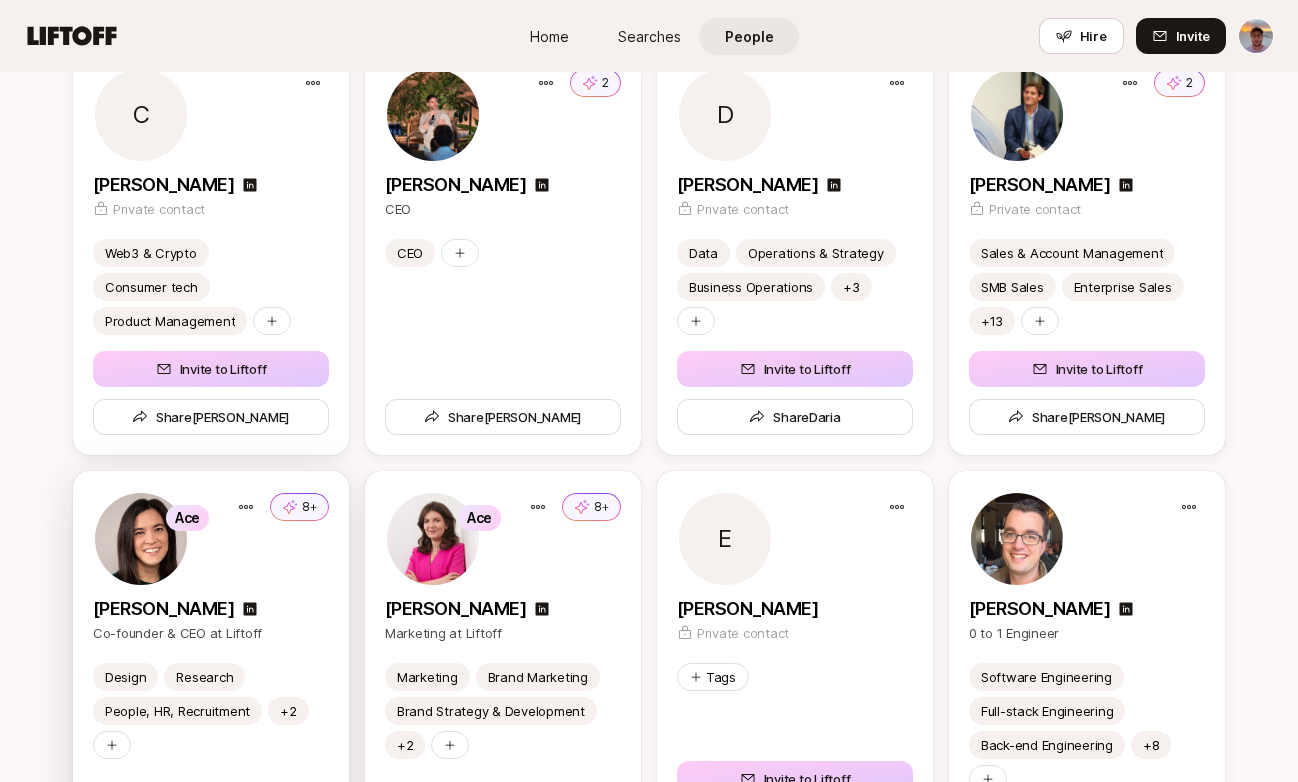 click on "[PERSON_NAME]" at bounding box center (163, 609) 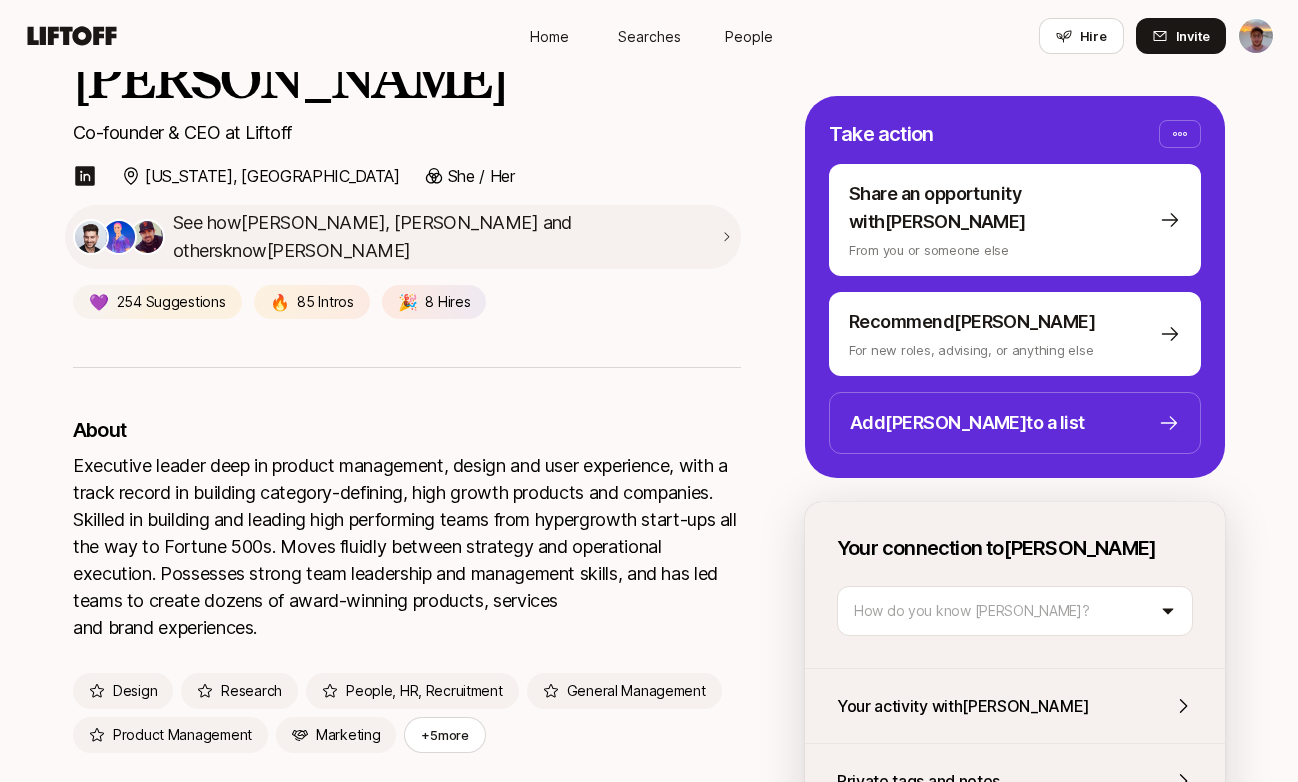 scroll, scrollTop: 0, scrollLeft: 0, axis: both 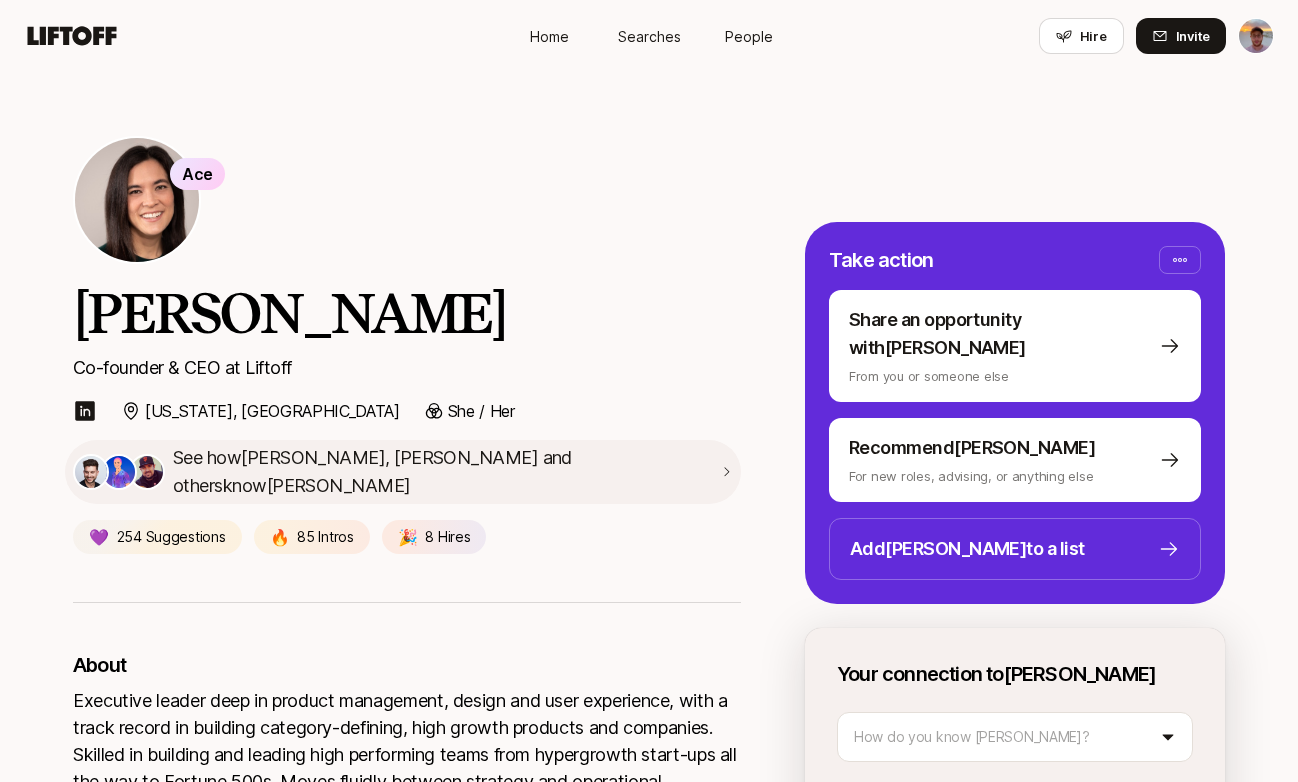 click on "People" at bounding box center [749, 36] 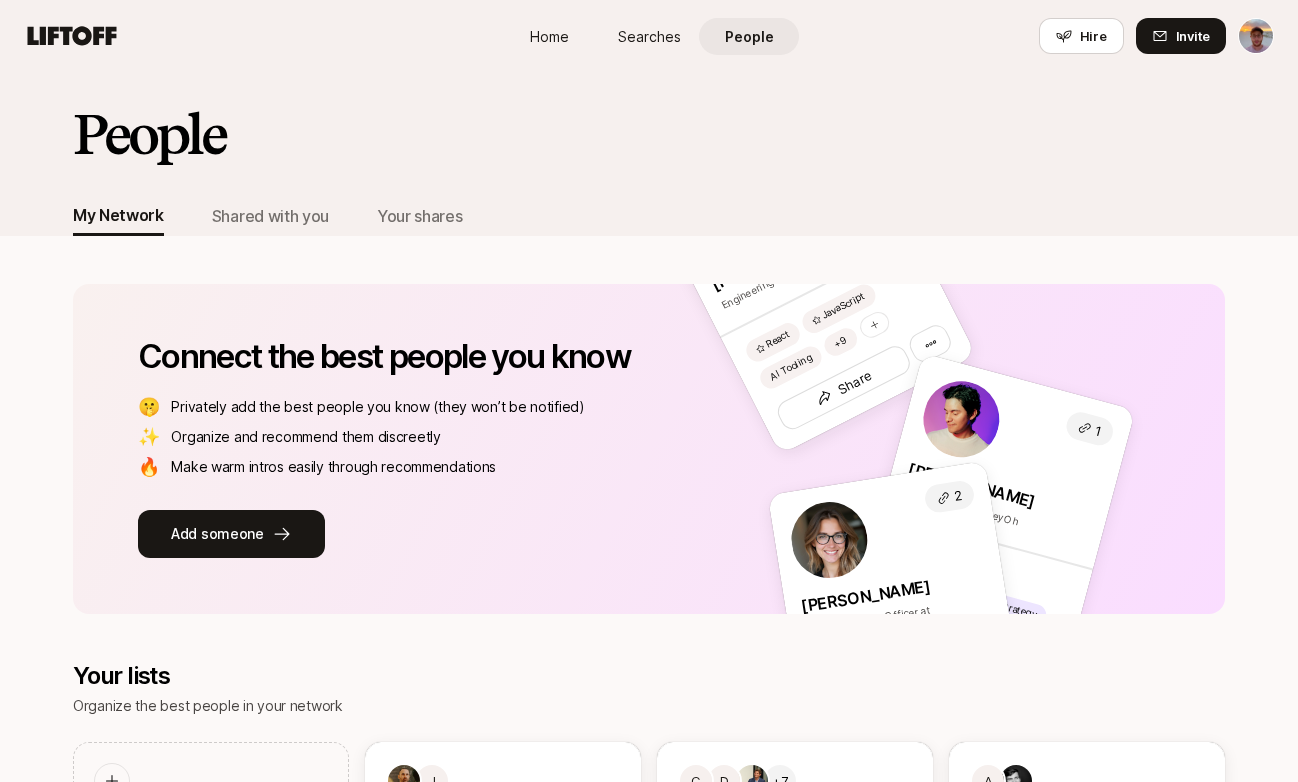scroll, scrollTop: 2625, scrollLeft: 0, axis: vertical 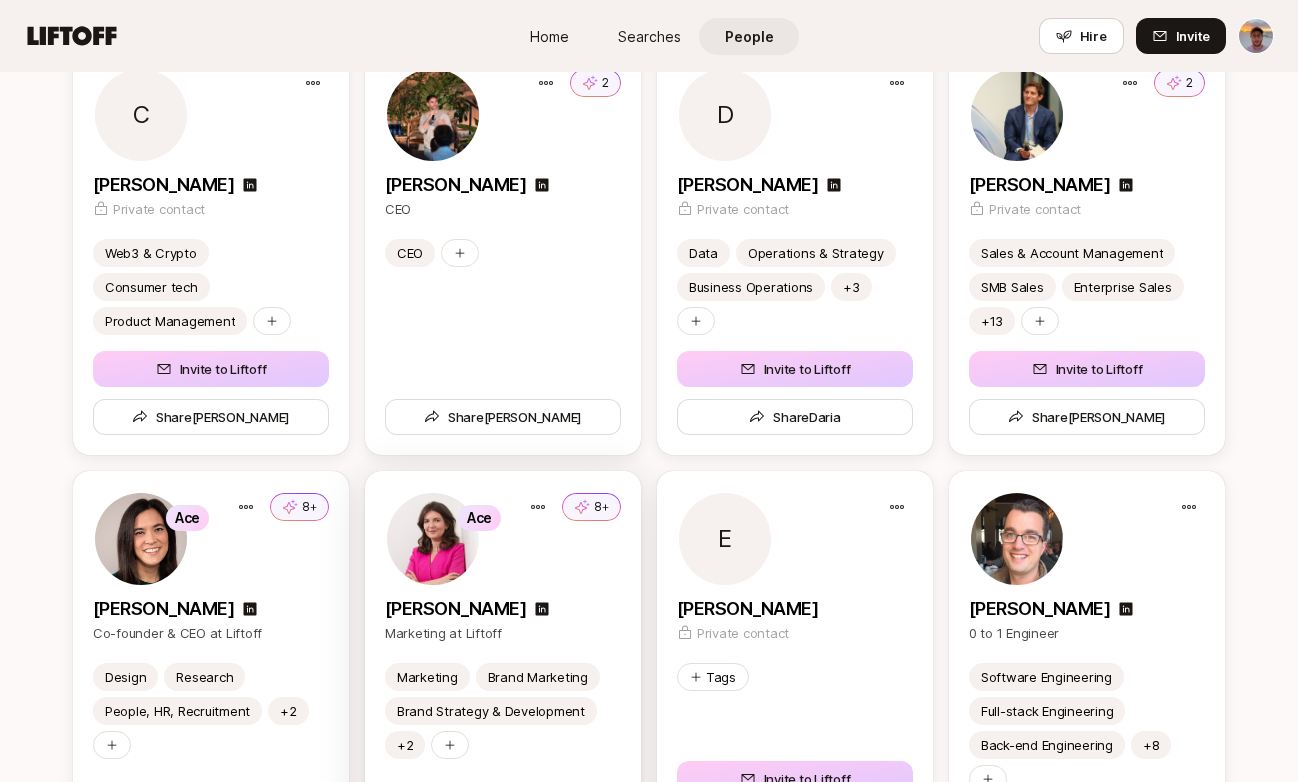 click on "[PERSON_NAME]" at bounding box center [455, 609] 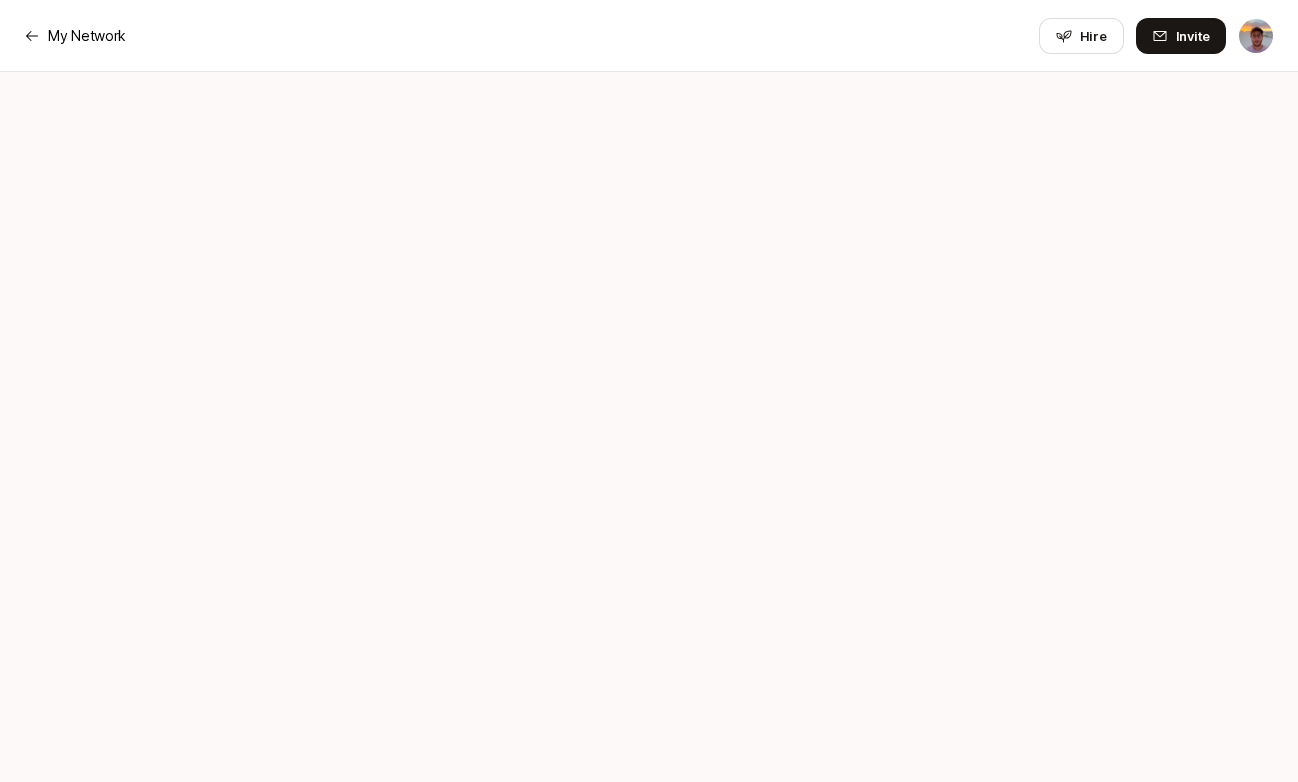scroll, scrollTop: 0, scrollLeft: 0, axis: both 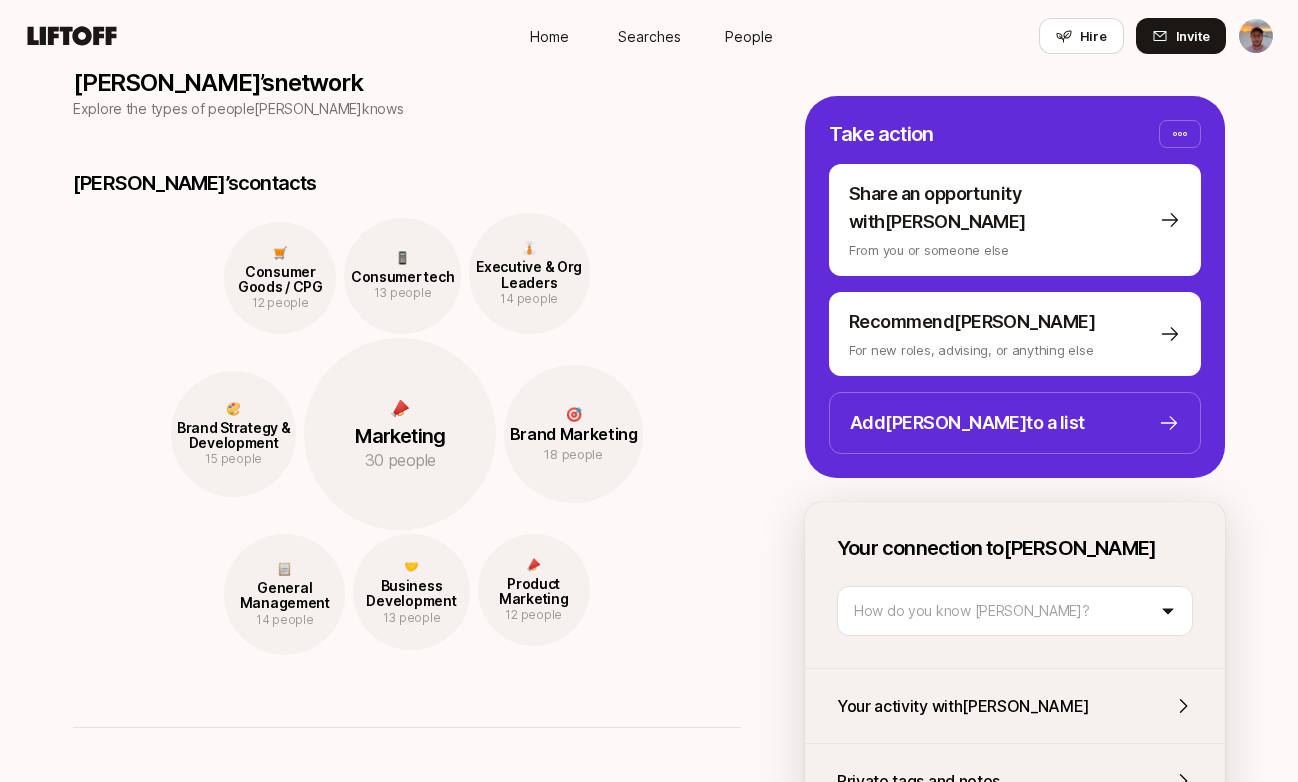 click on "Home Searches People Hire Home Searches People Hire Hire Invite Ace Emma Frane   Marketing at Liftoff Jersey City, NJ She / Her See how  Andy, Bailey, Bryan and others  know  Emma See how others know  Emma 💜 7   Suggestions 🔥 1   Intro 🎉 1   Hire About Marketing Brand Marketing Brand Strategy & Development PR & Communications Social General Management +18  more Emma’s  network Explore the types of people  Emma  knows Emma’s  contacts 🛒 Consumer Goods / CPG 12 people 📱 Consumer tech 13 people 👔 Executive & Org Leaders 14 people 🎨 Brand Strategy & Development 15 people 📣 Marketing 30 people 🎯 Brand Marketing 18 people 📋 General Management 14 people 🤝 Business Development 13 people 📣 Product Marketing 12 people Emma 's experience  (via LinkedIn) Marketing, Brand, and Community Stealth Startup • May 2025  -   Present Founding team building a new product that's shaking up the world of talent and opportunity matchmaking. Currently in private beta with a growing waitlist." at bounding box center (649, -428) 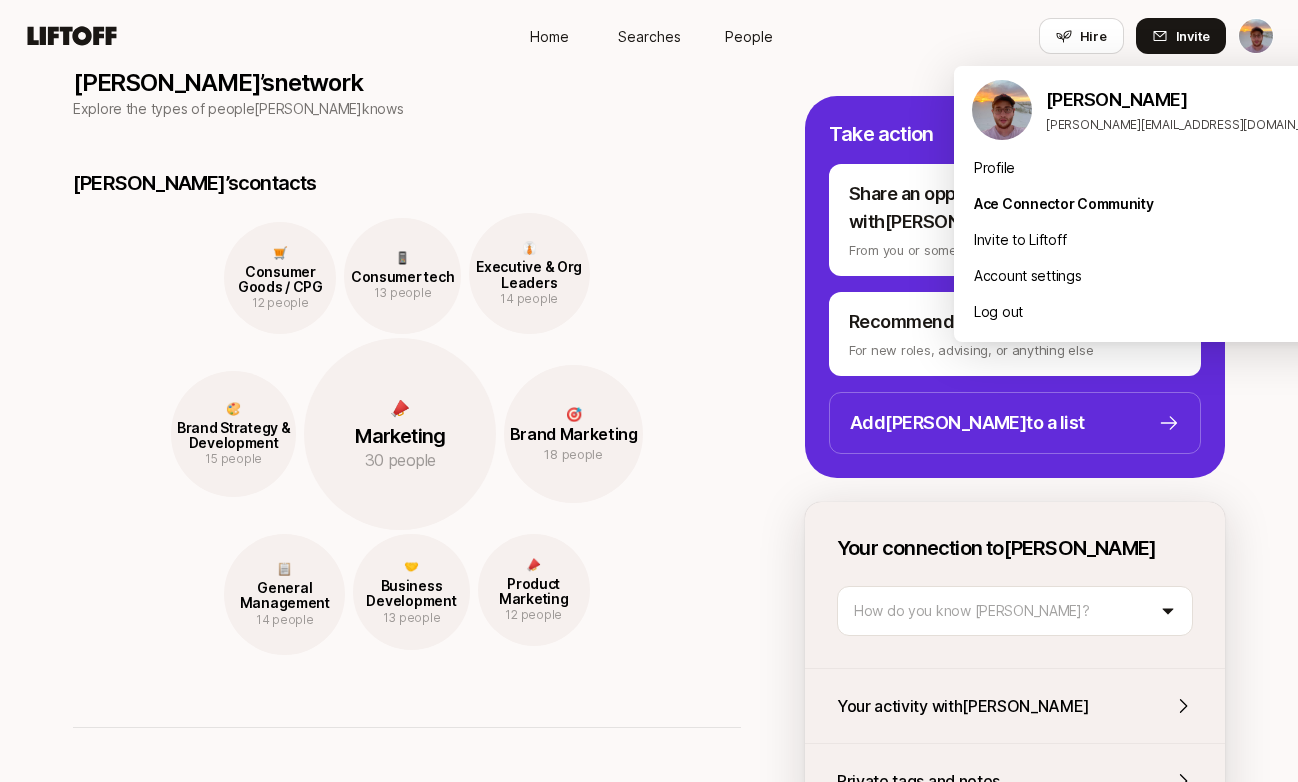 click on "Profile" at bounding box center (1154, 168) 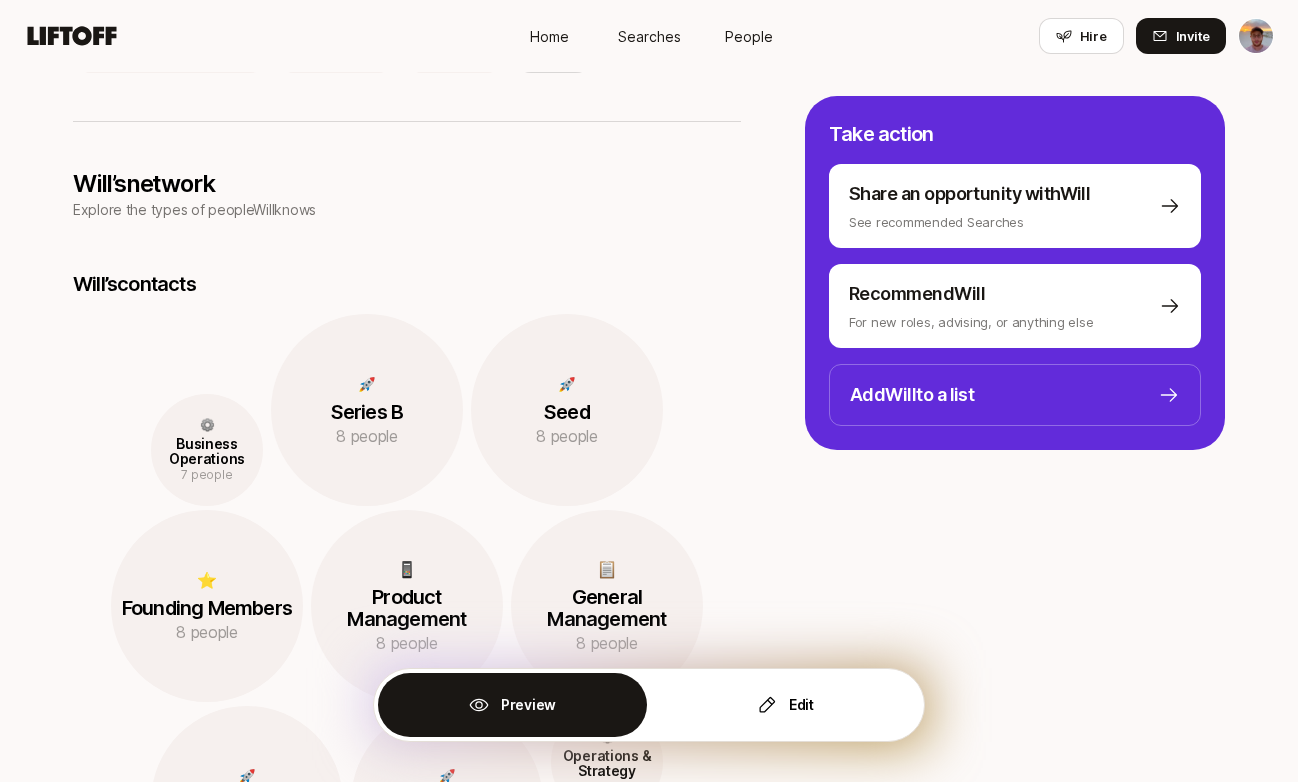 scroll, scrollTop: 816, scrollLeft: 0, axis: vertical 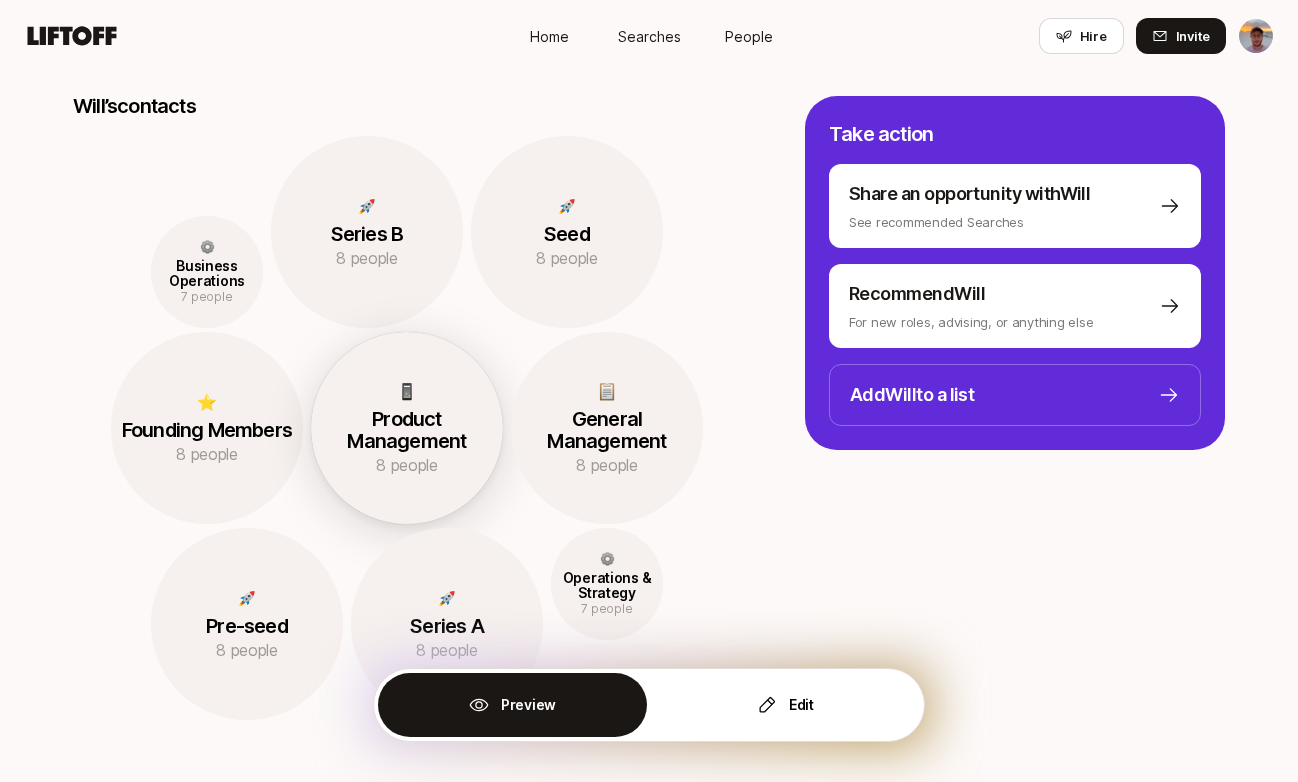 click on "Product Management" at bounding box center [407, 430] 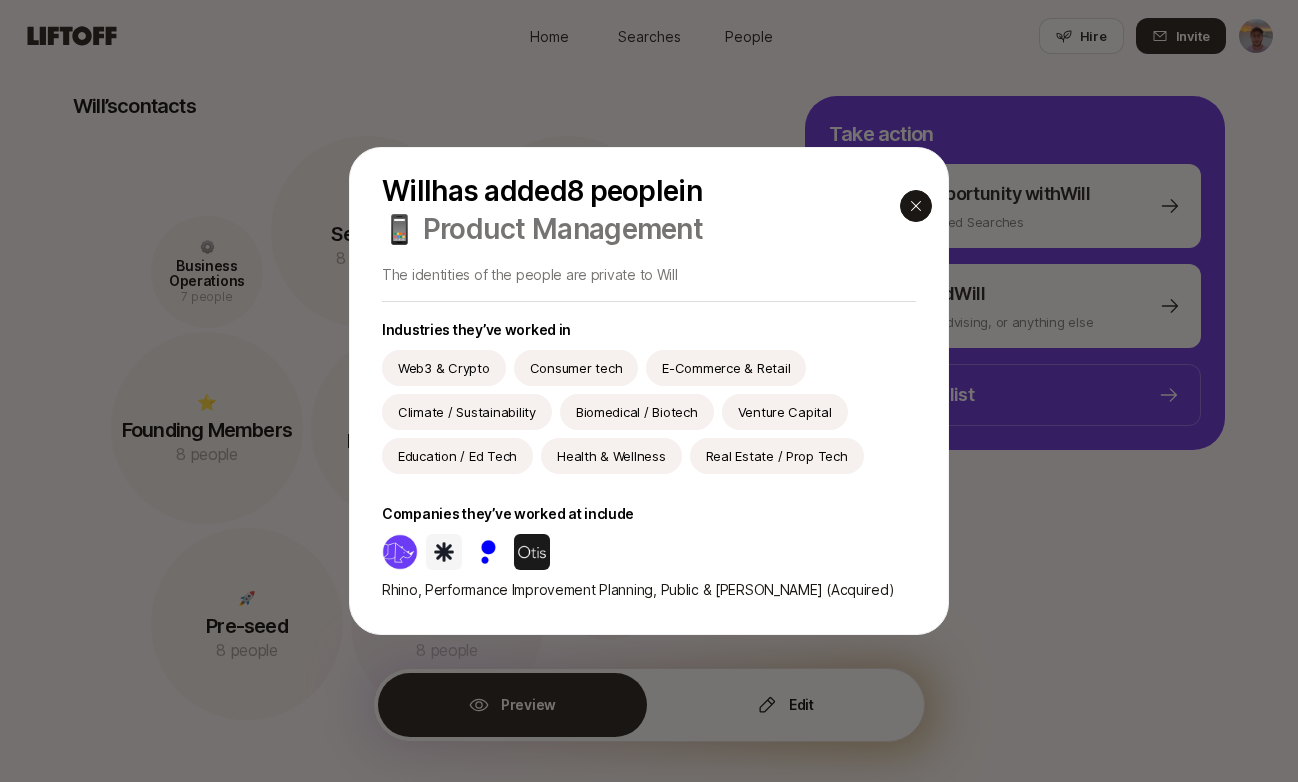 click at bounding box center (916, 206) 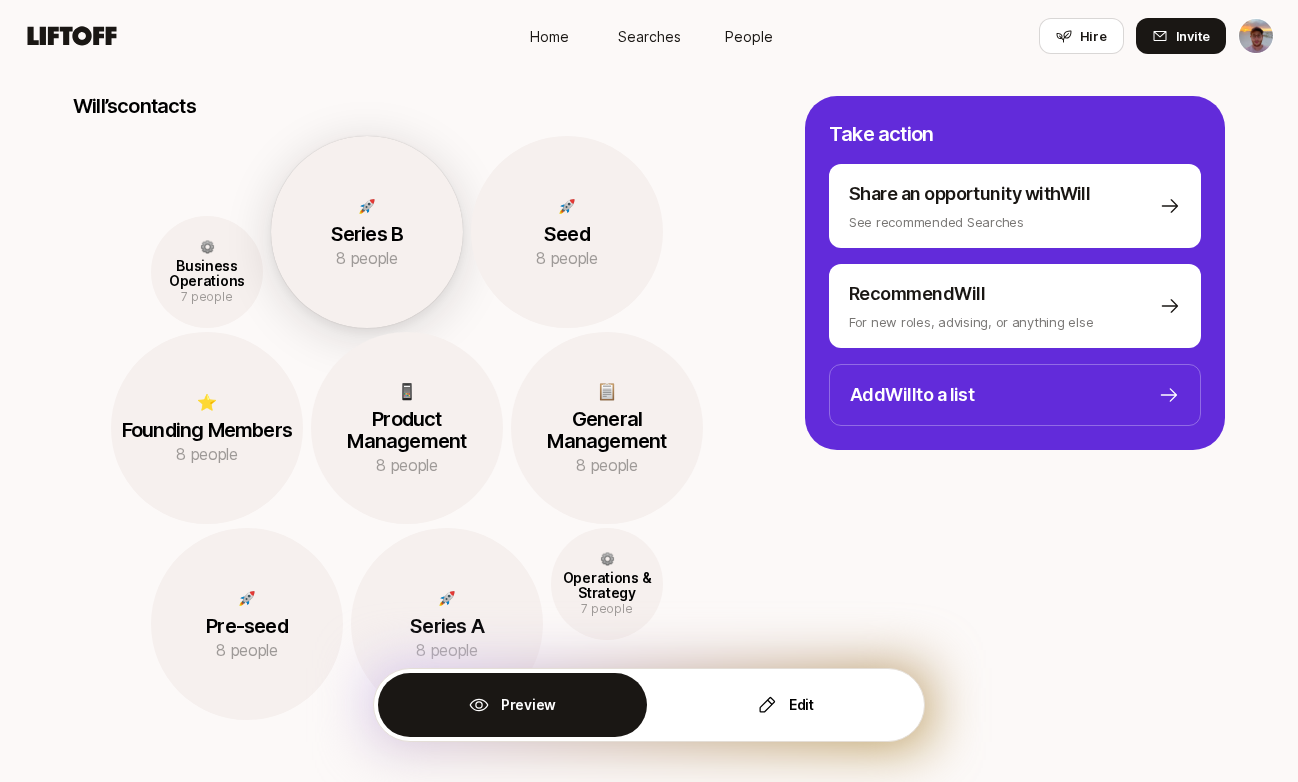 click on "🚀 Series B 8 people" at bounding box center [367, 232] 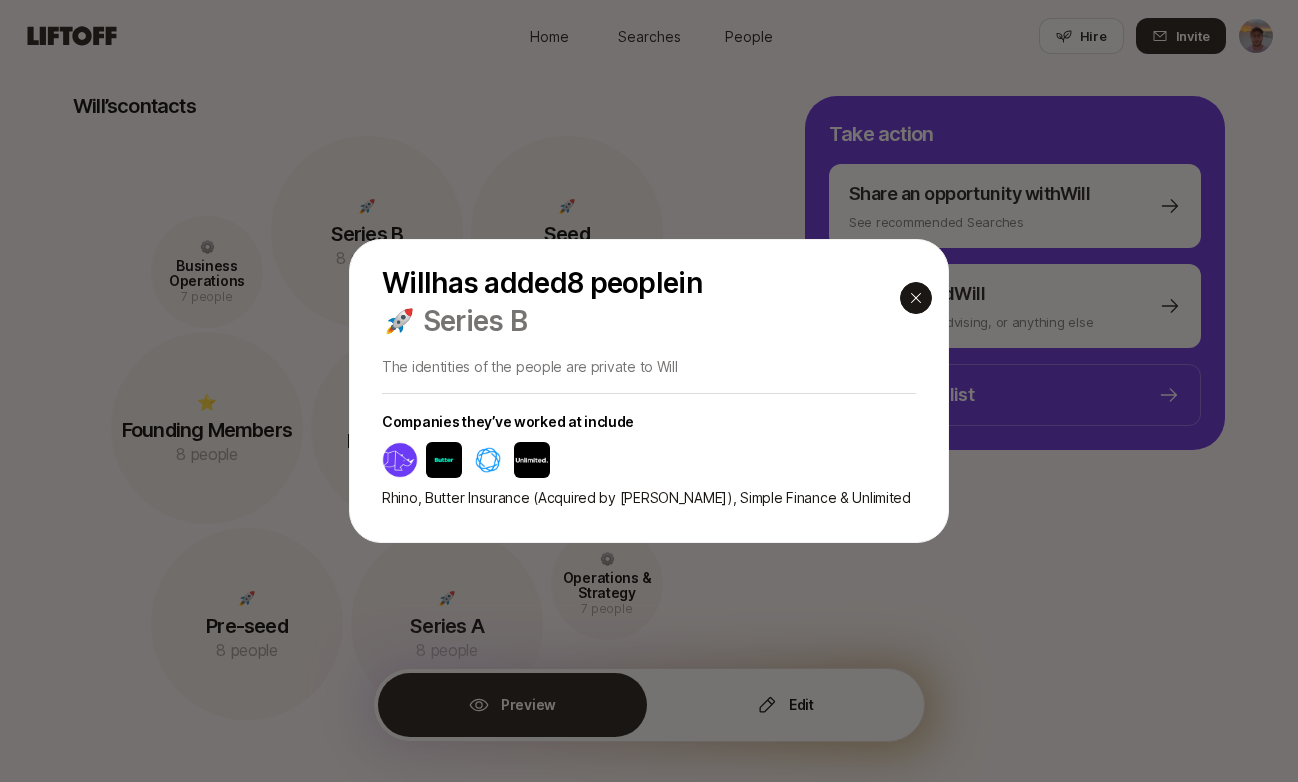 click at bounding box center [916, 298] 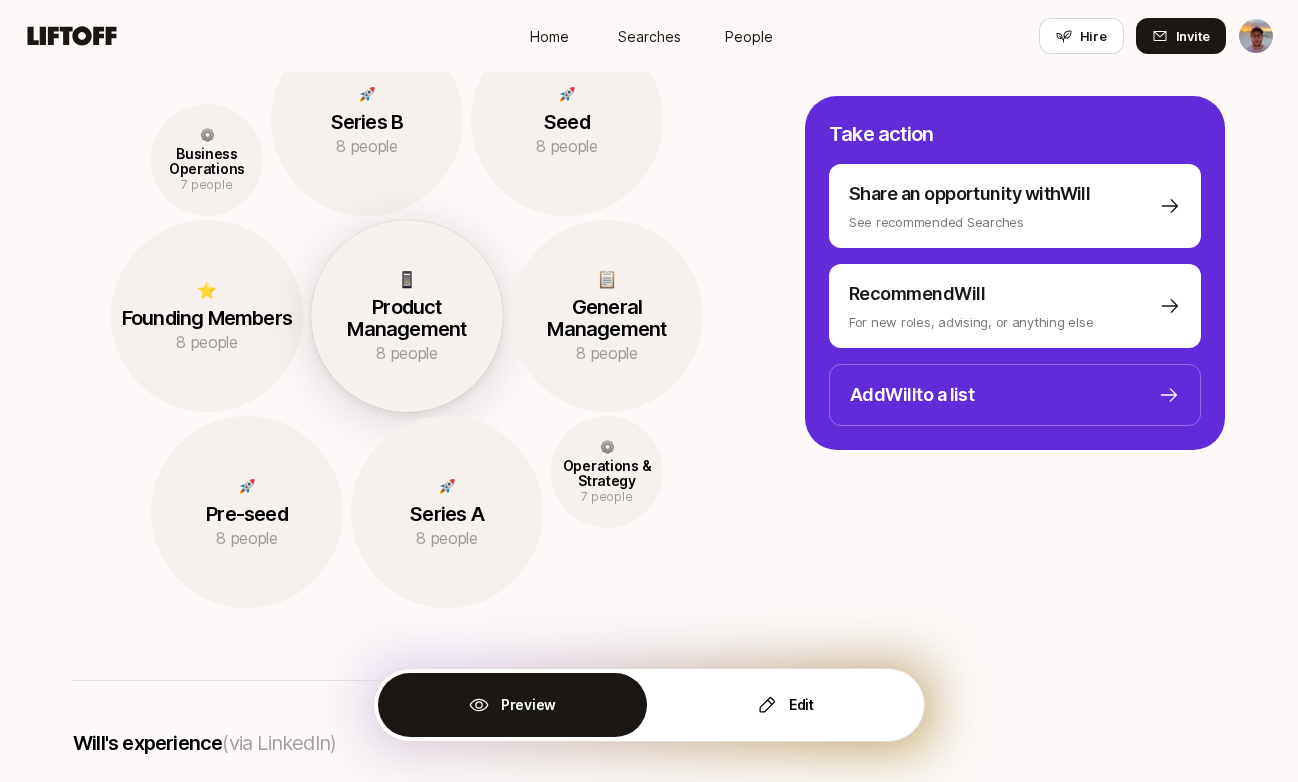 scroll, scrollTop: 930, scrollLeft: 0, axis: vertical 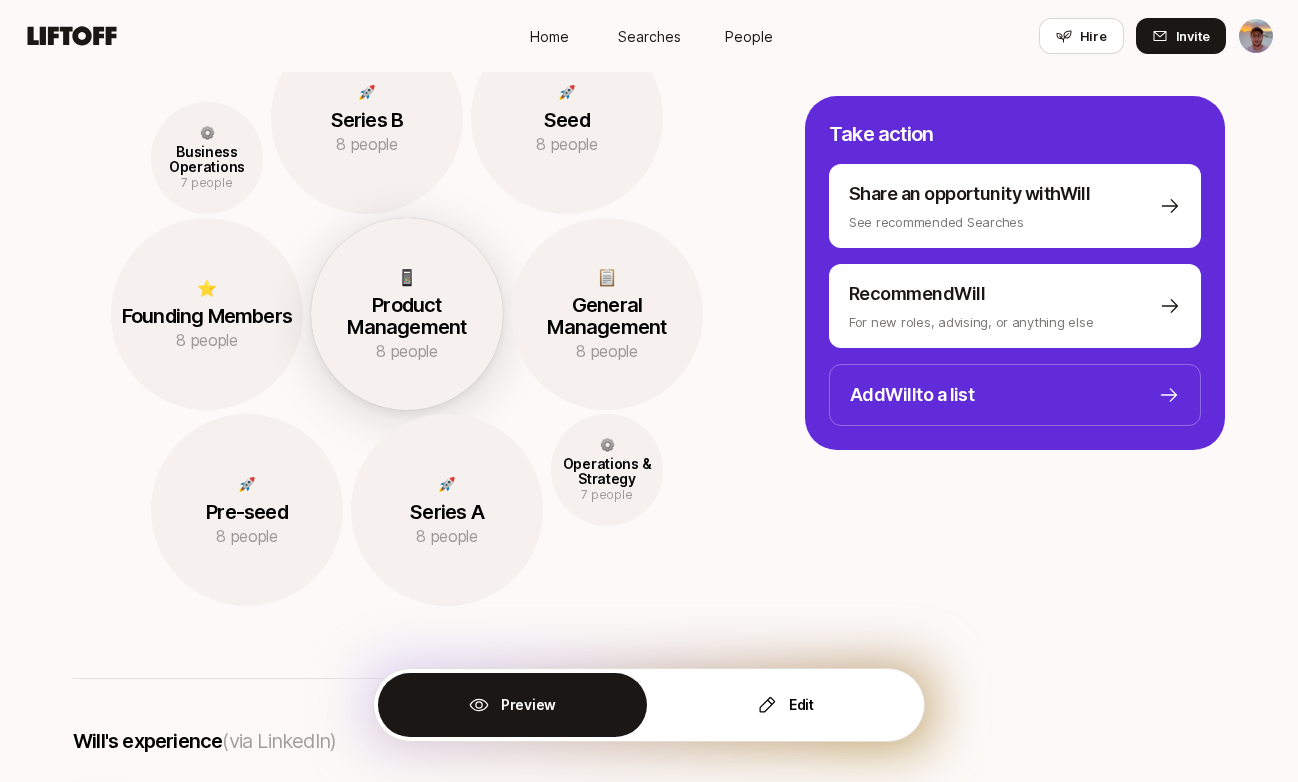 click on "📱" at bounding box center (407, 277) 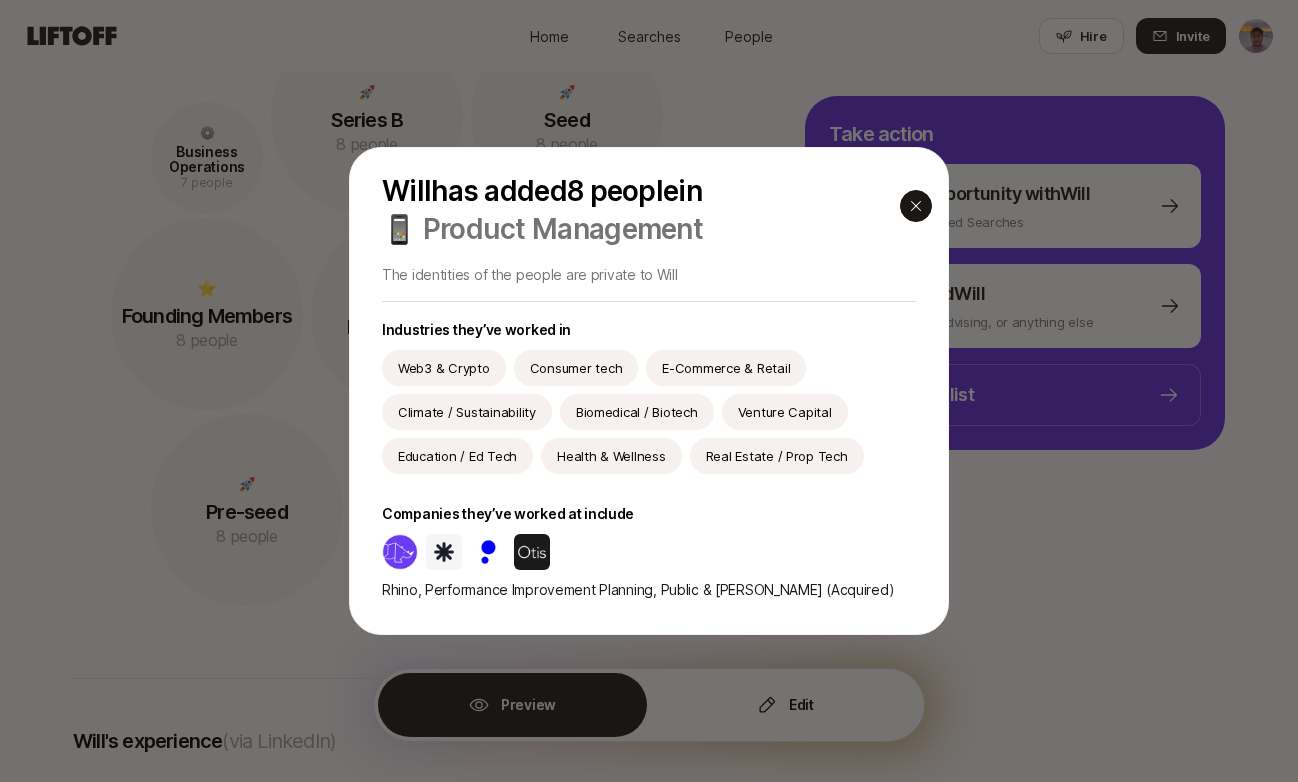 click 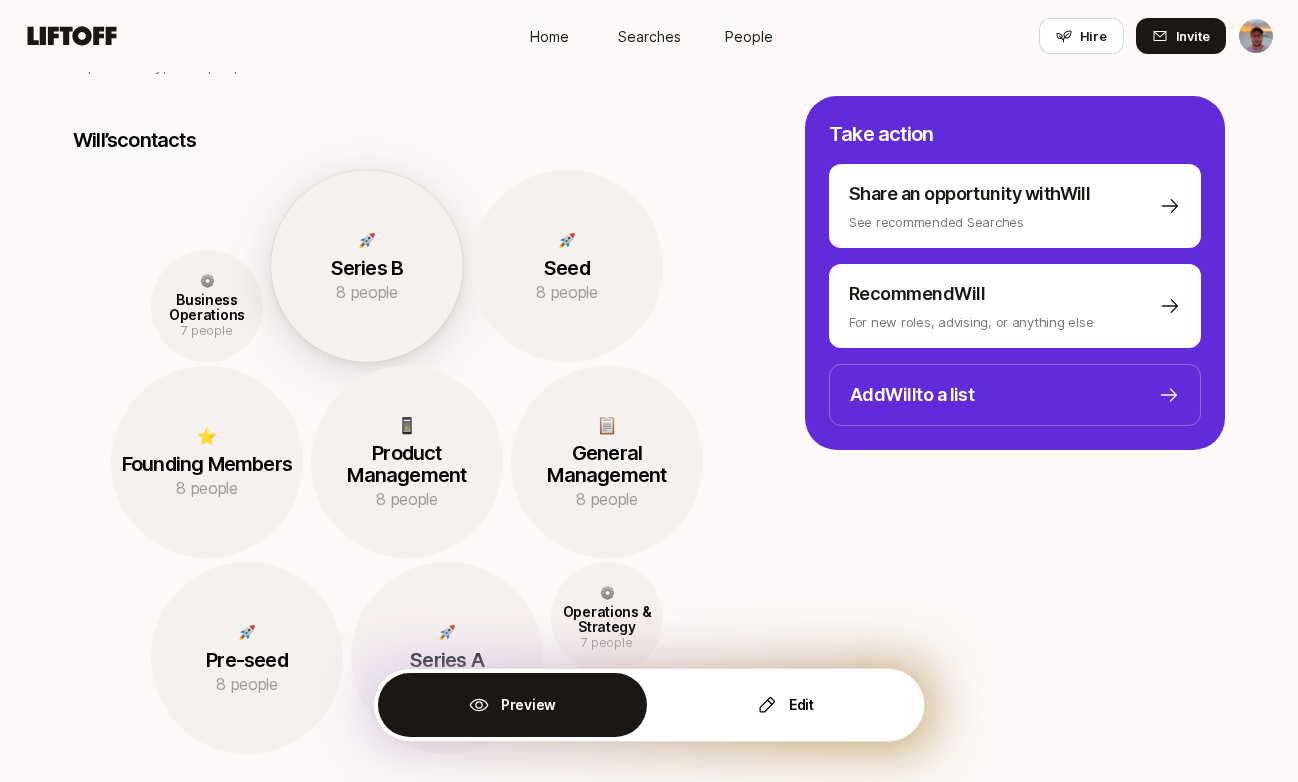 scroll, scrollTop: 774, scrollLeft: 0, axis: vertical 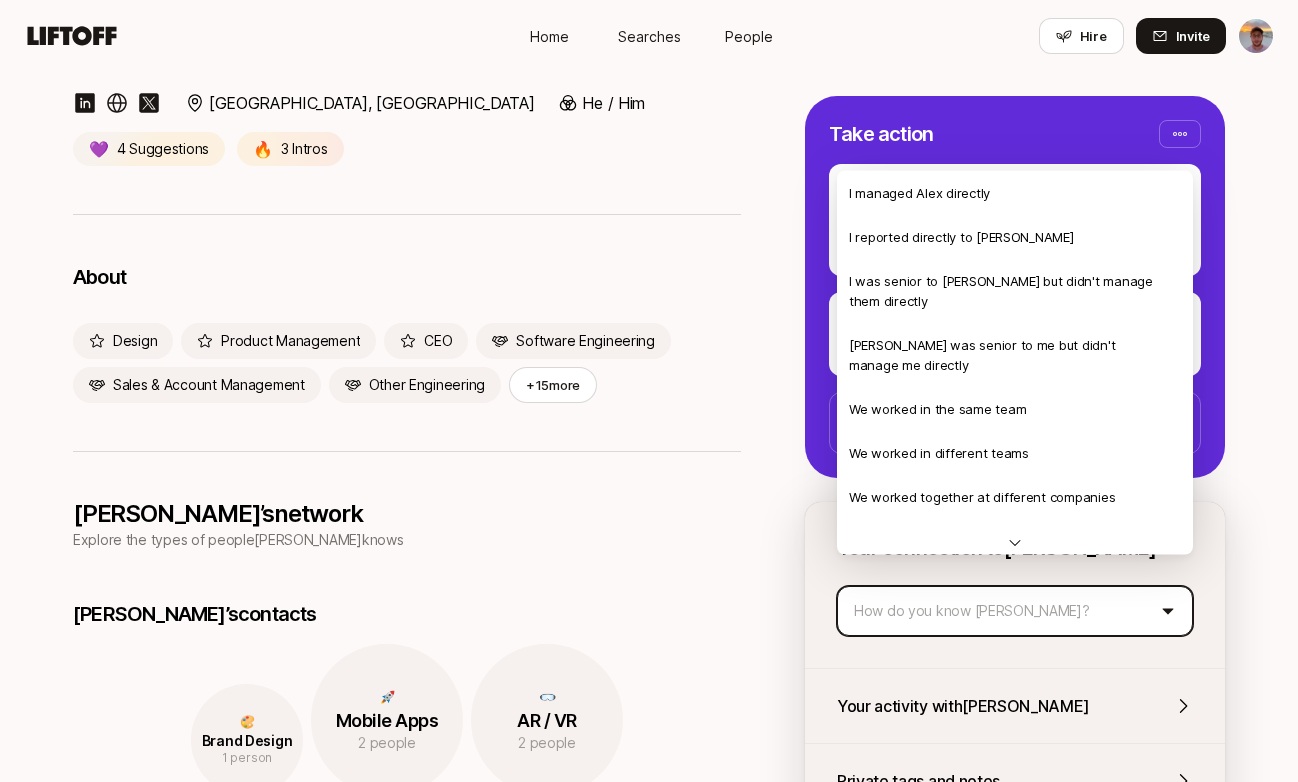 click on "Home Searches People Hire Home Searches People Hire Hire Invite A [PERSON_NAME]   Product/Design [GEOGRAPHIC_DATA], [GEOGRAPHIC_DATA] He / Him 💜 4   Suggestions 🔥 3   Intros About Design Product Management CEO Software Engineering Sales & Account Management Other Engineering +15  more [PERSON_NAME]’s  network Explore the types of people  [PERSON_NAME]  knows [PERSON_NAME]’s  contacts 🎨 Brand Design 1 person 🚀 Mobile Apps 2 people 🥽 AR / VR 2 people 🎨 Service & Experience Design 2 people ✏️ Product Design 3 people 🎨 Design 2 people 📱 Consumer tech 2 people 🎭 Media, Art & Entertainment 2 people 📣 Product Marketing 1 person [PERSON_NAME] 's experience  (via LinkedIn) TBD Performance Improvement Planning • [DATE]  -   Present [DOMAIN_NAME]
Independent design and product practice. Building products and incubating new businesses.
Limited consulting work doing the same for others, clients include: Bluprynt, EigenLayer, [DOMAIN_NAME], Carry Money, Blockworks, Llama, VectorDAO, Bilt Card. Staff Product Designer [DOMAIN_NAME] •  -" at bounding box center [649, 83] 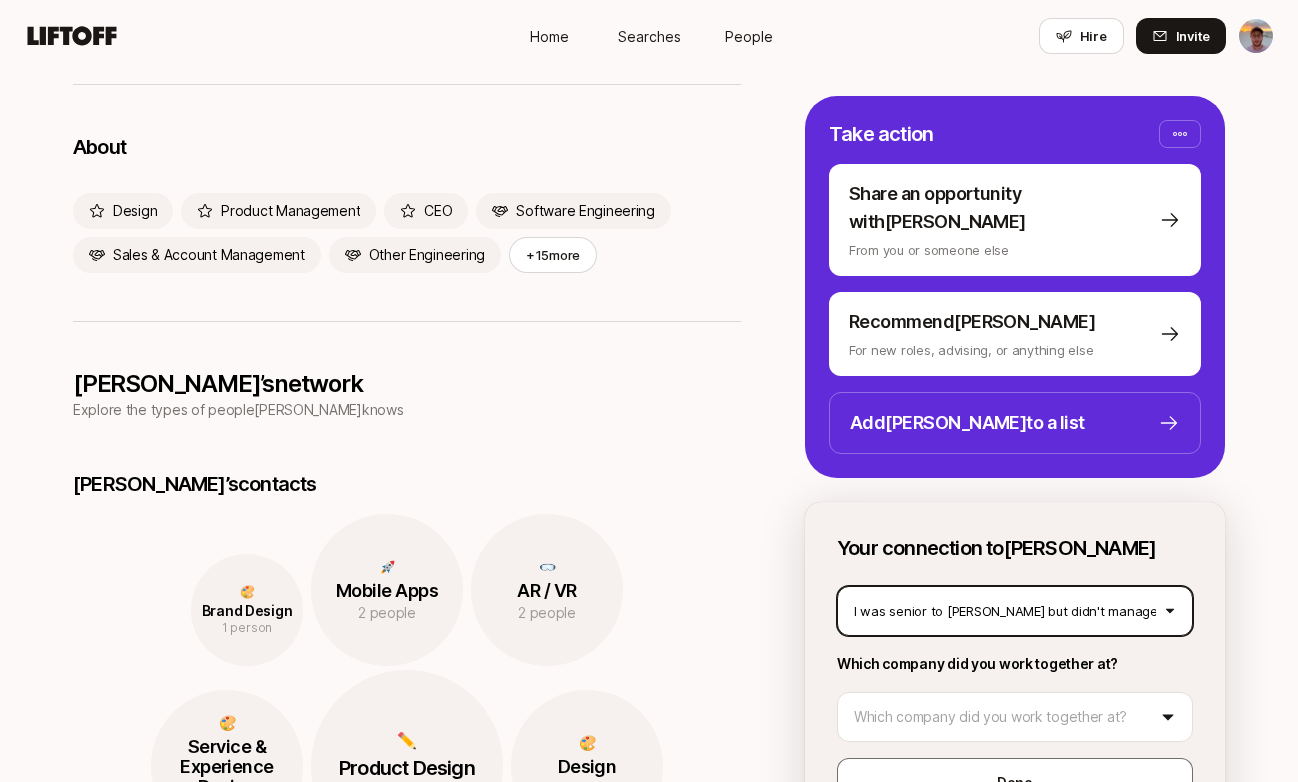 scroll, scrollTop: 439, scrollLeft: 0, axis: vertical 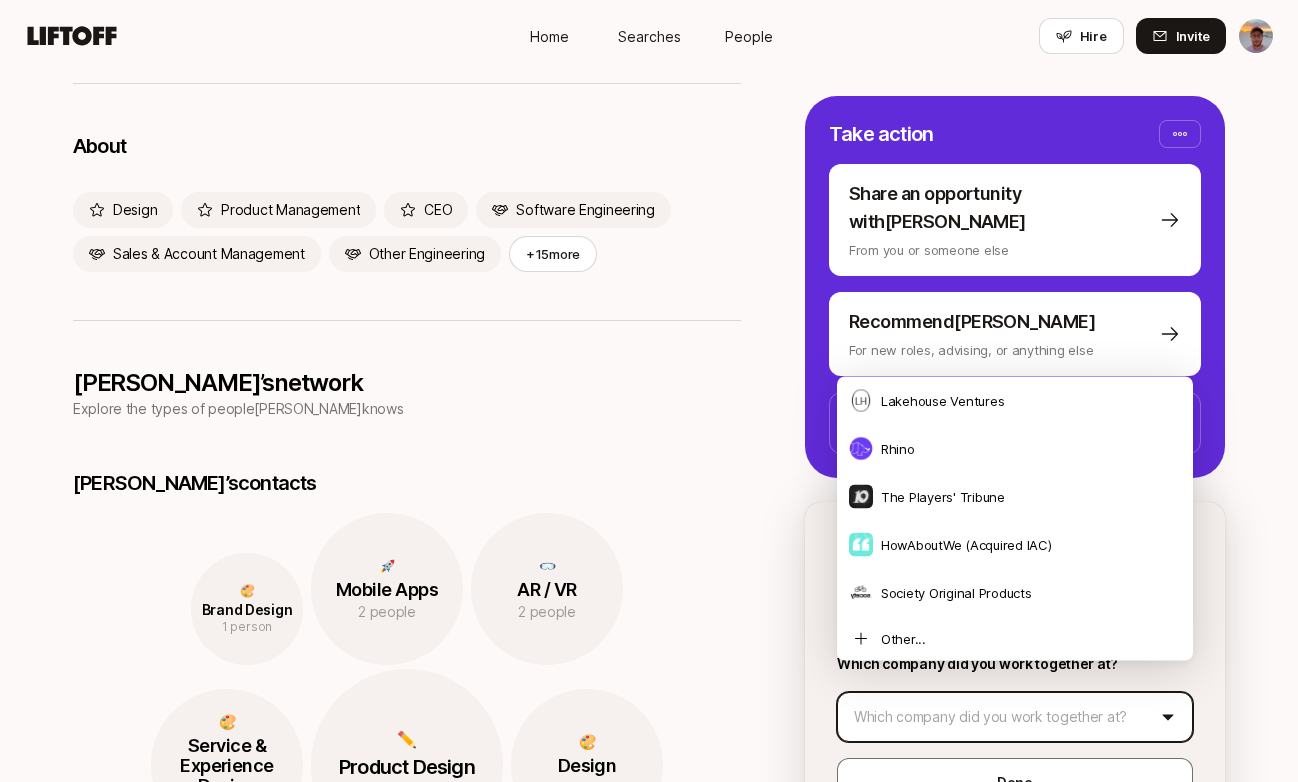 click on "Home Searches People Hire Home Searches People Hire Hire Invite A Alex Kayaian   Product/Design Brooklyn, NY He / Him 💜 4   Suggestions 🔥 3   Intros About Design Product Management CEO Software Engineering Sales & Account Management Other Engineering +15  more Alex’s  network Explore the types of people  Alex  knows Alex’s  contacts 🎨 Brand Design 1 person 🚀 Mobile Apps 2 people 🥽 AR / VR 2 people 🎨 Service & Experience Design 2 people ✏️ Product Design 3 people 🎨 Design 2 people 📱 Consumer tech 2 people 🎭 Media, Art & Entertainment 2 people 📣 Product Marketing 1 person Alex 's experience  (via LinkedIn) TBD Performance Improvement Planning • Sep 2022  -   Present www.pip.design
Independent design and product practice. Building products and incubating new businesses.
Limited consulting work doing the same for others, clients include: Bluprynt, EigenLayer, Public.com, Carry Money, Blockworks, Llama, VectorDAO, Bilt Card. Staff Product Designer Public.com •  -" at bounding box center (649, -48) 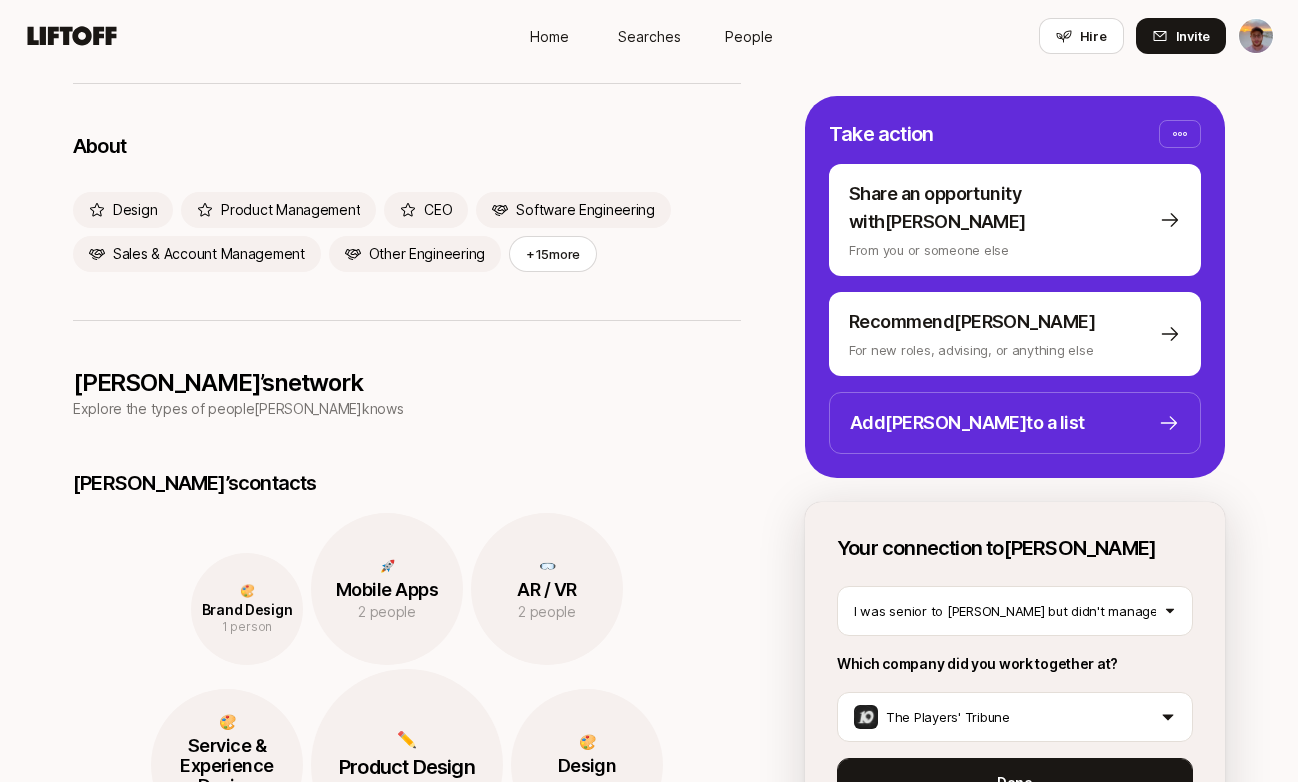 click on "Done" at bounding box center [1015, 783] 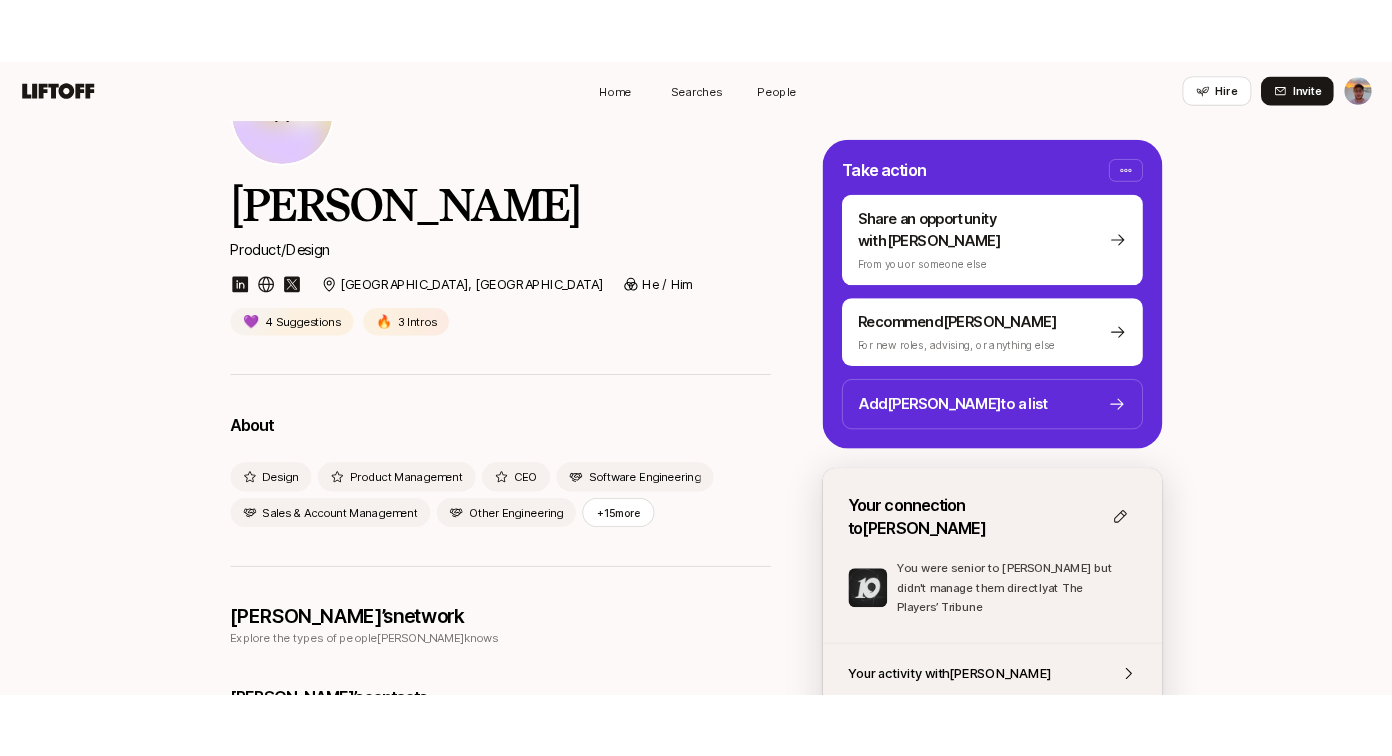 scroll, scrollTop: 0, scrollLeft: 0, axis: both 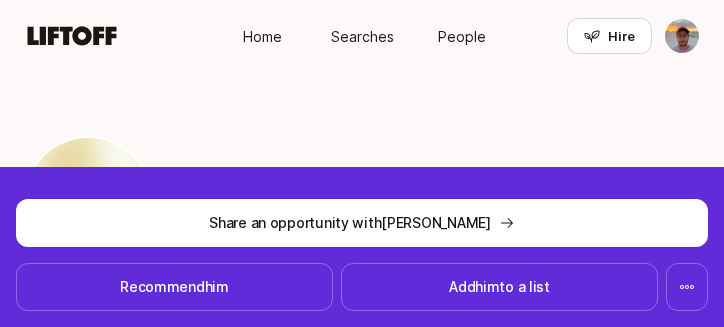 click on "A Alex Kayaian   Product/Design Brooklyn, NY He / Him 💜 4   Suggestions 🔥 3   Intros" at bounding box center (362, 297) 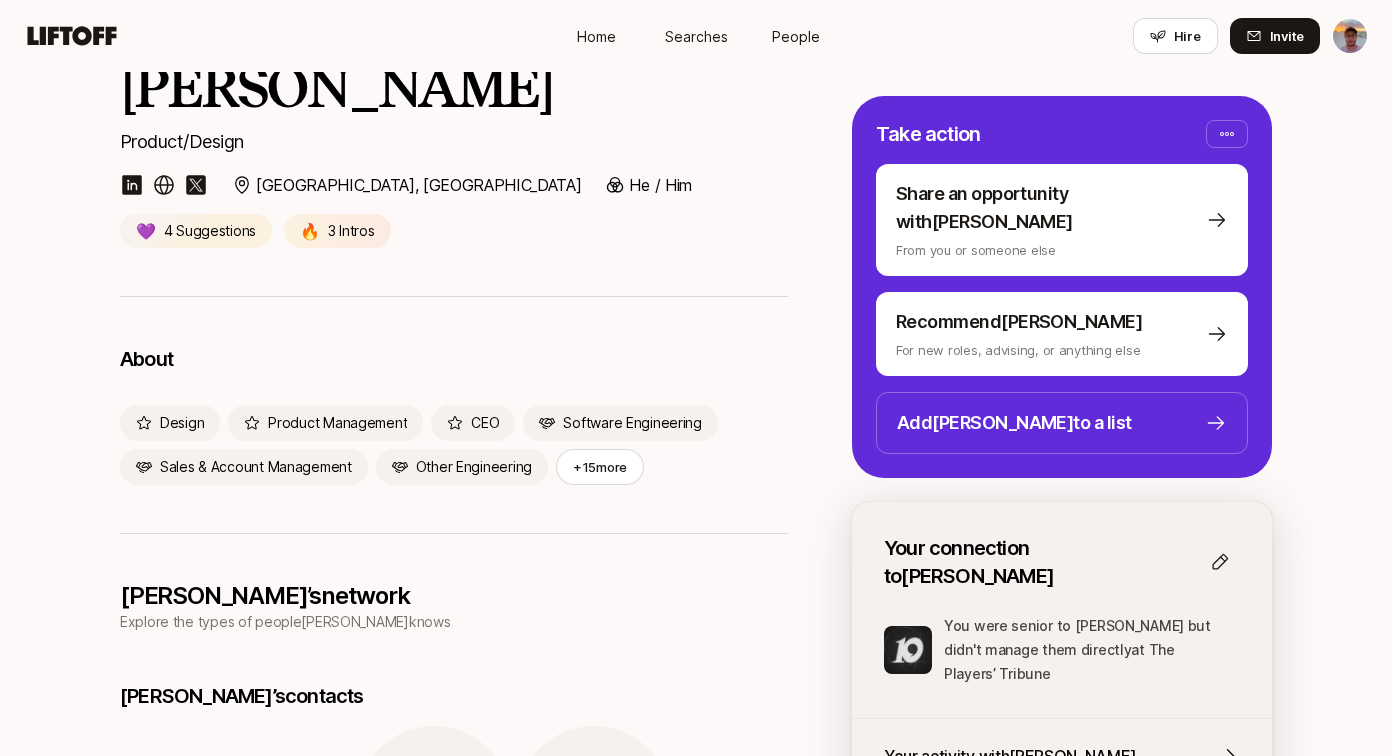 scroll, scrollTop: 234, scrollLeft: 0, axis: vertical 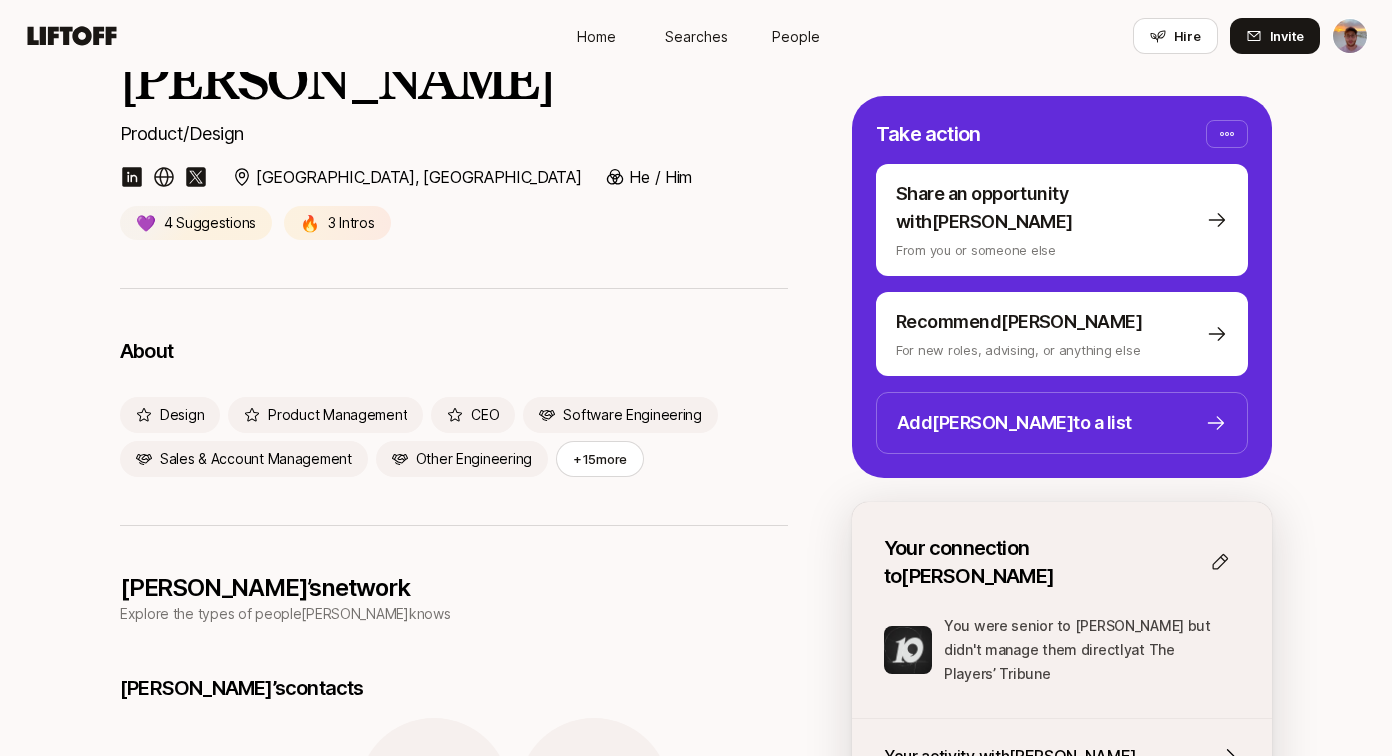 click on "People" at bounding box center (796, 36) 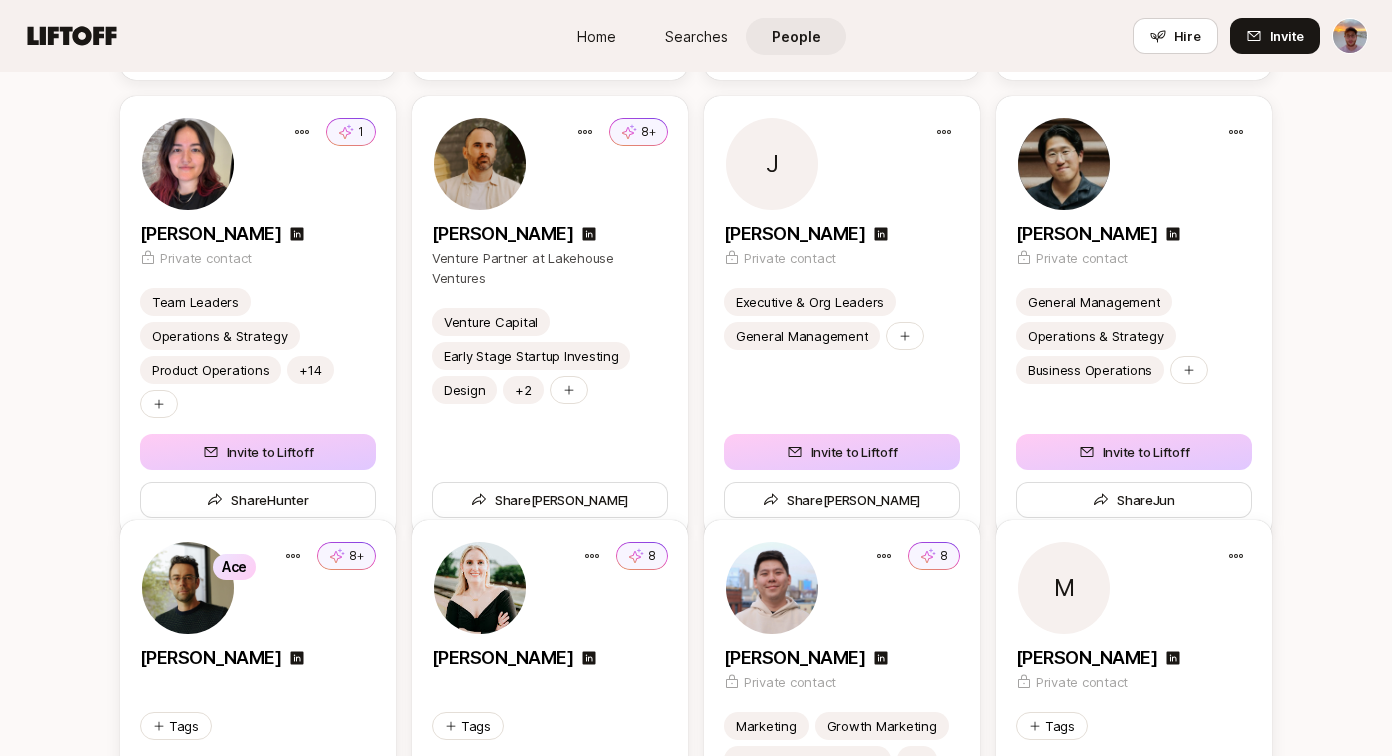 scroll, scrollTop: 3838, scrollLeft: 0, axis: vertical 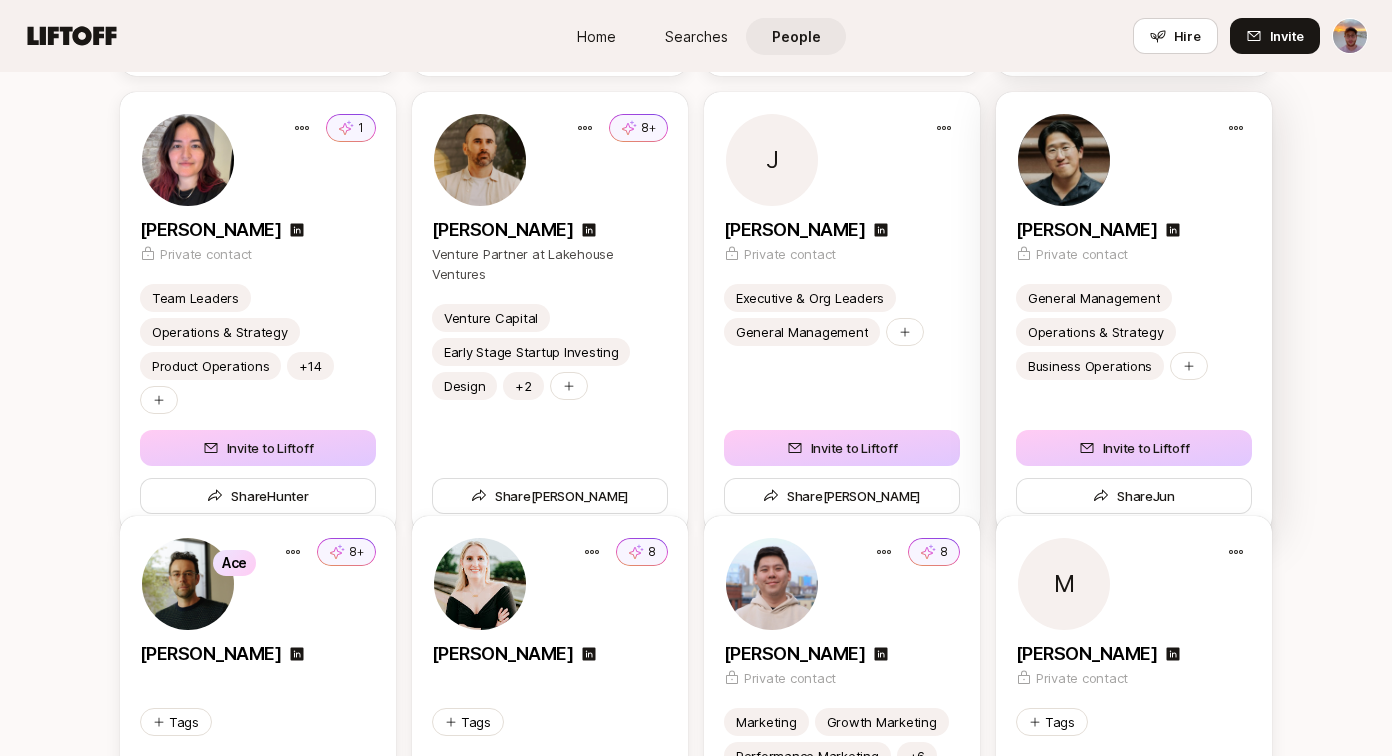 click on "[PERSON_NAME]" at bounding box center (1086, 230) 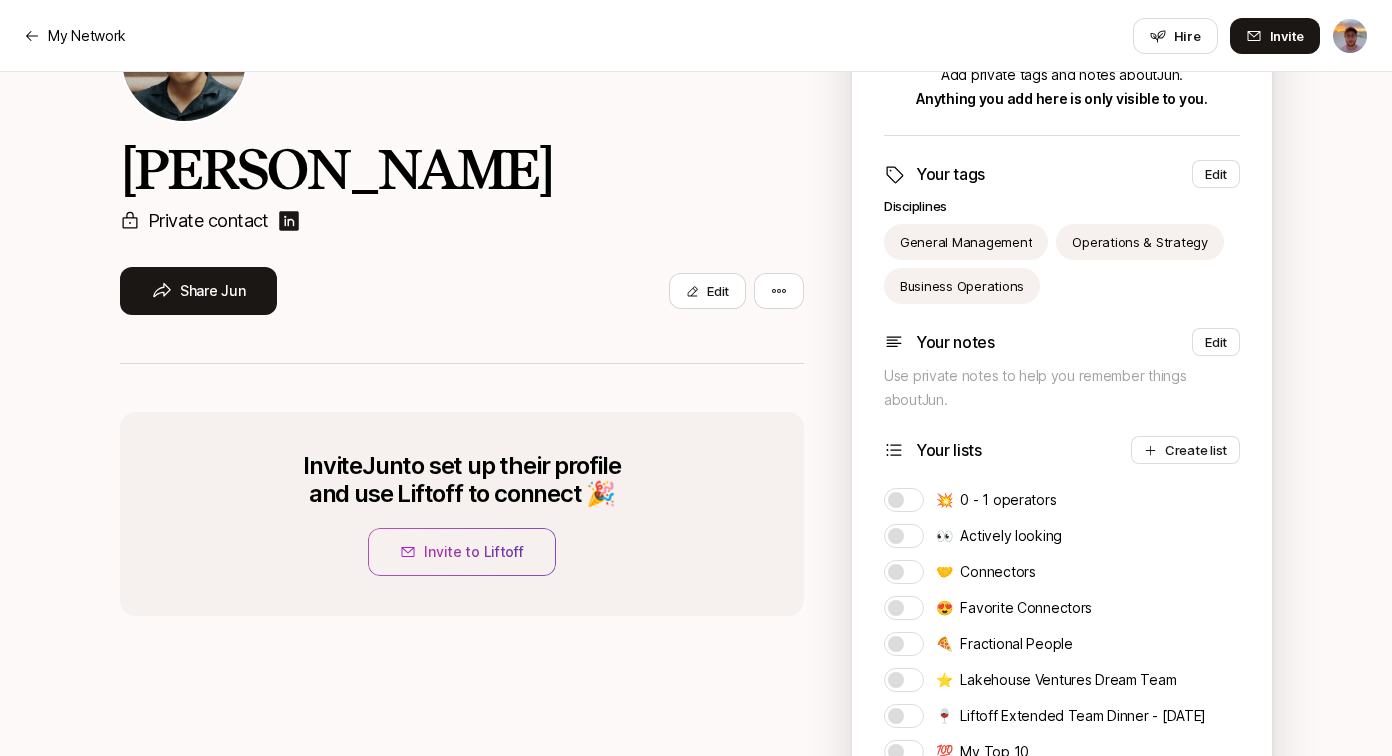 scroll, scrollTop: 0, scrollLeft: 0, axis: both 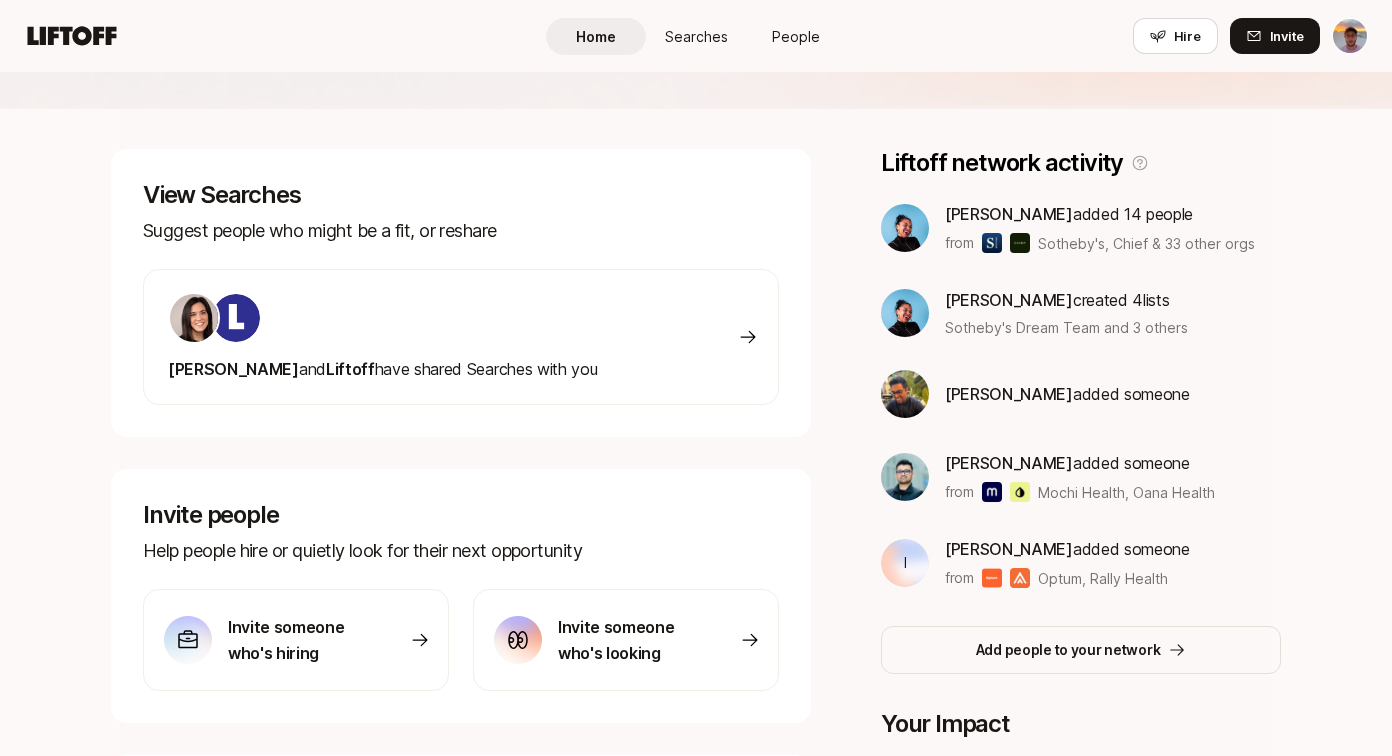 click at bounding box center [905, 228] 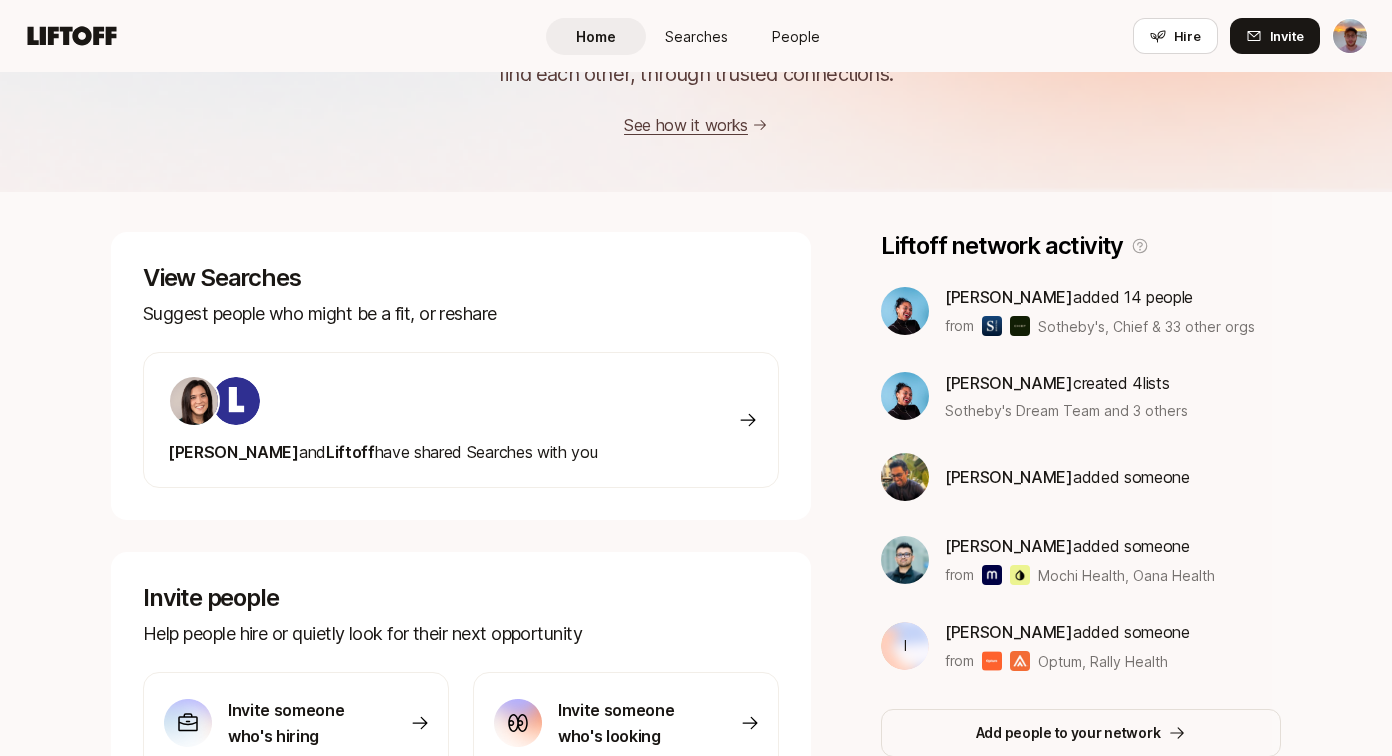 scroll, scrollTop: 163, scrollLeft: 0, axis: vertical 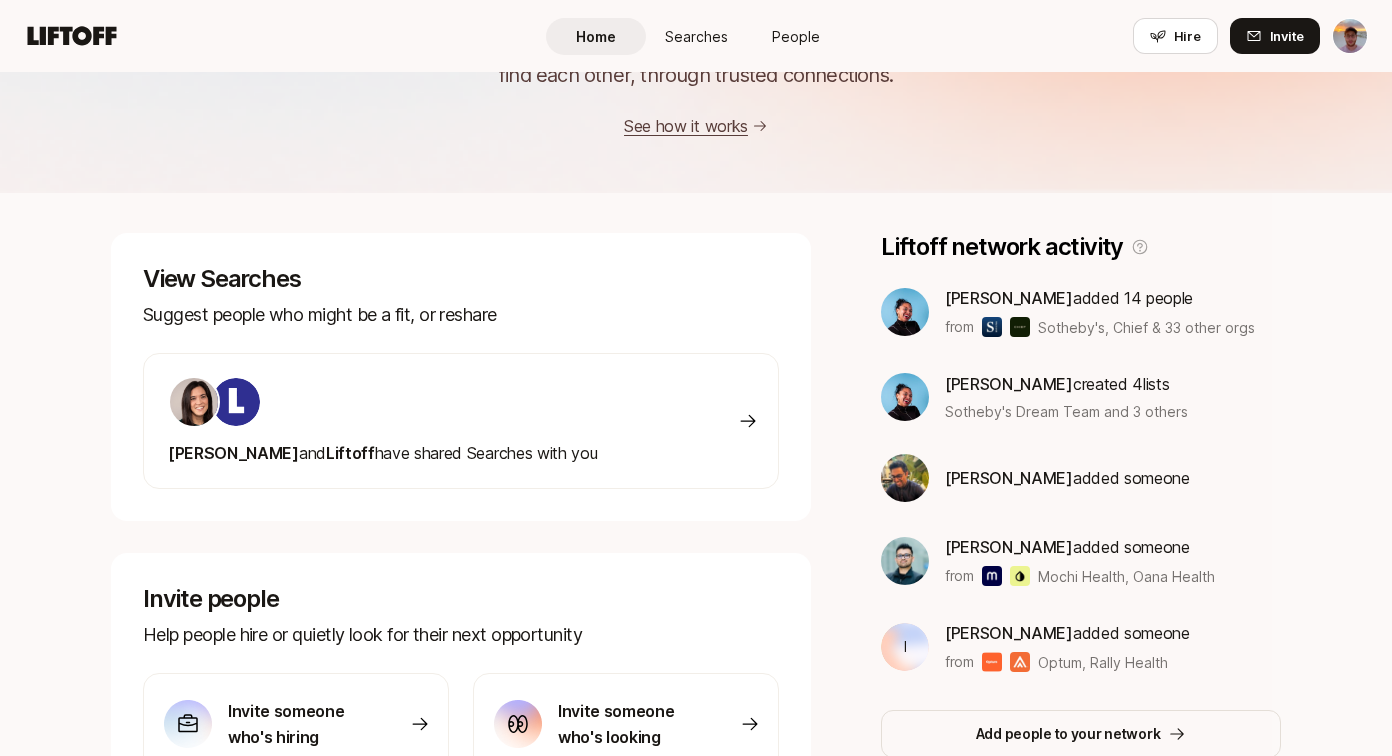 click on "People" at bounding box center [796, 36] 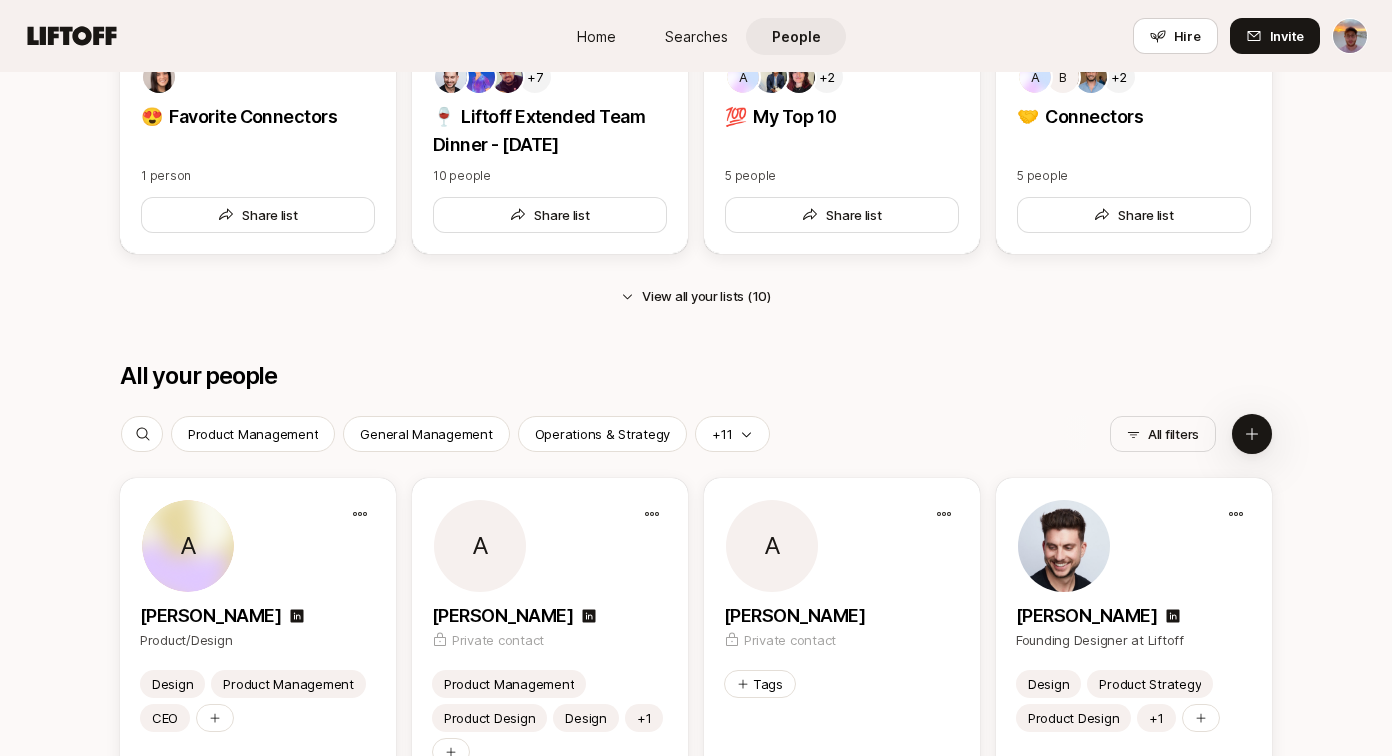scroll, scrollTop: 836, scrollLeft: 0, axis: vertical 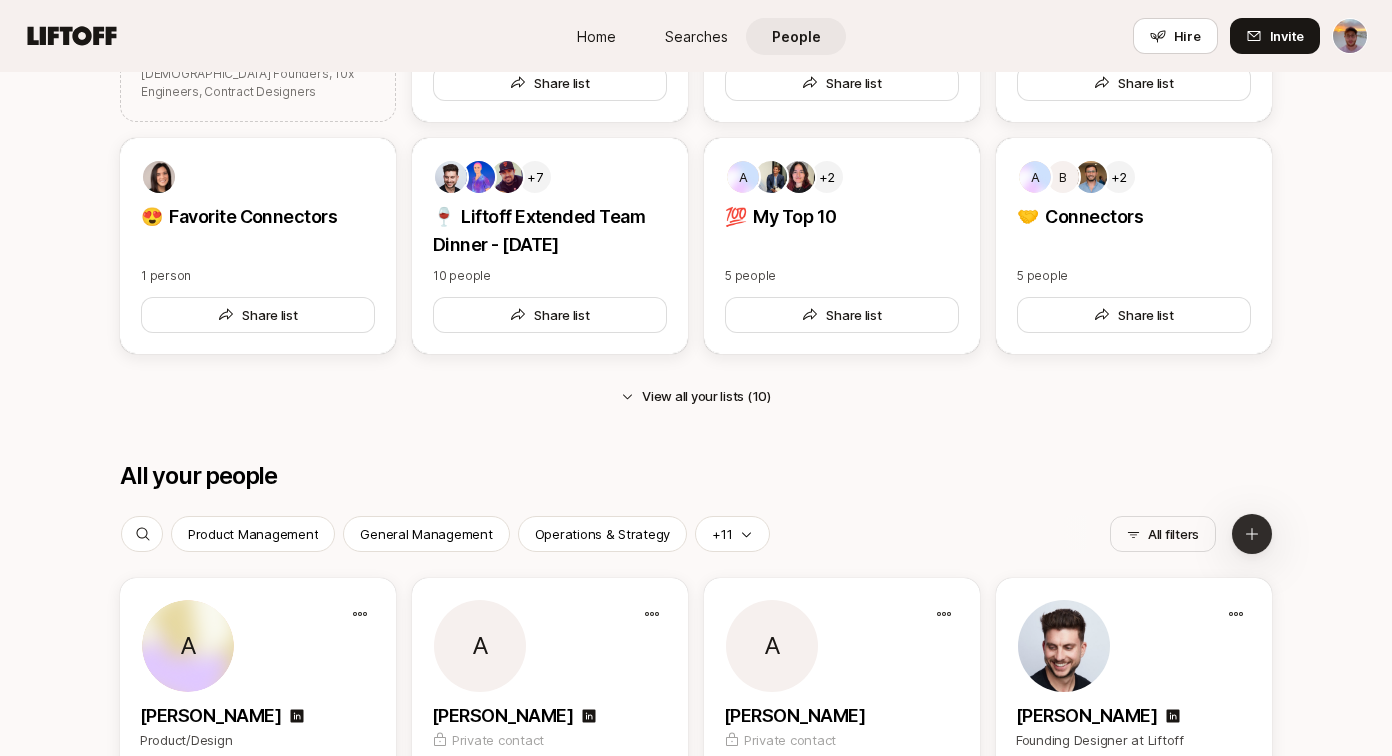 click at bounding box center (1252, 534) 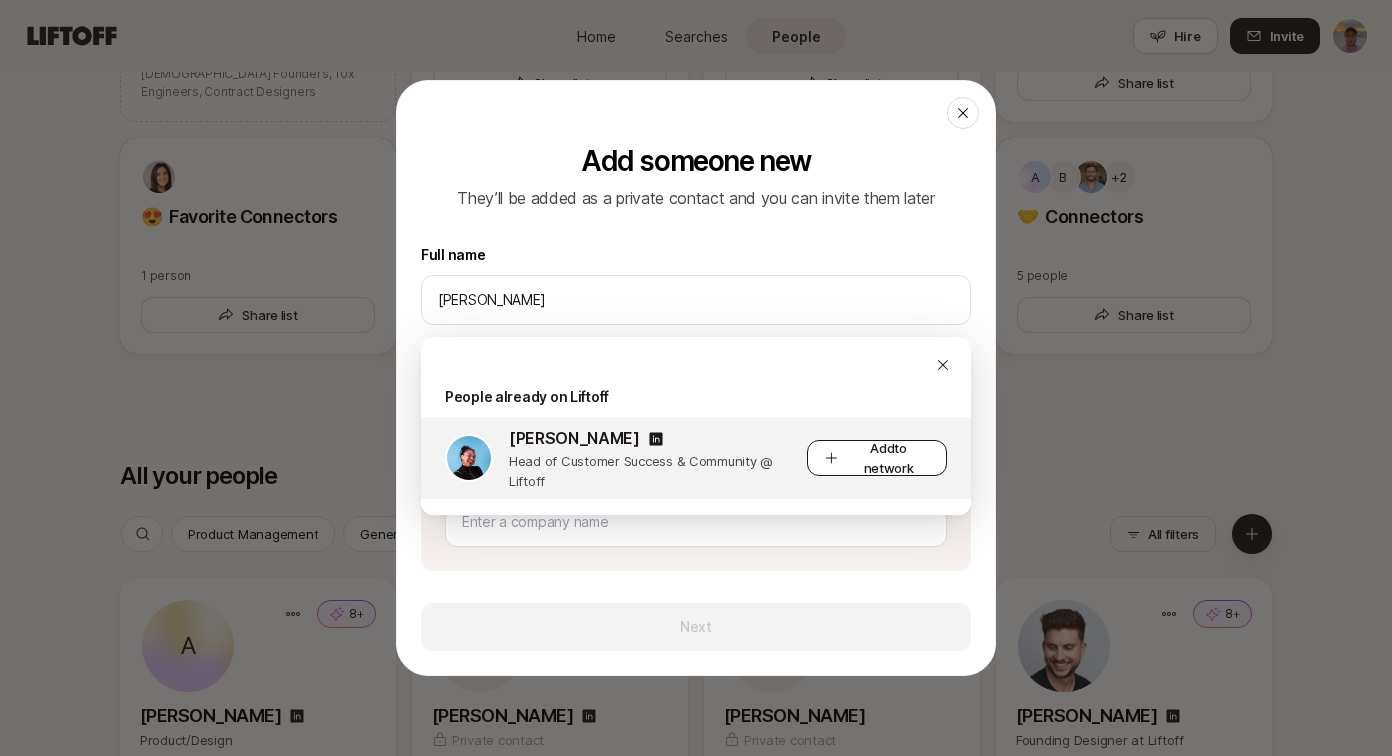 type on "[PERSON_NAME]" 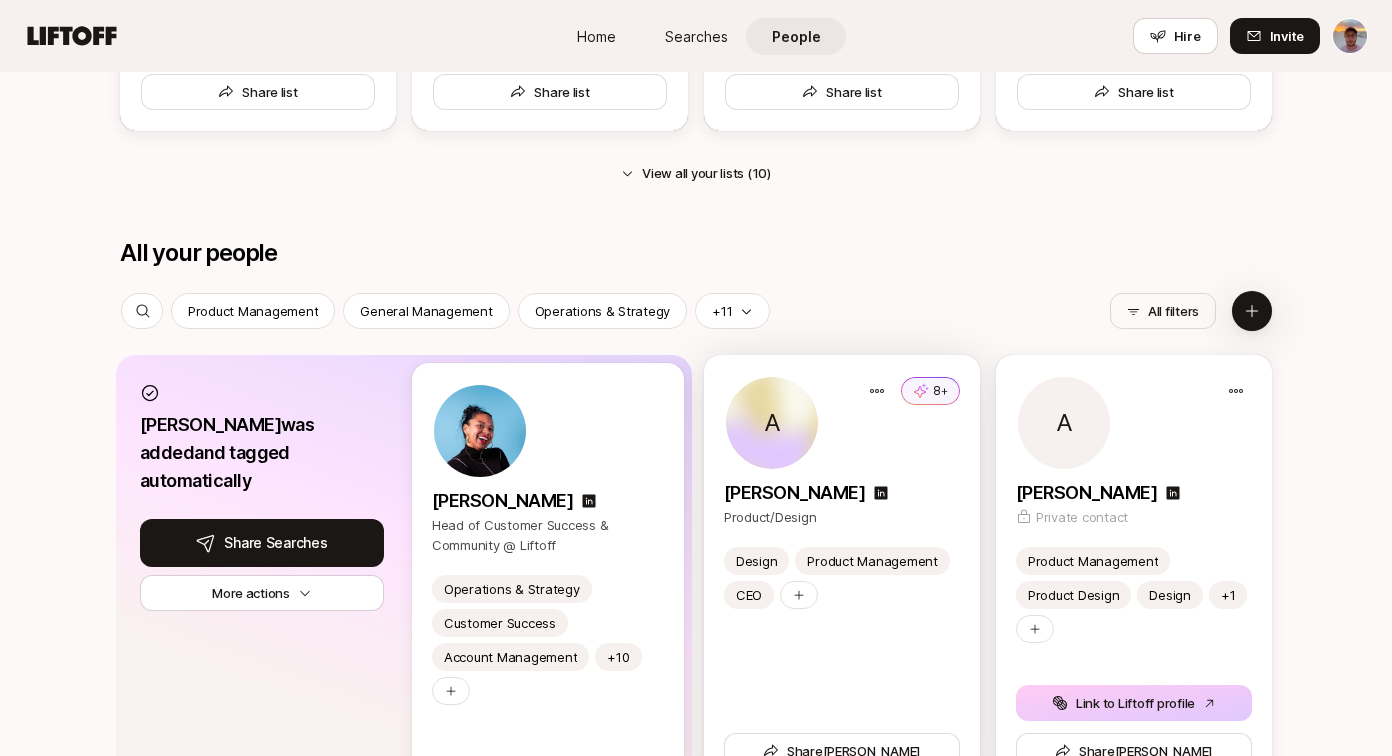 scroll, scrollTop: 1057, scrollLeft: 0, axis: vertical 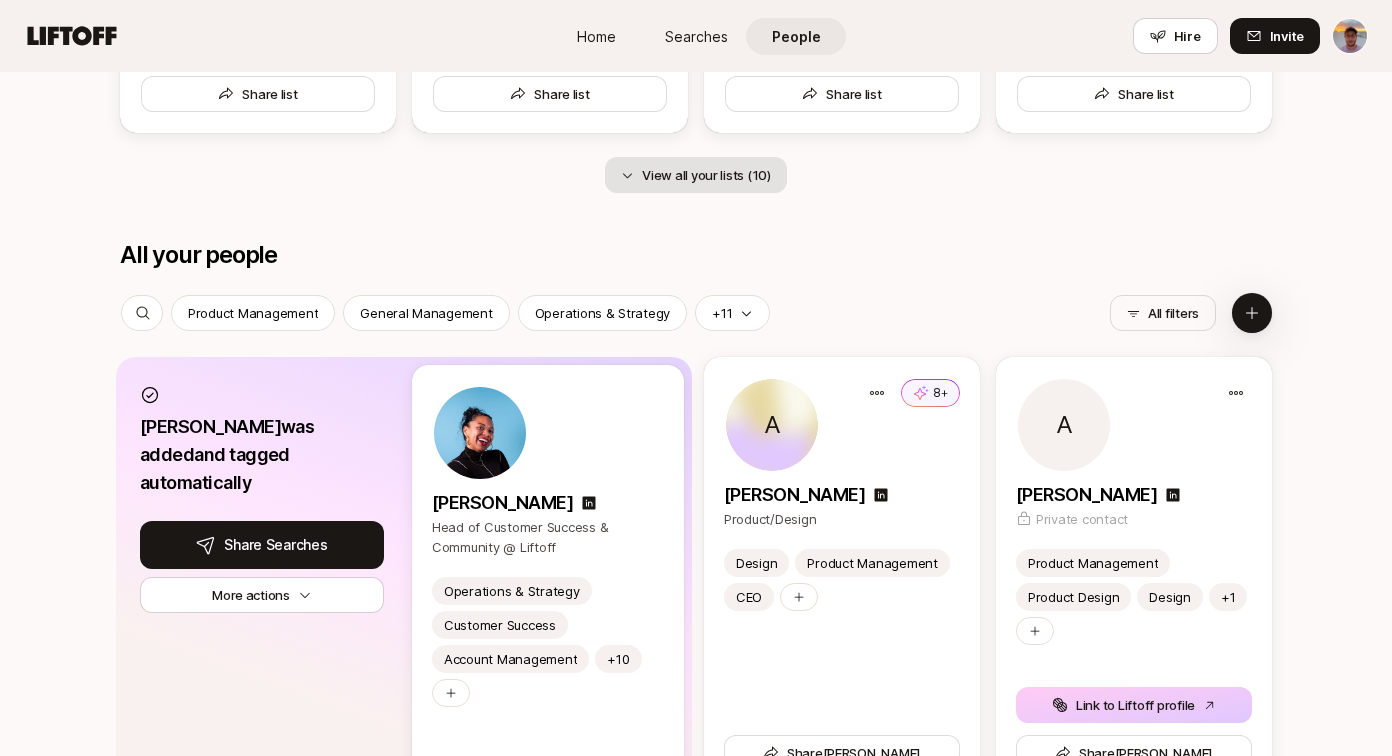 click on "View all your lists (10)" at bounding box center (696, 175) 